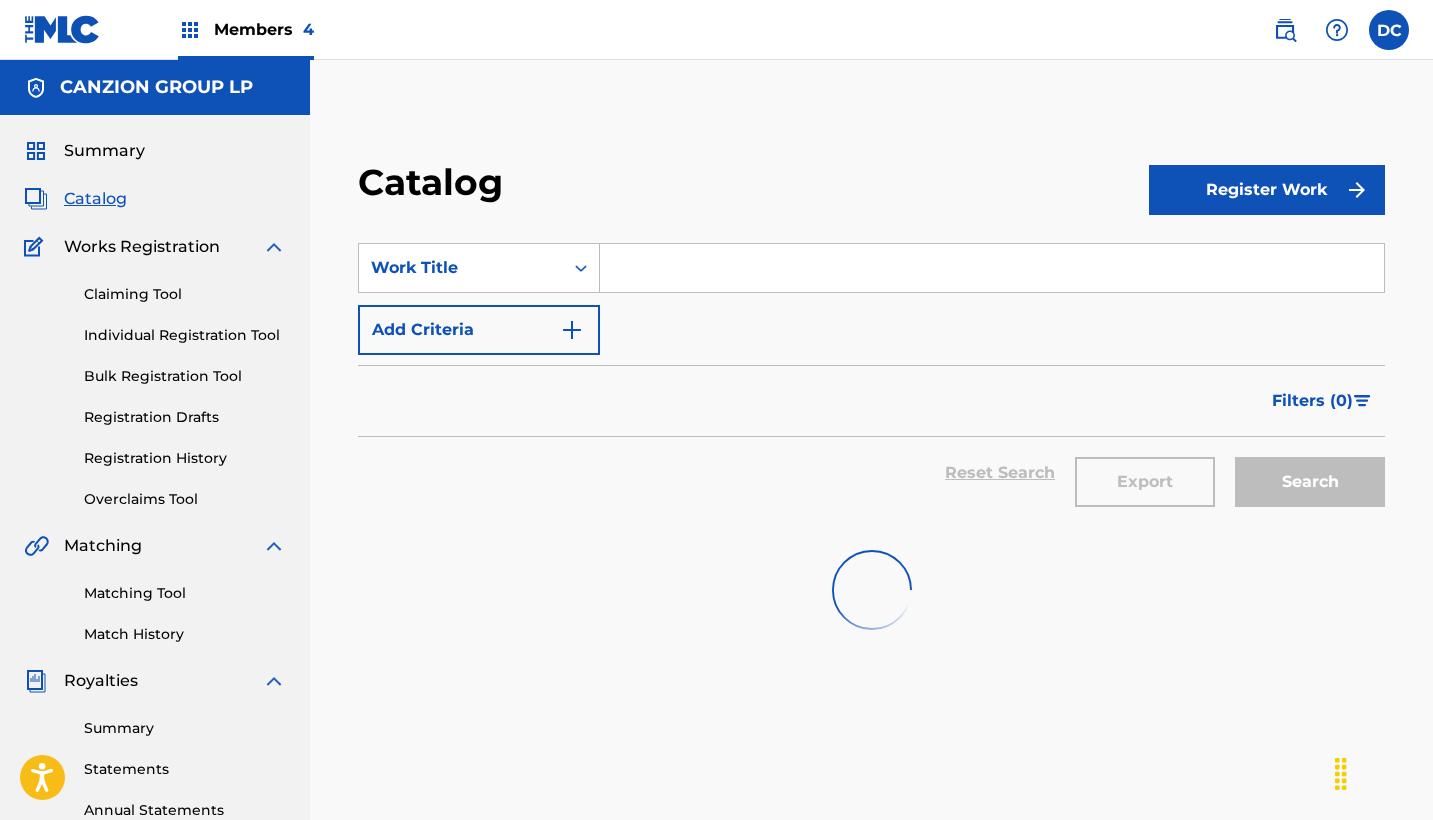 scroll, scrollTop: 0, scrollLeft: 0, axis: both 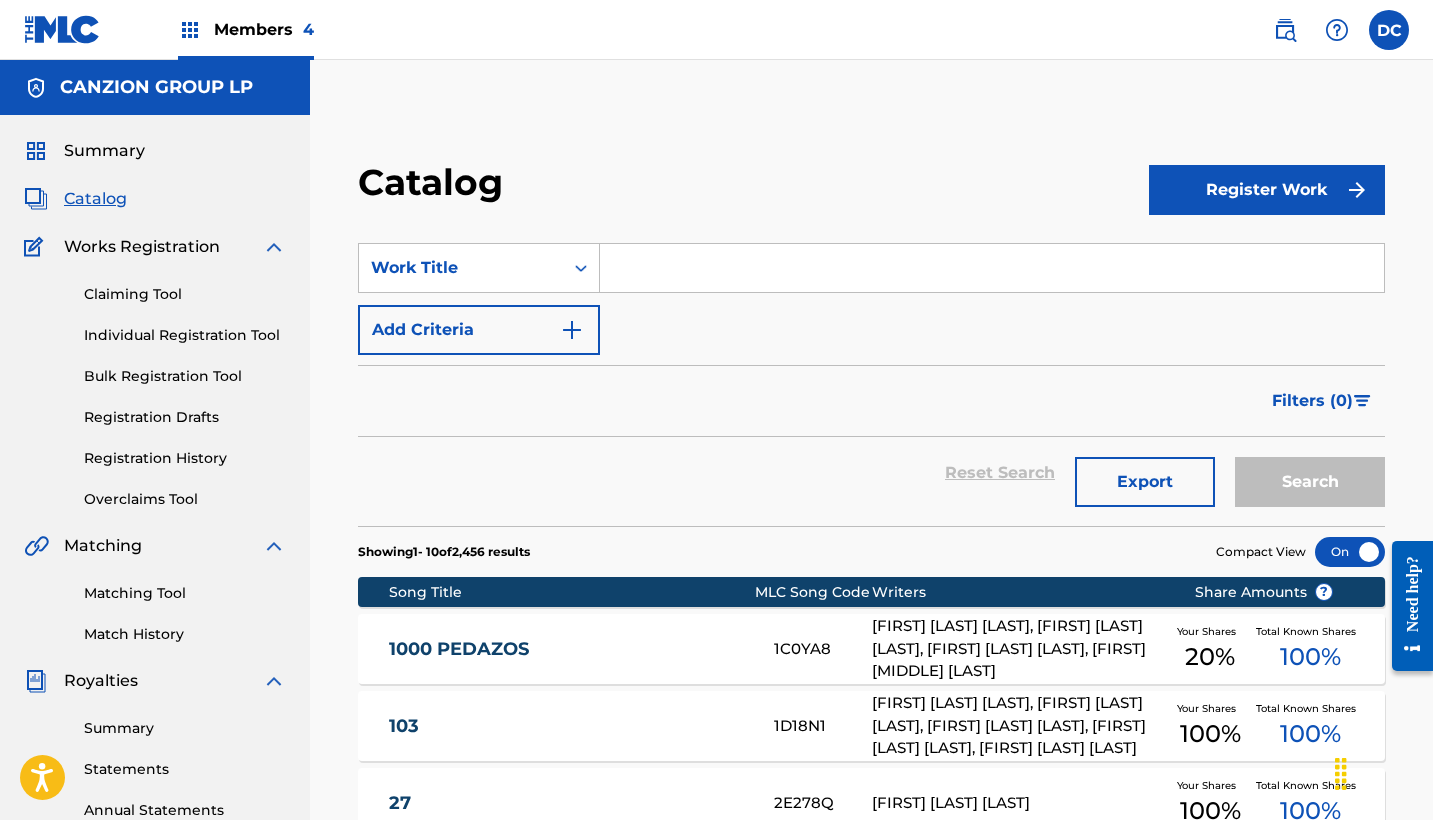 click at bounding box center (1285, 30) 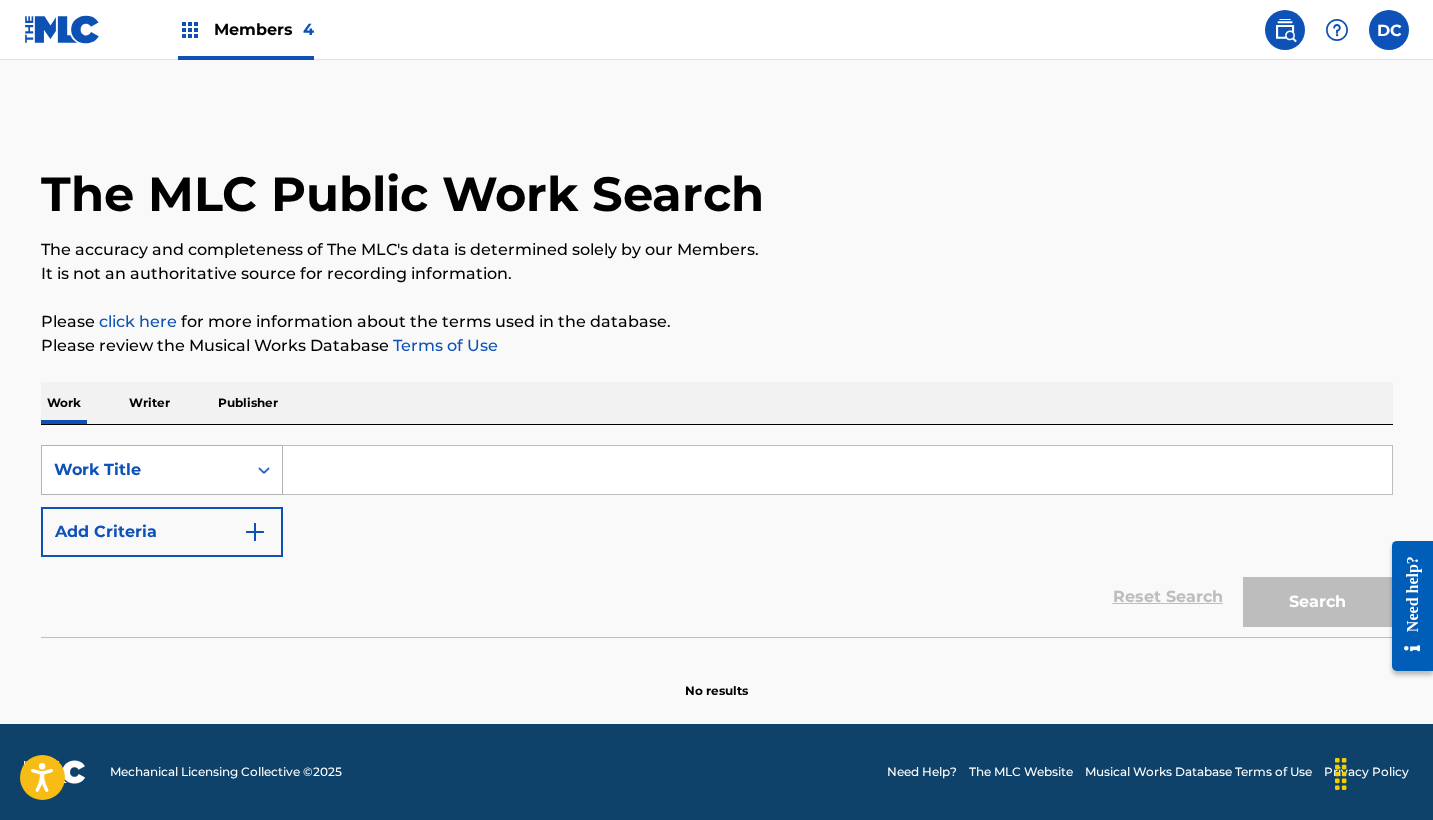 click on "Work Title" at bounding box center [144, 470] 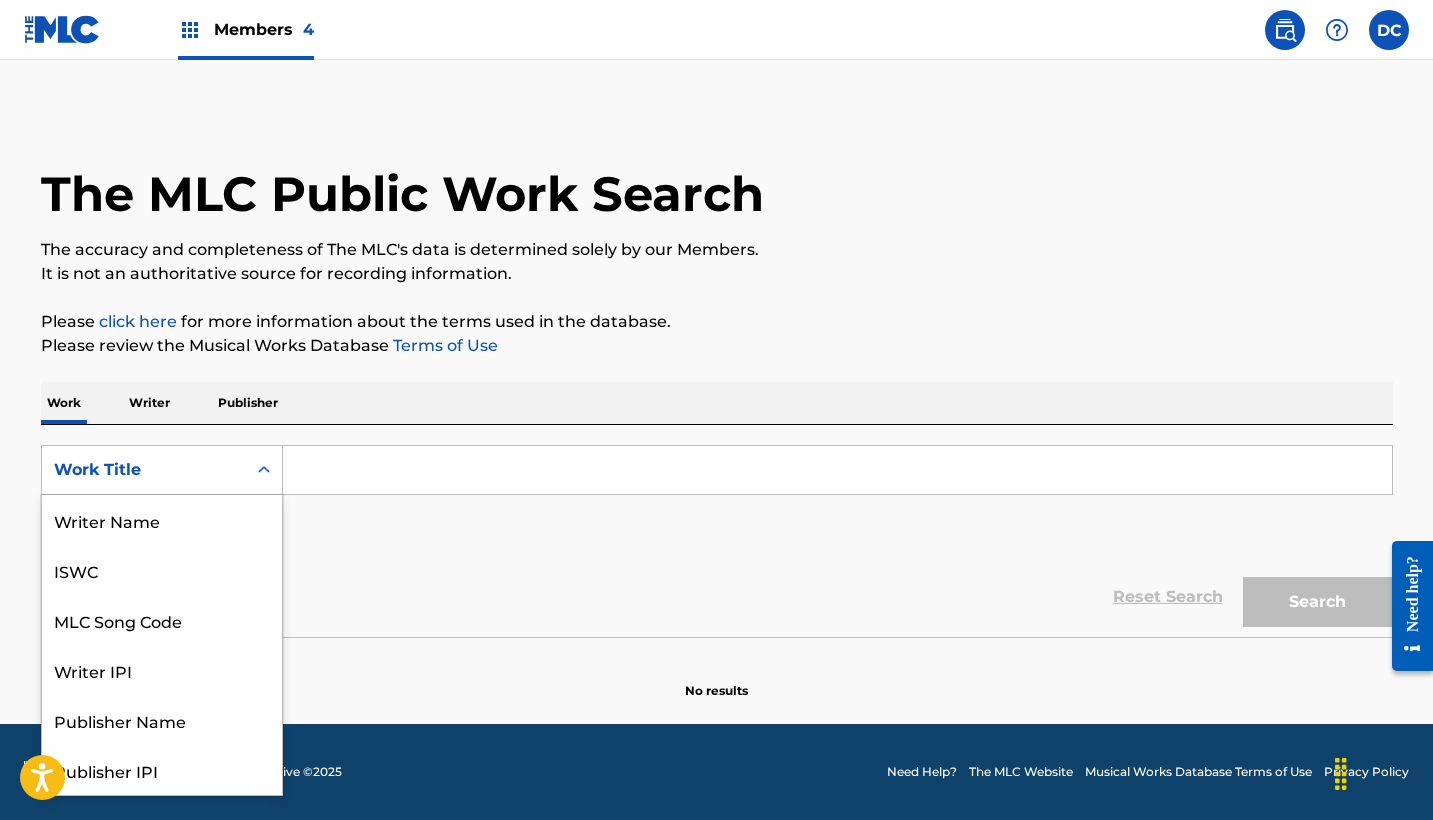 scroll, scrollTop: 100, scrollLeft: 0, axis: vertical 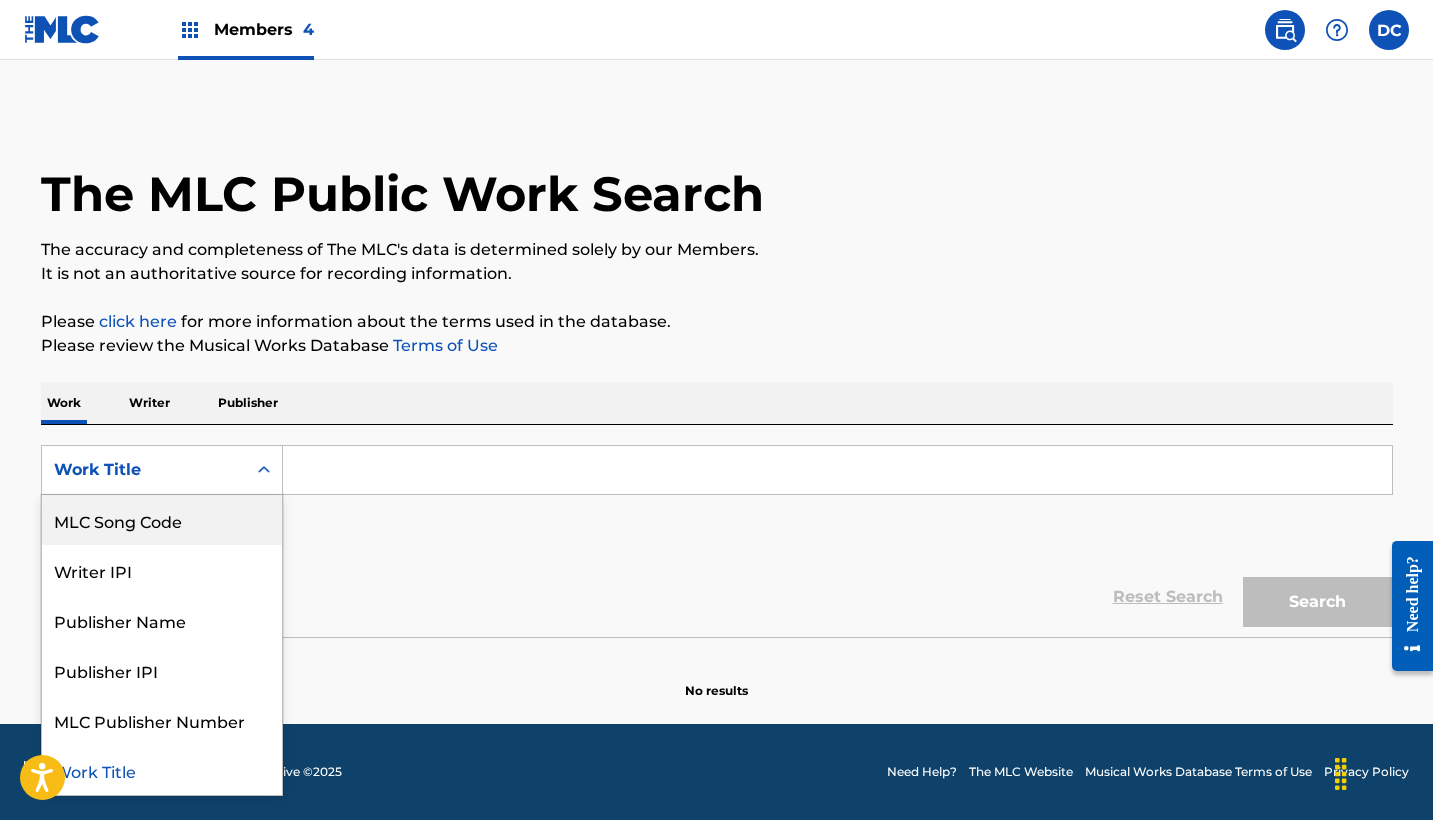 click on "MLC Song Code" at bounding box center (162, 520) 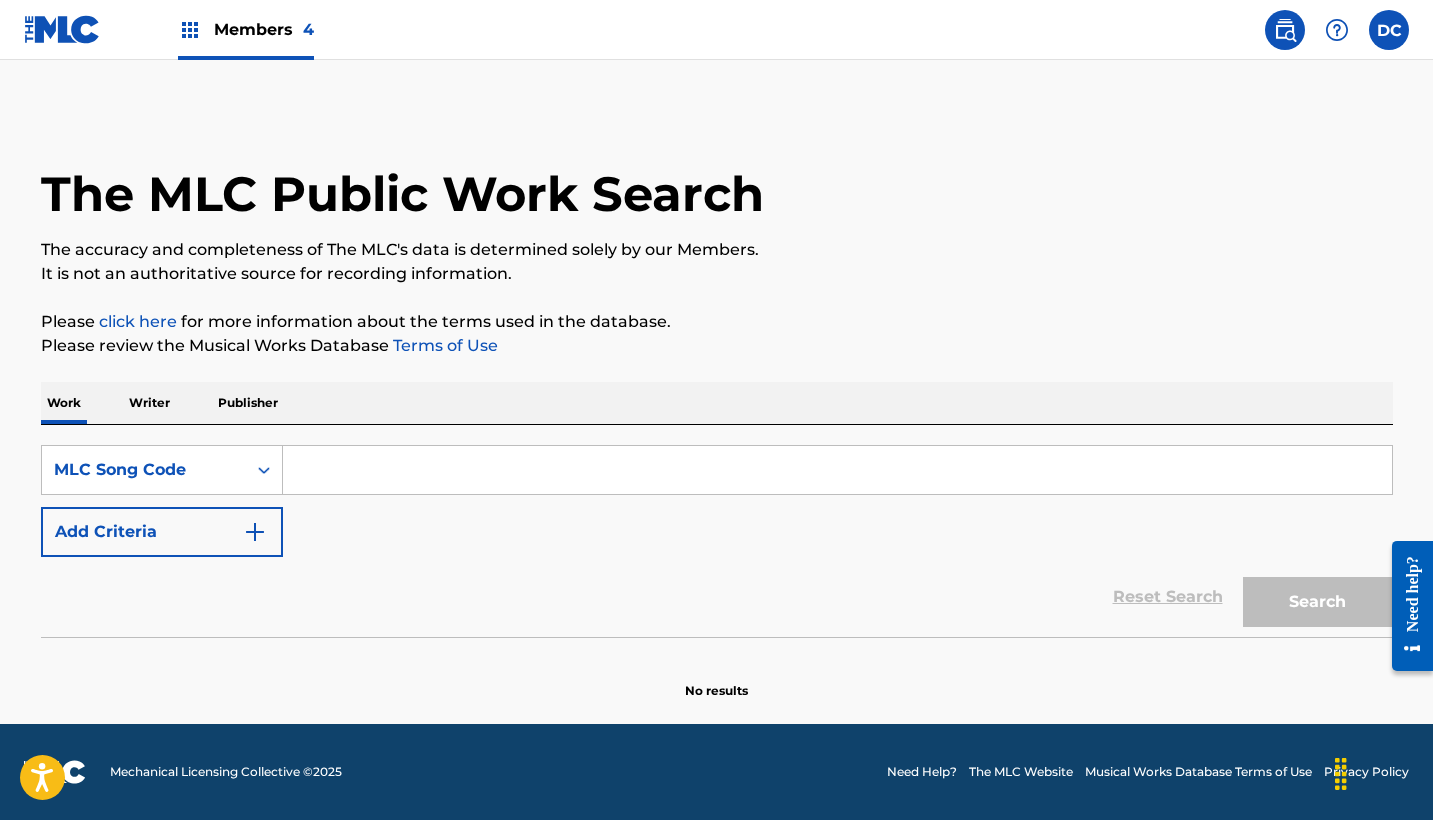 click at bounding box center (837, 470) 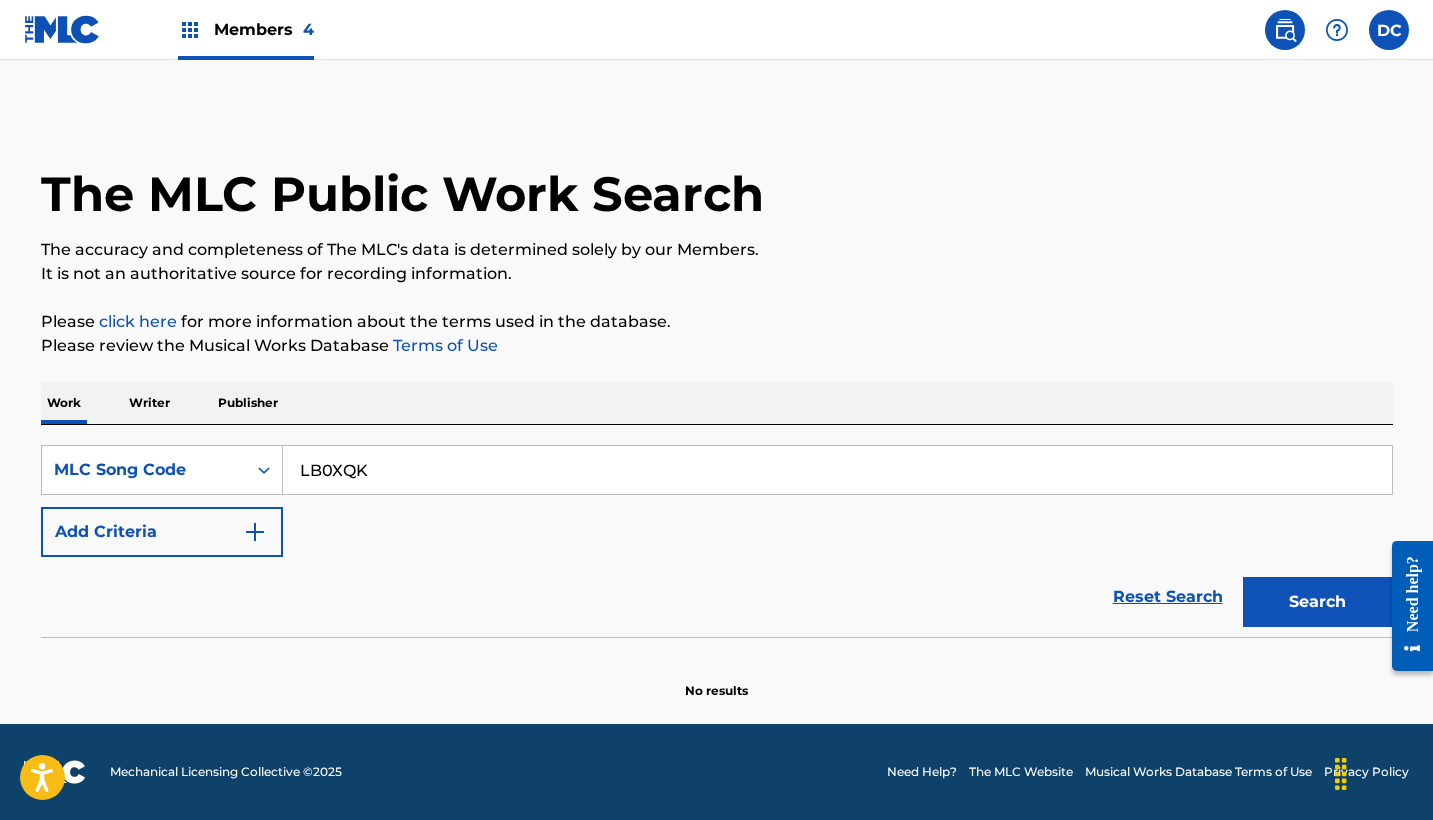 type on "LB0XQK" 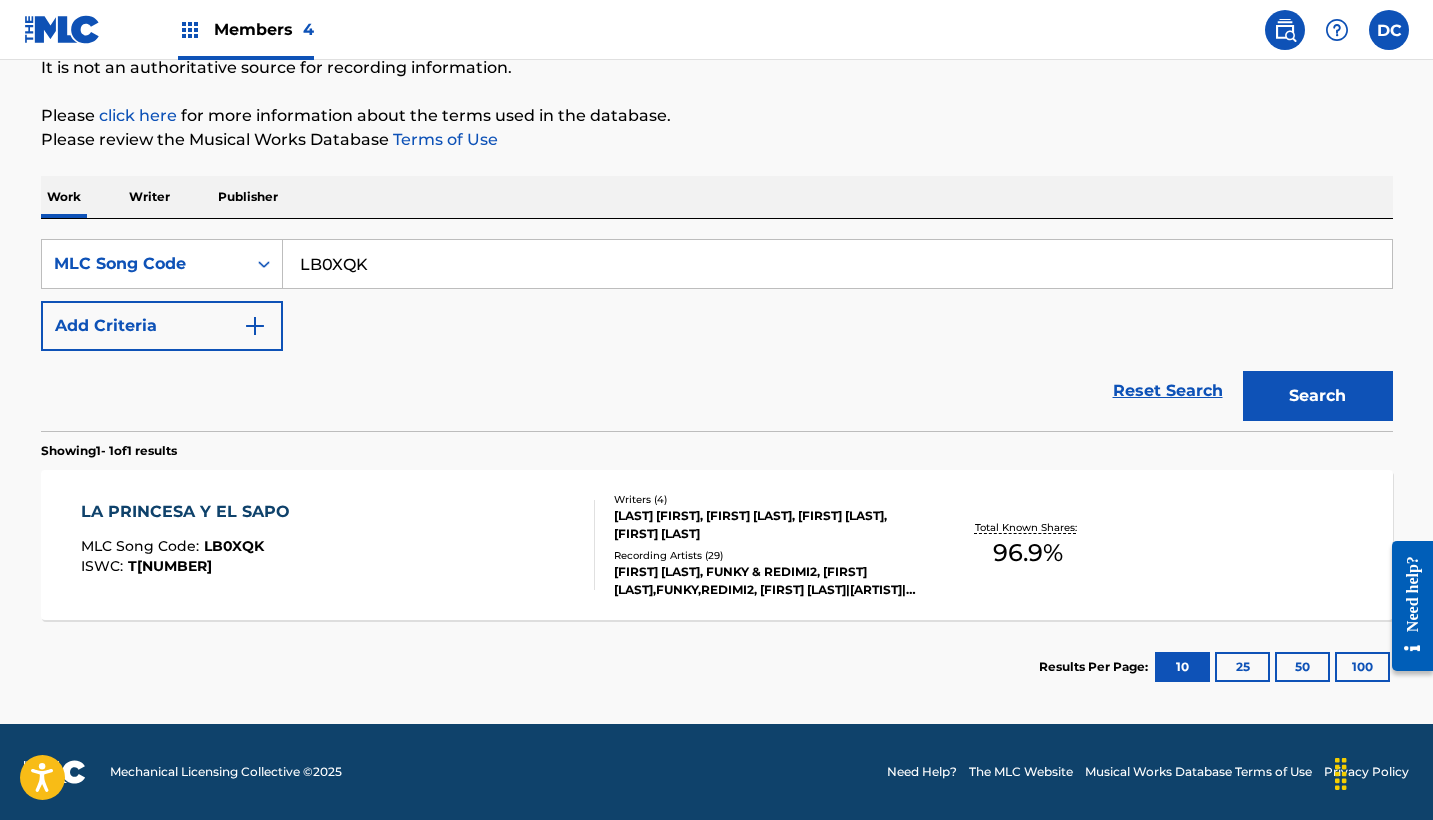 scroll, scrollTop: 206, scrollLeft: 0, axis: vertical 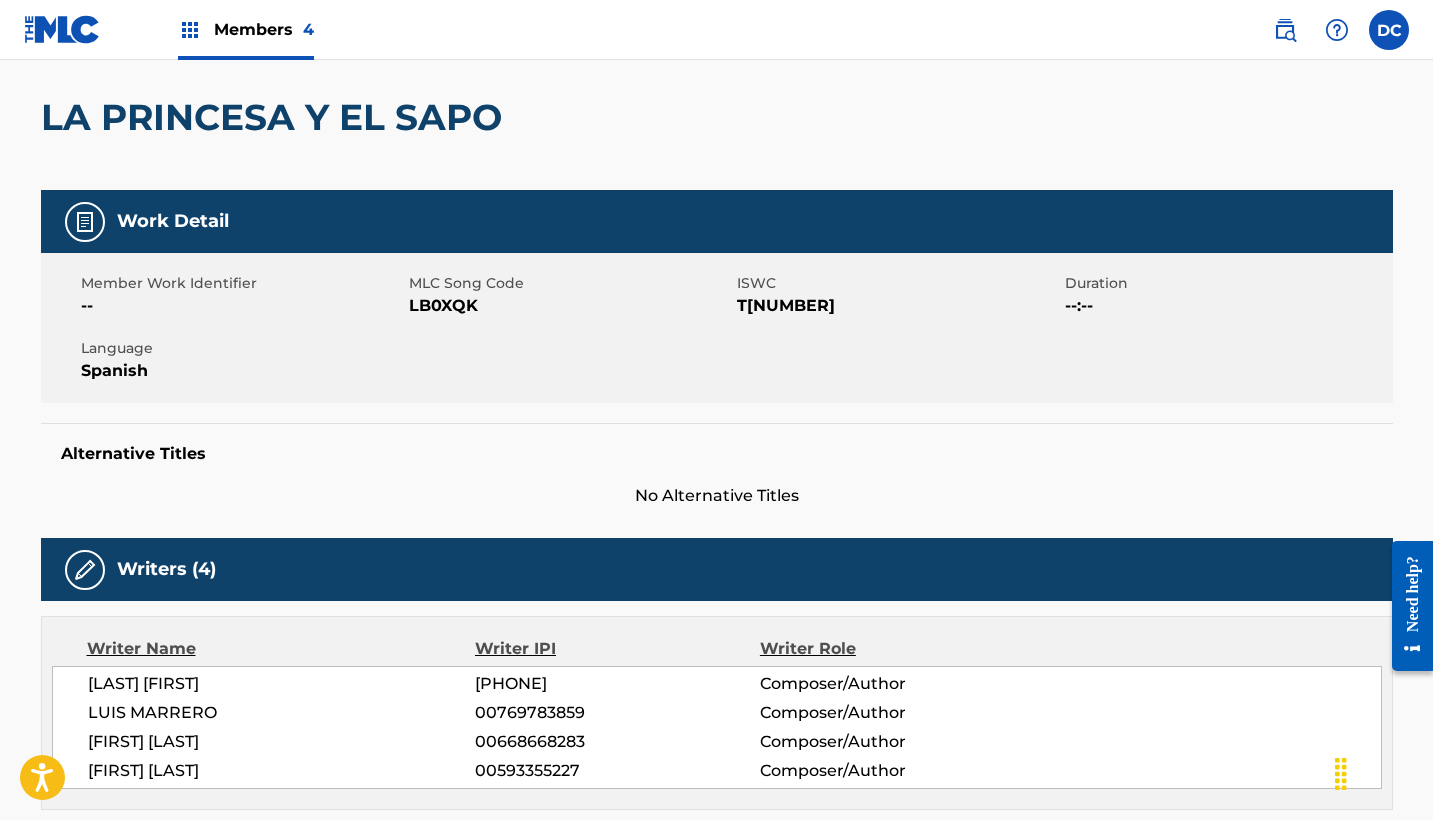 click on "LB0XQK" at bounding box center [570, 306] 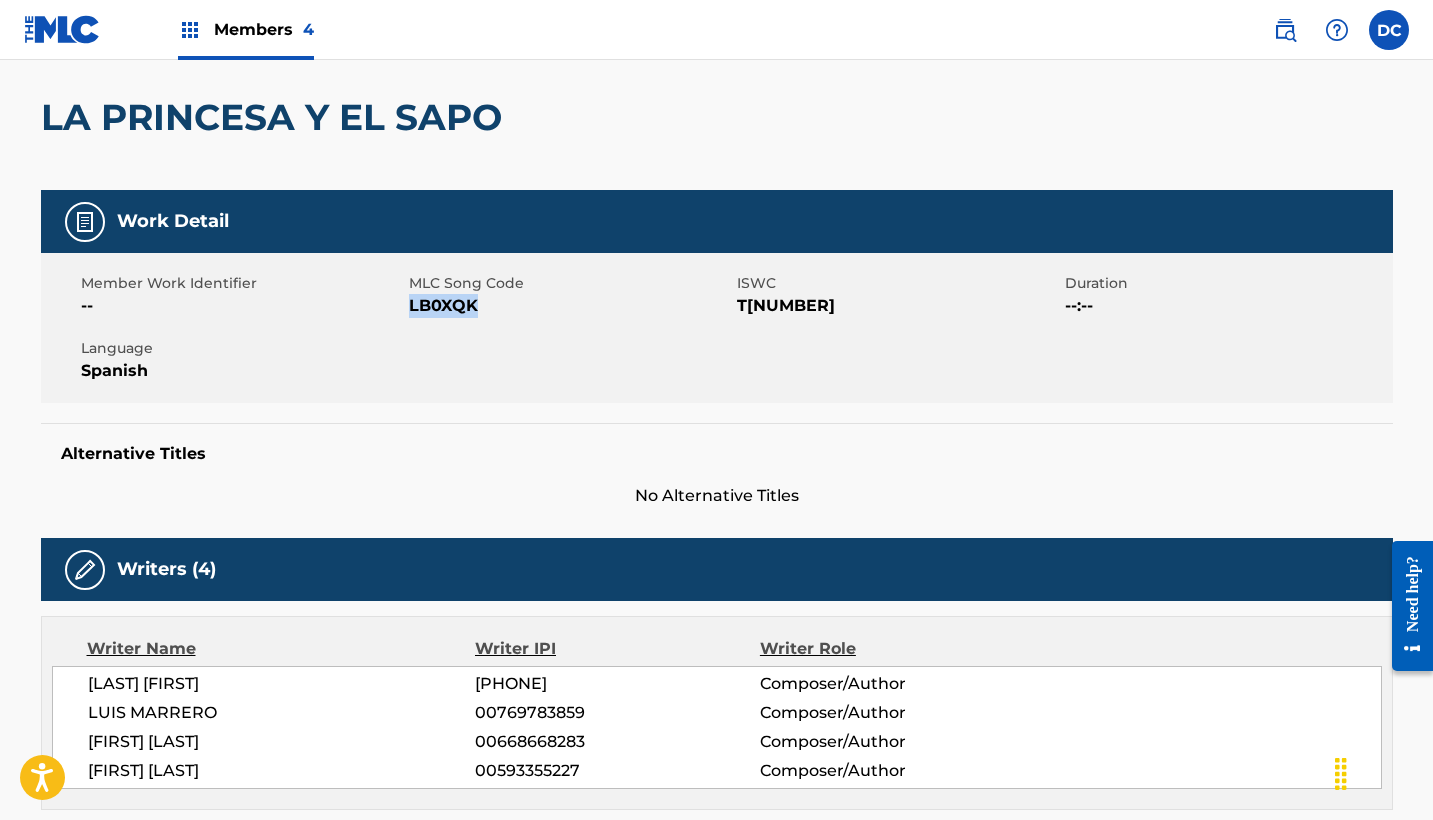 click on "LB0XQK" at bounding box center [570, 306] 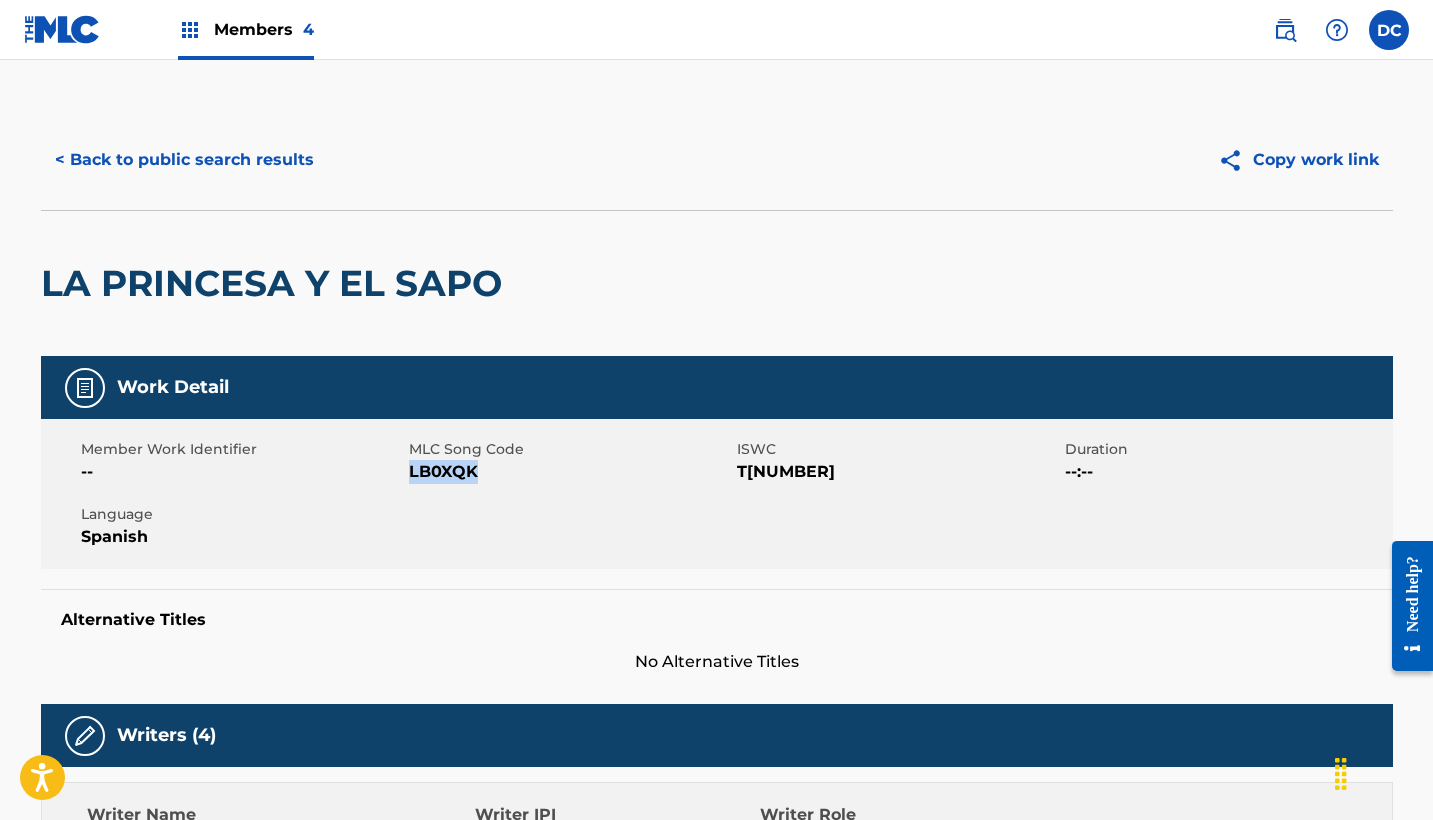 scroll, scrollTop: 0, scrollLeft: 0, axis: both 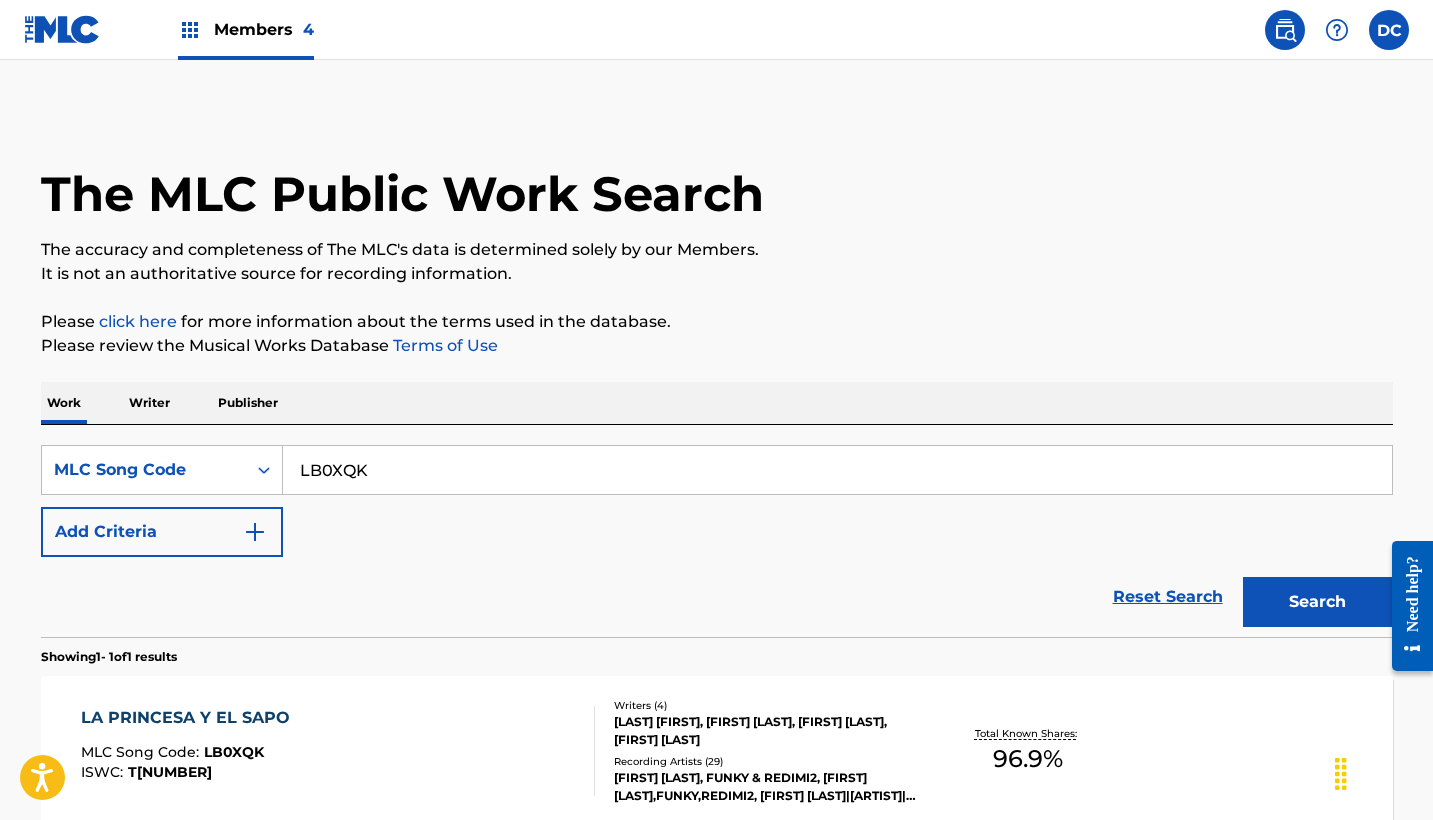 click on "Members    4" at bounding box center [264, 29] 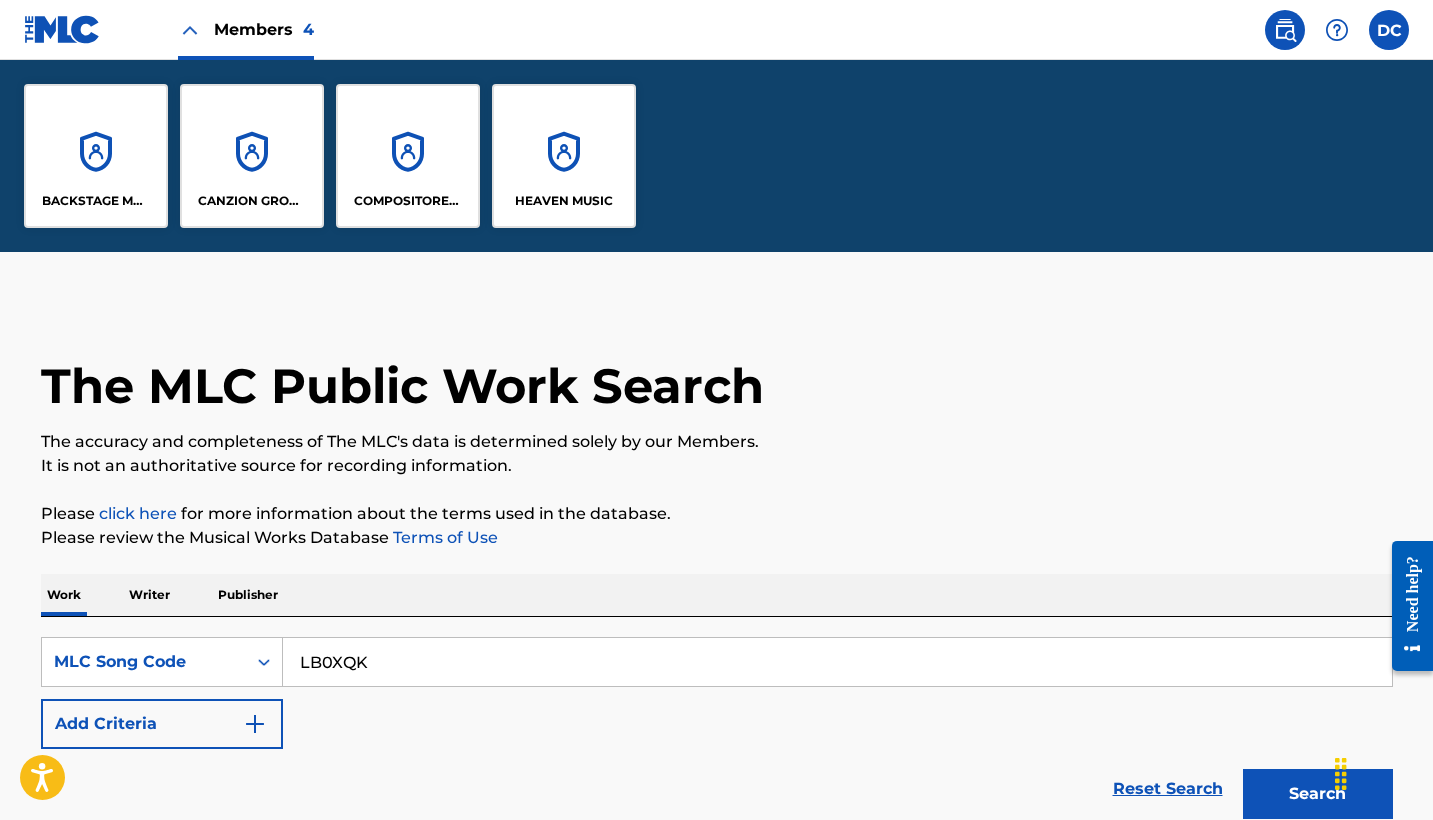 click on "HEAVEN MUSIC" at bounding box center (564, 156) 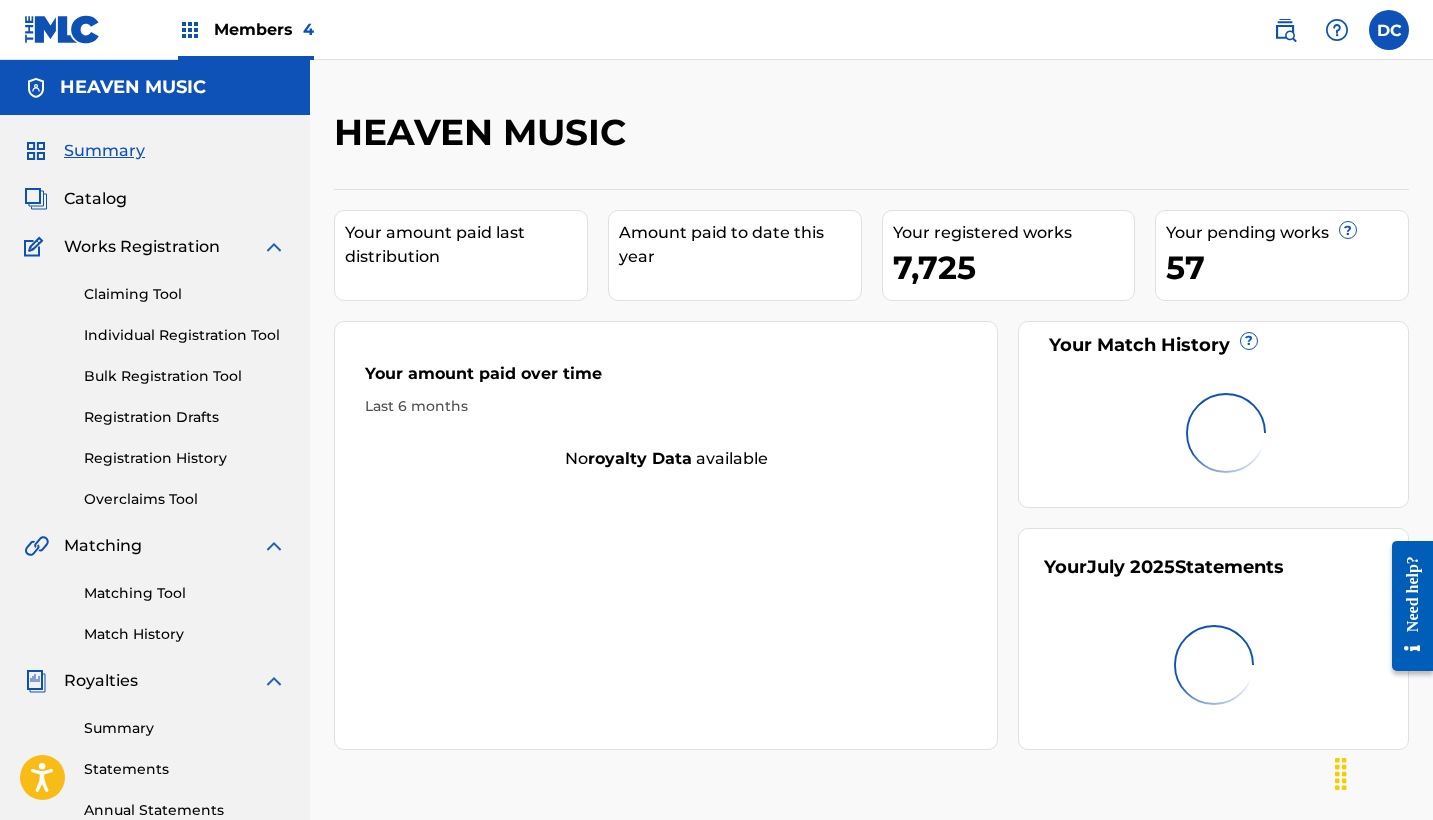 click on "Catalog" at bounding box center [95, 199] 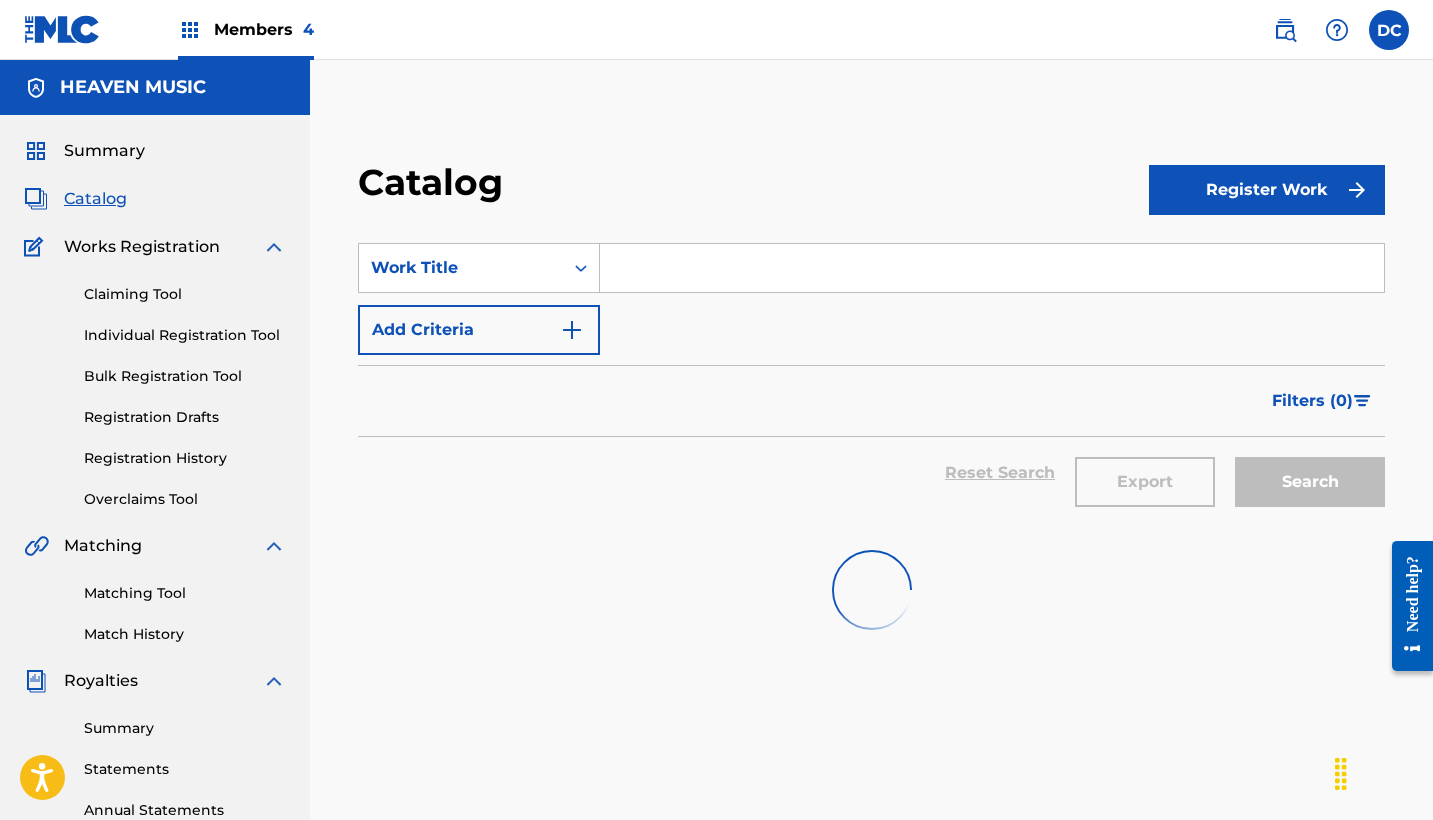 click at bounding box center (992, 268) 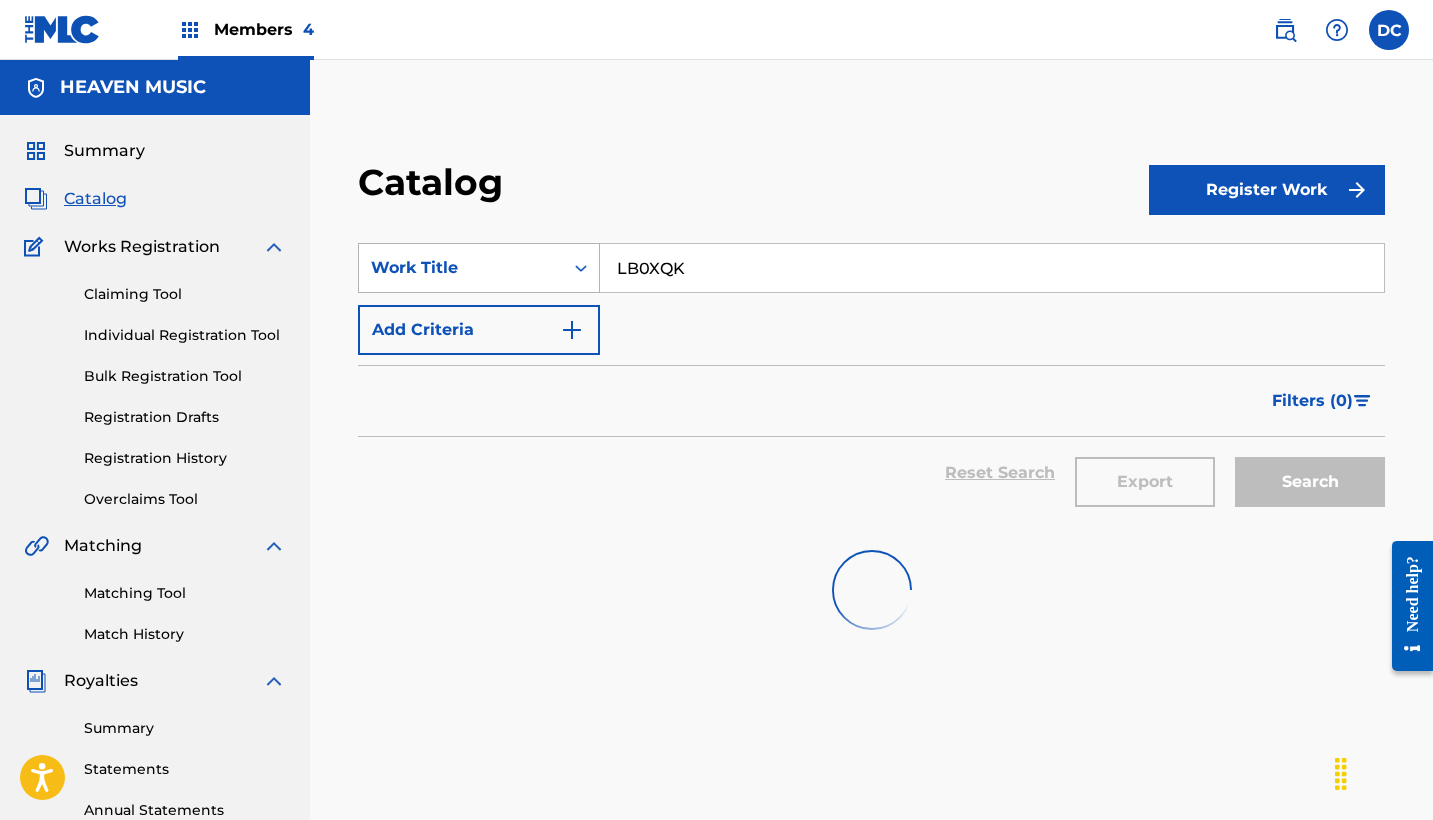 type on "LB0XQK" 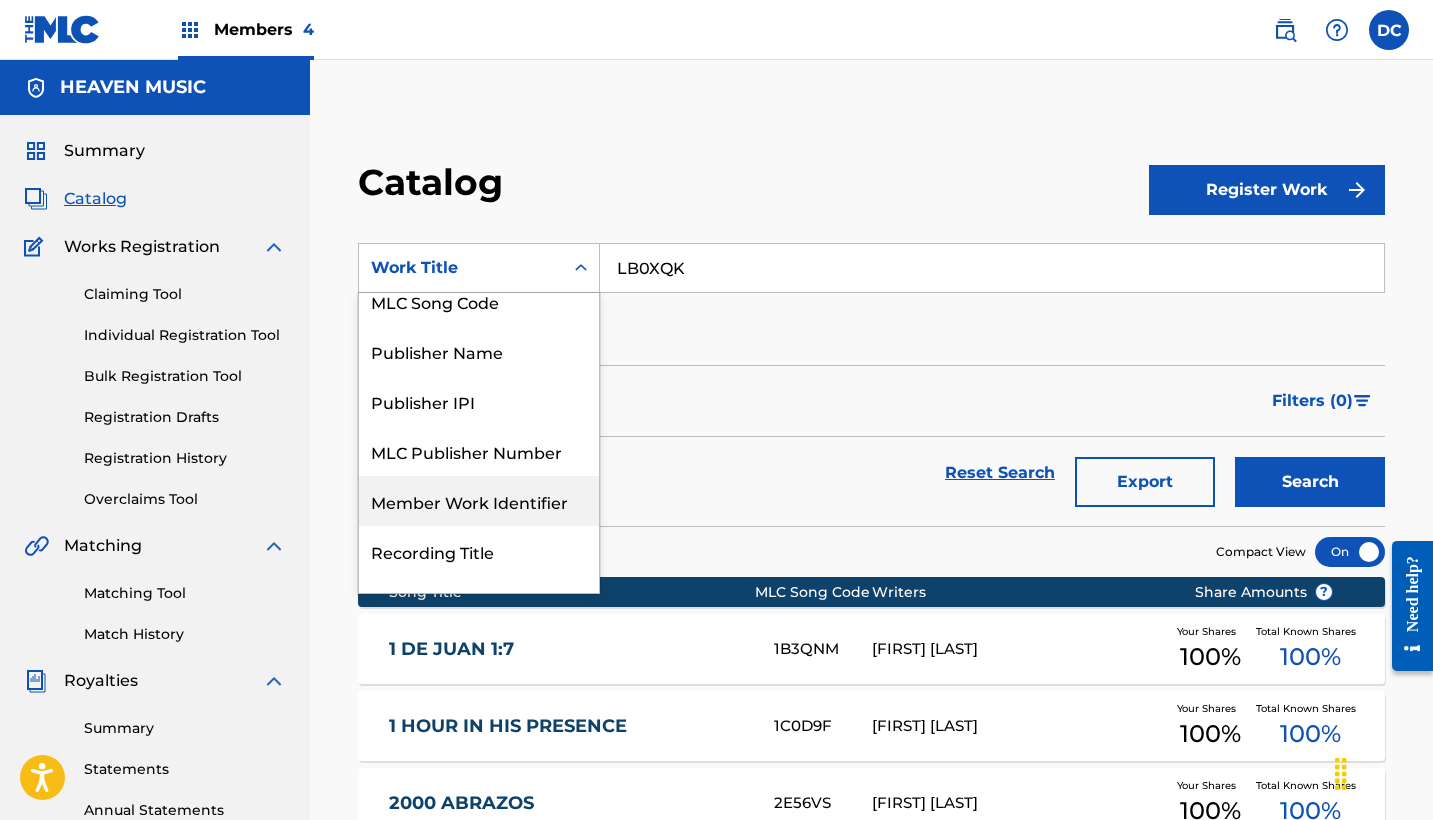 scroll, scrollTop: 157, scrollLeft: 0, axis: vertical 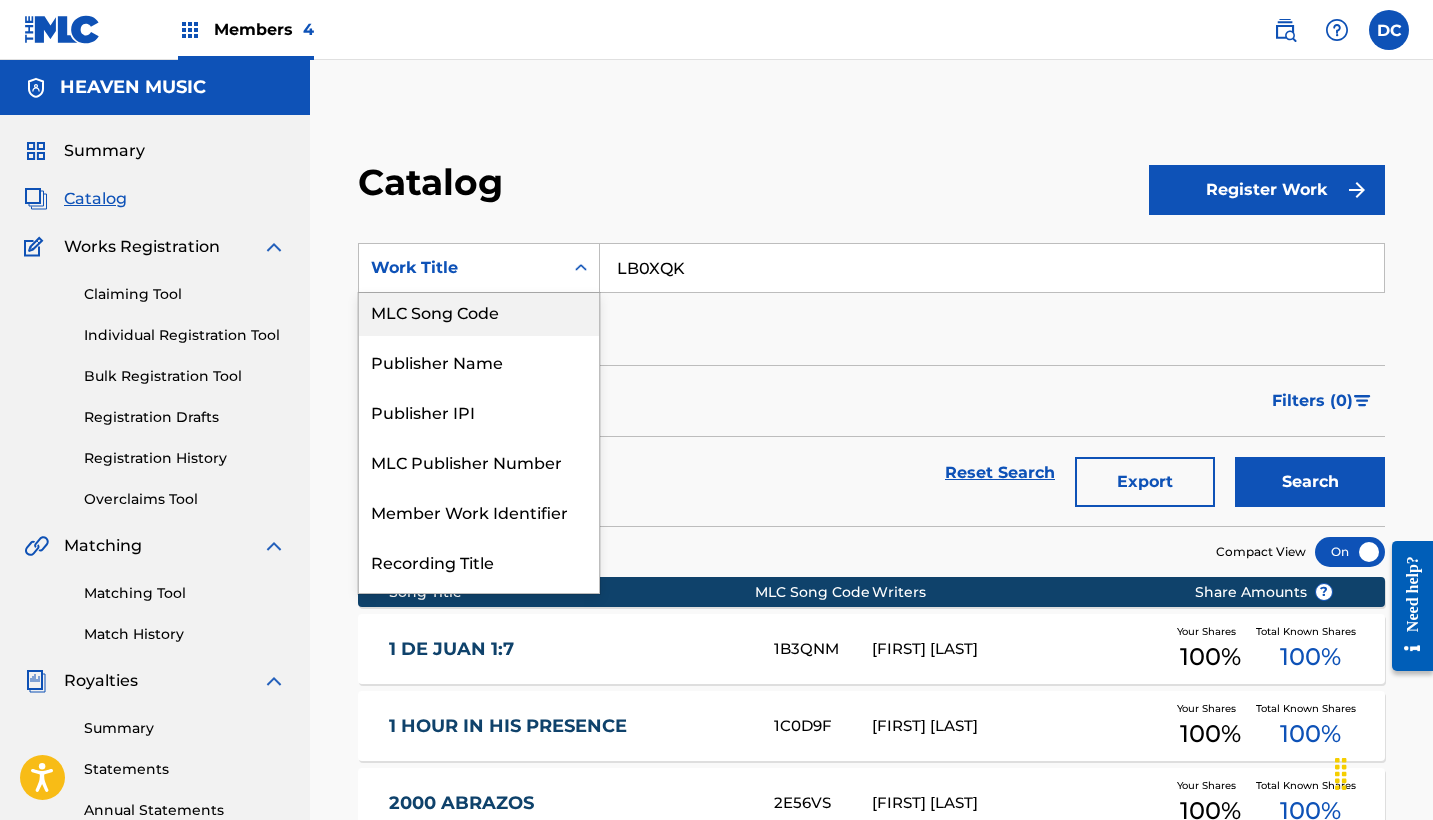 click on "MLC Song Code" at bounding box center [479, 311] 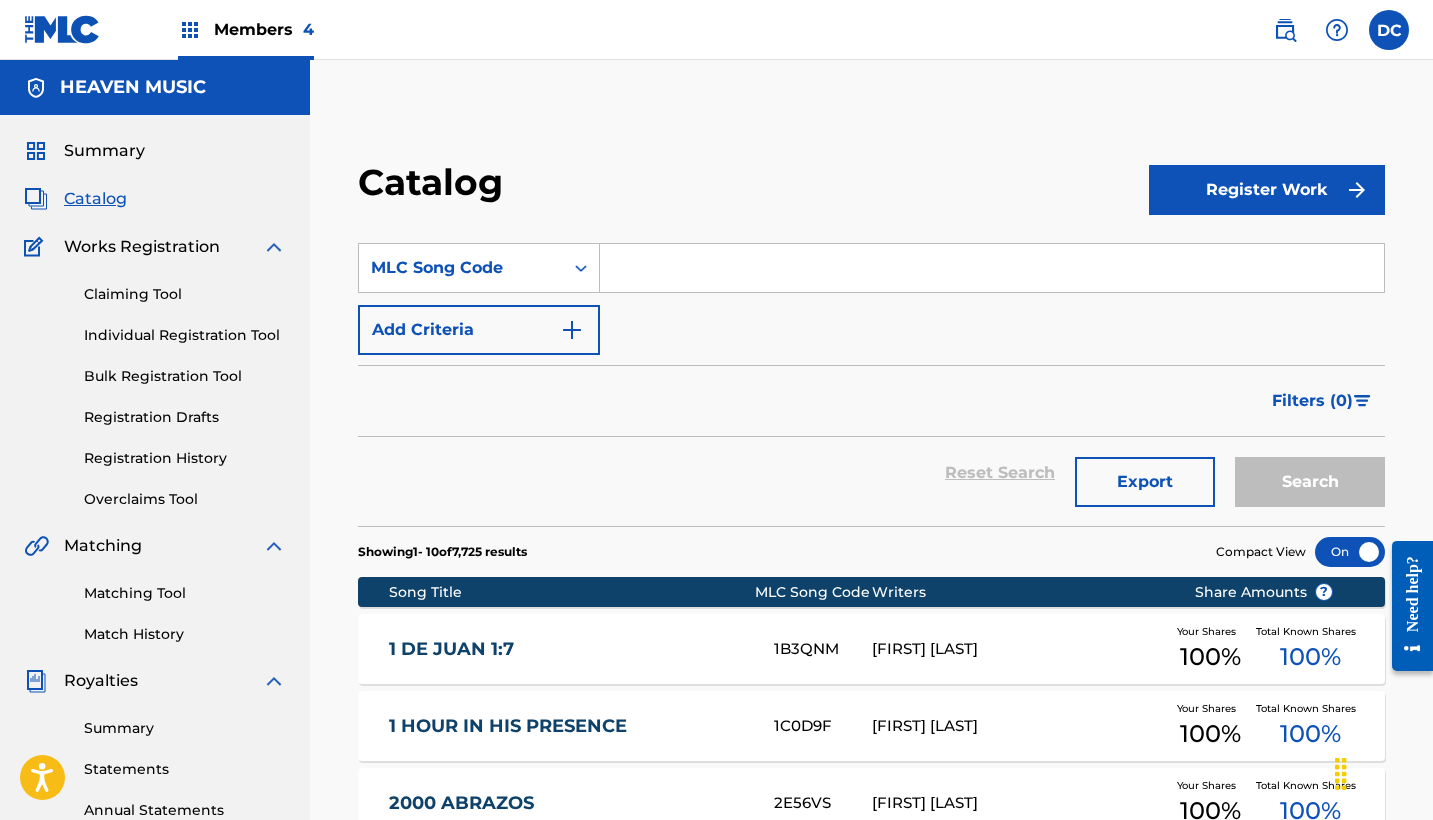 click at bounding box center (992, 268) 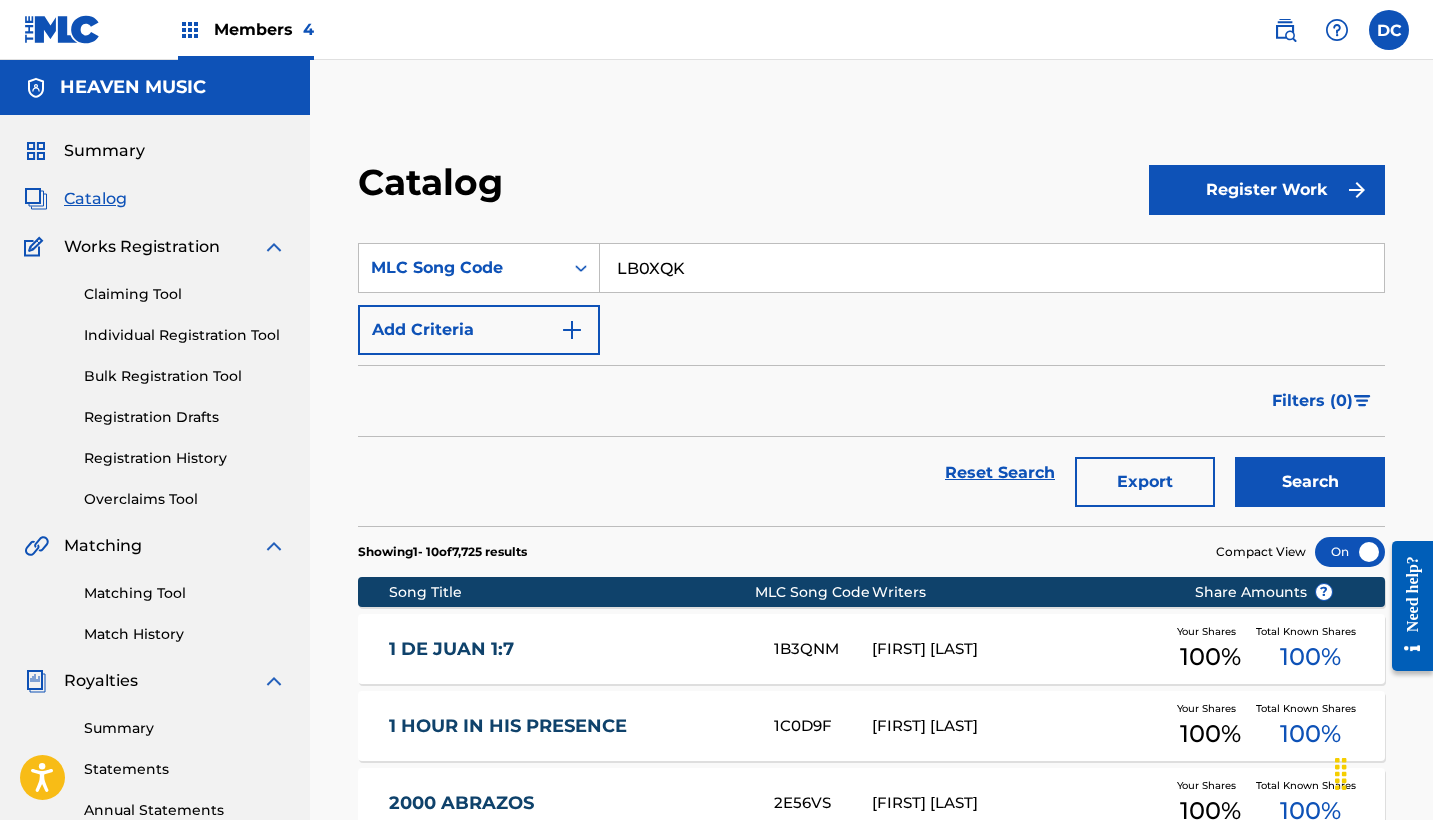 type on "LB0XQK" 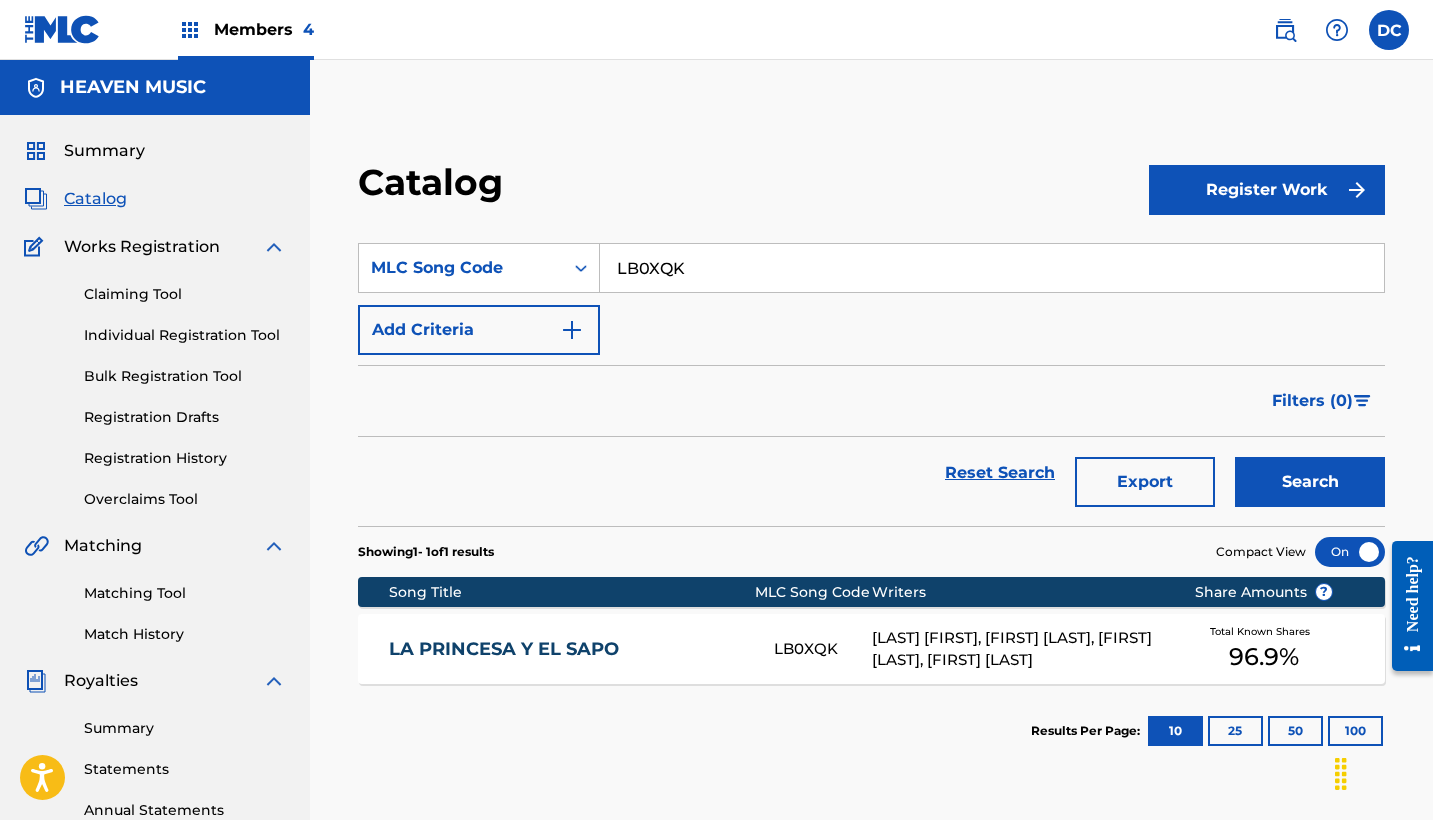 click on "LA PRINCESA Y EL SAPO LB0XQK [LAST] [FIRST], [FIRST] [LAST], [FIRST] [LAST], [FIRST] [LAST] Total Known Shares 96.9 %" at bounding box center [871, 649] 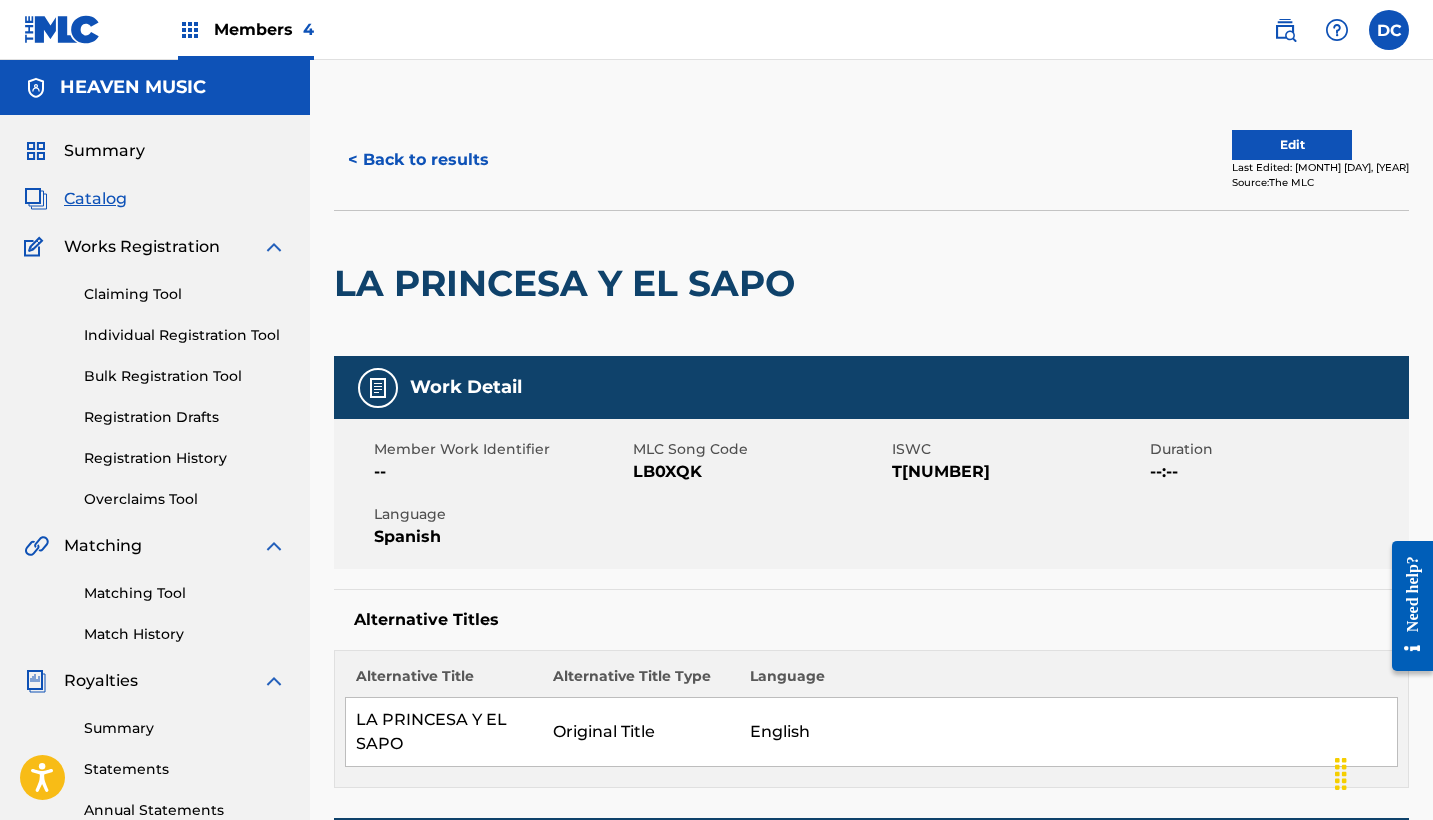 scroll, scrollTop: 0, scrollLeft: 0, axis: both 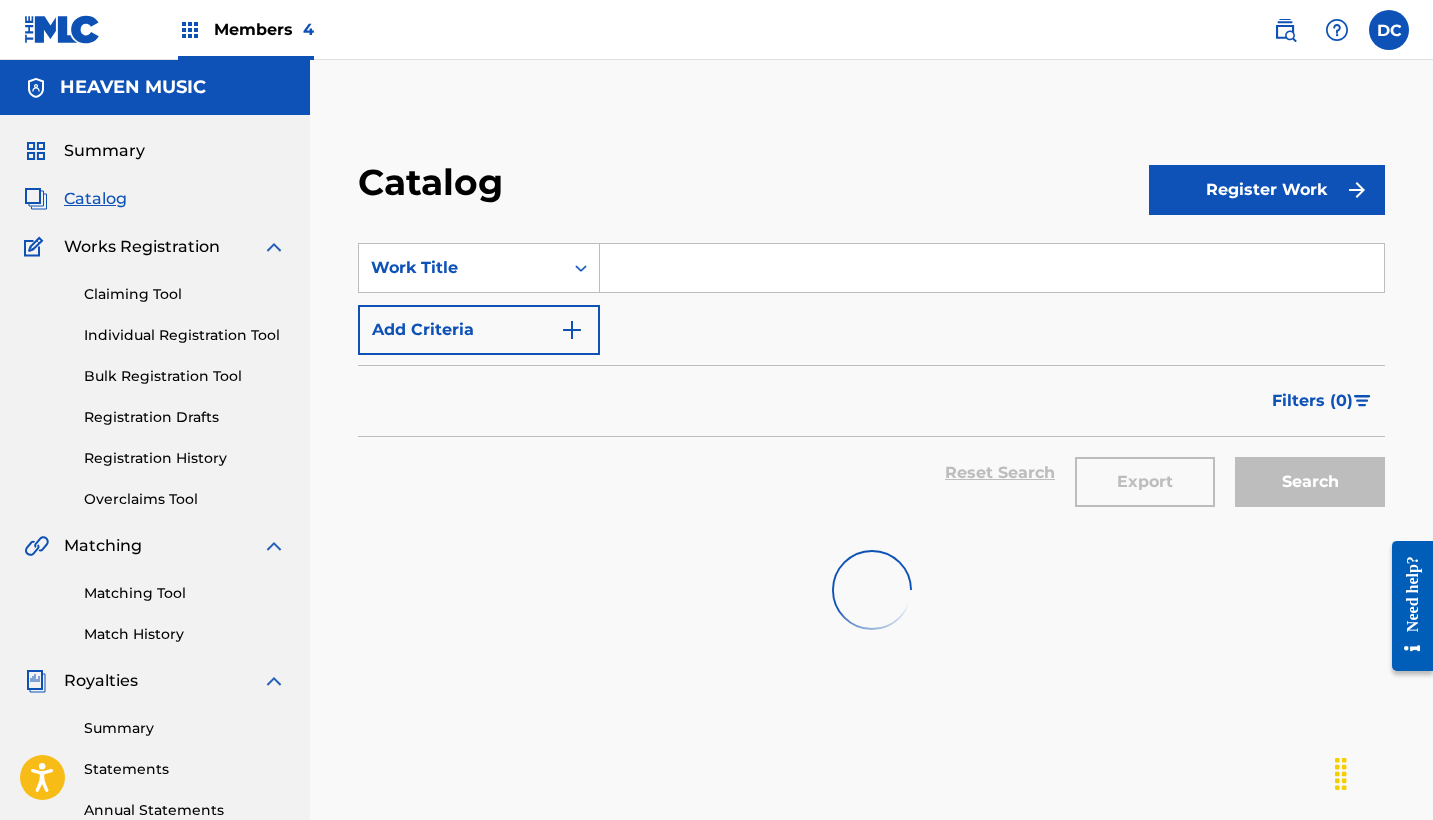 click at bounding box center (992, 268) 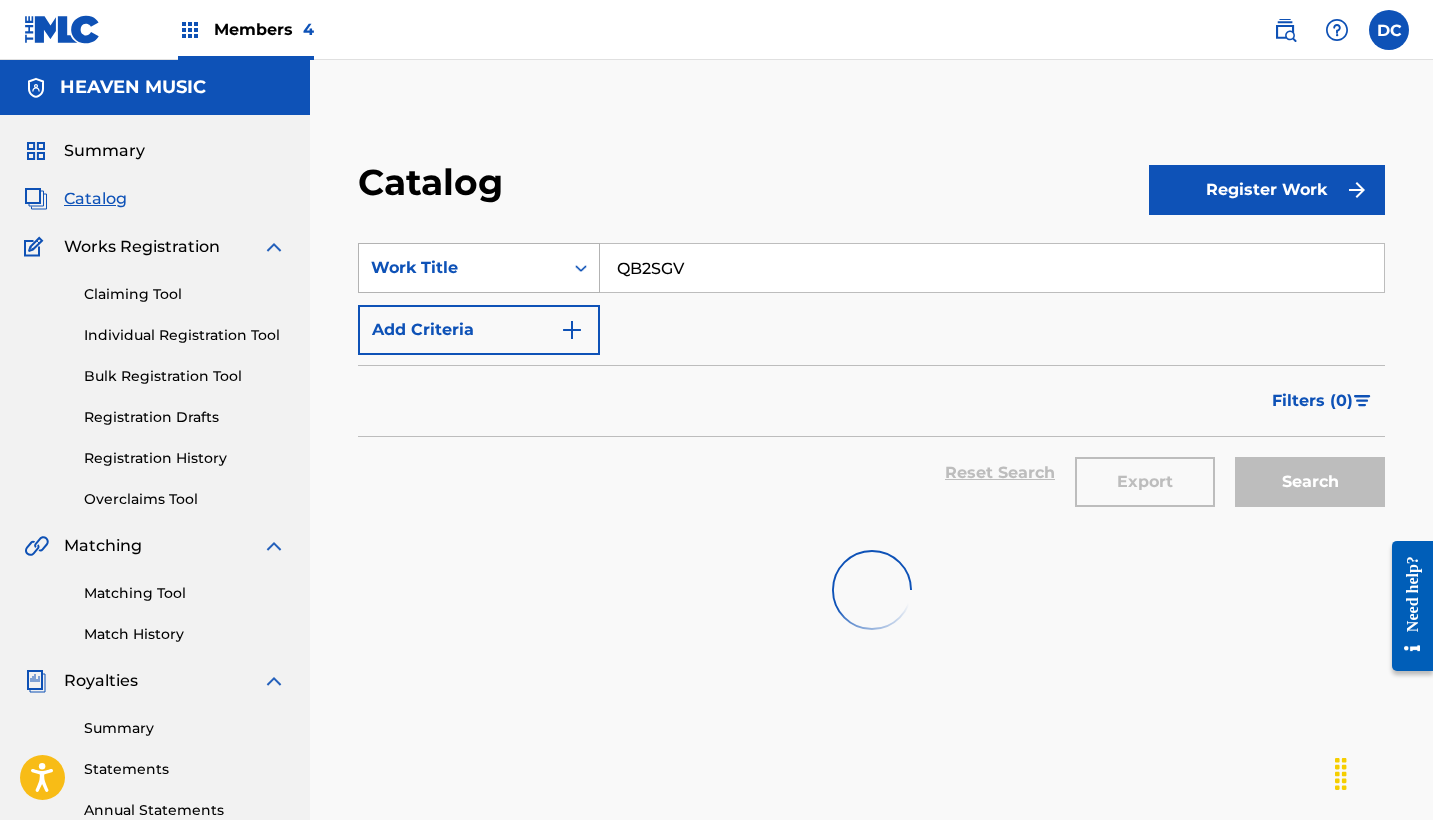 type on "QB2SGV" 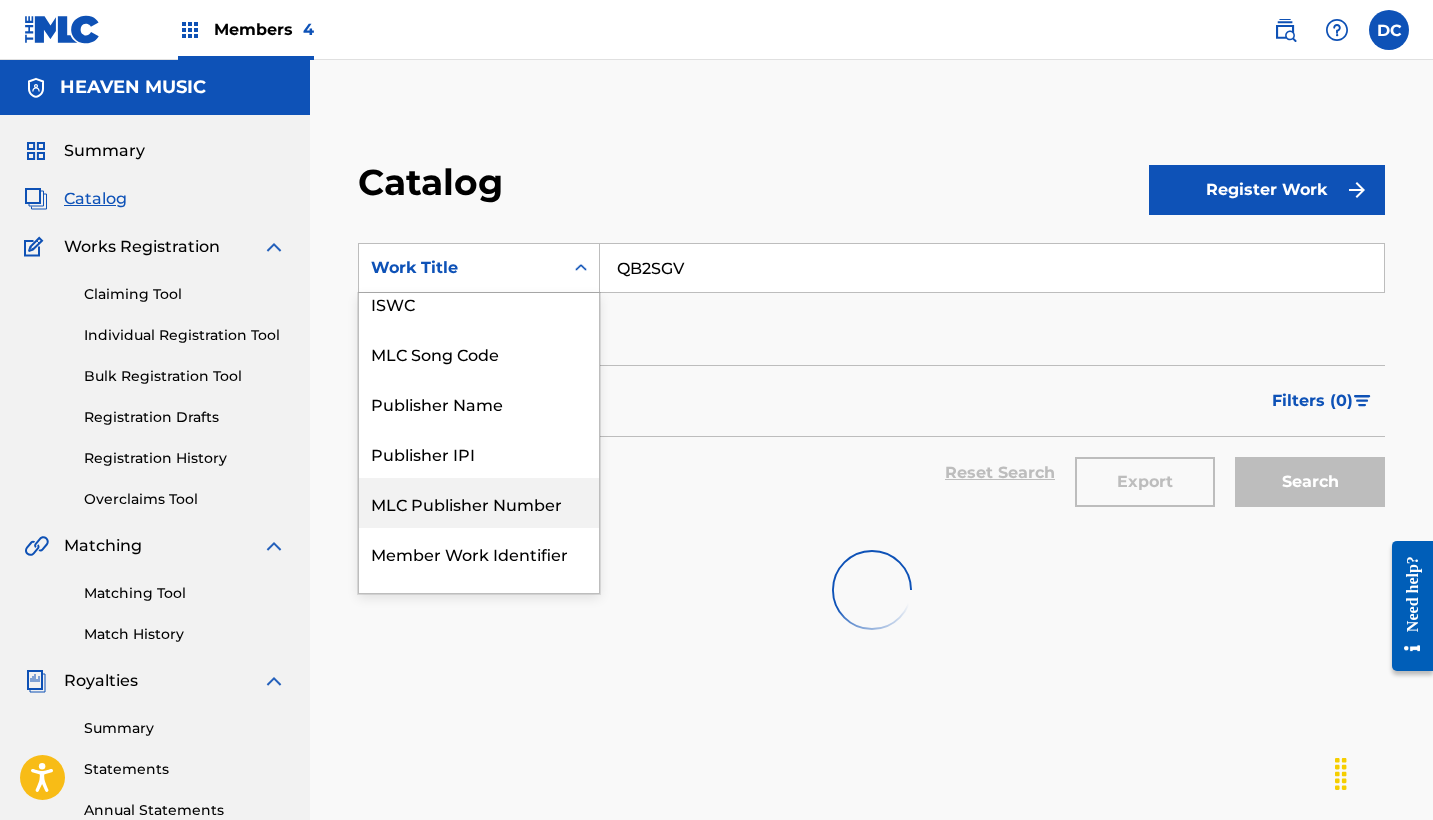 scroll, scrollTop: 112, scrollLeft: 0, axis: vertical 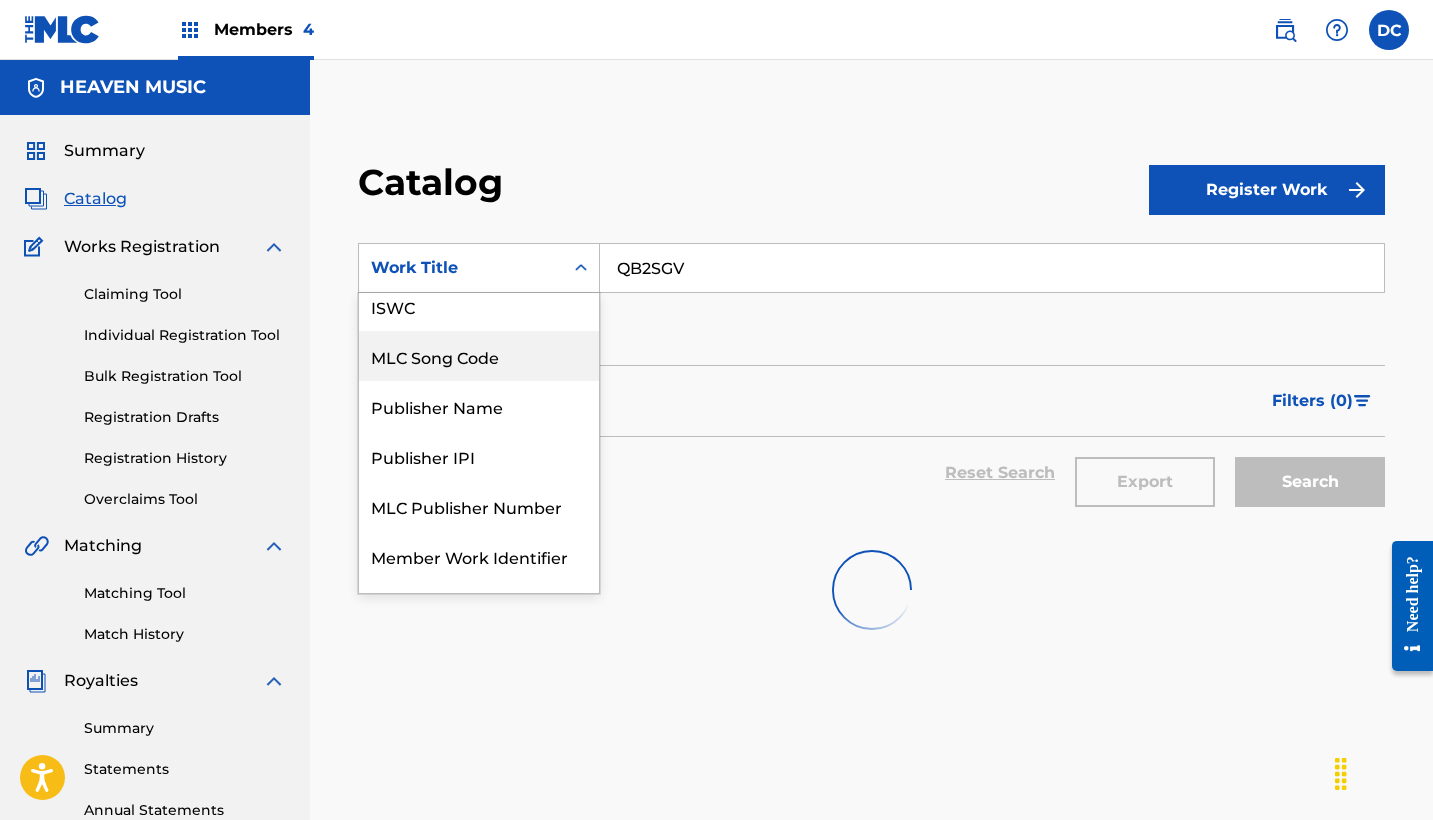 click on "MLC Song Code" at bounding box center [479, 356] 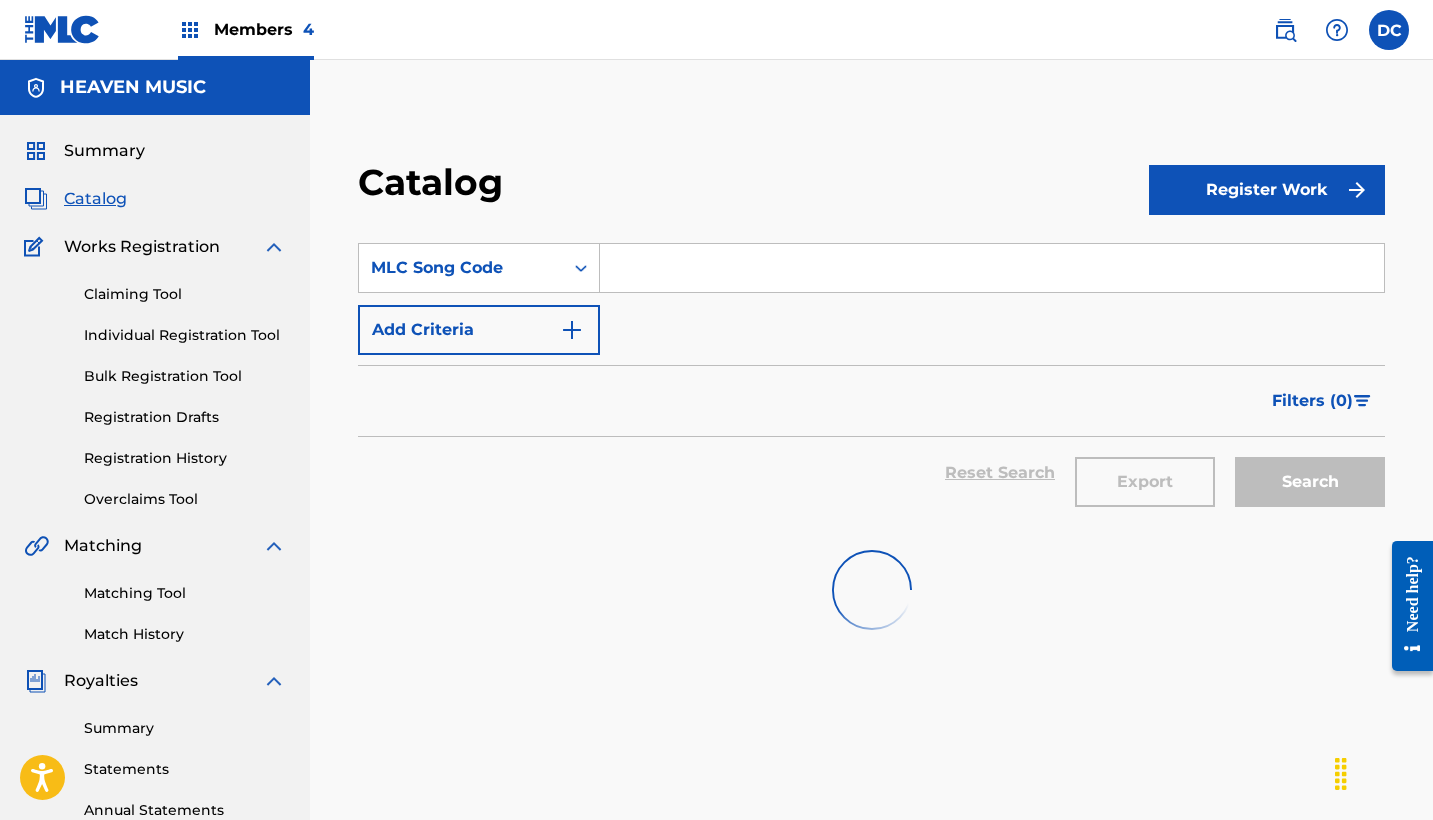 click at bounding box center (992, 268) 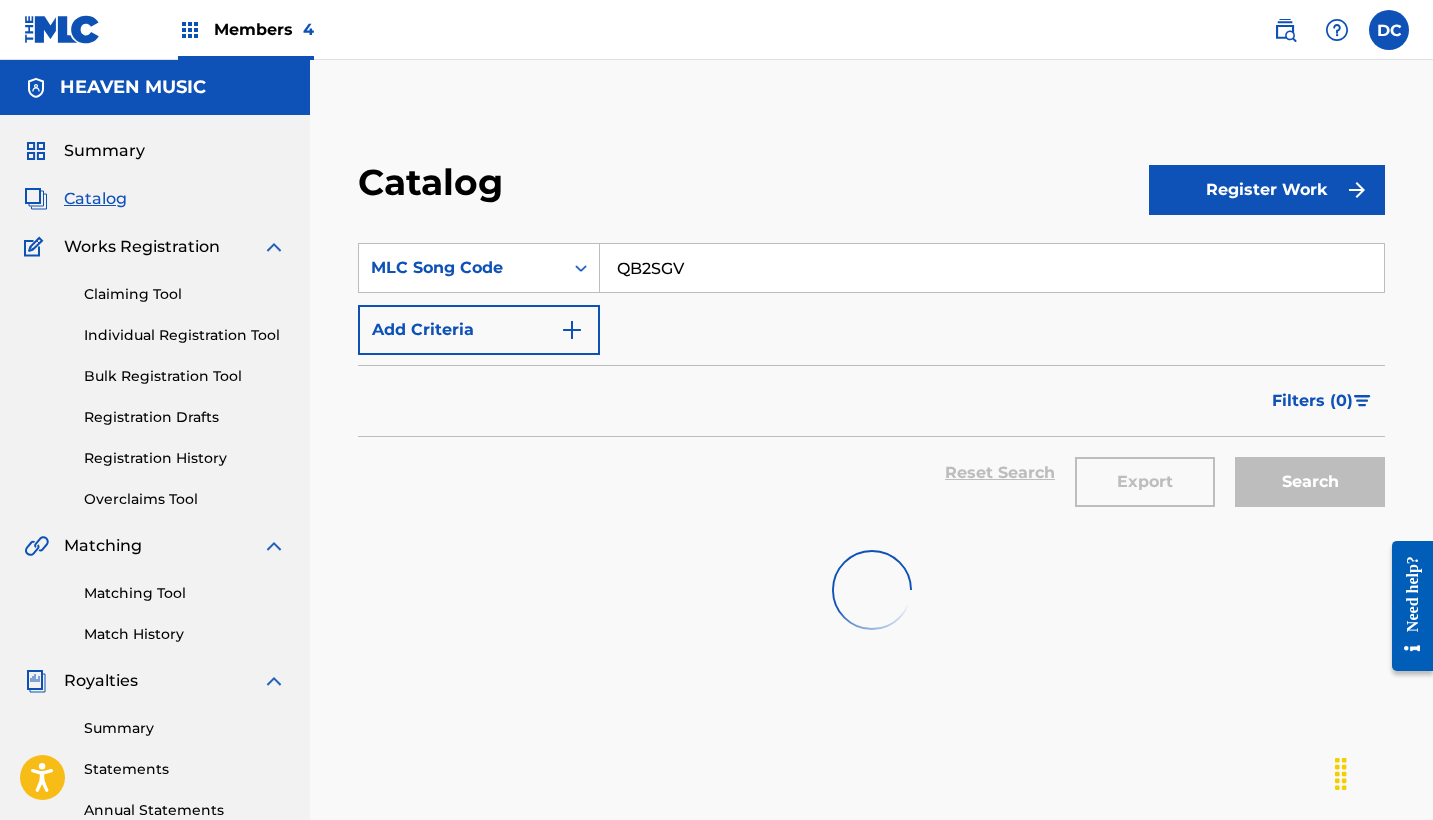 type on "QB2SGV" 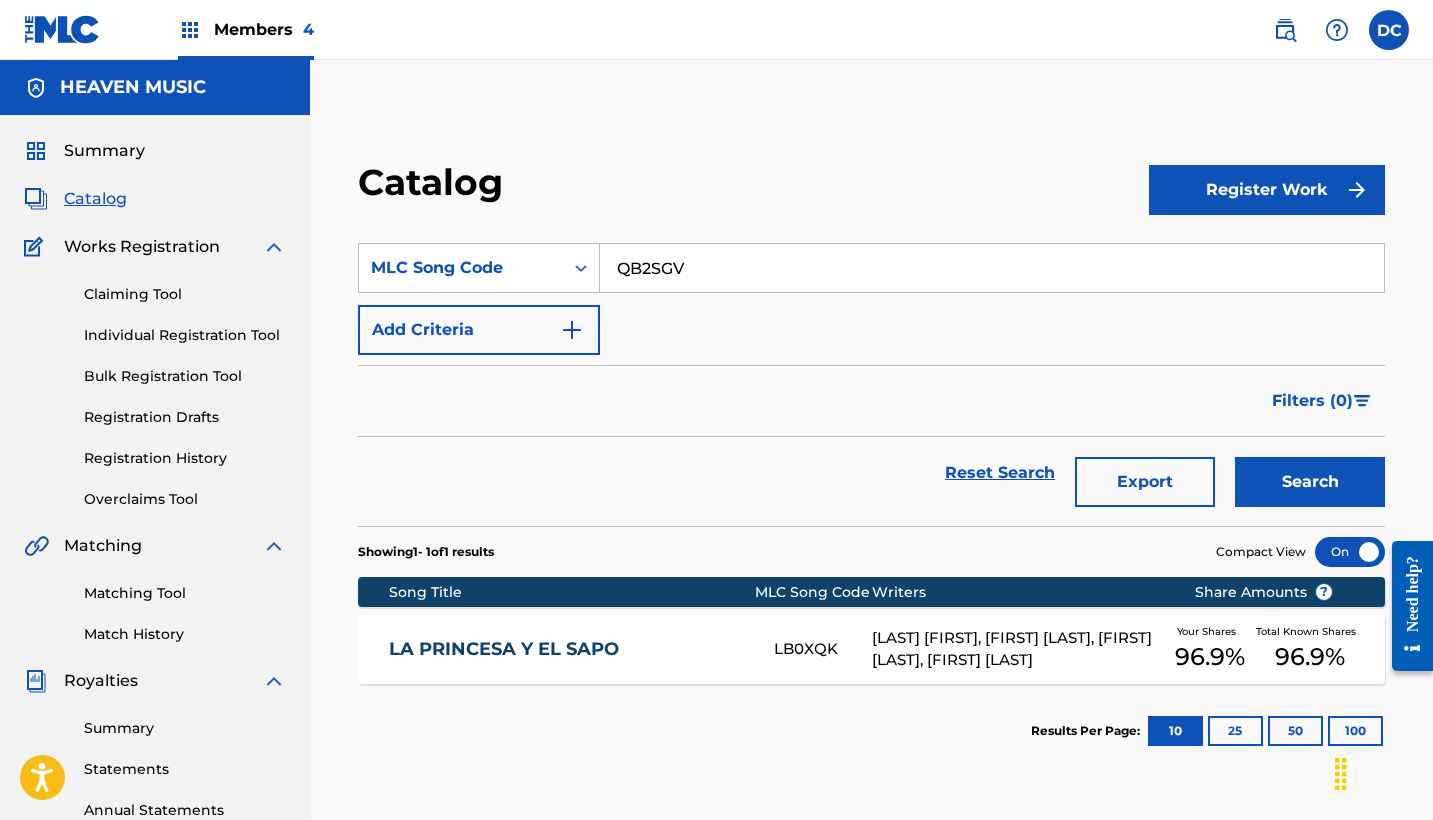 click on "LA PRINCESA Y EL SAPO" at bounding box center (581, 649) 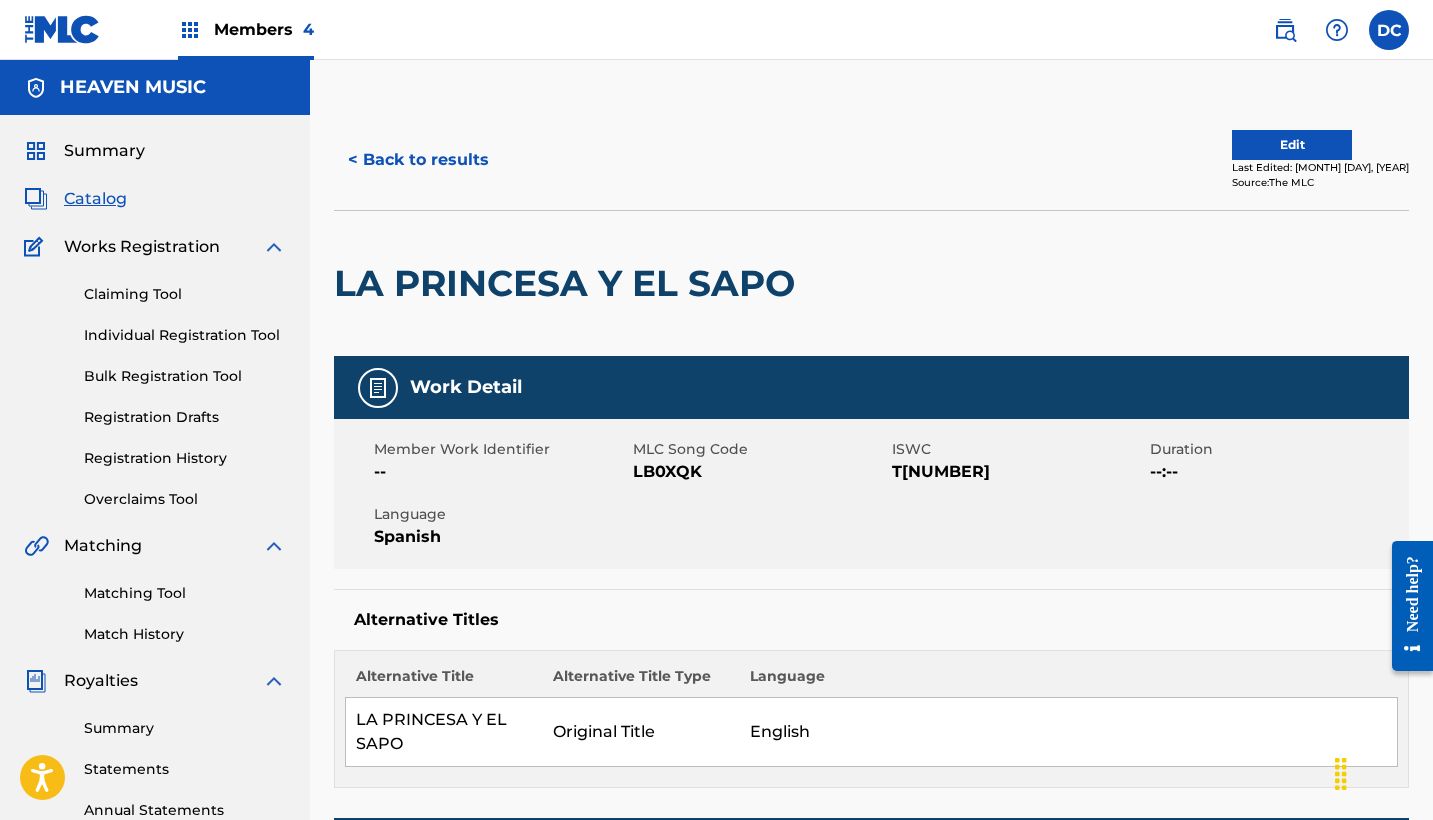 scroll, scrollTop: -1, scrollLeft: 0, axis: vertical 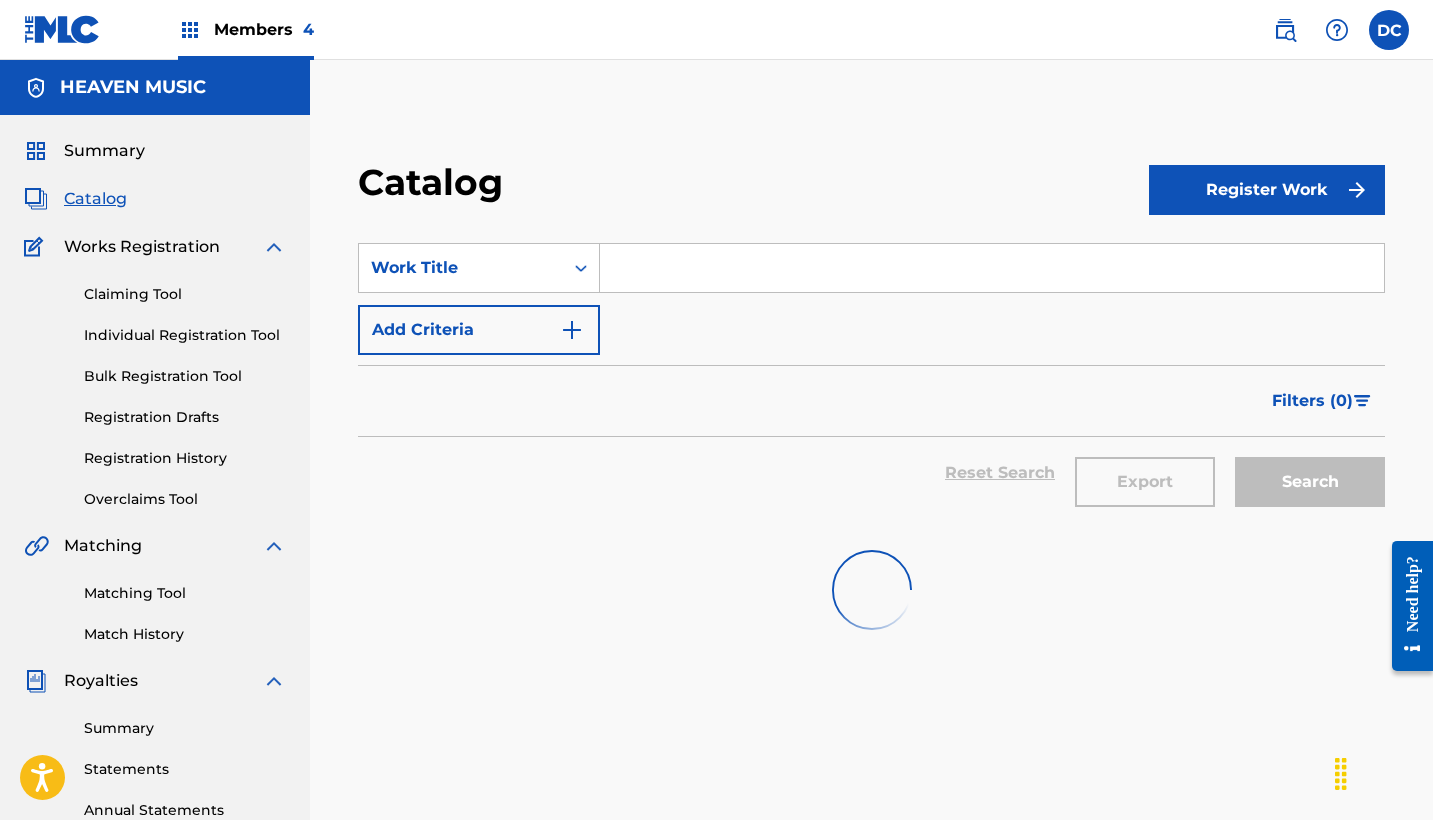 click at bounding box center [992, 268] 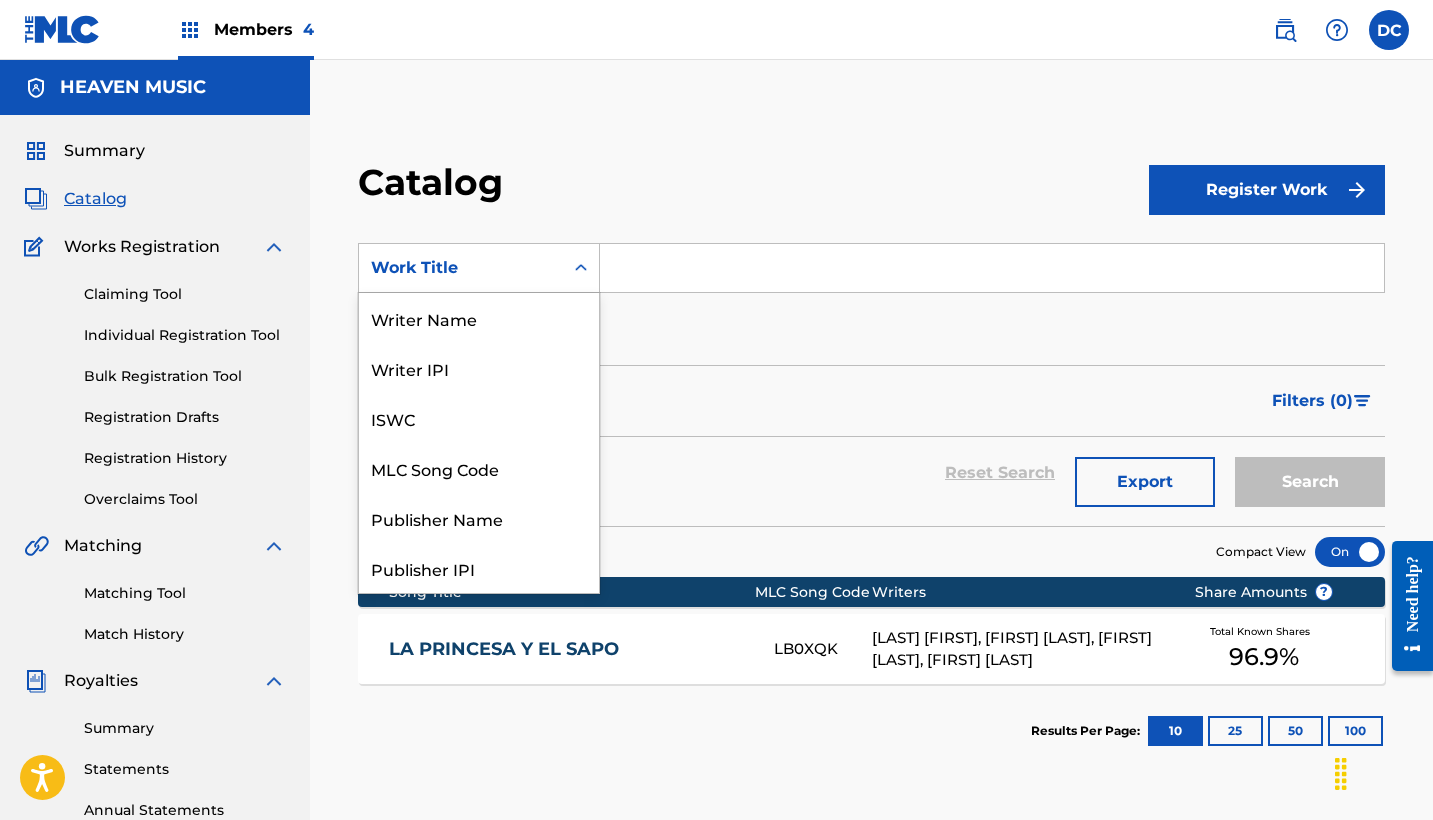 click on "Work Title" at bounding box center [461, 268] 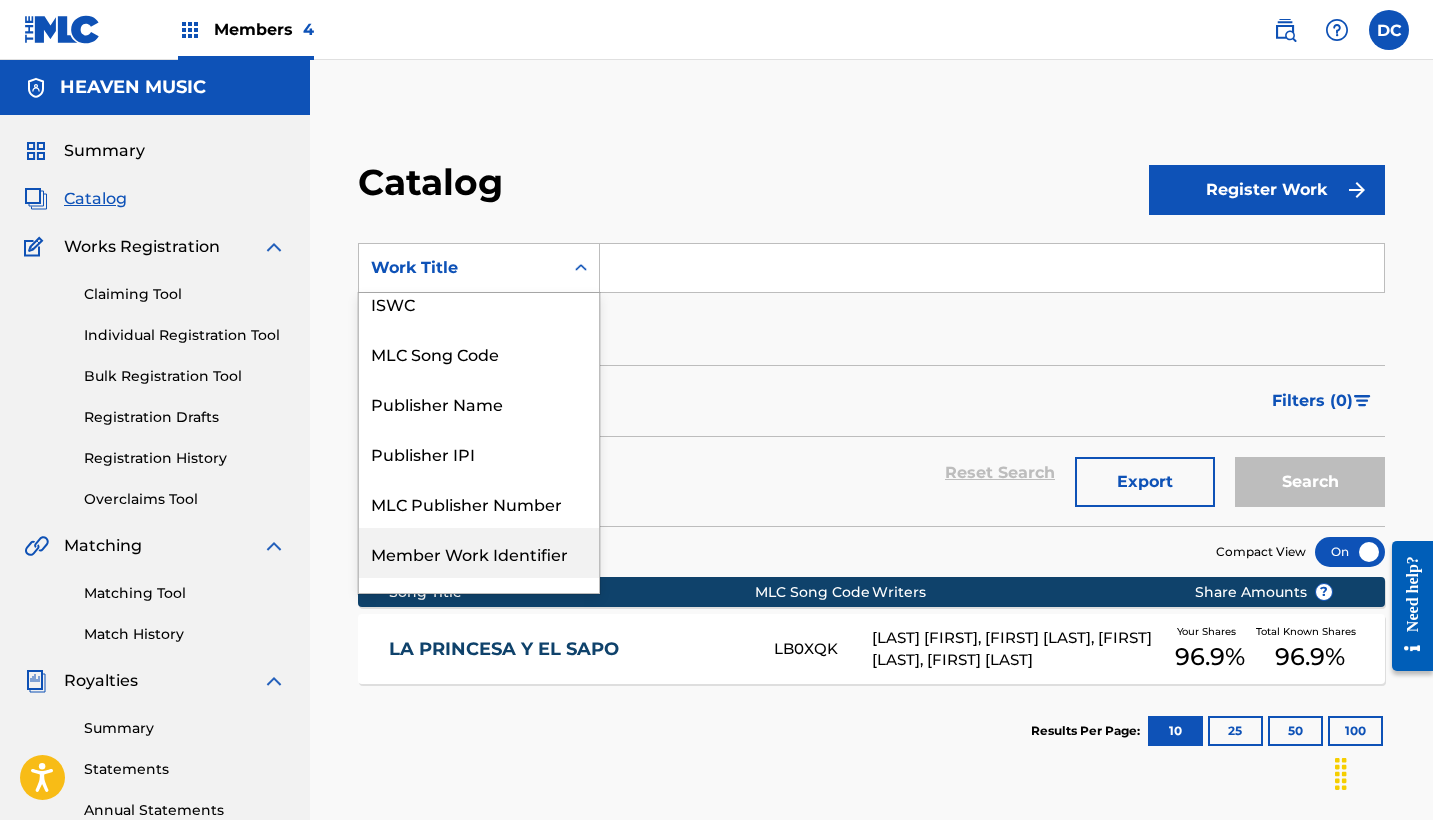scroll, scrollTop: 115, scrollLeft: 0, axis: vertical 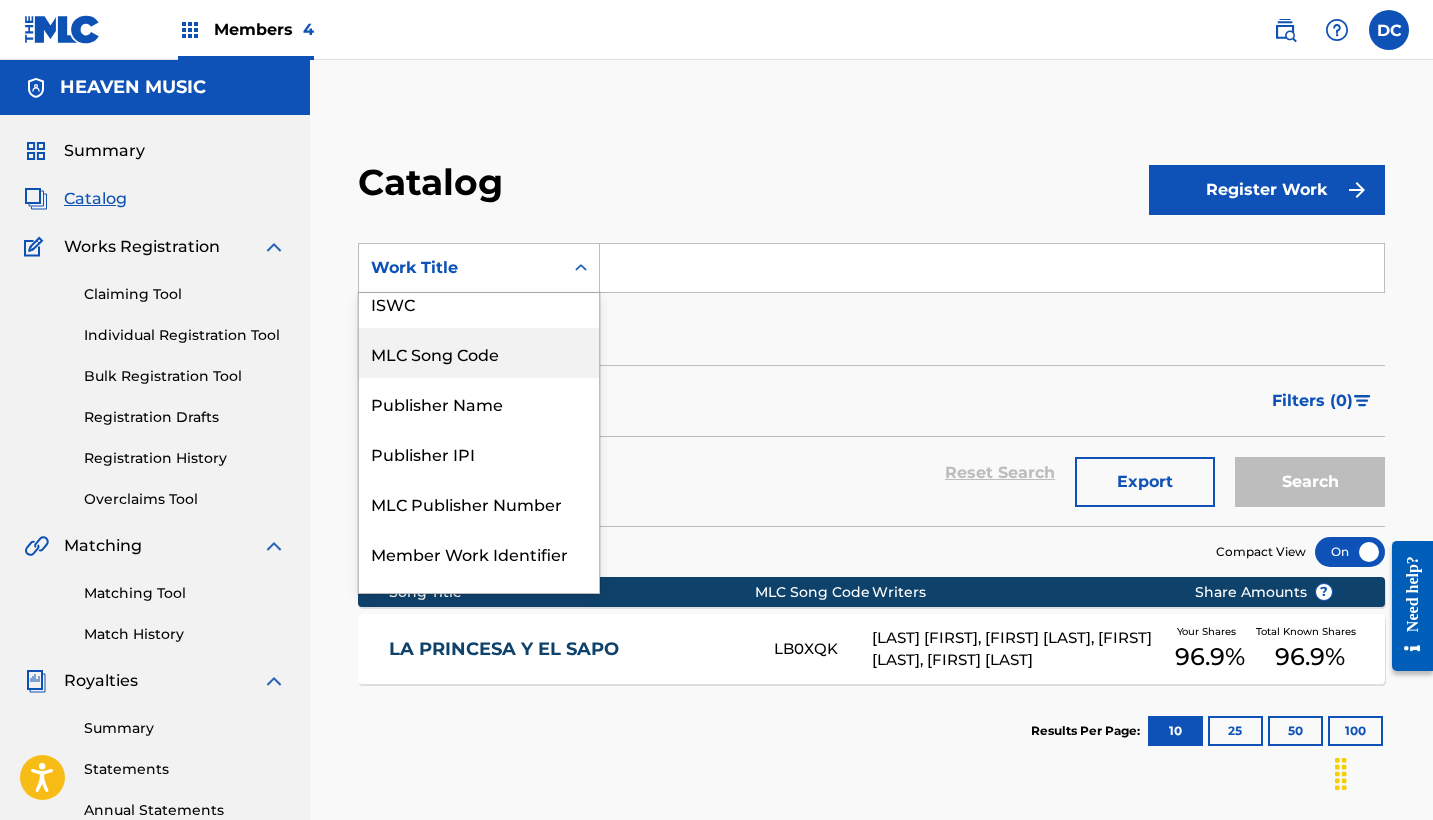 click on "MLC Song Code" at bounding box center (479, 353) 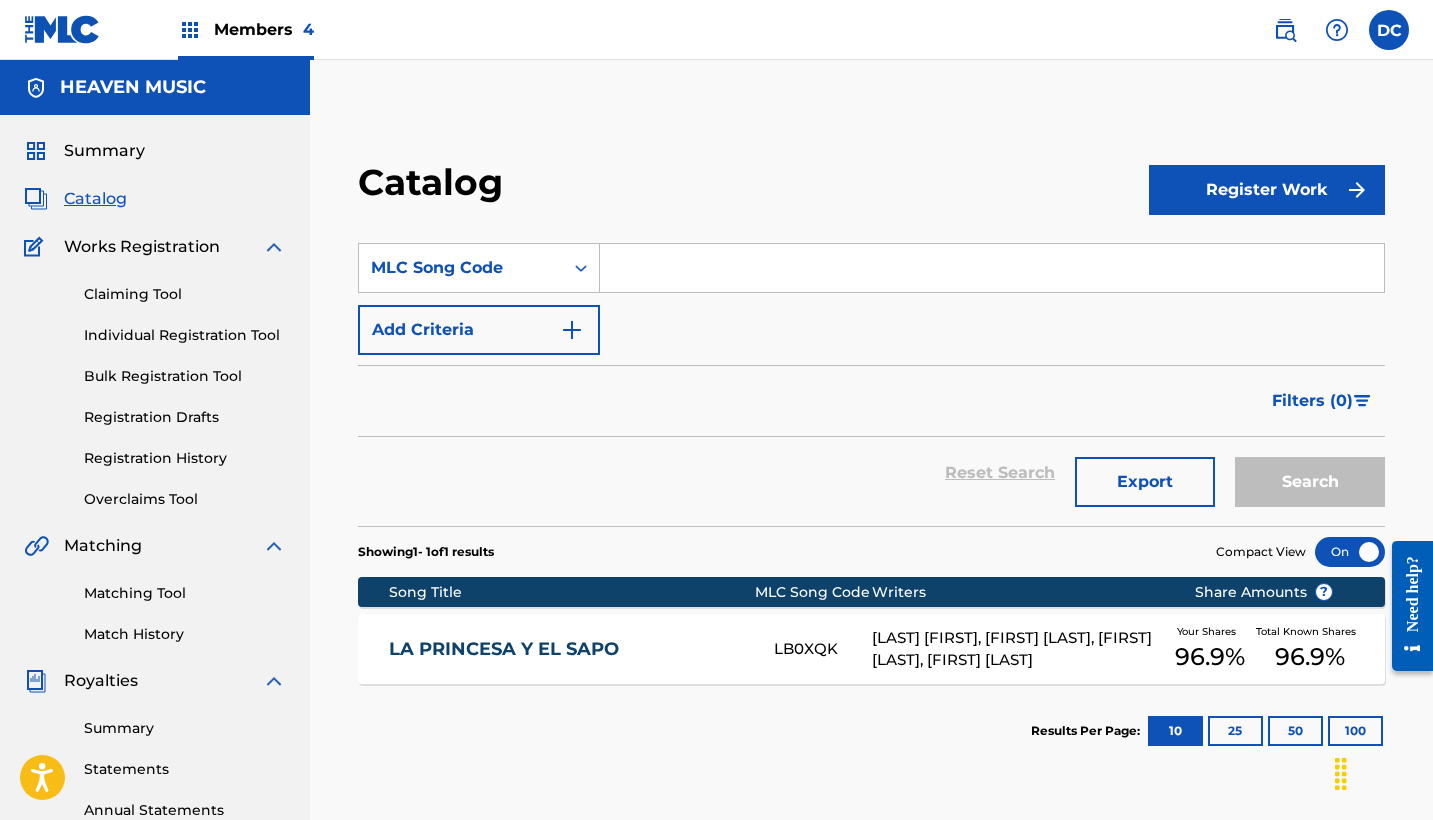 click on "SearchWithCriteria6e838fa9-1e08-40ee-a90b-ef148bcf1765 MLC Song Code Add Criteria" at bounding box center [871, 299] 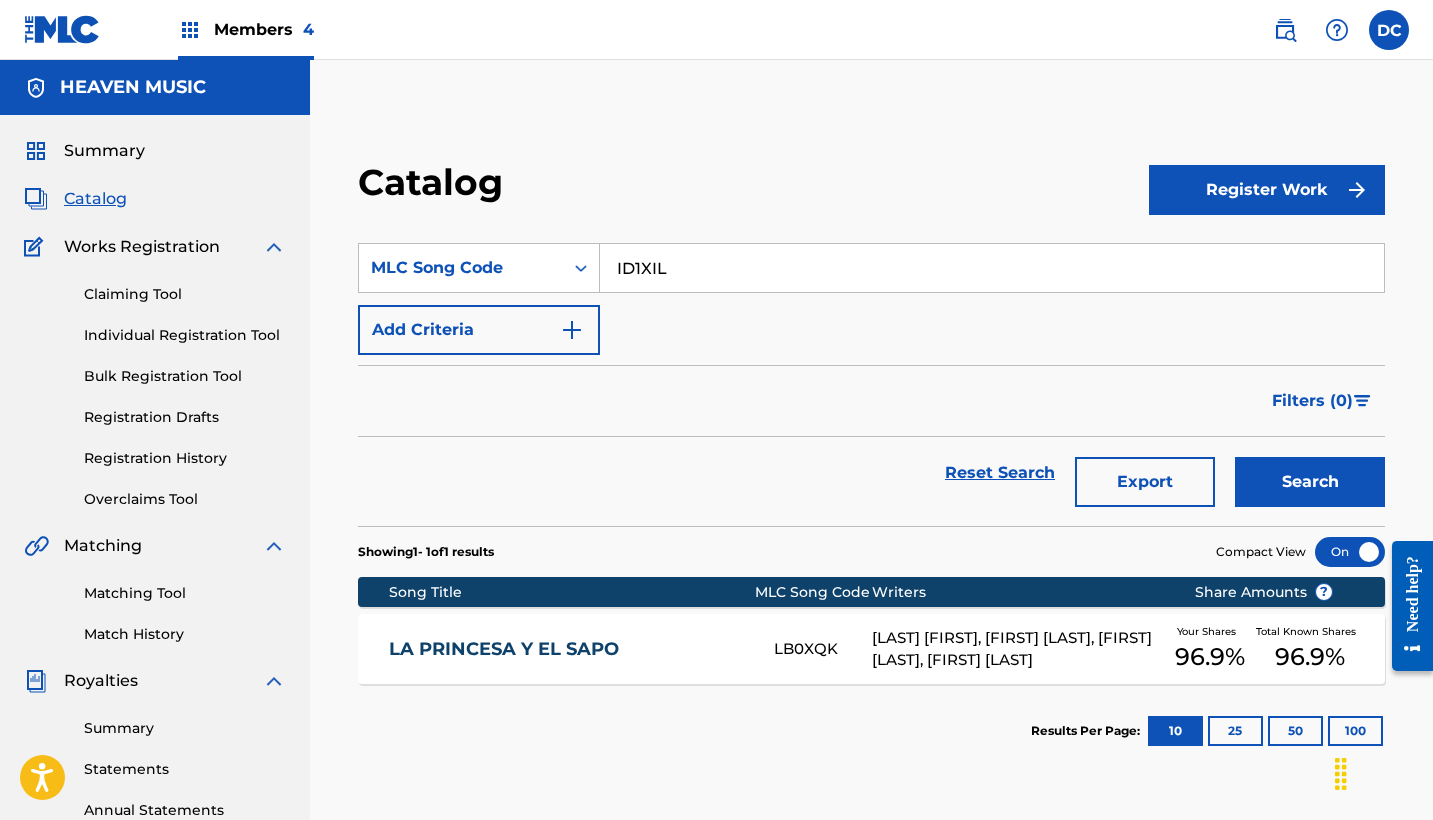 type on "ID1XIL" 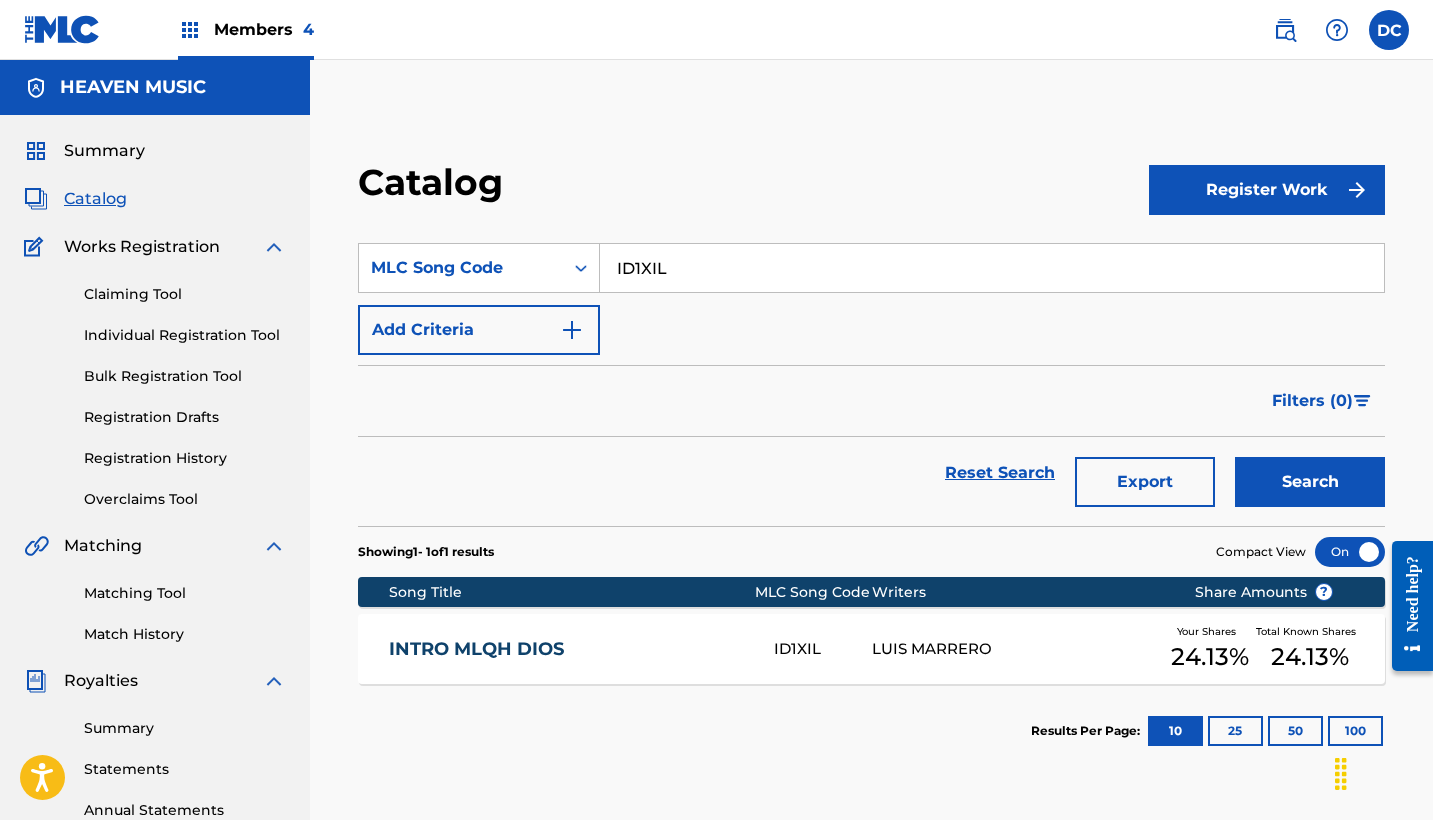 click on "INTRO MLQH DIOS" at bounding box center [568, 649] 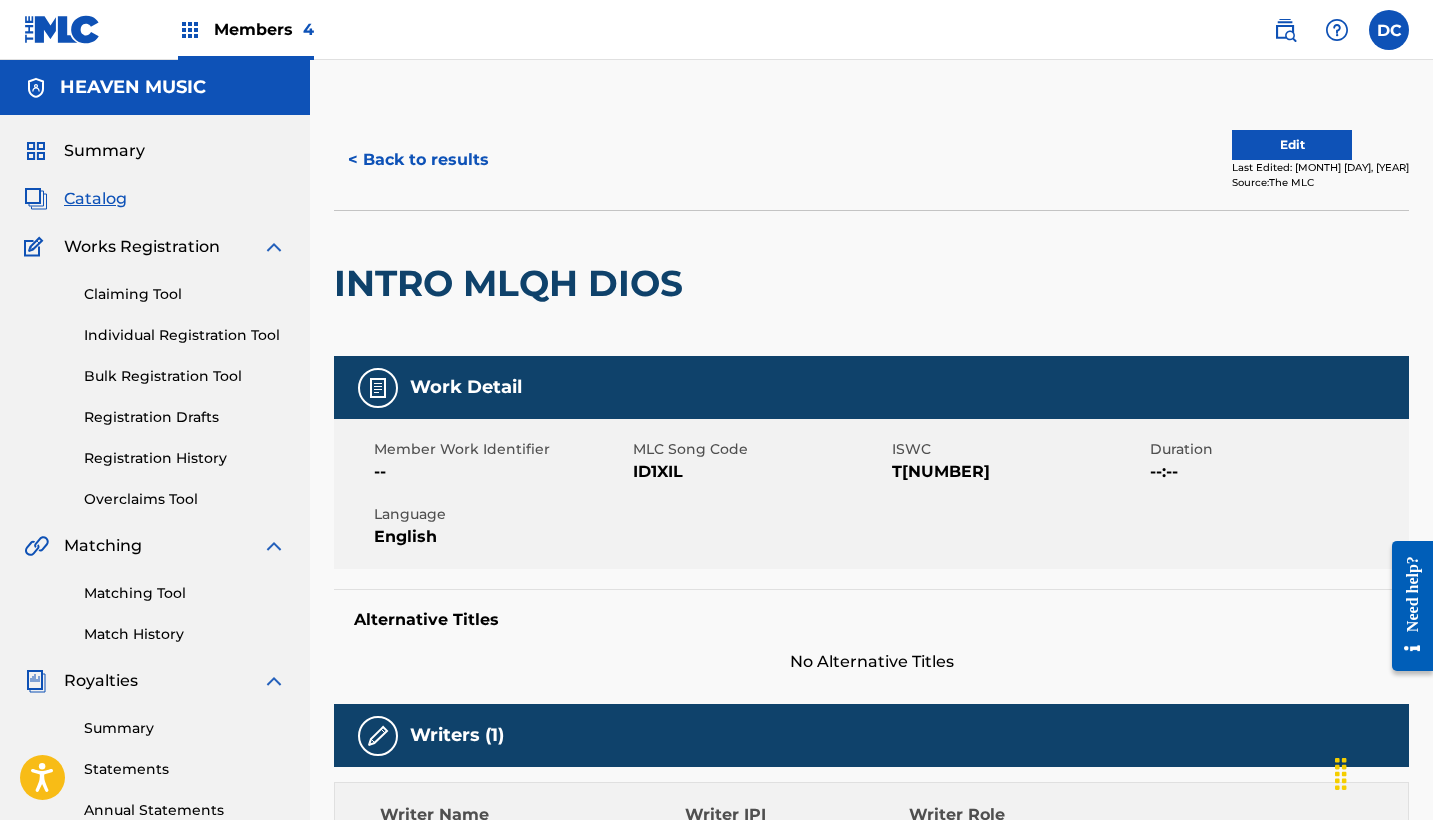 scroll, scrollTop: 0, scrollLeft: 0, axis: both 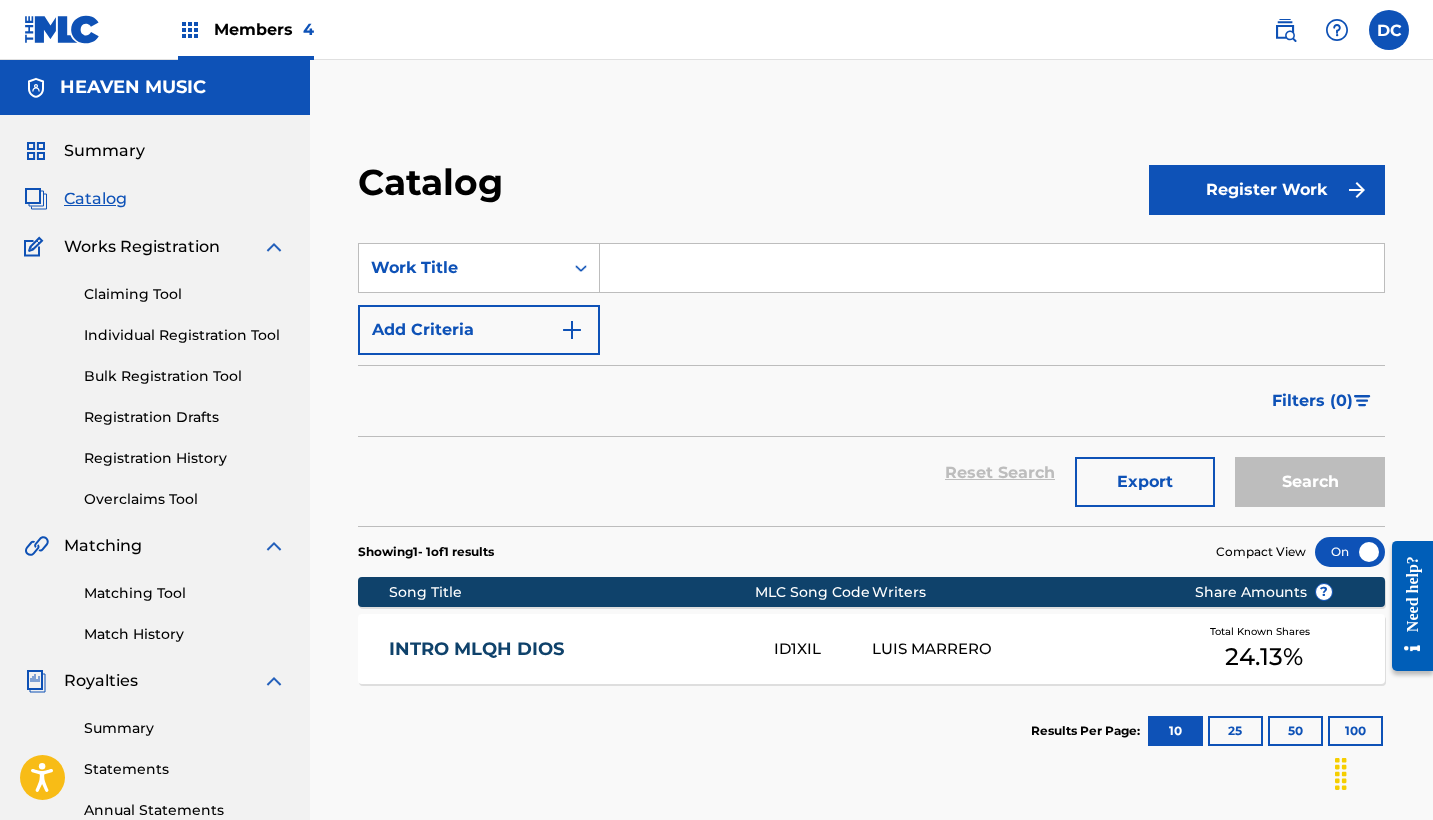 click at bounding box center [992, 268] 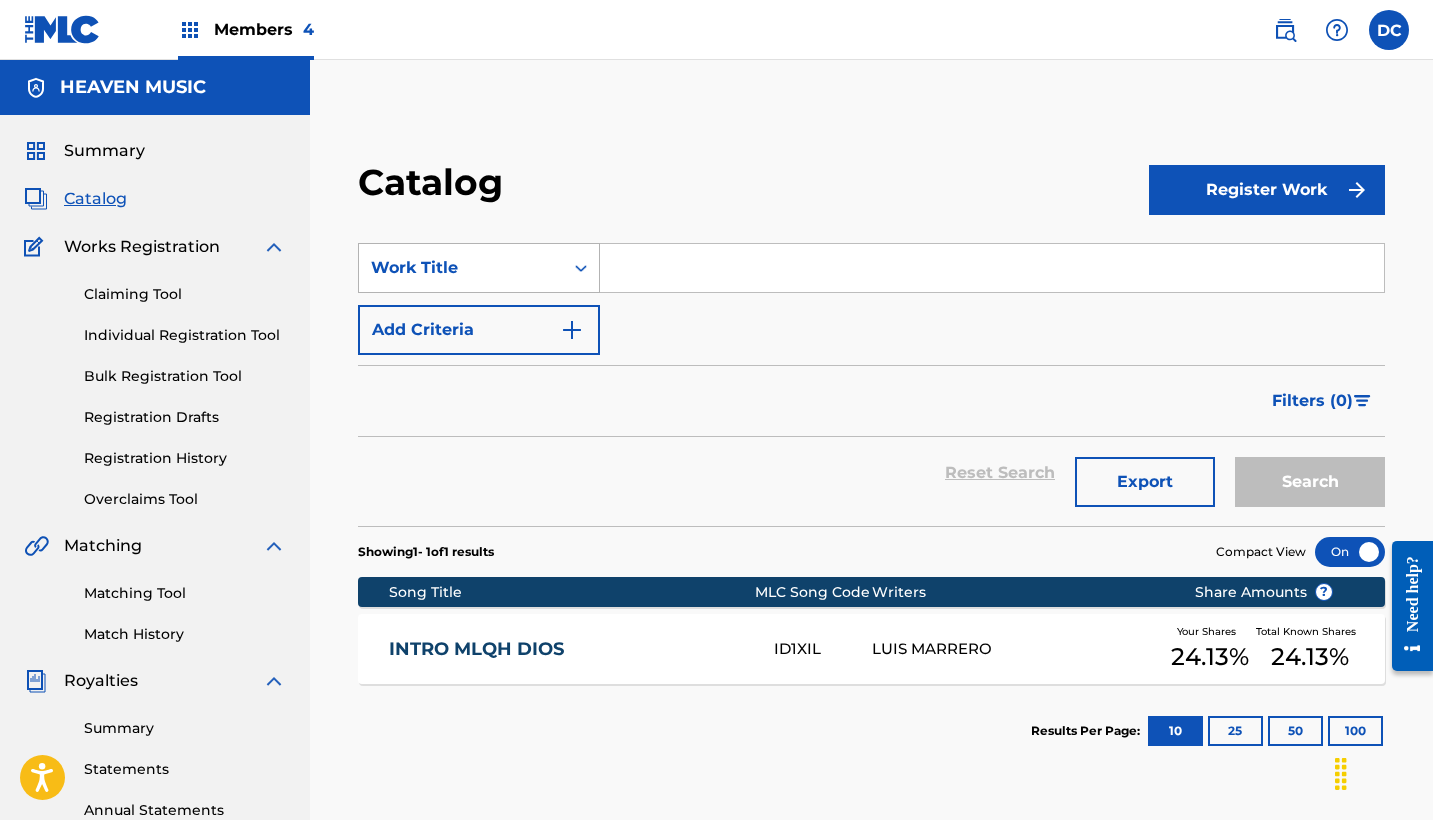 paste on "ID1XDW" 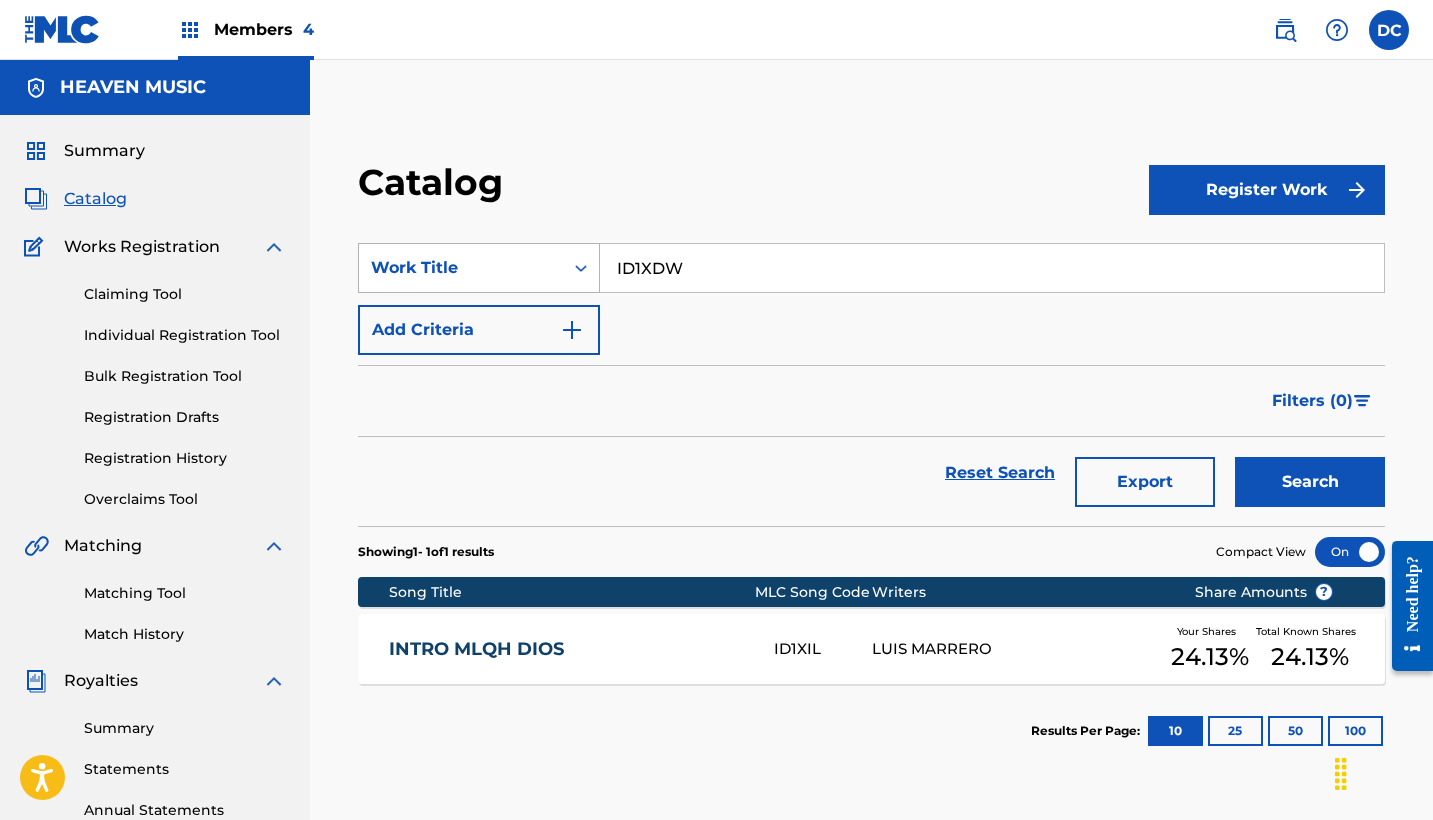 type on "ID1XDW" 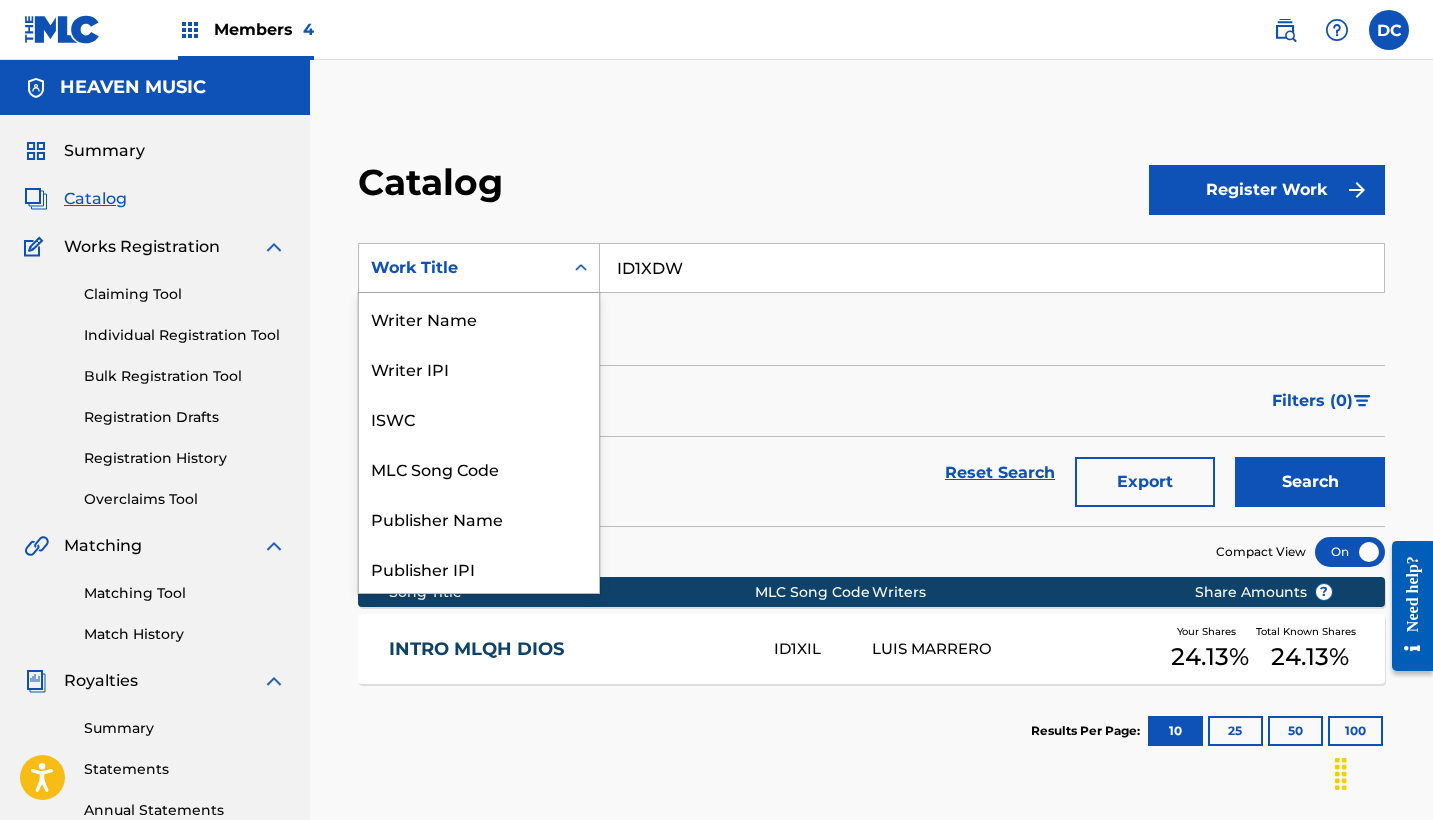 scroll, scrollTop: 300, scrollLeft: 0, axis: vertical 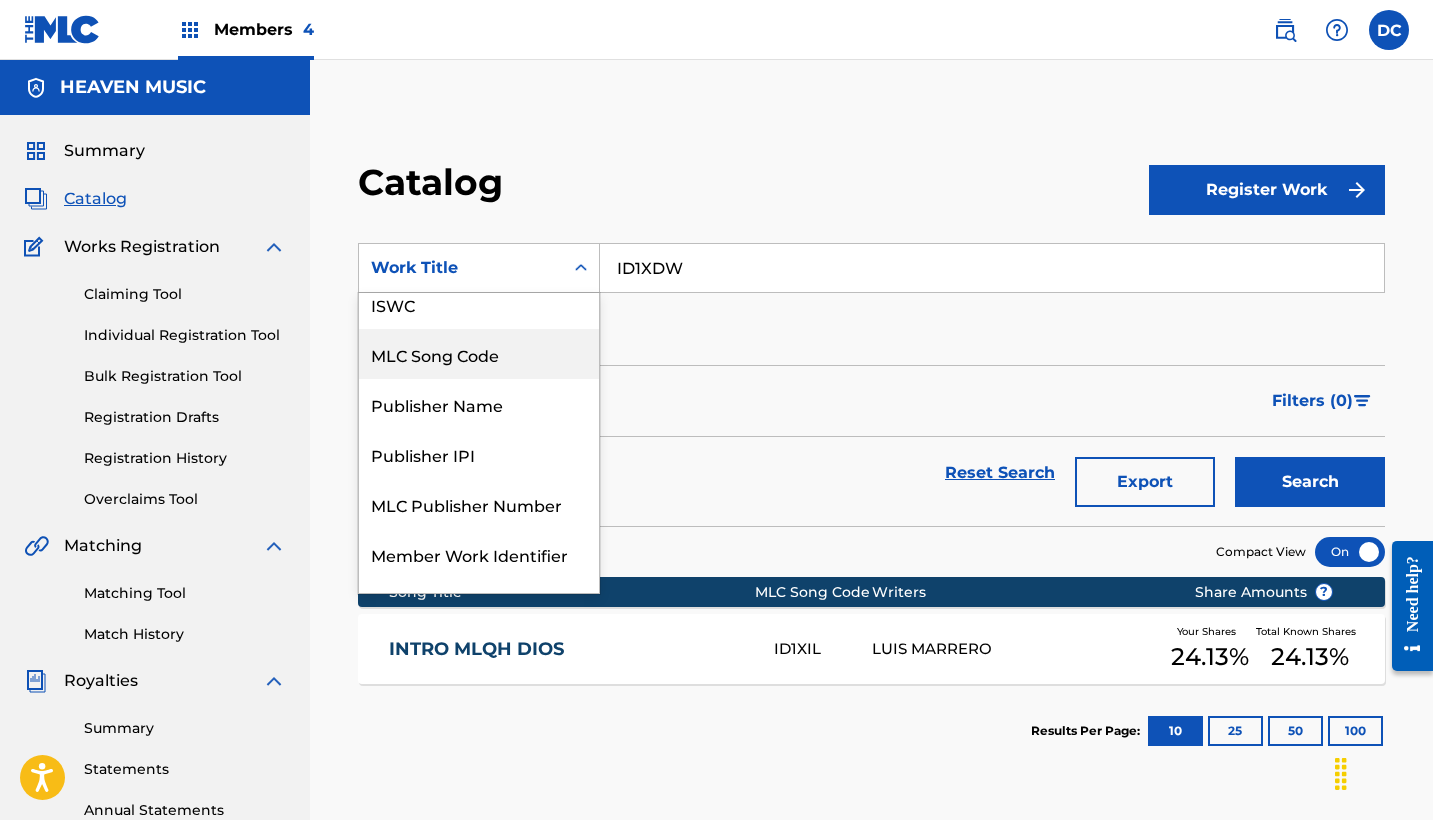 click on "MLC Song Code" at bounding box center [479, 354] 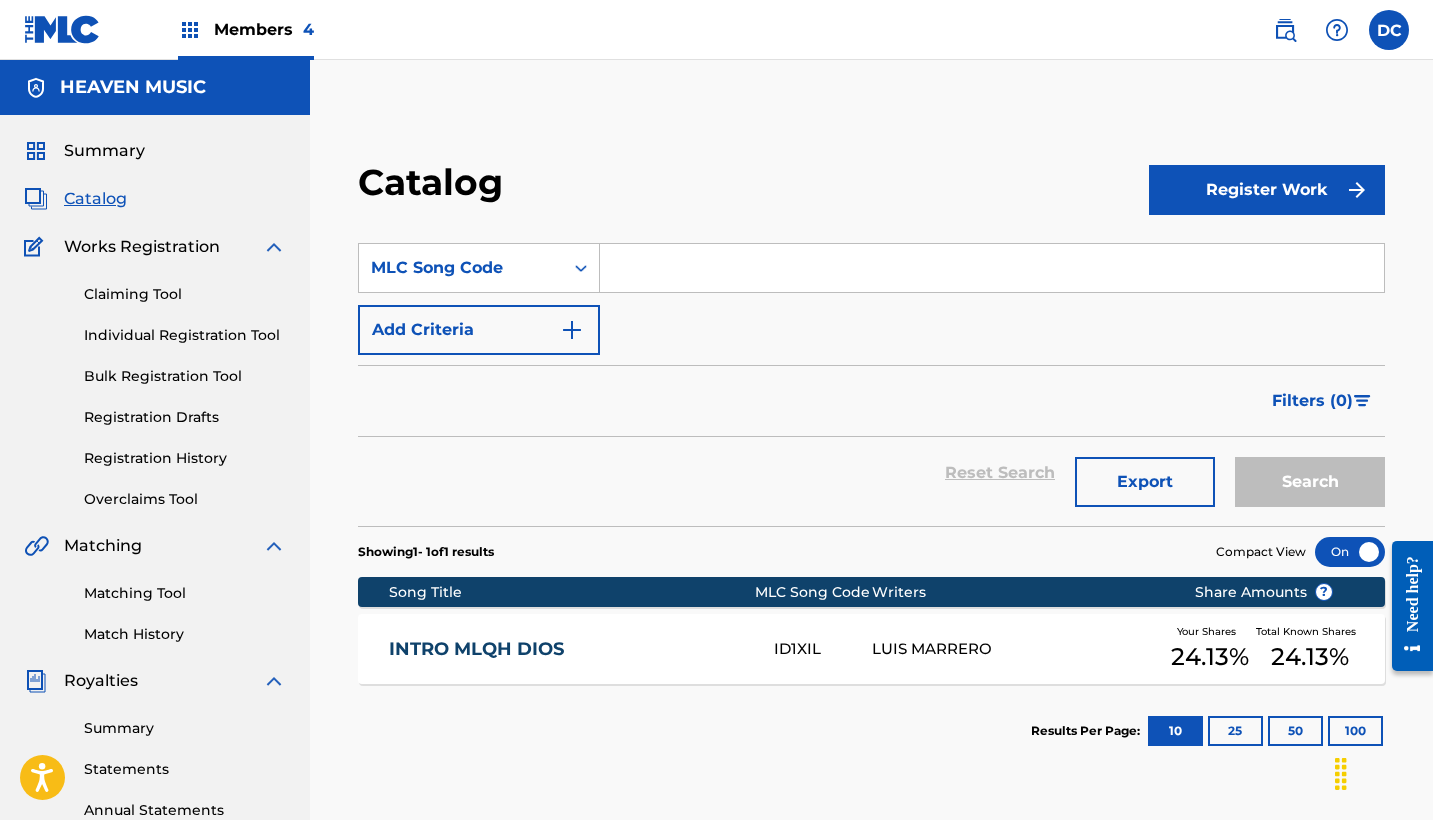 click at bounding box center (992, 268) 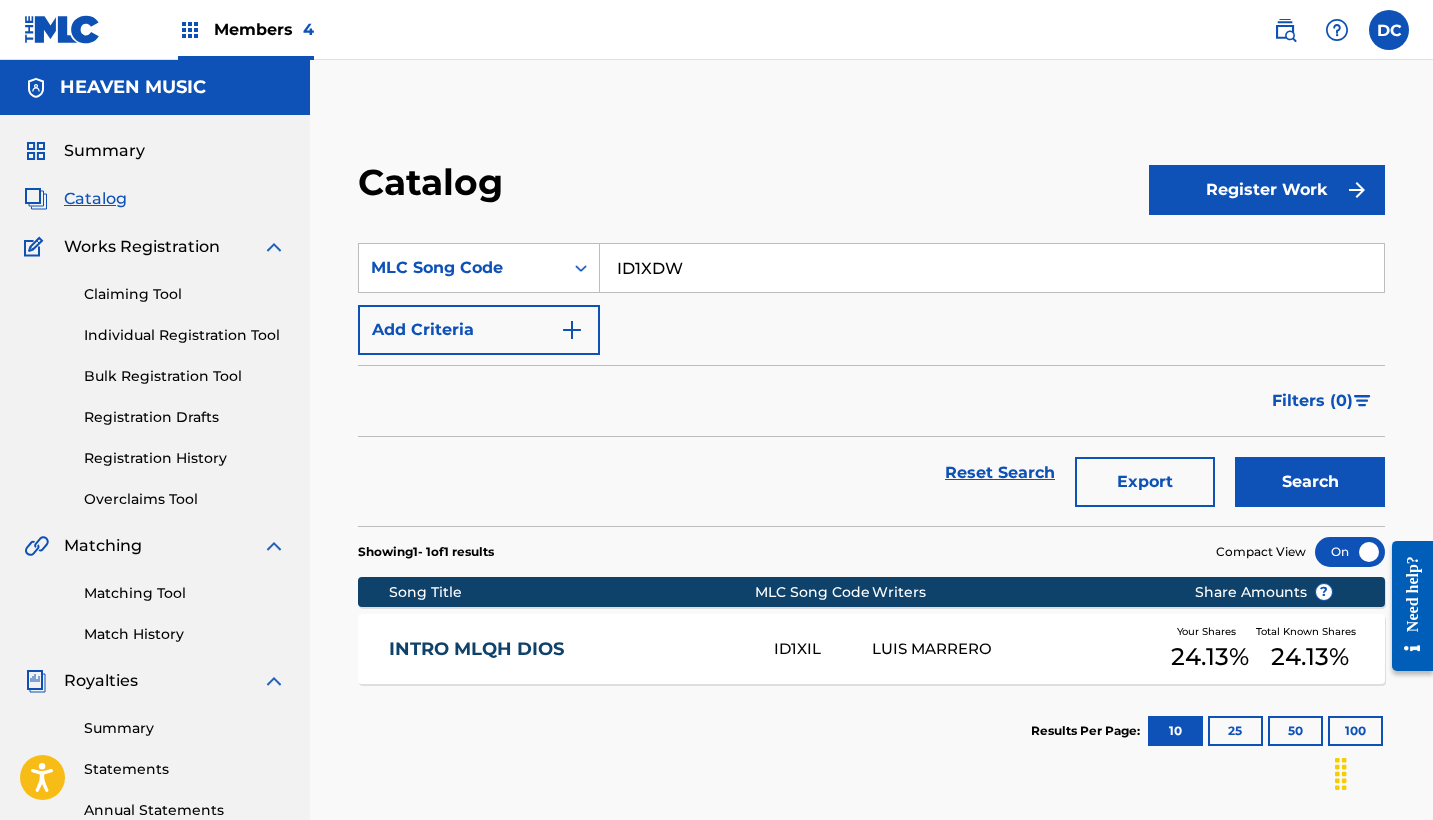 type on "ID1XDW" 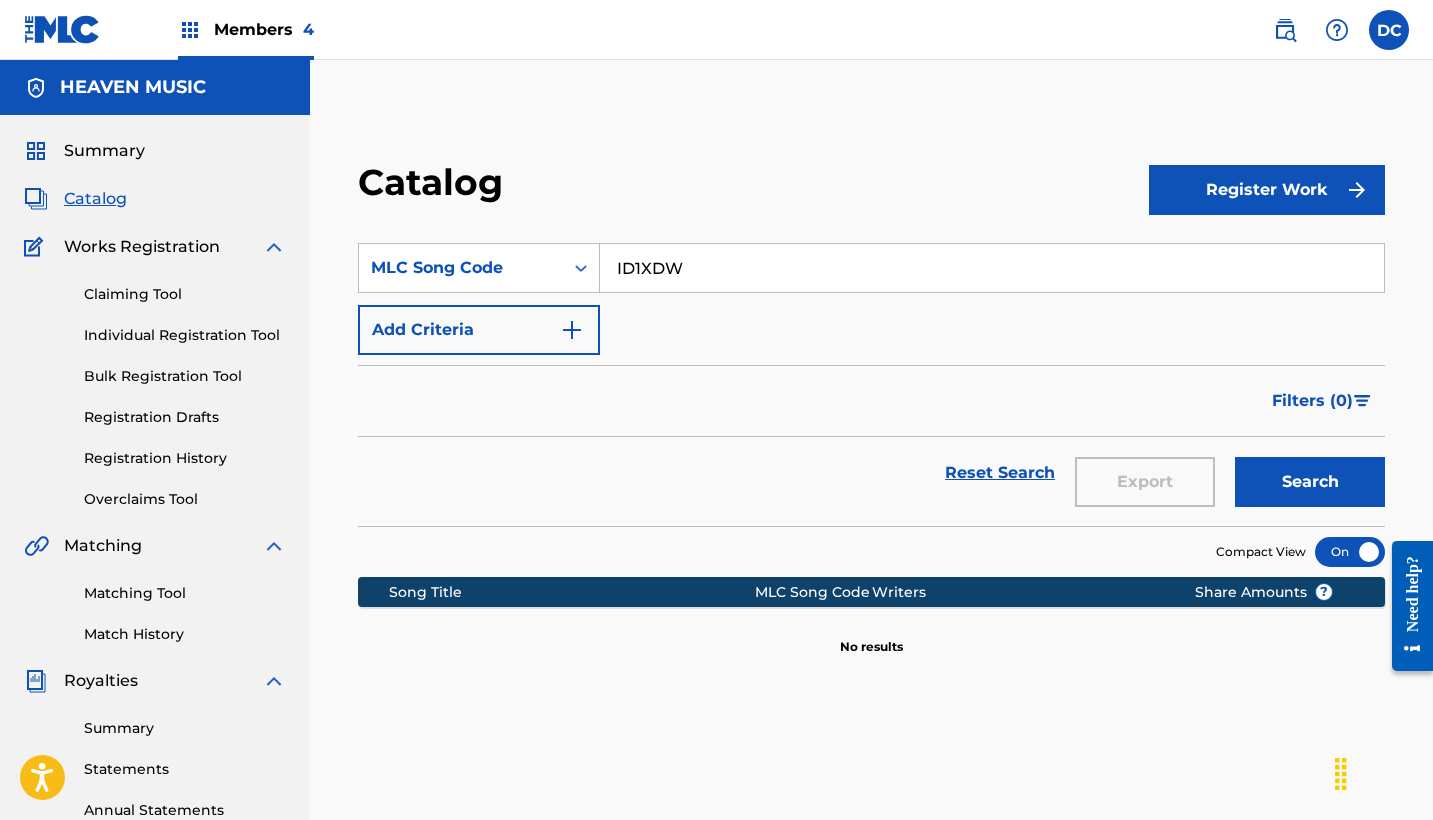click at bounding box center [1285, 30] 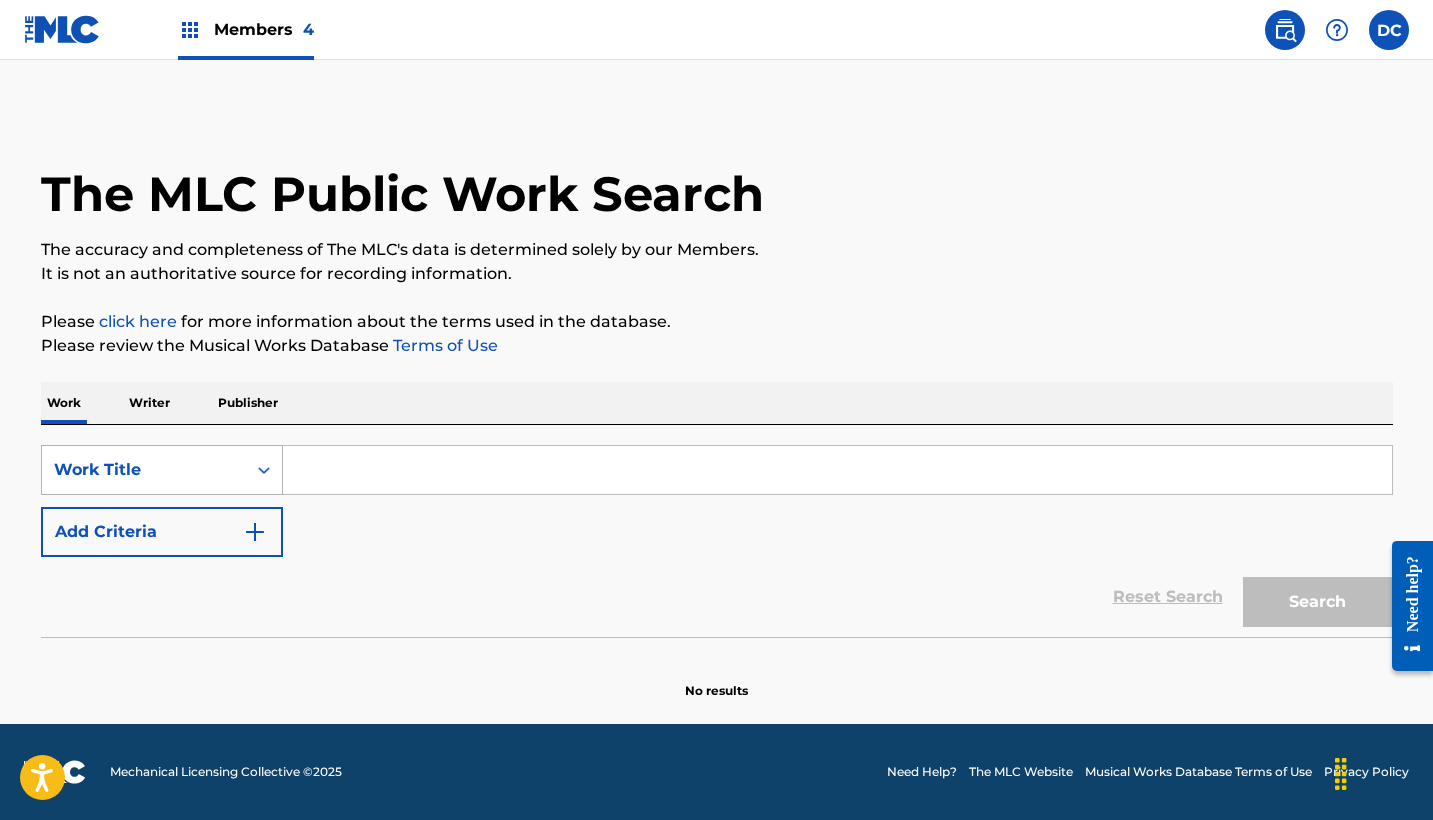 click on "Work Title" at bounding box center [144, 470] 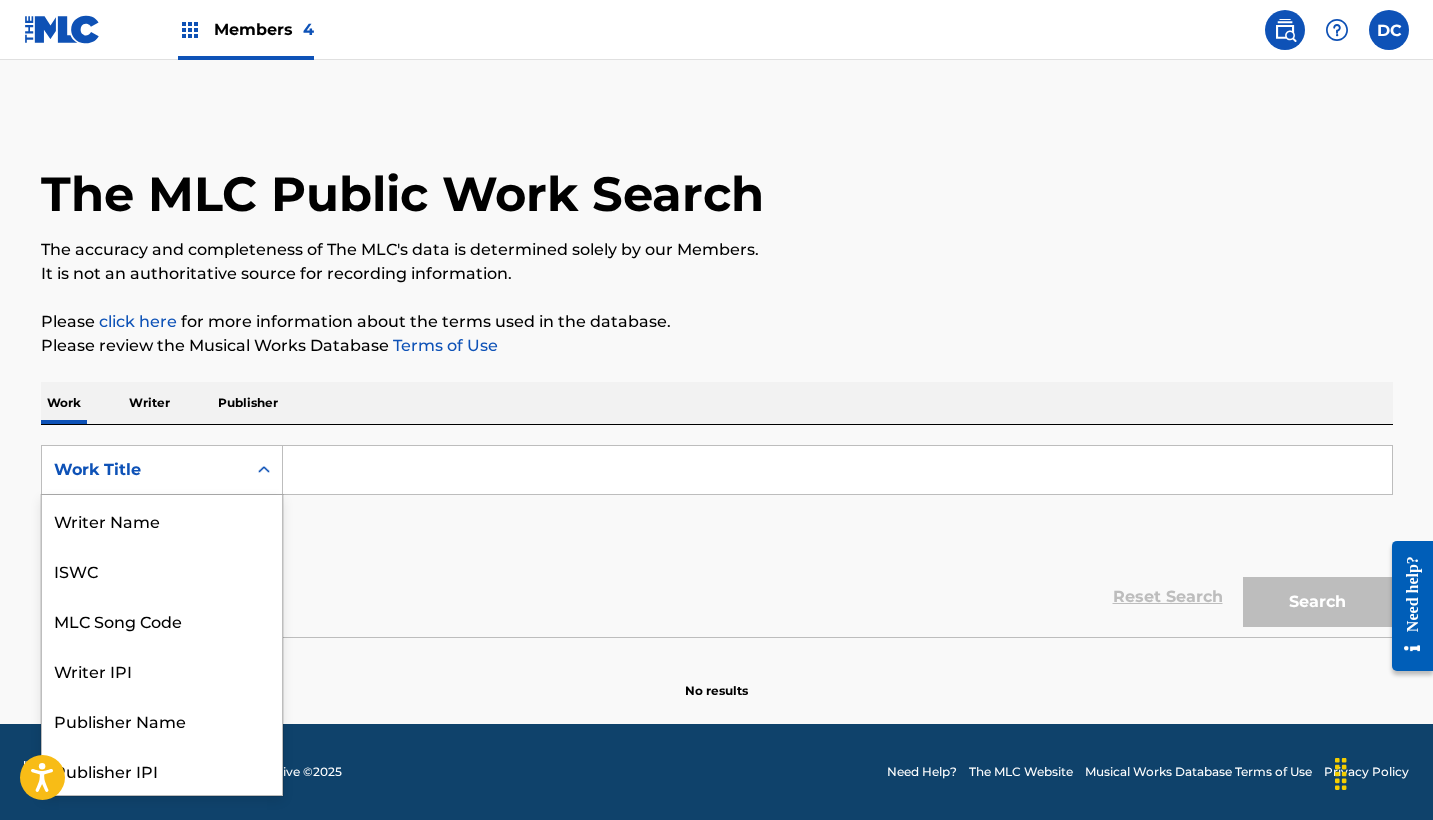 scroll, scrollTop: 100, scrollLeft: 0, axis: vertical 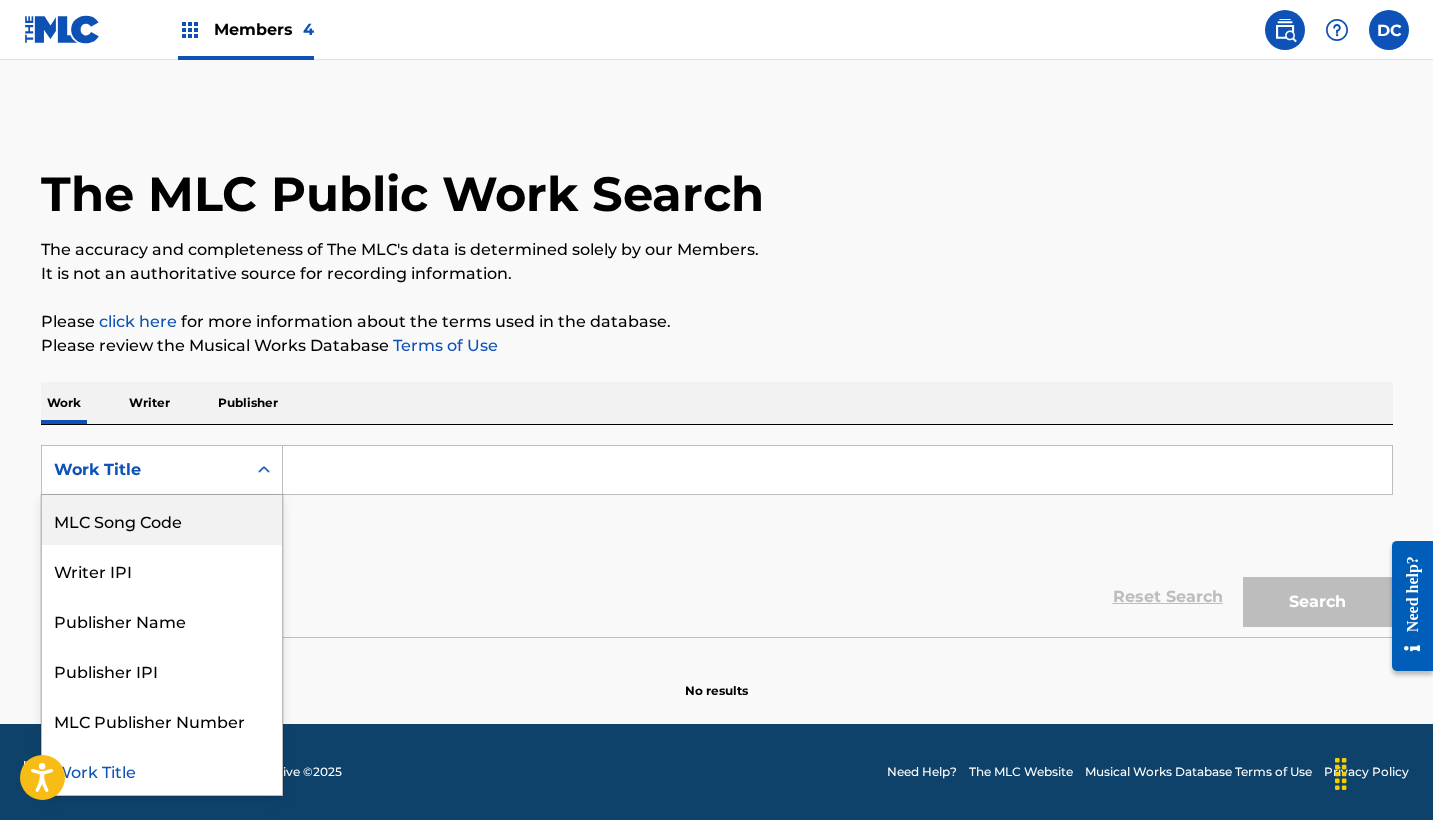 click on "MLC Song Code" at bounding box center (162, 520) 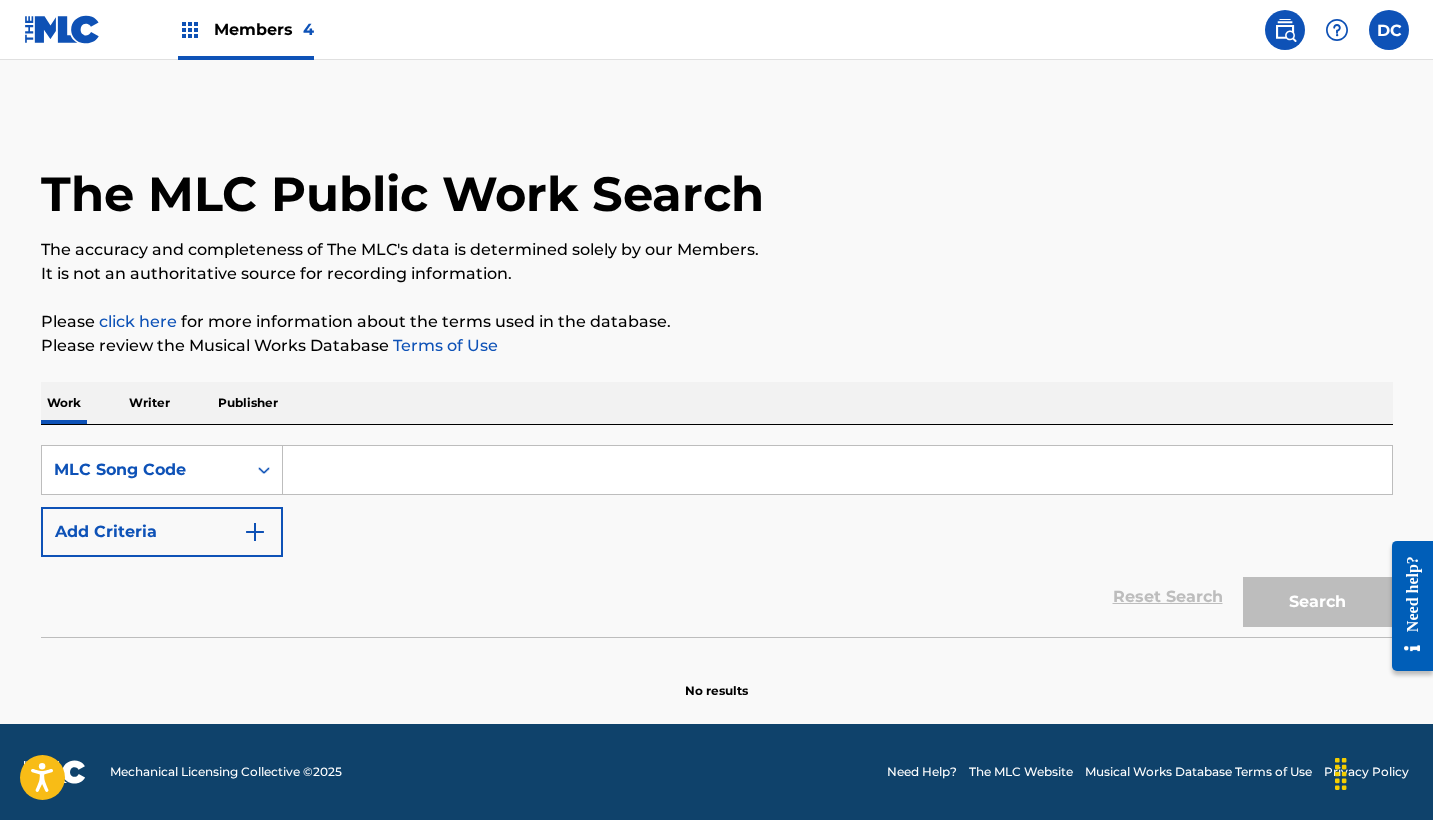 click on "SearchWithCriteriab4b8c19f-bbc5-4051-aa26-008937078127 MLC Song Code Add Criteria" at bounding box center (717, 501) 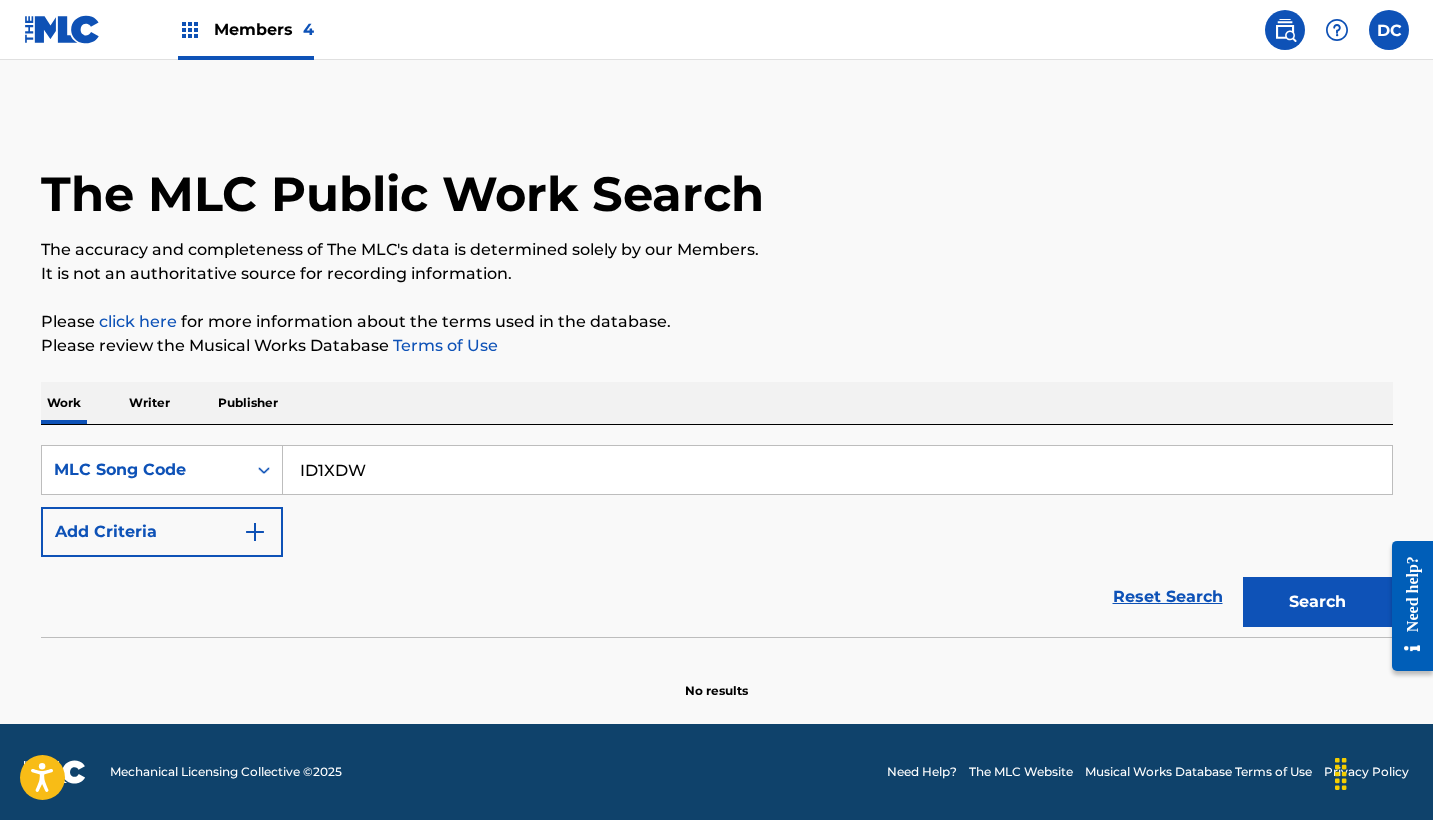 type on "ID1XDW" 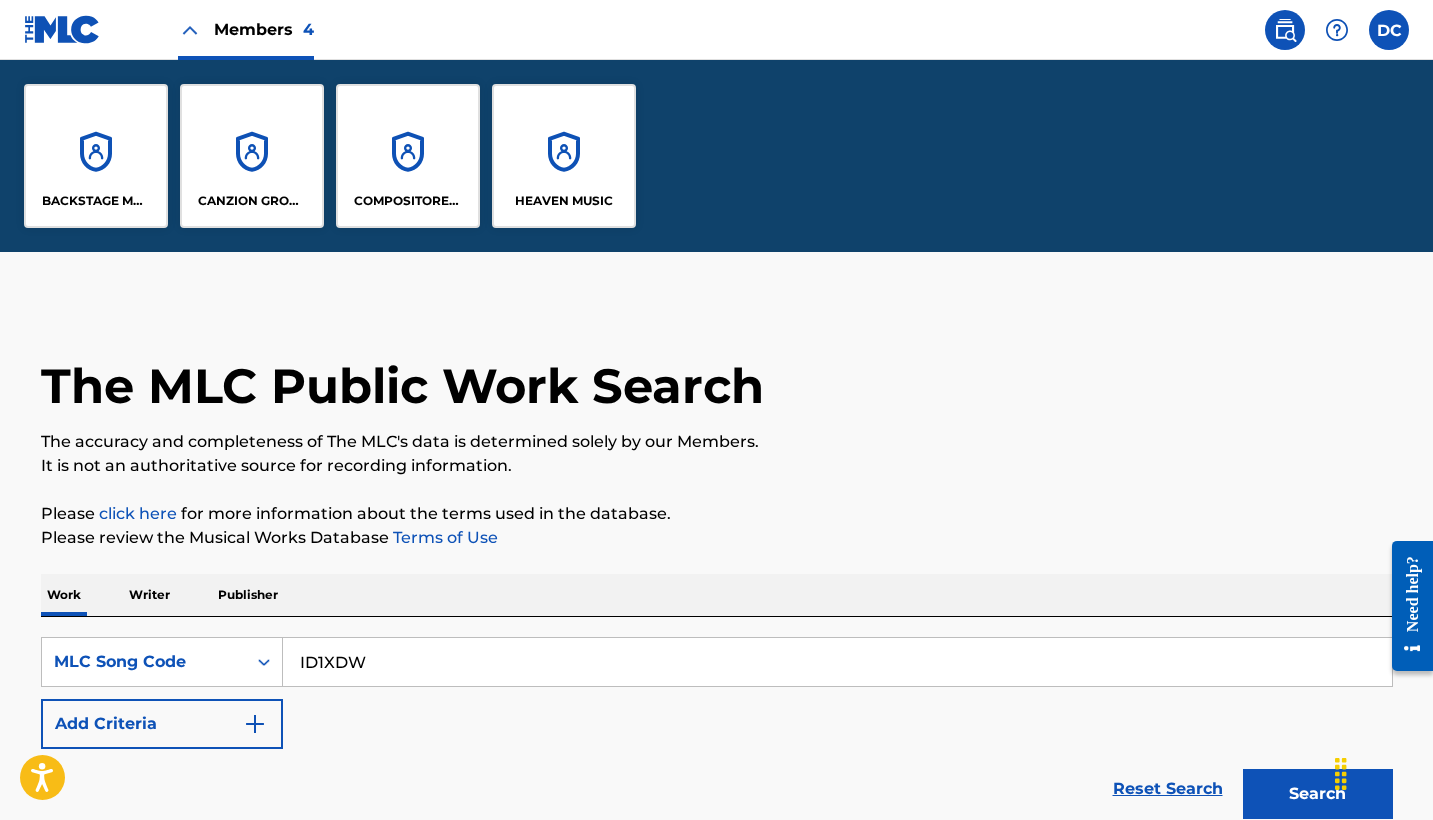 click on "HEAVEN MUSIC" at bounding box center [564, 156] 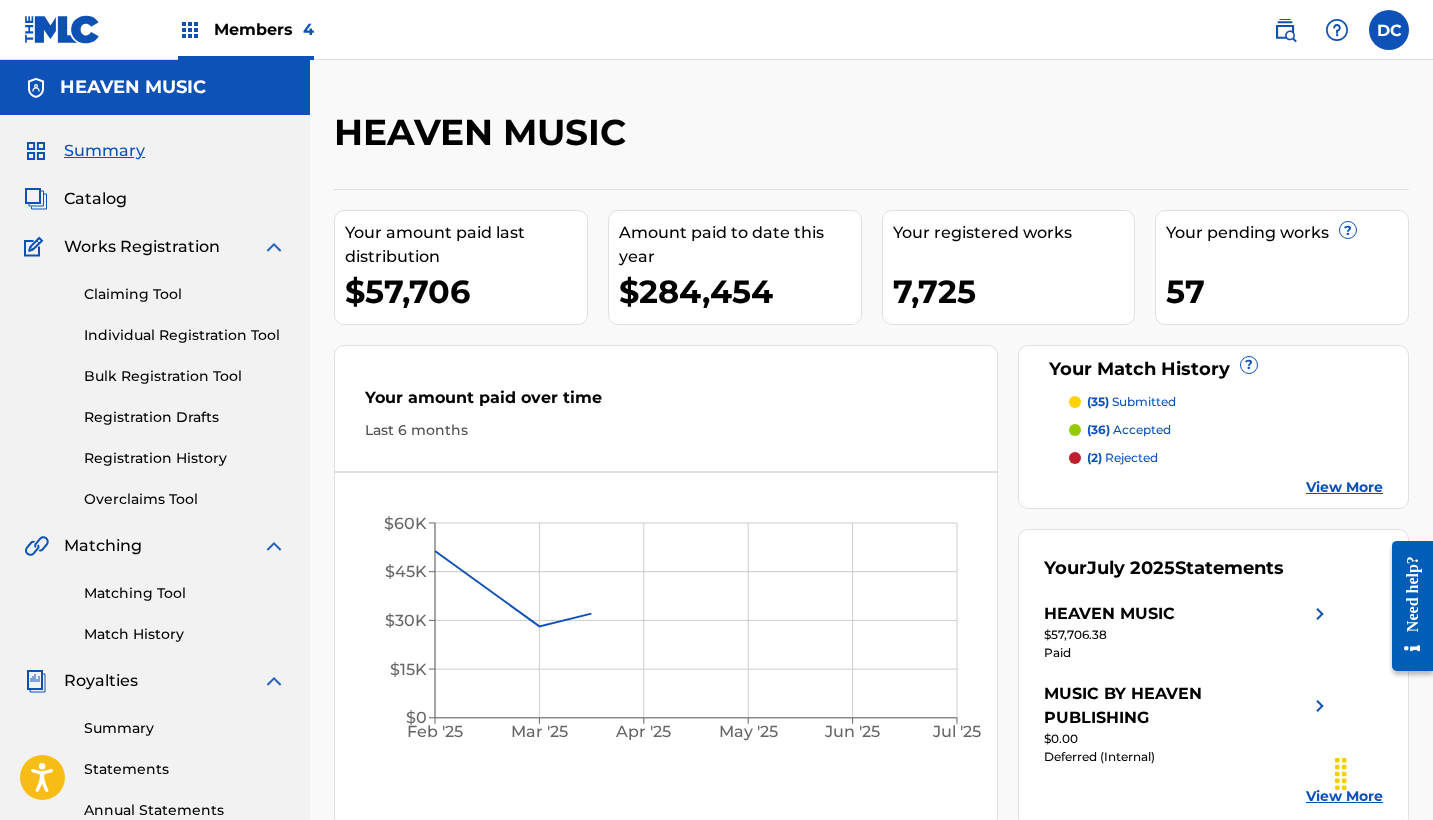 click on "Catalog" at bounding box center [95, 199] 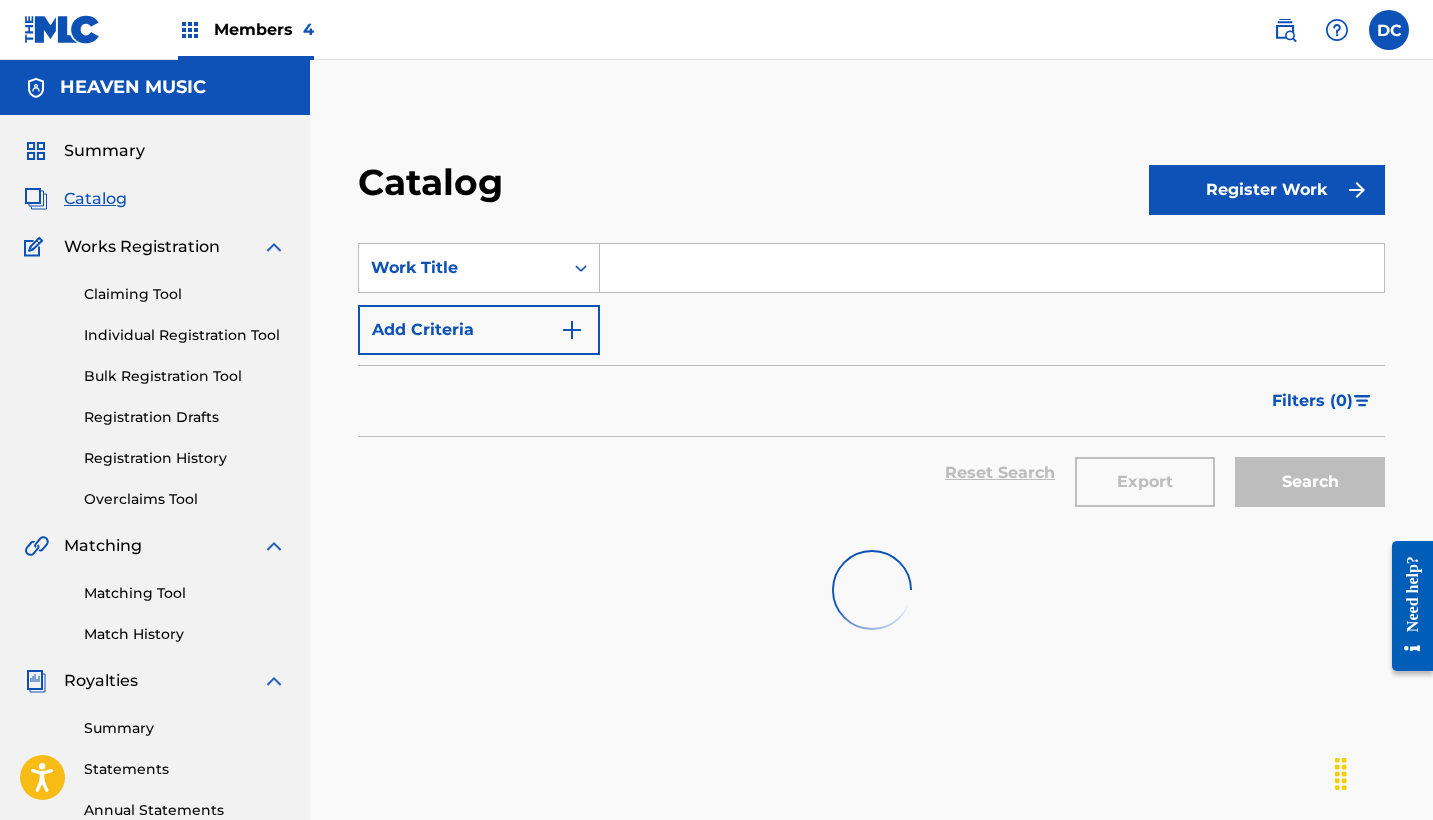 click at bounding box center [992, 268] 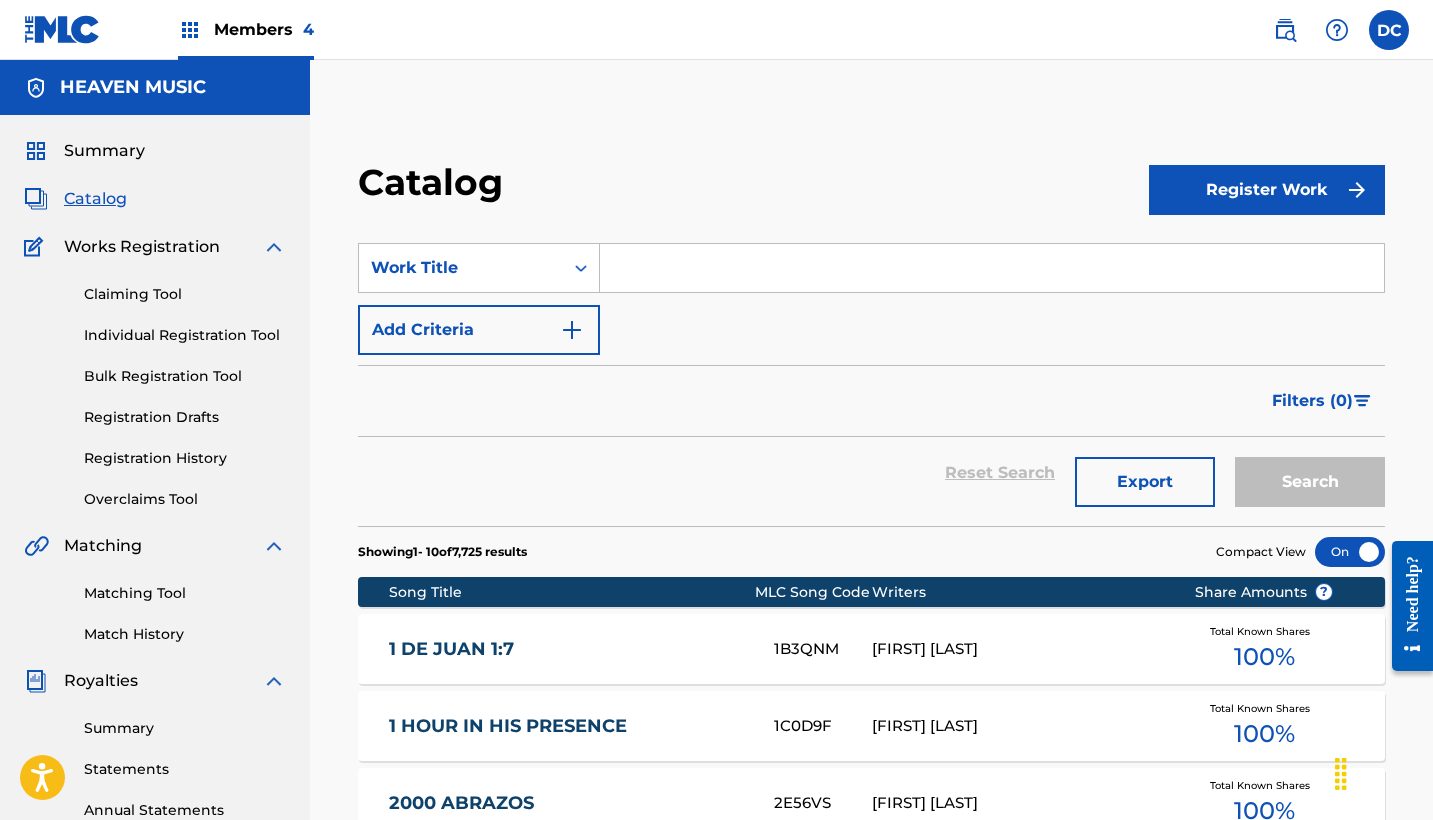 paste on "Bye Bye feat Oveja Cosmica" 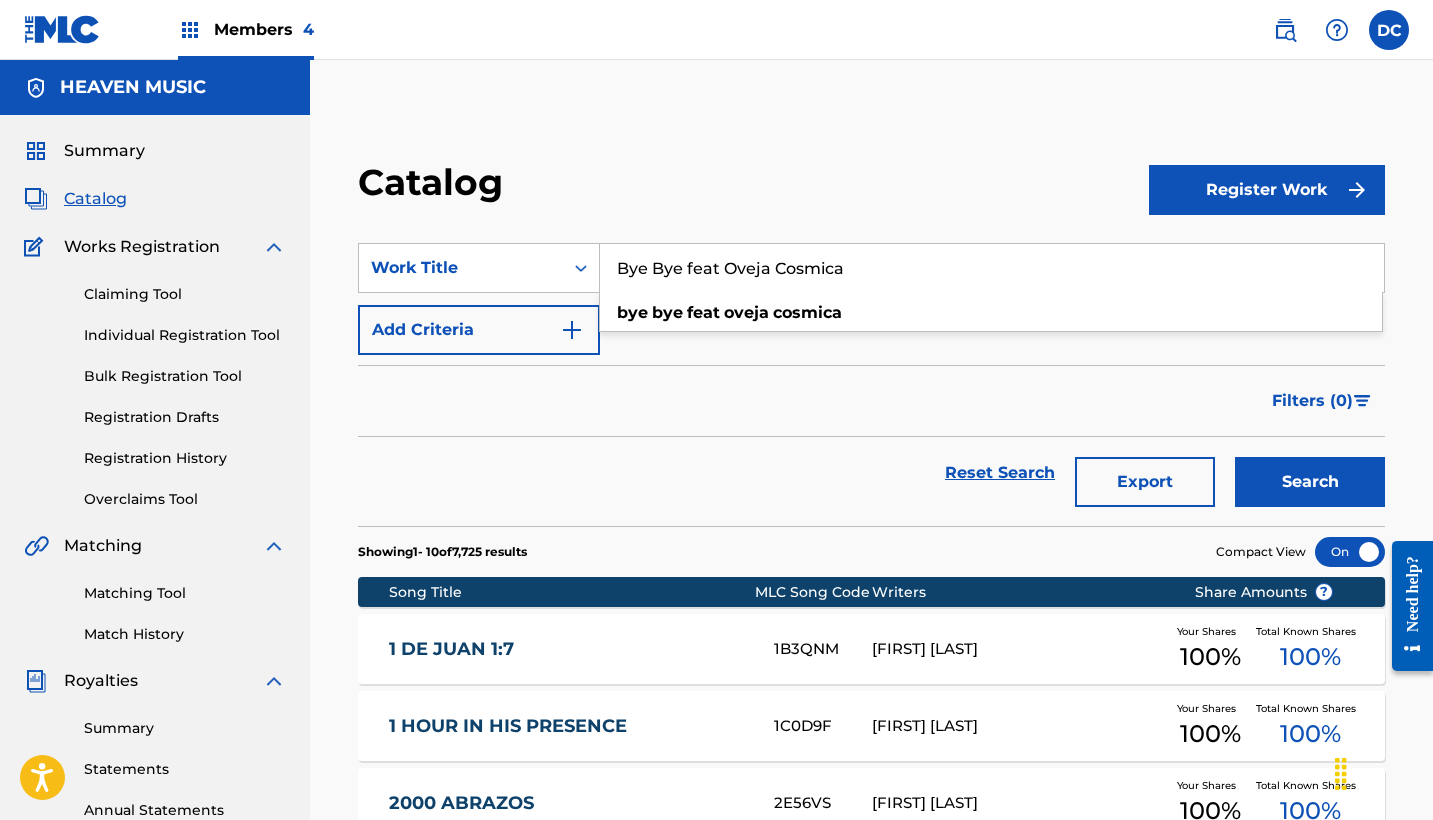 type on "Bye Bye feat Oveja Cosmica" 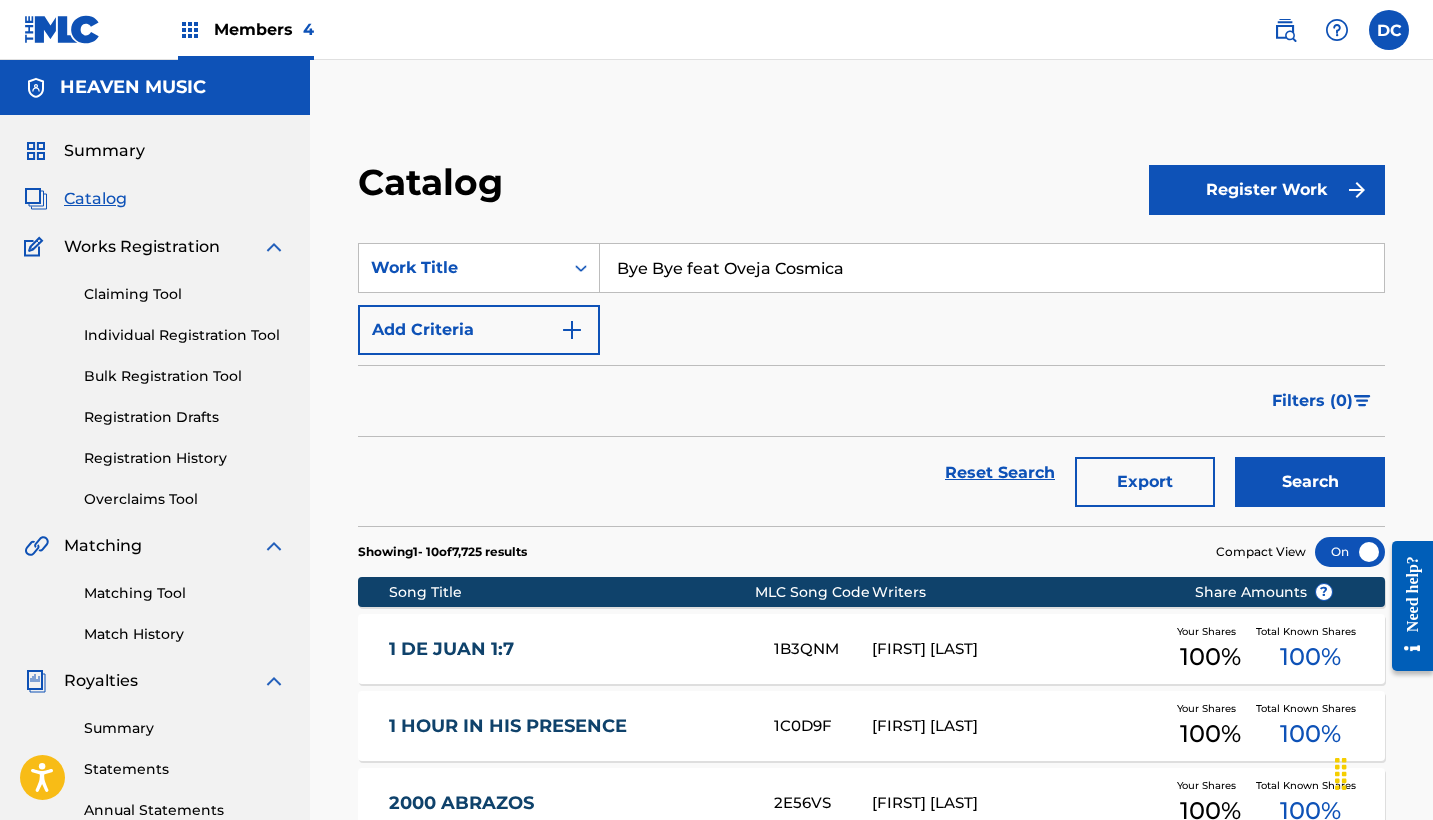 click on "Search" at bounding box center [1310, 482] 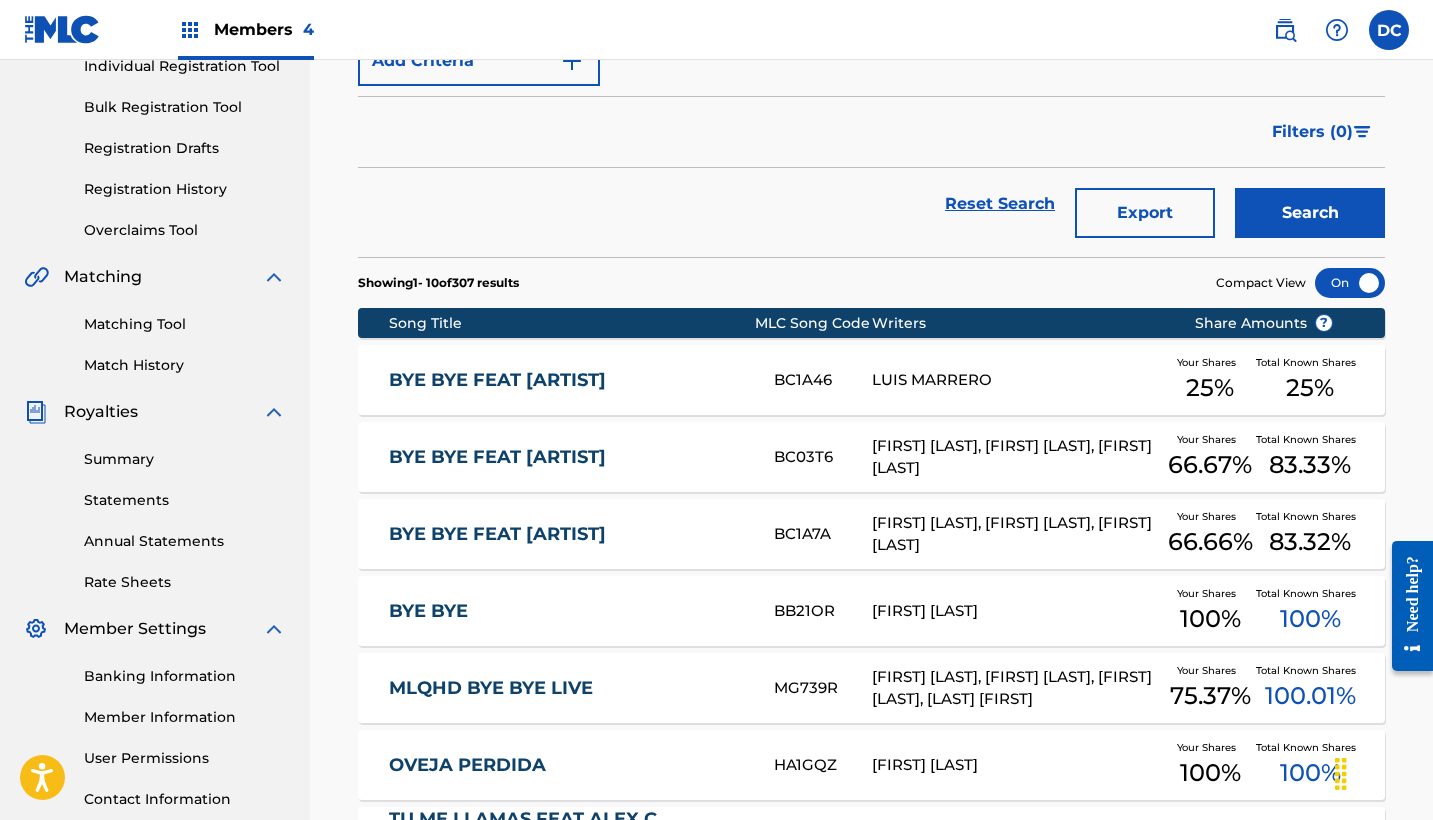 scroll, scrollTop: 271, scrollLeft: 0, axis: vertical 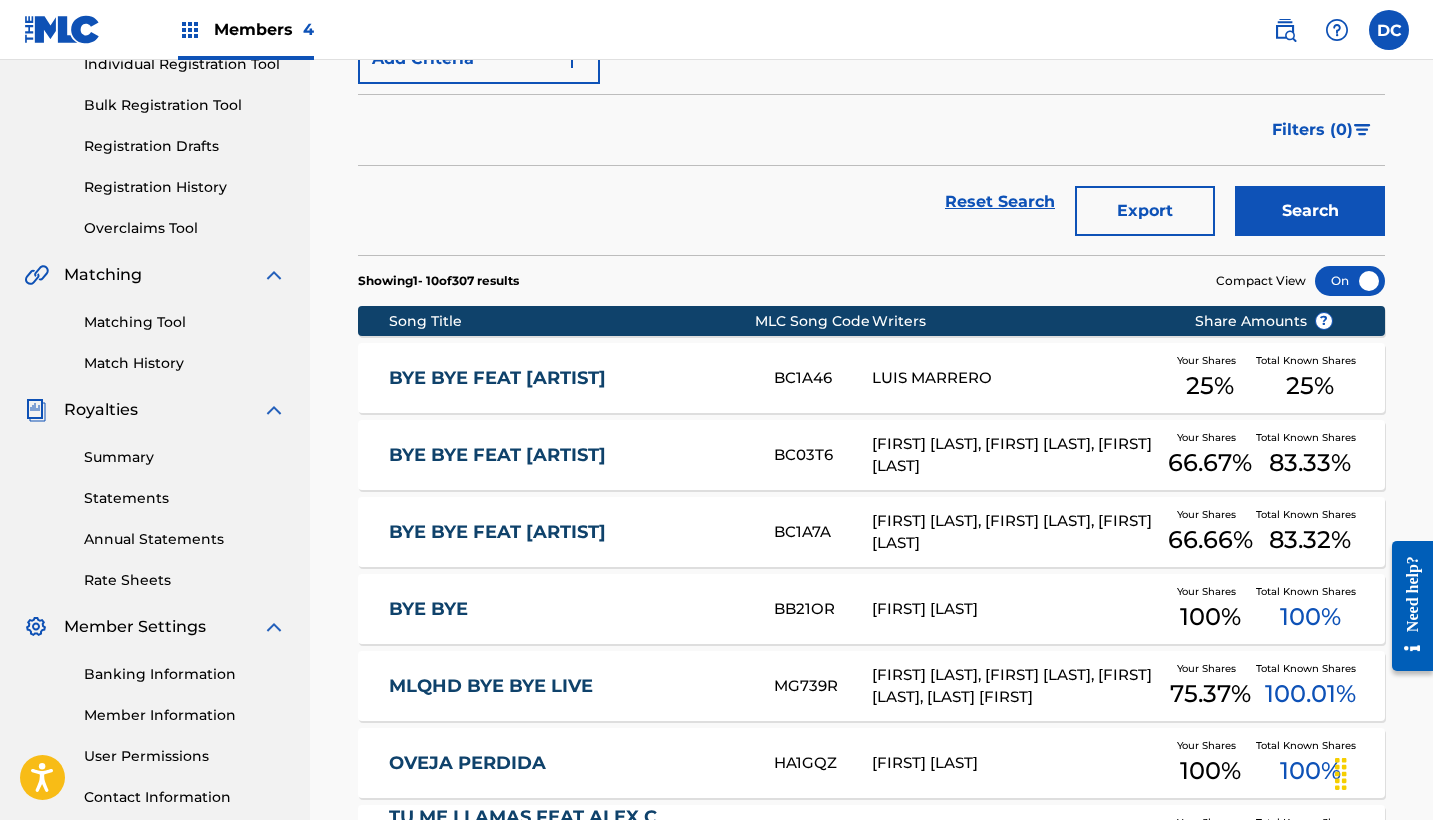 click on "[FIRST] [LAST], [FIRST] [LAST], [FIRST] [LAST]" at bounding box center [1018, 532] 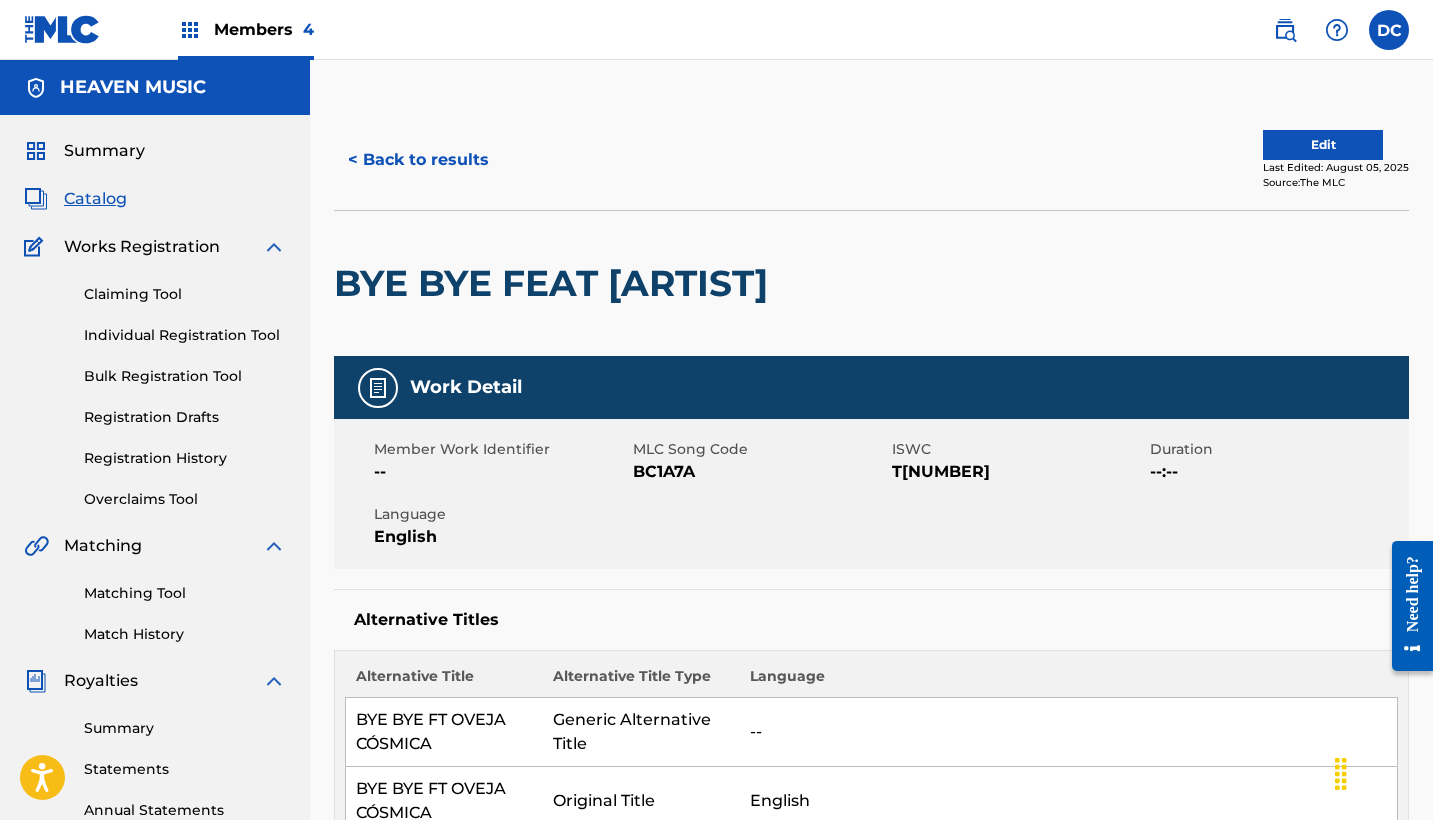 scroll, scrollTop: 0, scrollLeft: 0, axis: both 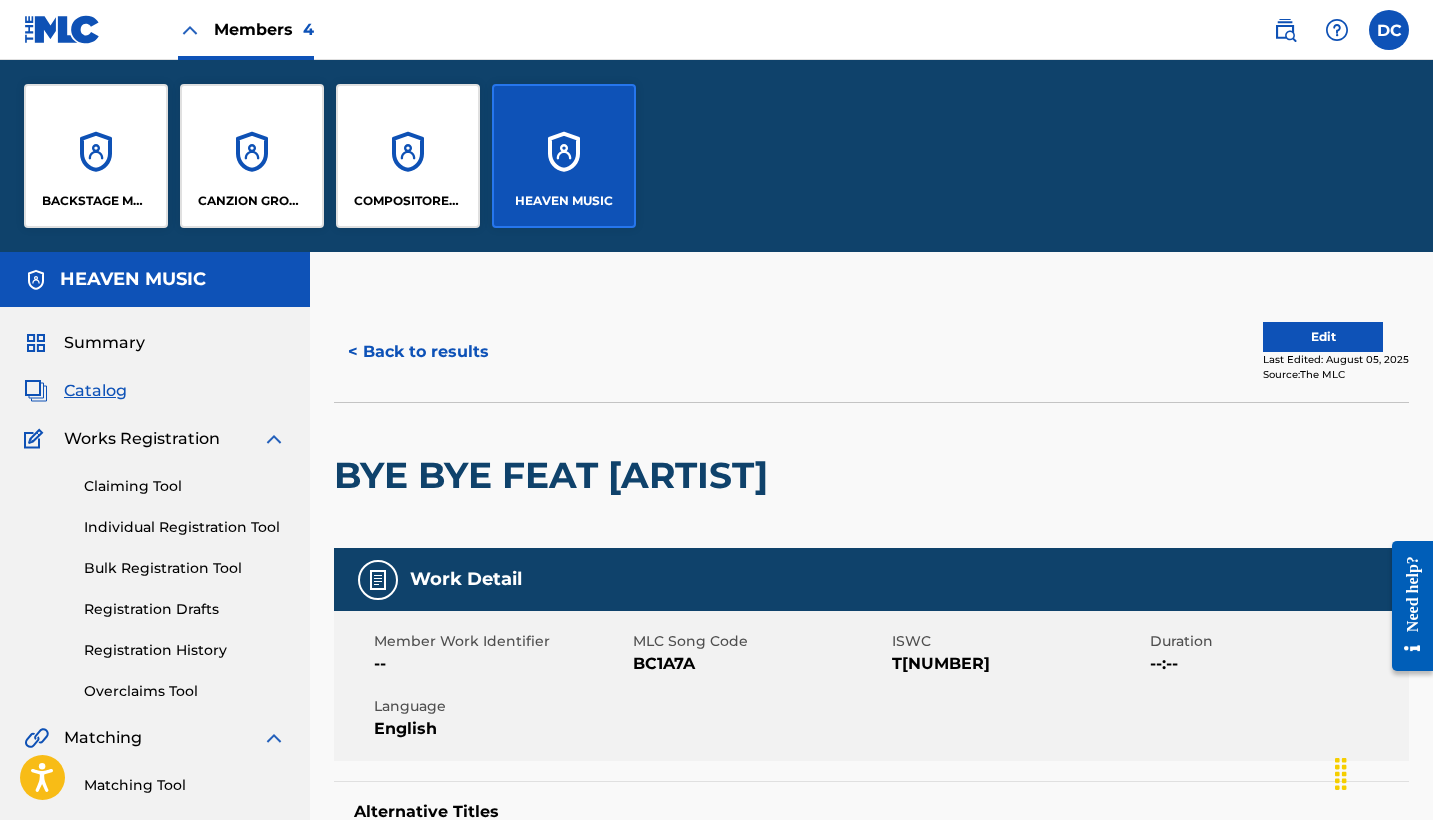 click on "BACKSTAGE MUSIC" at bounding box center (96, 156) 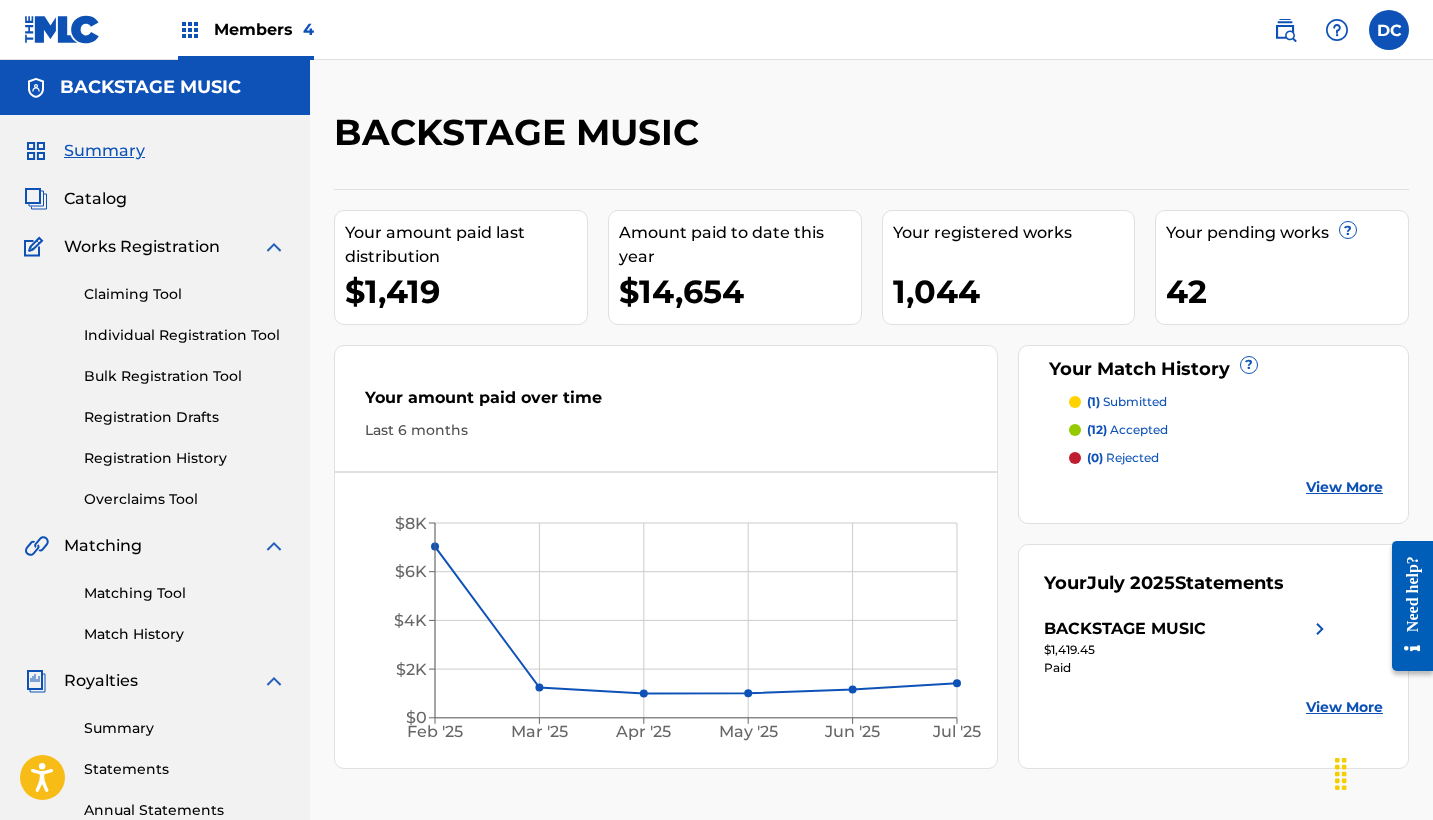 click on "Catalog" at bounding box center (95, 199) 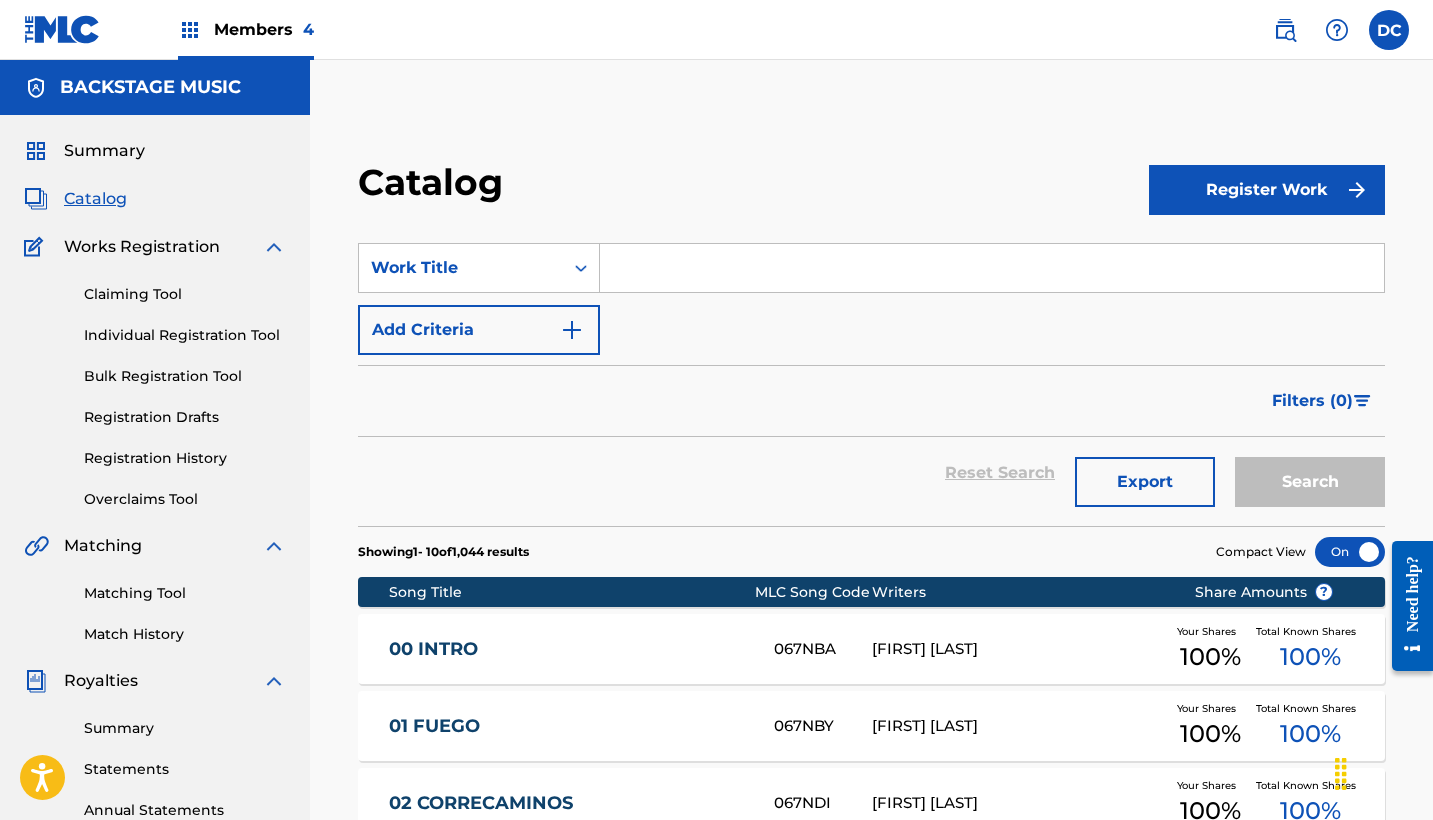click on "Individual Registration Tool" at bounding box center (185, 335) 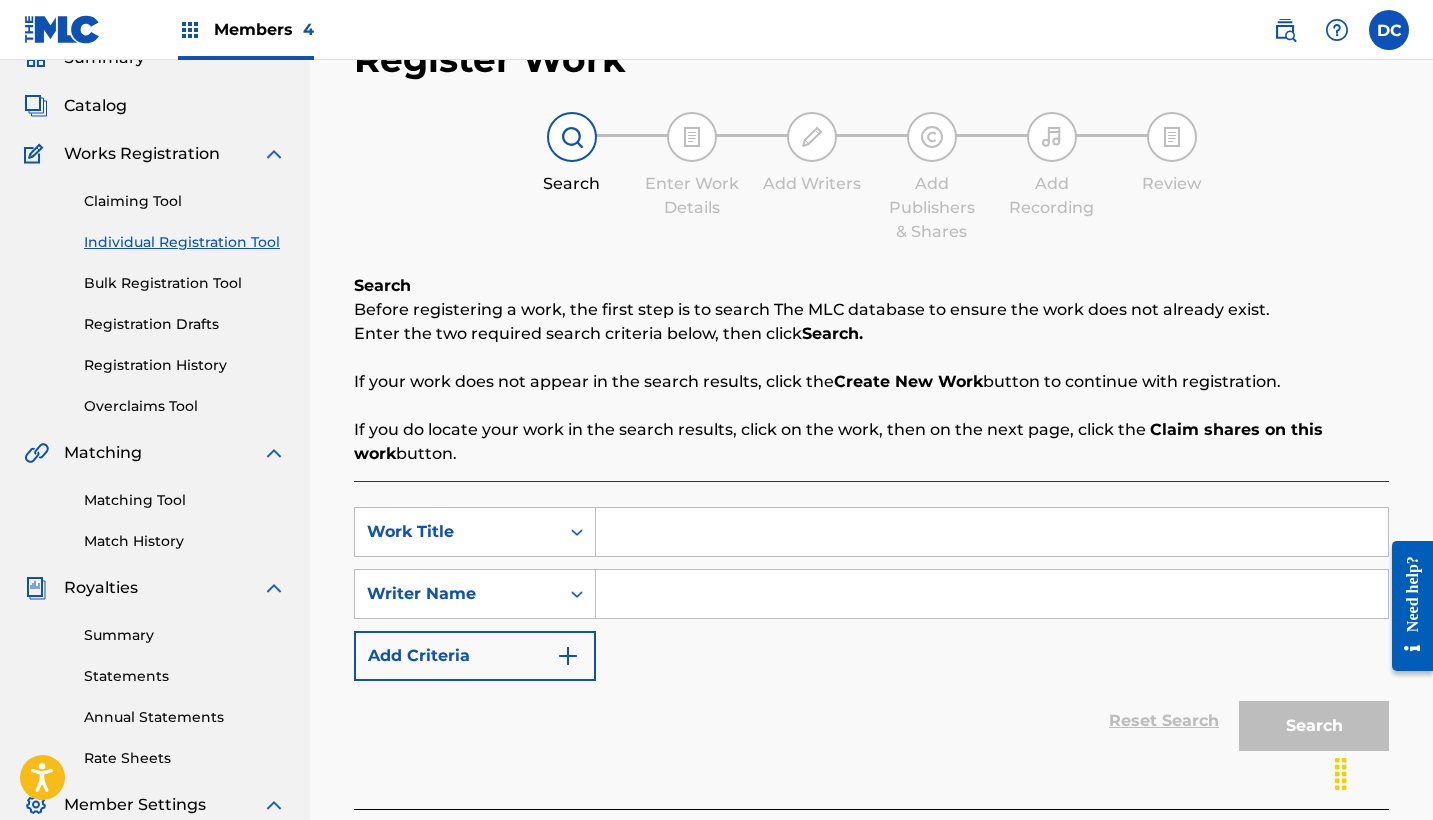 scroll, scrollTop: 187, scrollLeft: 0, axis: vertical 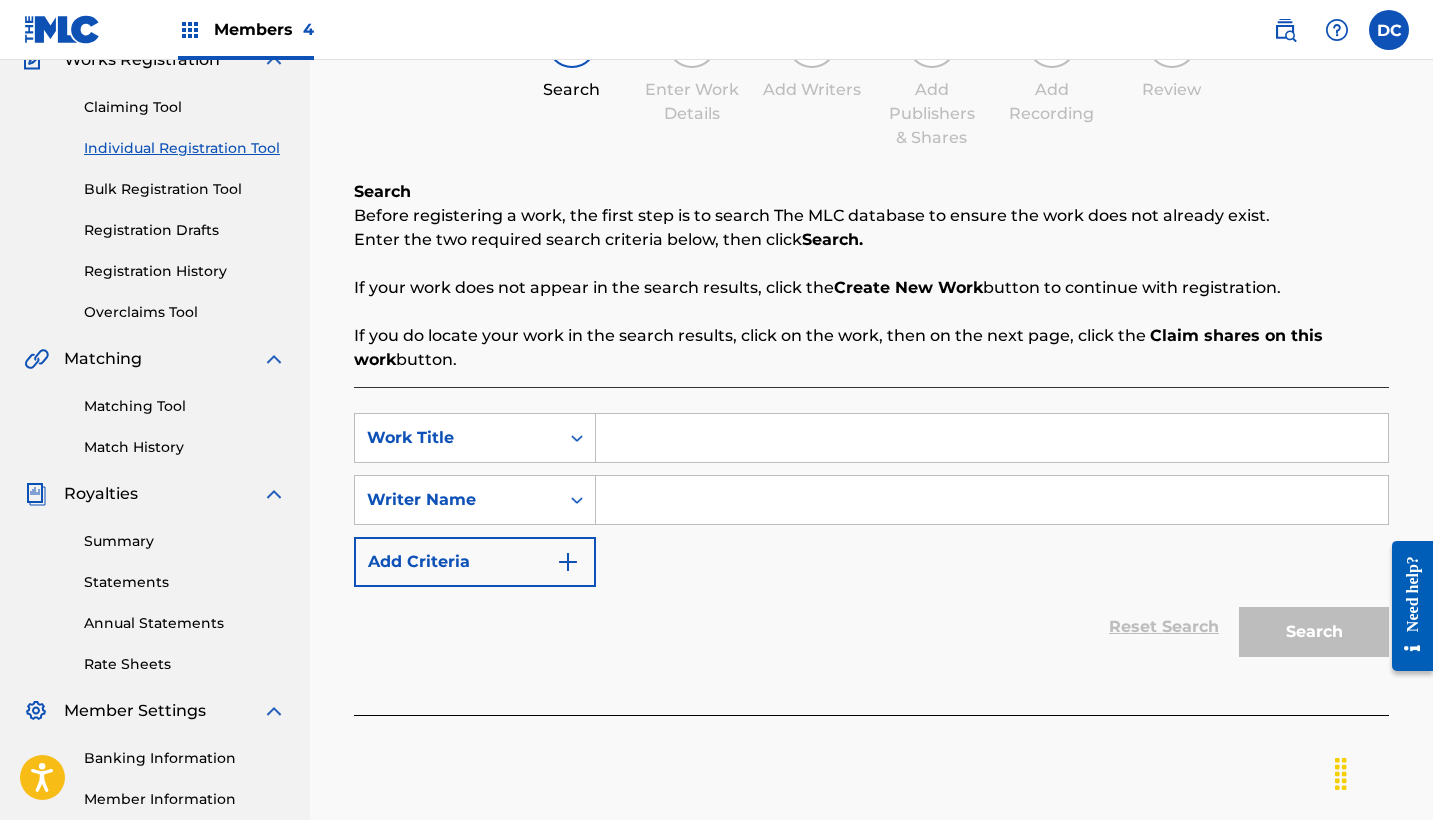 click at bounding box center [992, 438] 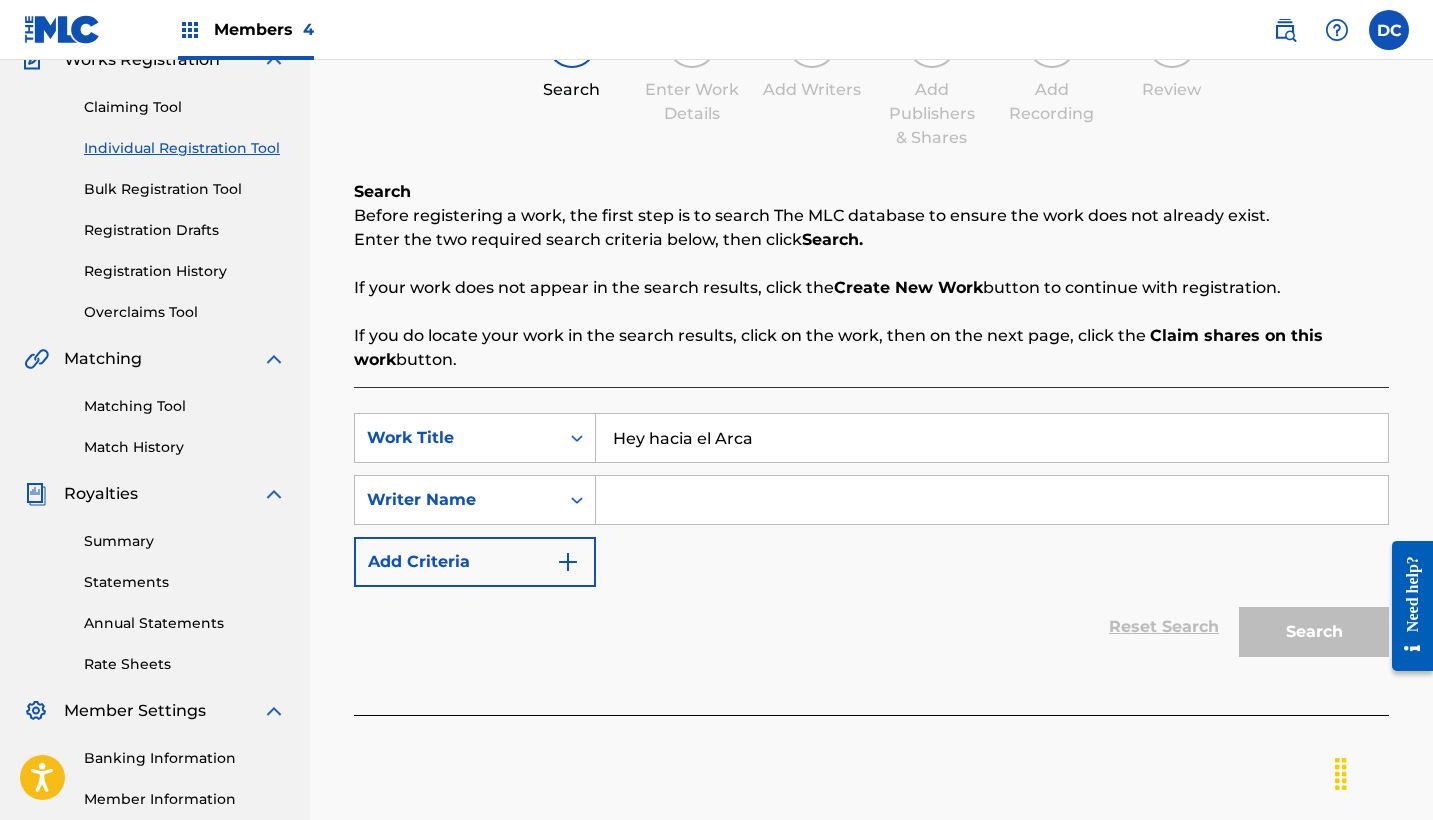 type on "Hey hacia el Arca" 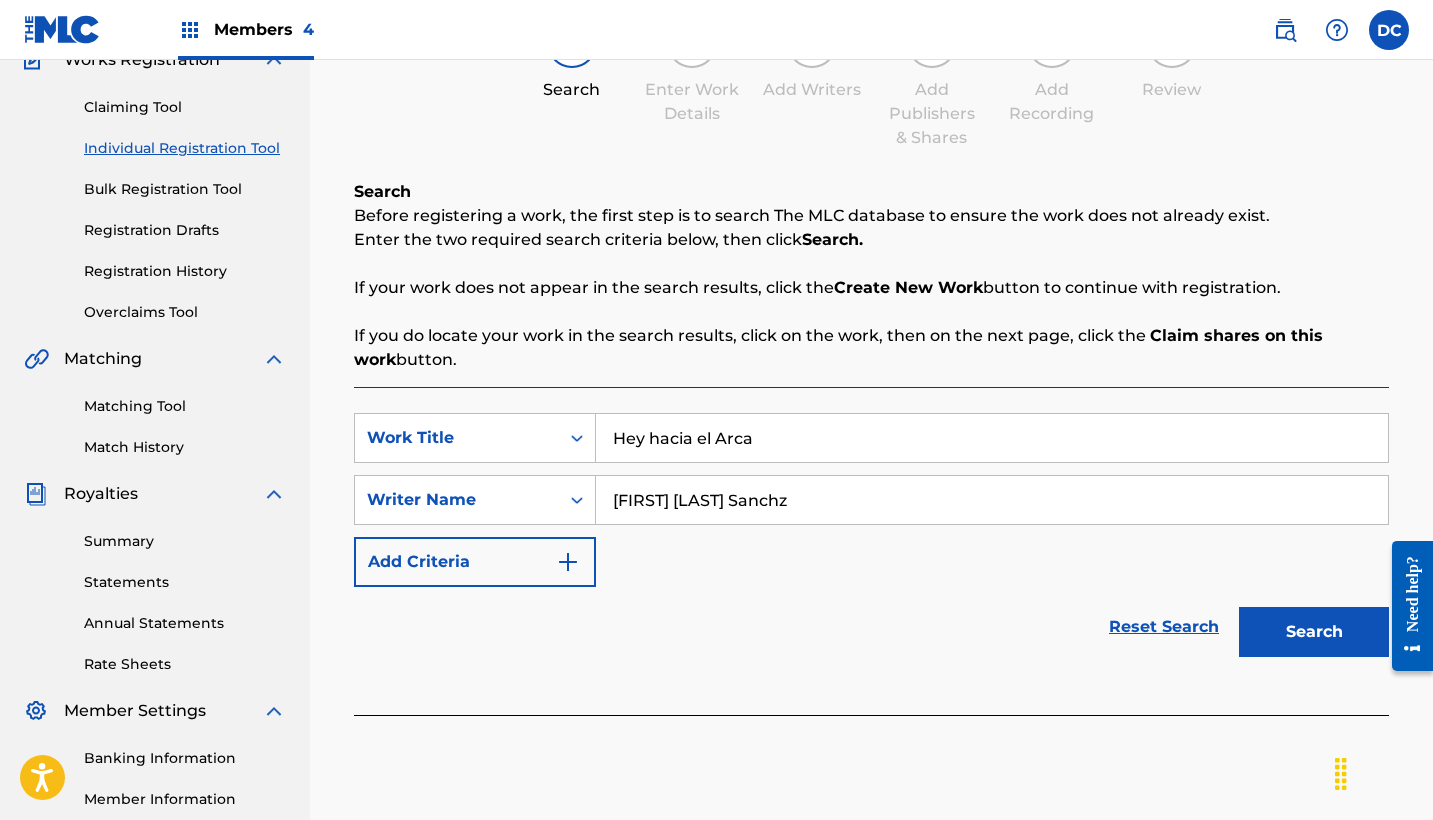 type on "[FIRST] [LAST] Sanchz" 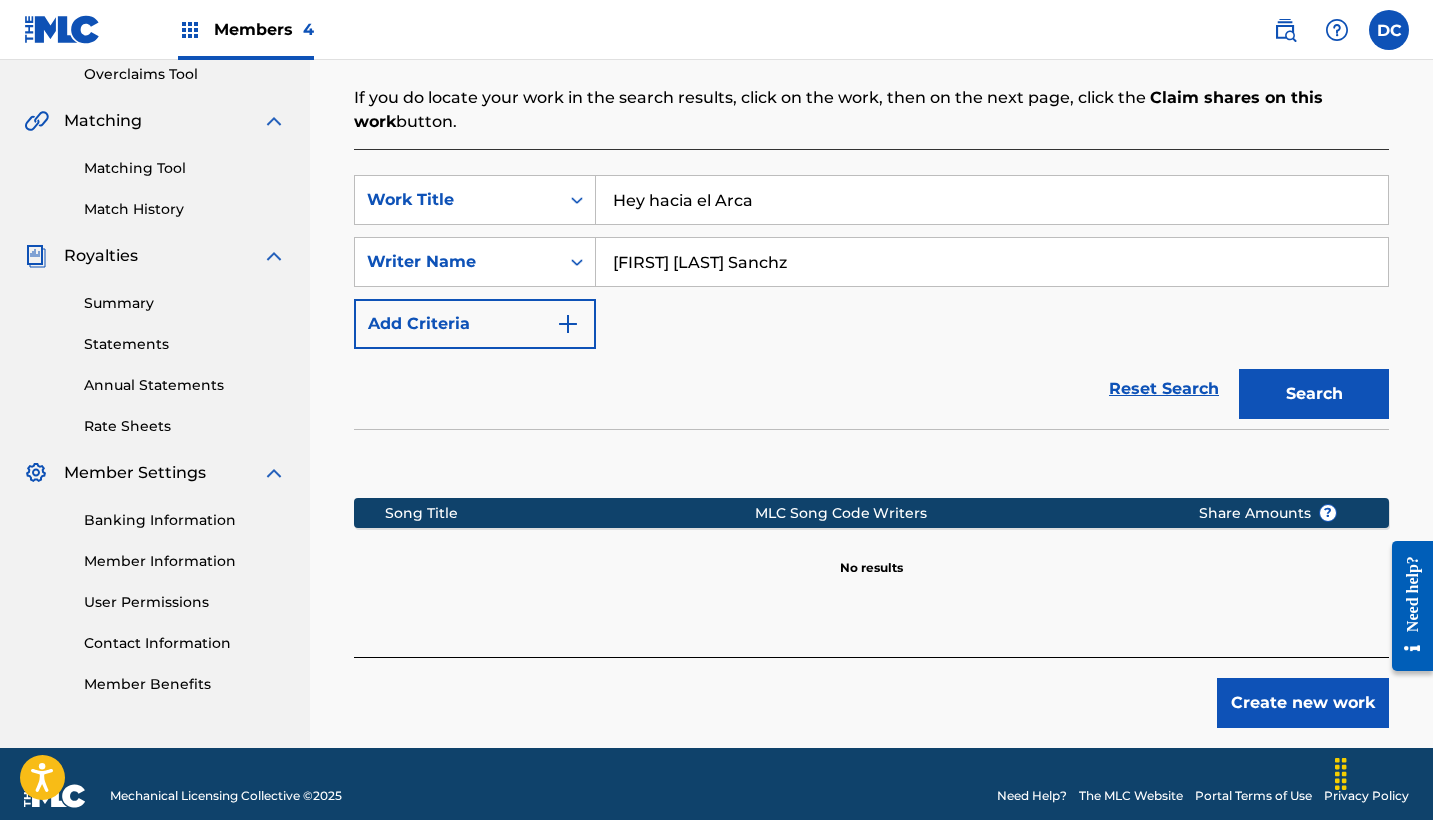 scroll, scrollTop: 437, scrollLeft: 0, axis: vertical 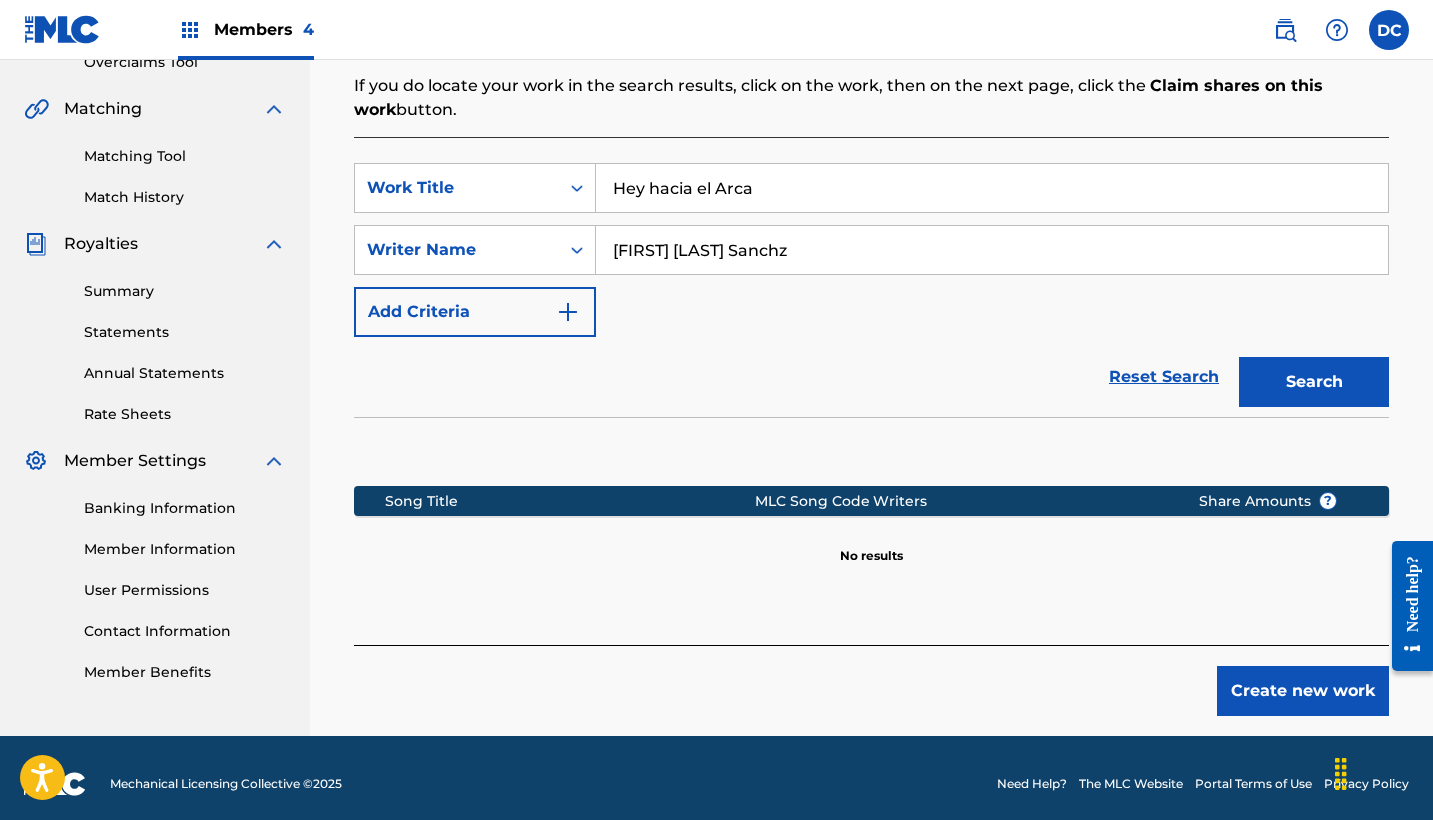 click on "Create new work" at bounding box center (1303, 691) 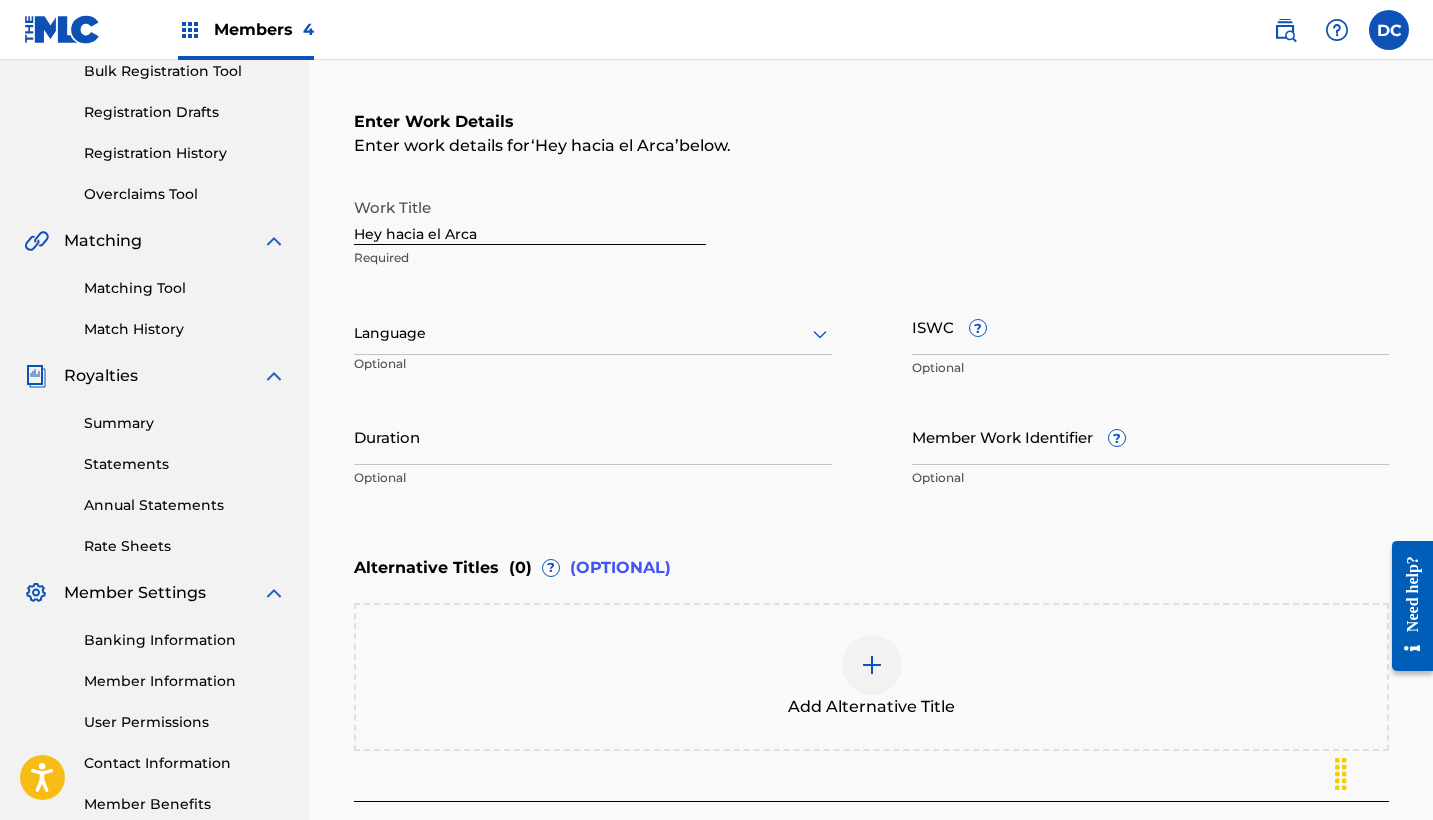 scroll, scrollTop: 284, scrollLeft: 0, axis: vertical 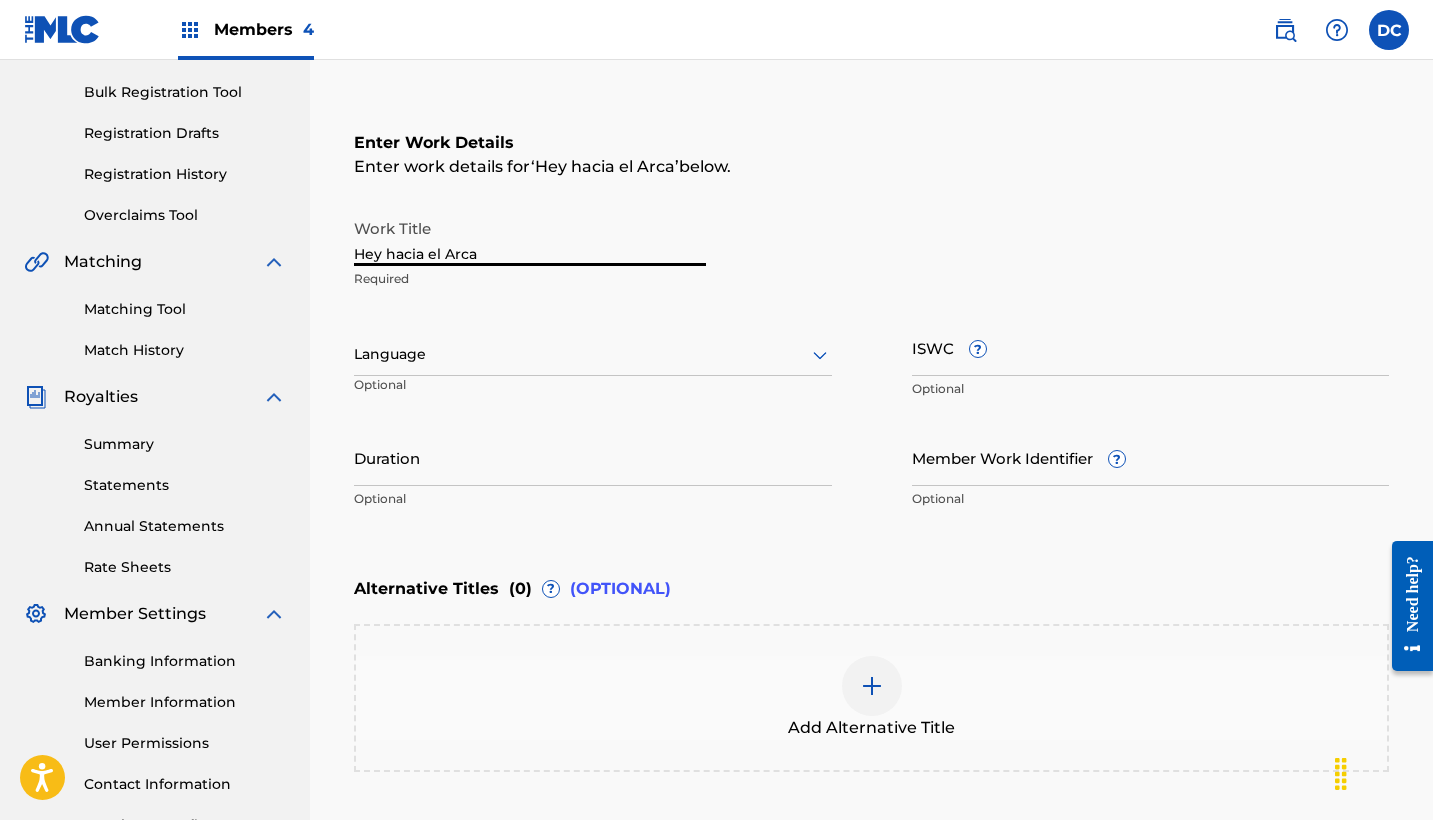 drag, startPoint x: 494, startPoint y: 260, endPoint x: 279, endPoint y: 260, distance: 215 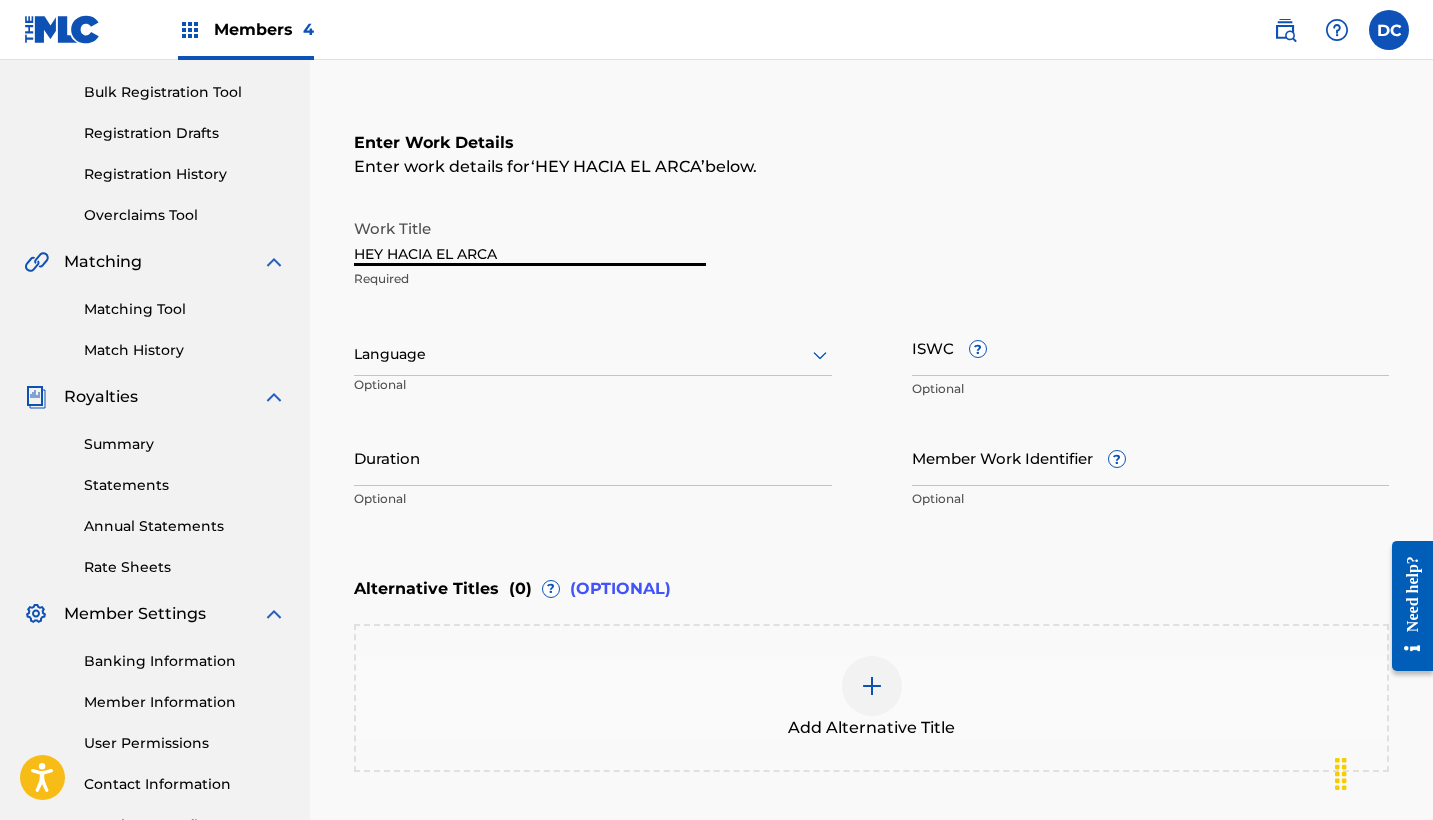 type on "HEY HACIA EL ARCA" 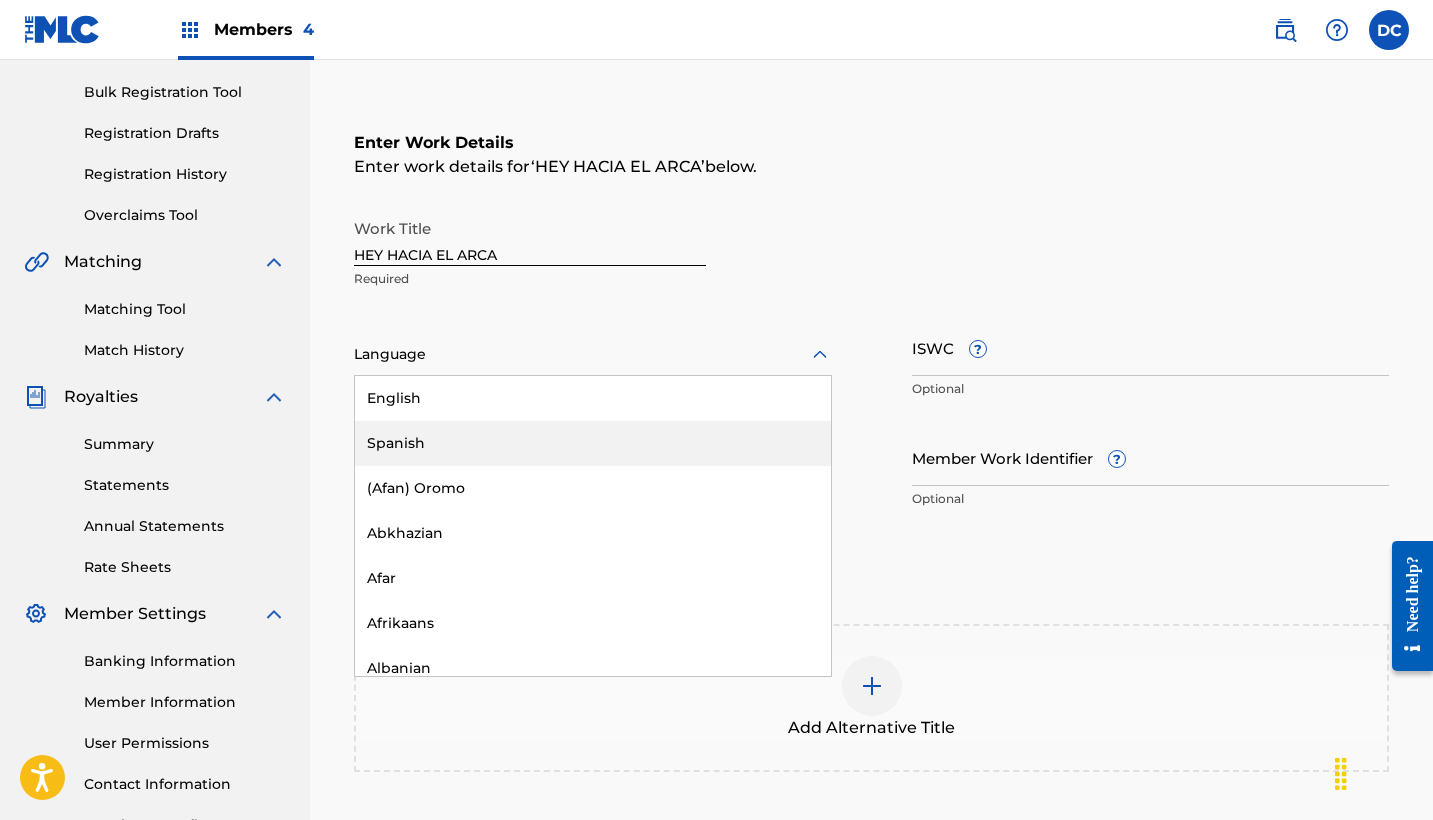 click on "Spanish" at bounding box center (593, 443) 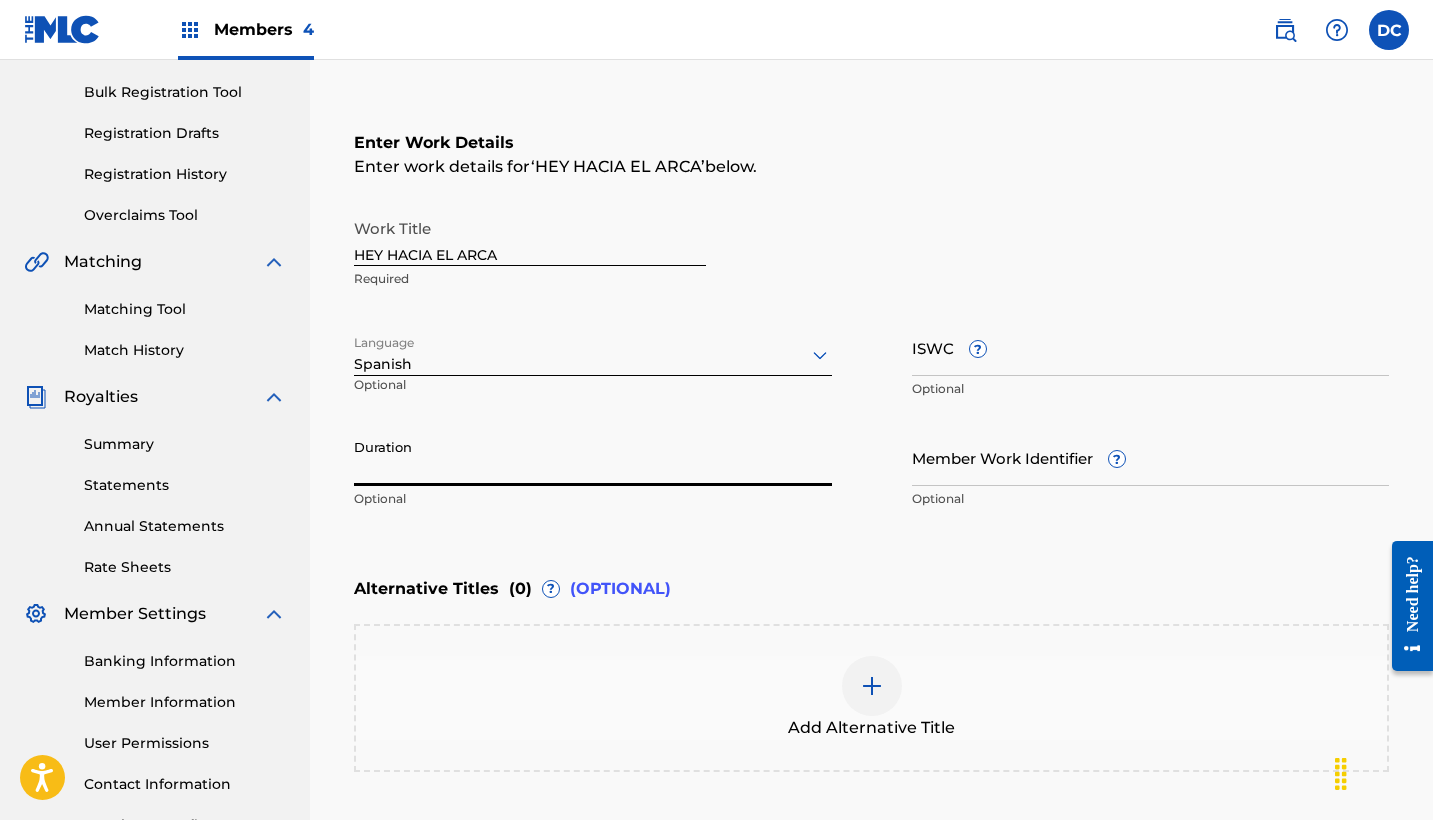 click on "Duration" at bounding box center [593, 457] 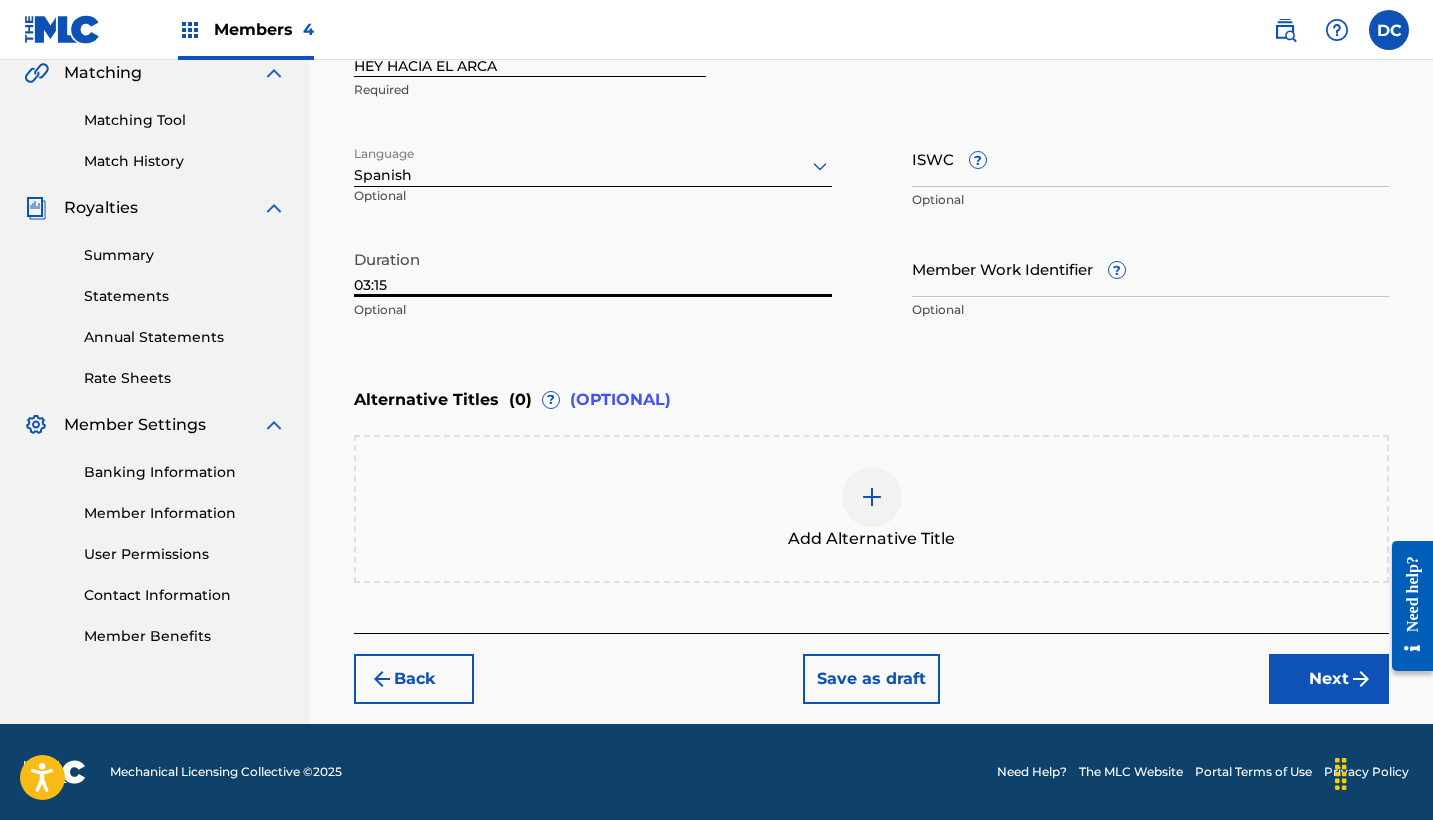 type on "03:15" 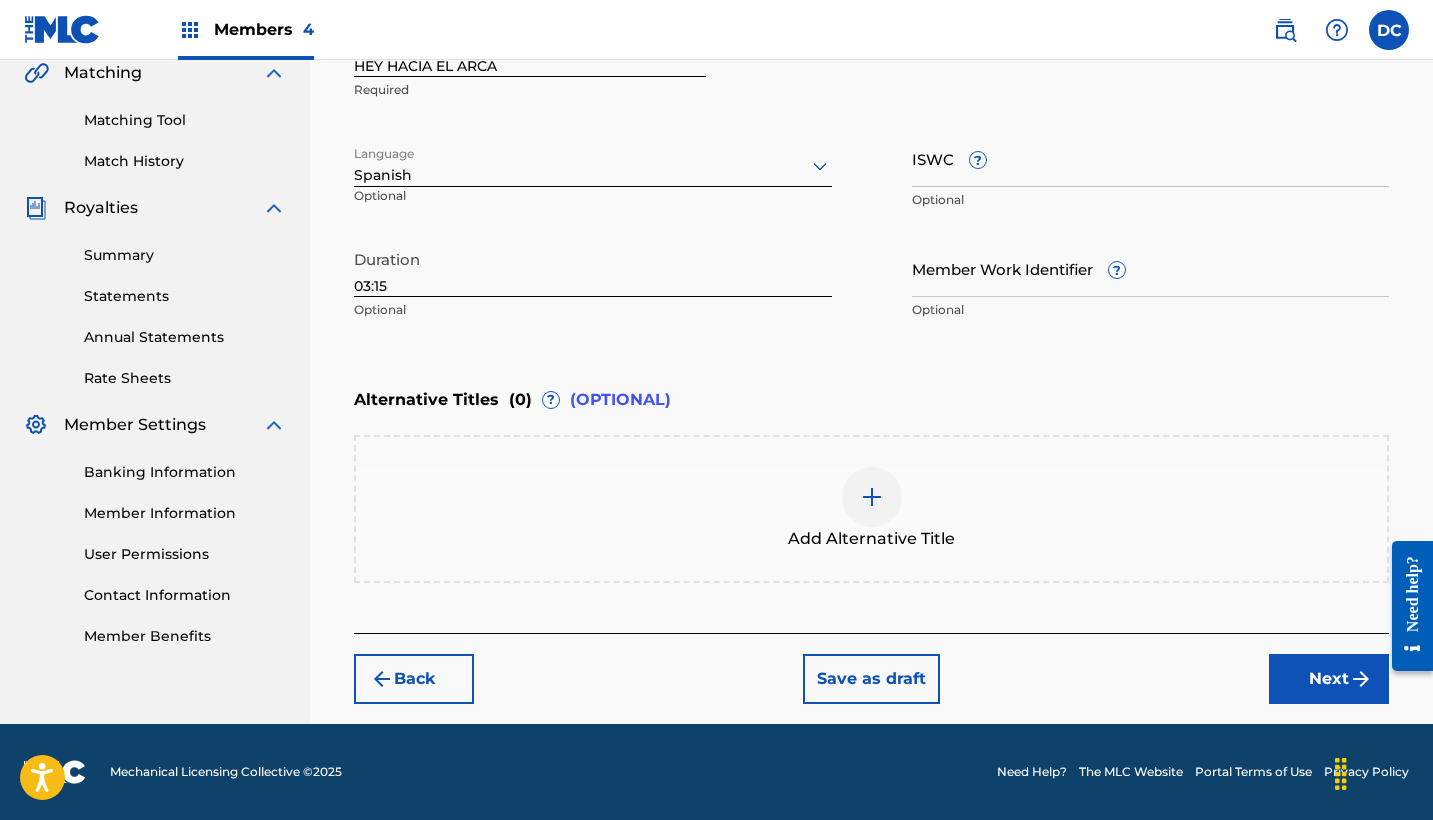 click on "Next" at bounding box center [1329, 679] 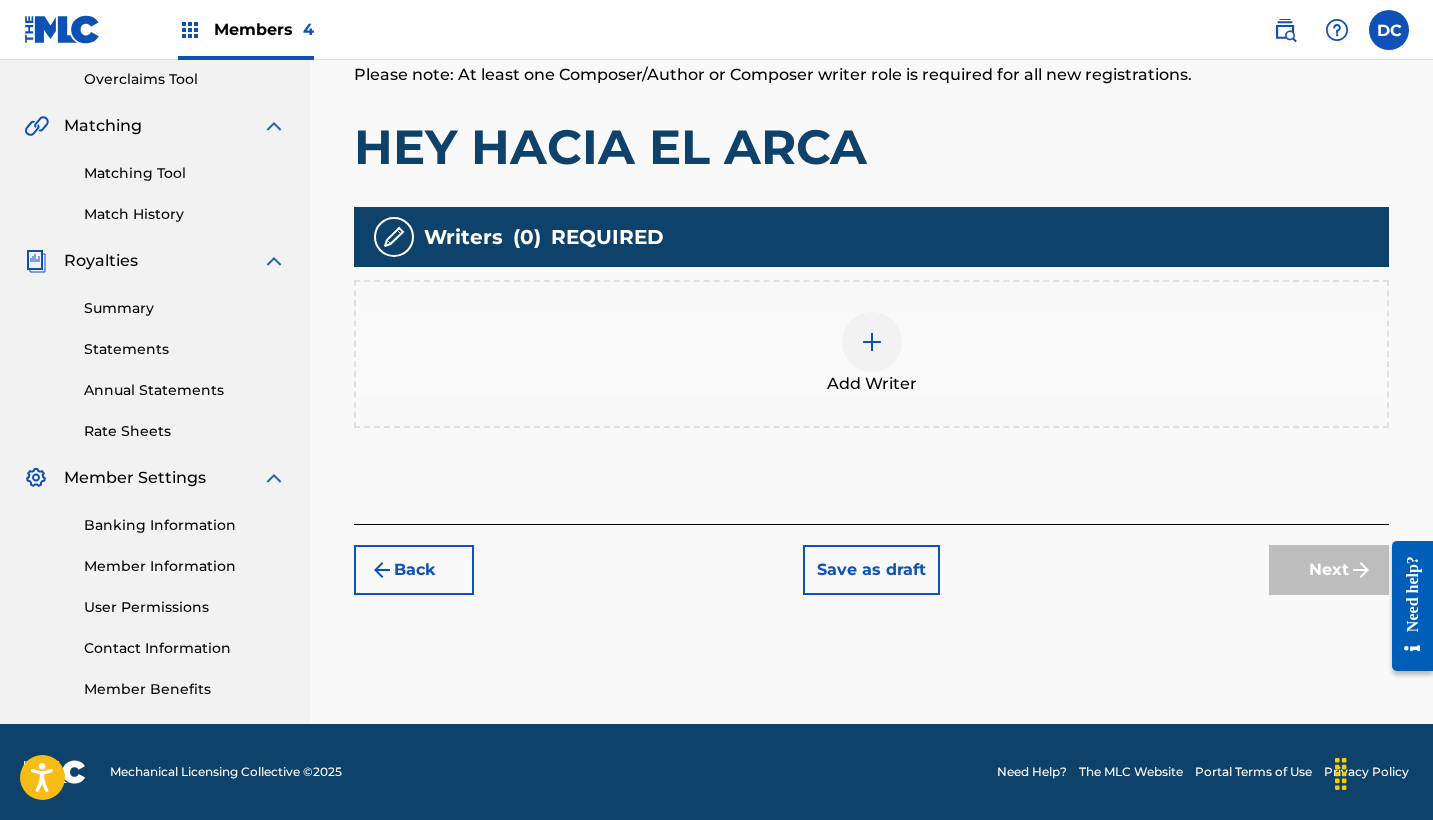 click on "Add Writer" at bounding box center [871, 354] 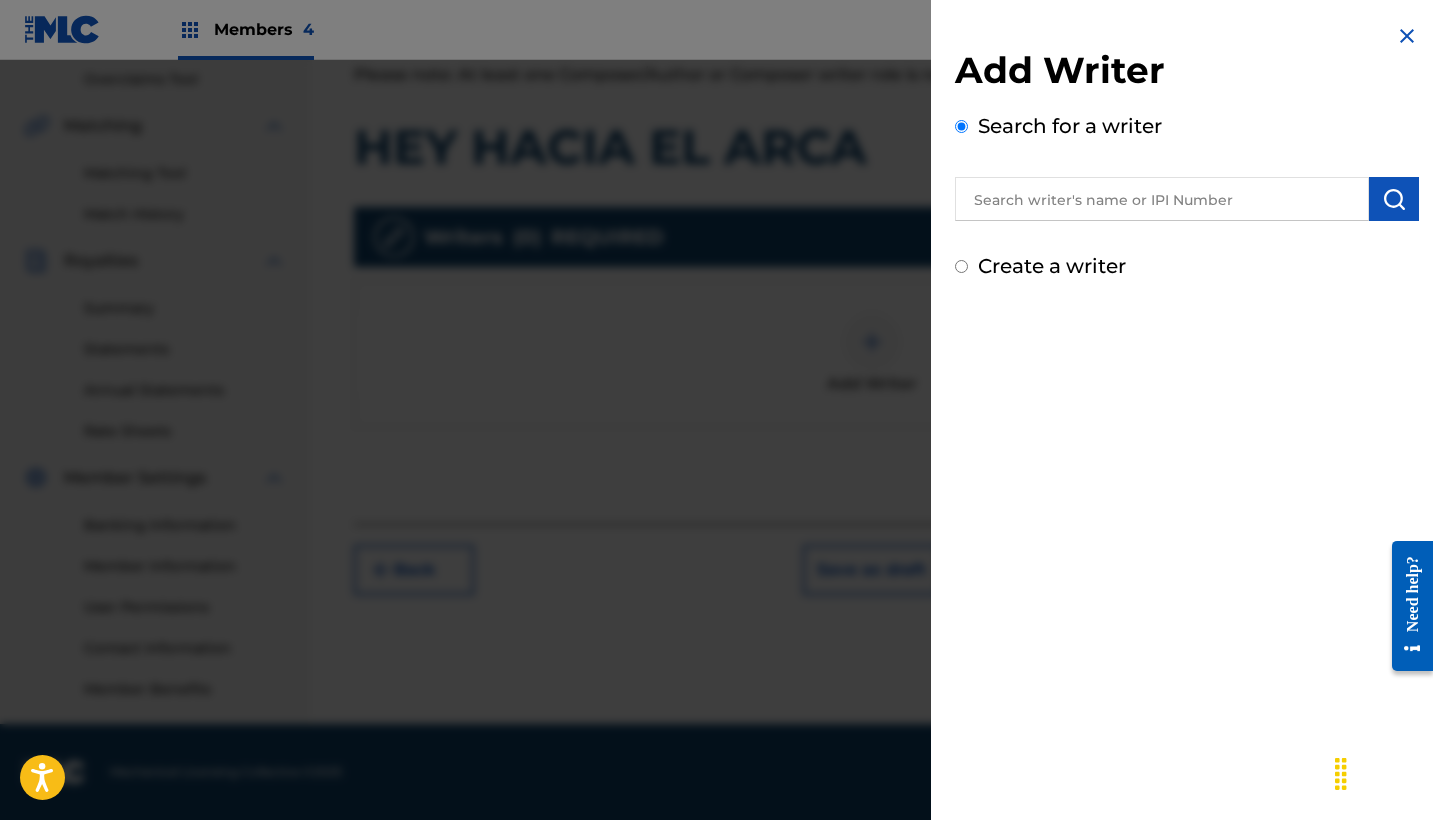 click at bounding box center (1162, 199) 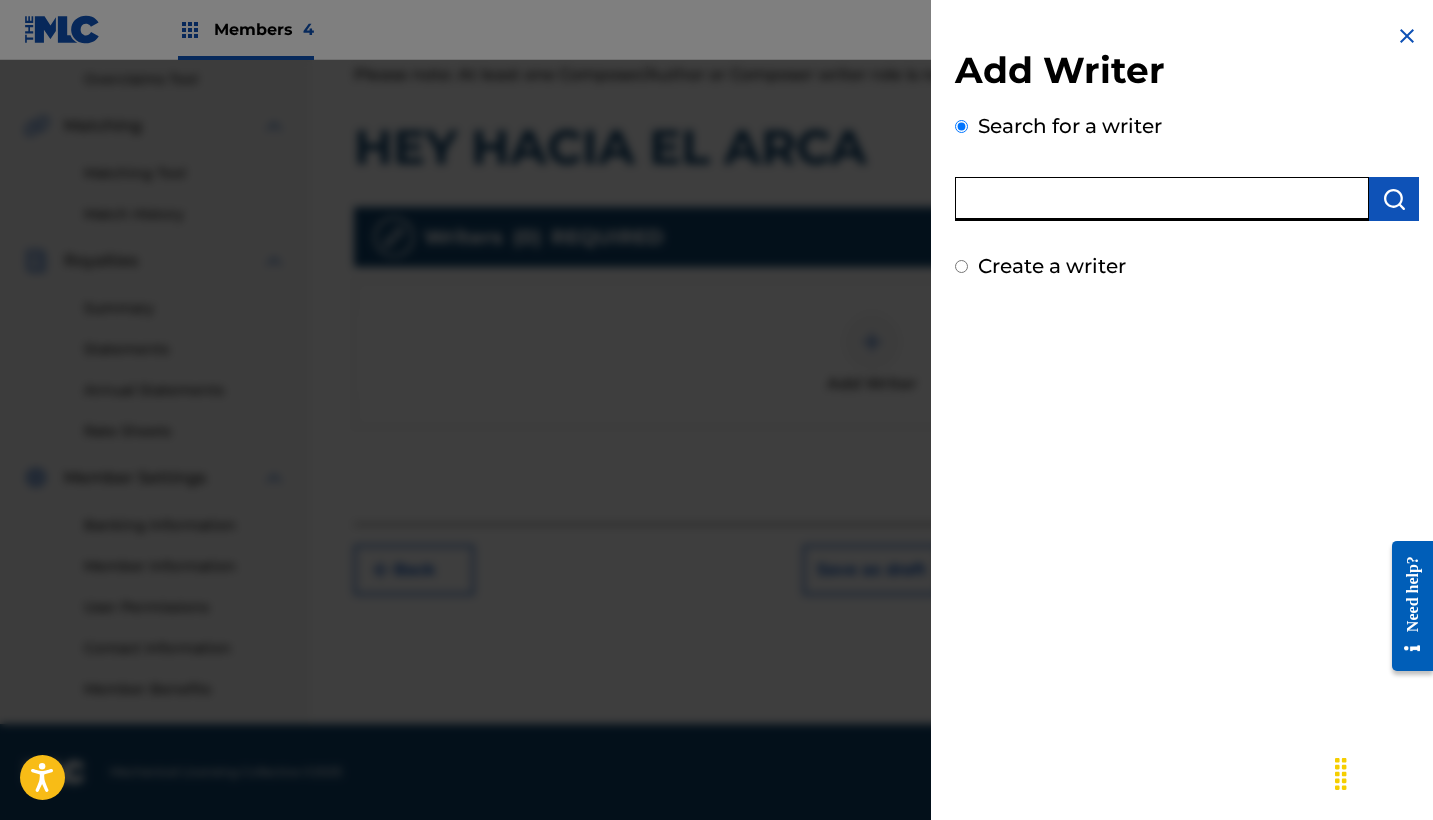 paste on "[PHONE]" 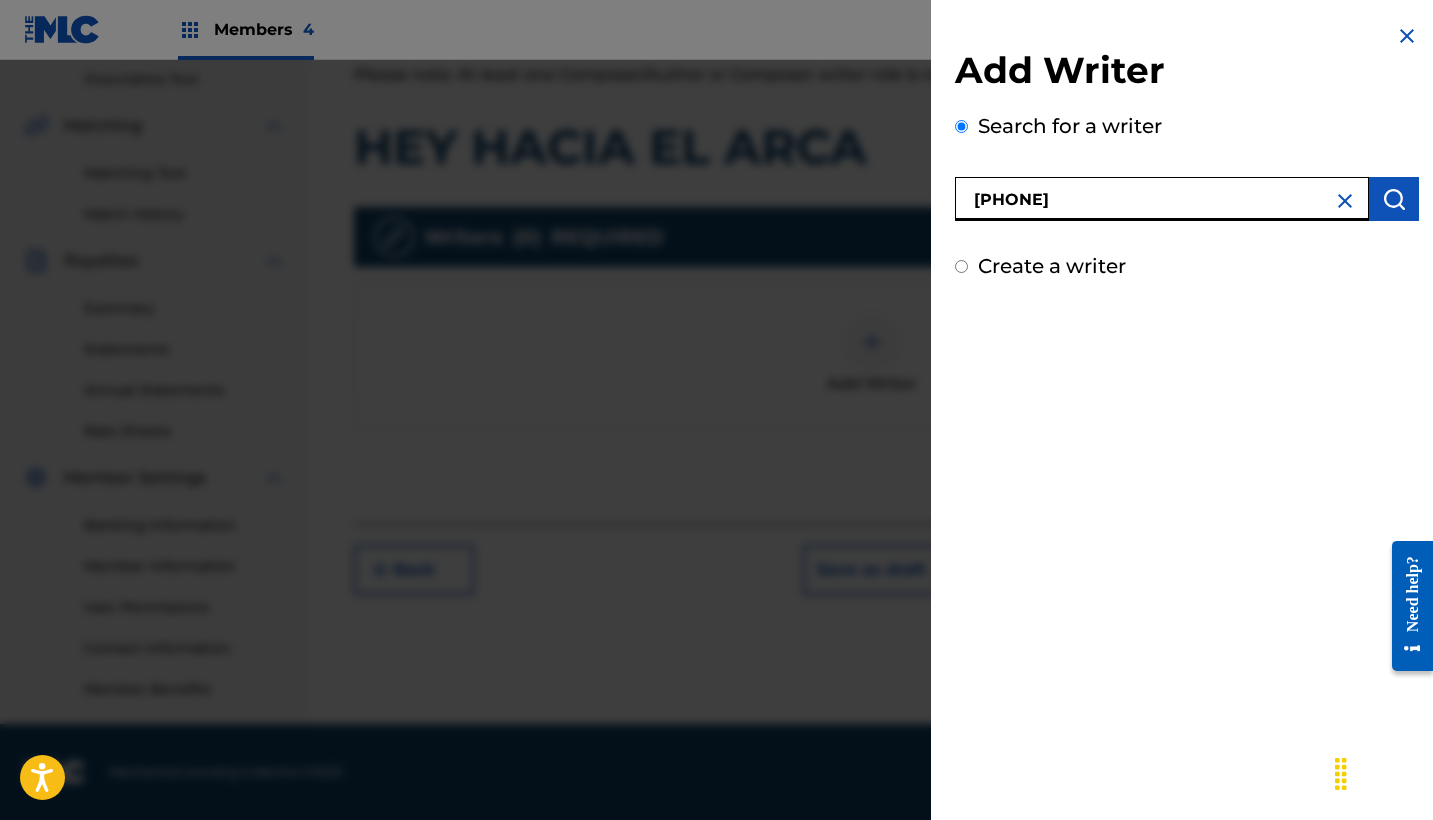 click on "[PHONE]" at bounding box center (1162, 199) 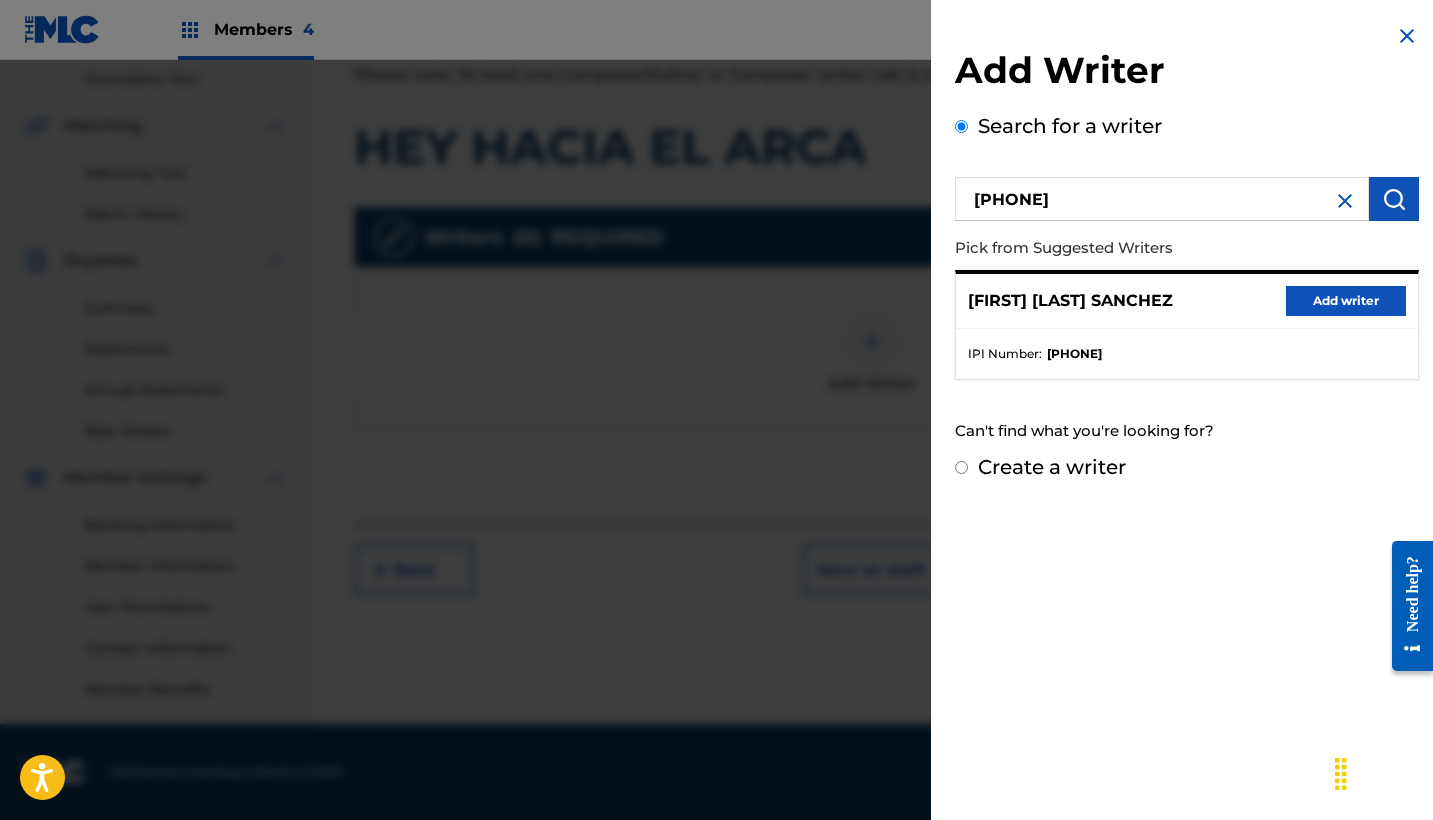 click on "Add writer" at bounding box center (1346, 301) 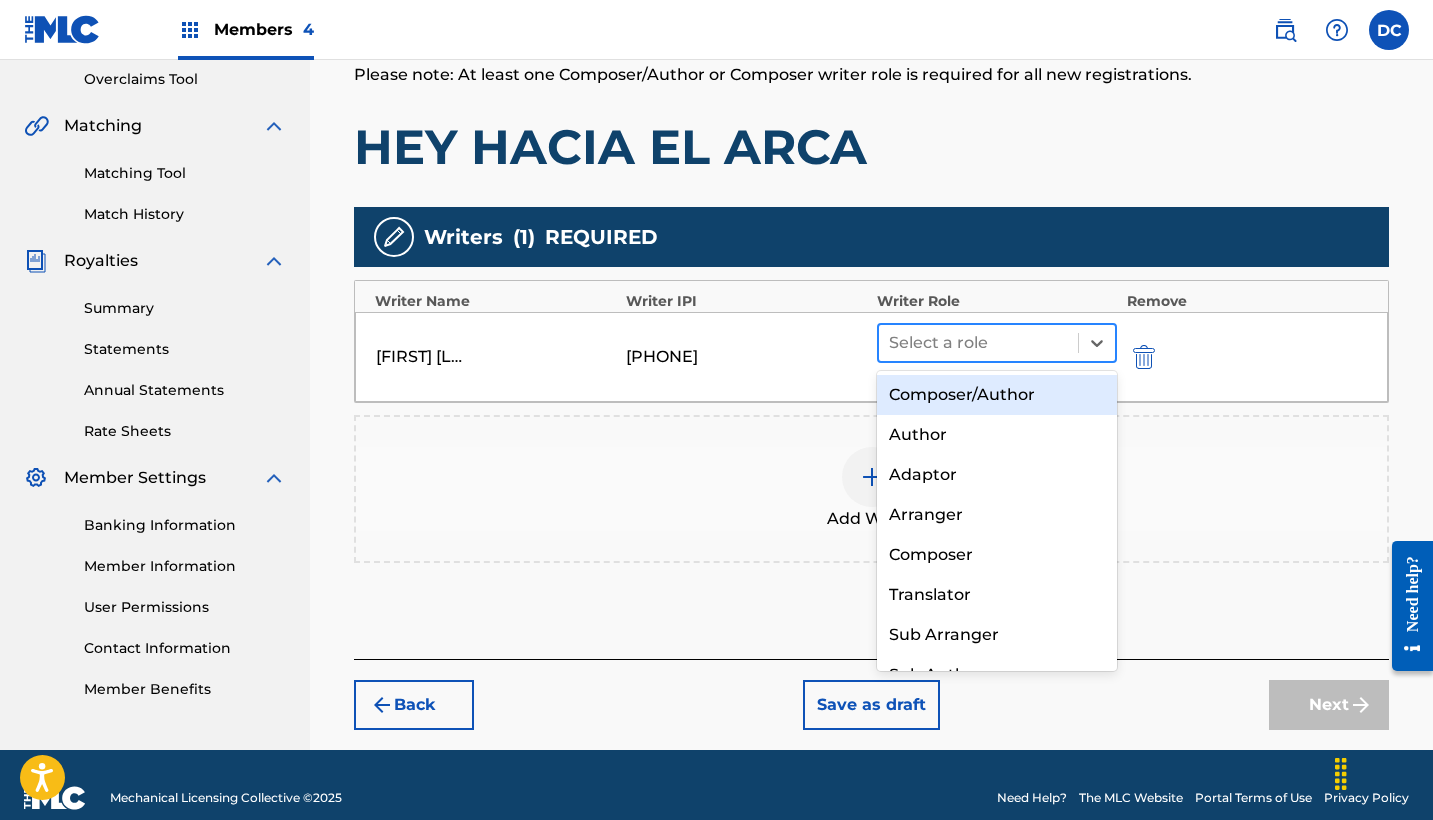 click at bounding box center [978, 343] 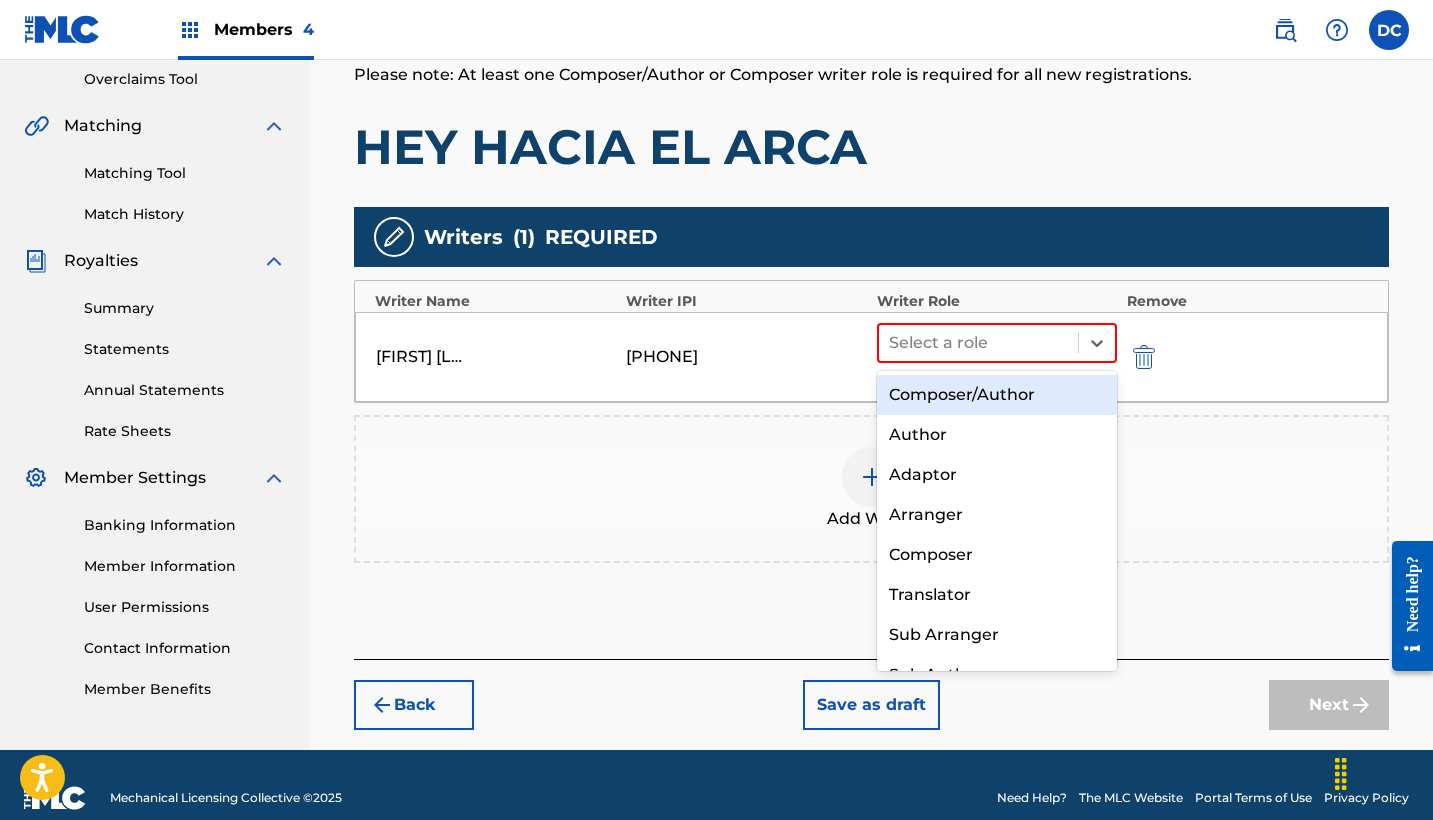 click on "Composer/Author" at bounding box center [997, 395] 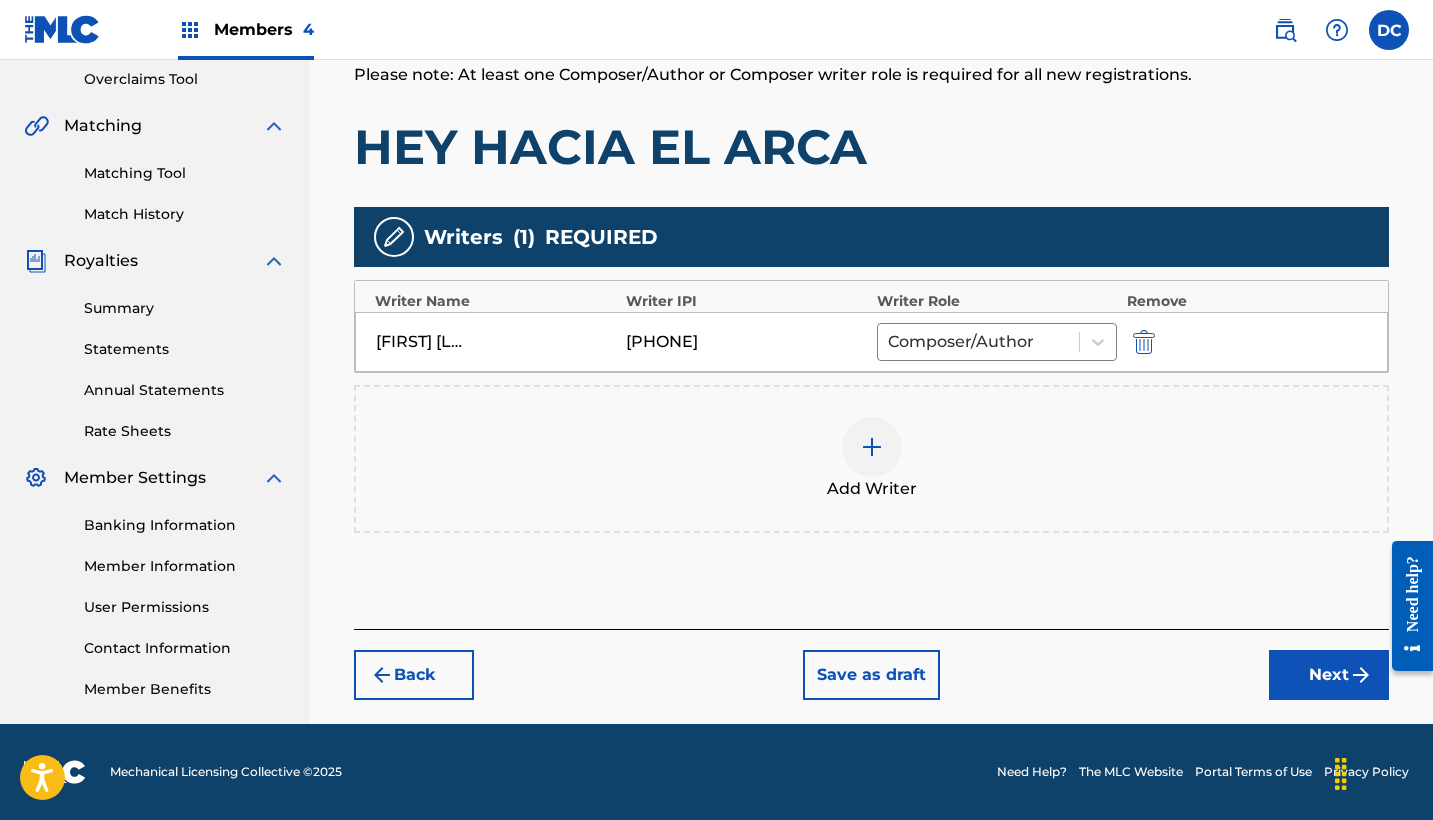click on "Next" at bounding box center (1329, 675) 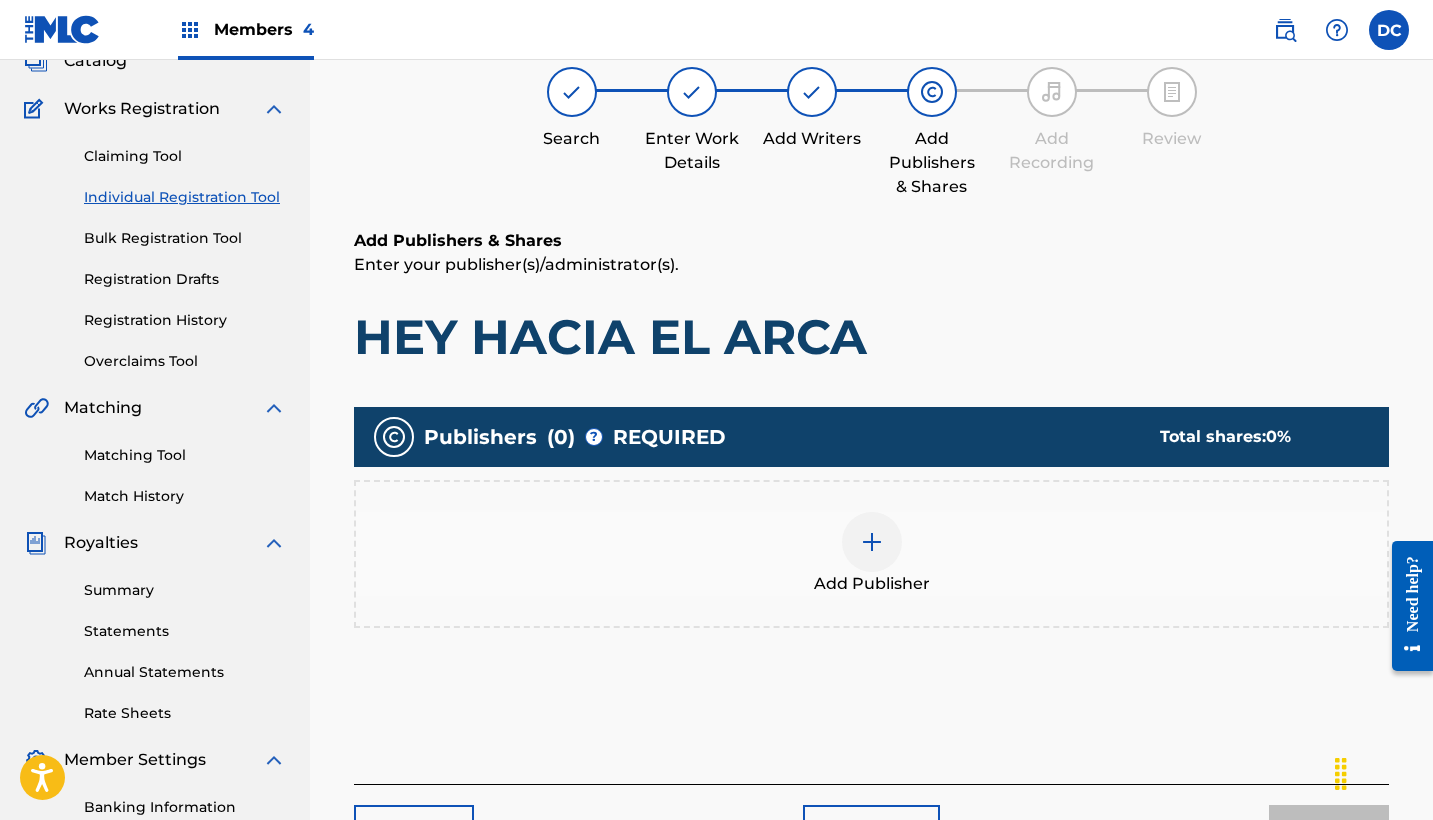 scroll, scrollTop: 90, scrollLeft: 0, axis: vertical 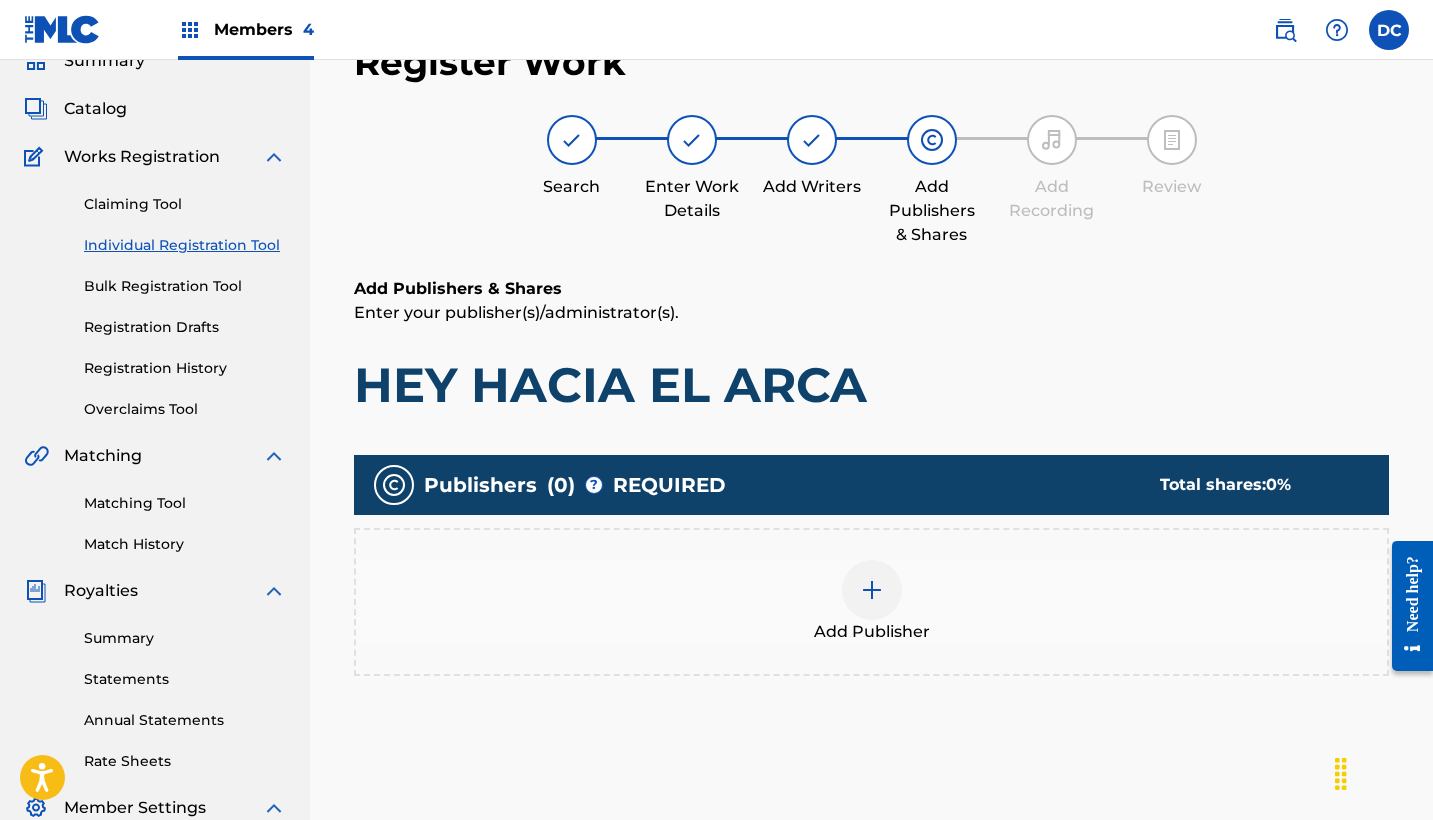 click at bounding box center (872, 590) 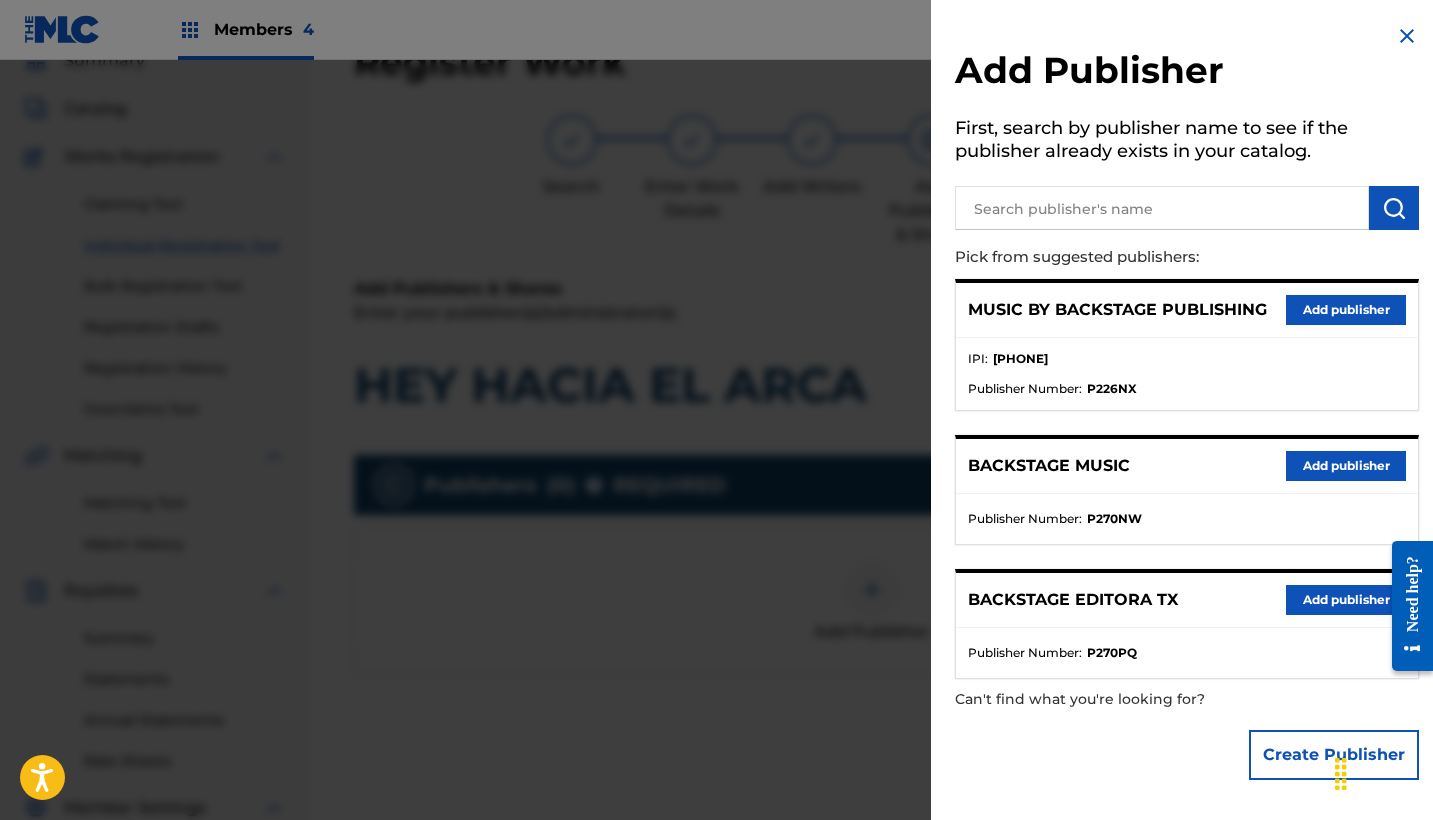 click on "Add publisher" at bounding box center [1346, 310] 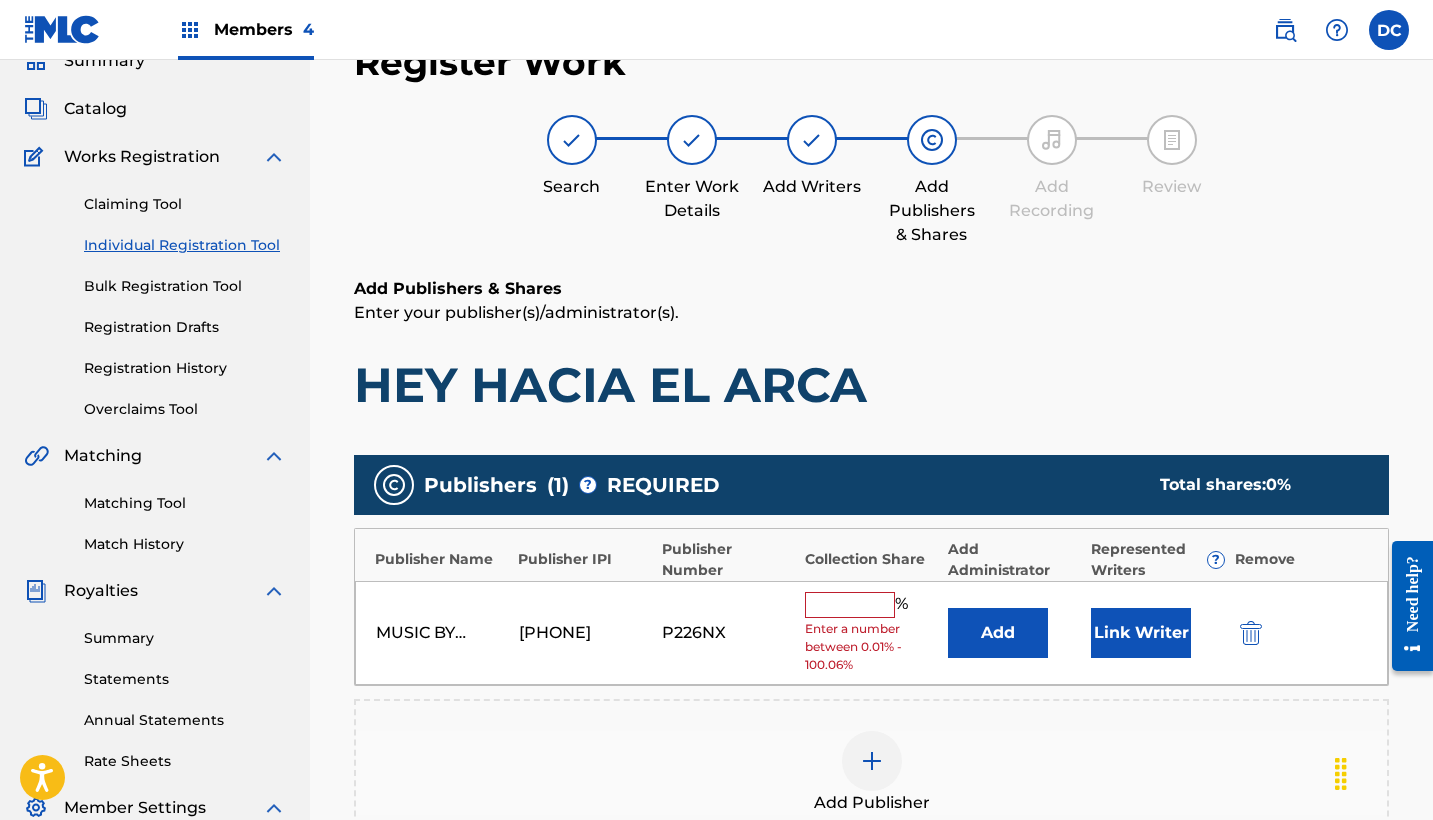 click on "% Enter a number between 0.01% - 100.06%" at bounding box center (871, 633) 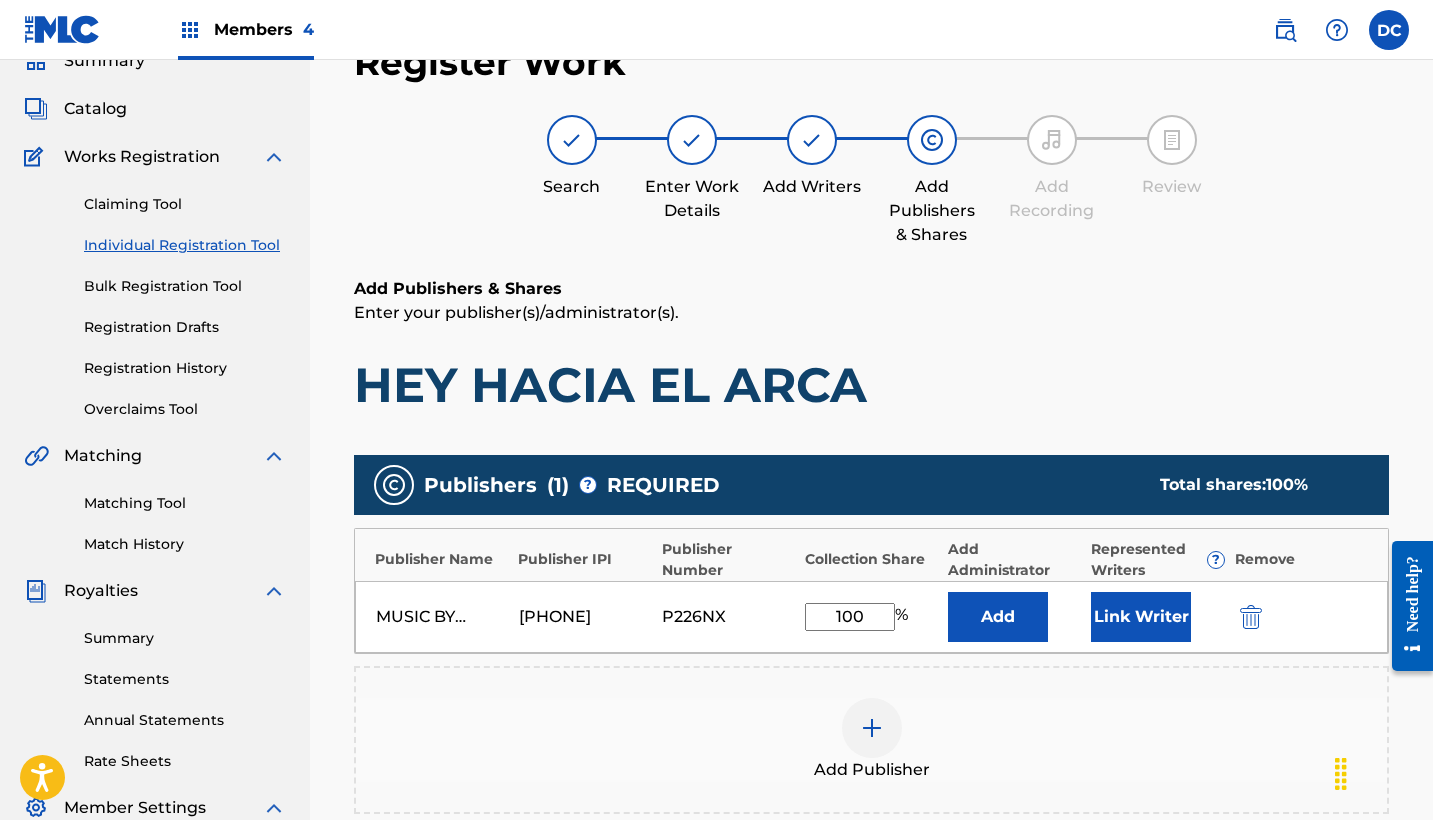 type on "100" 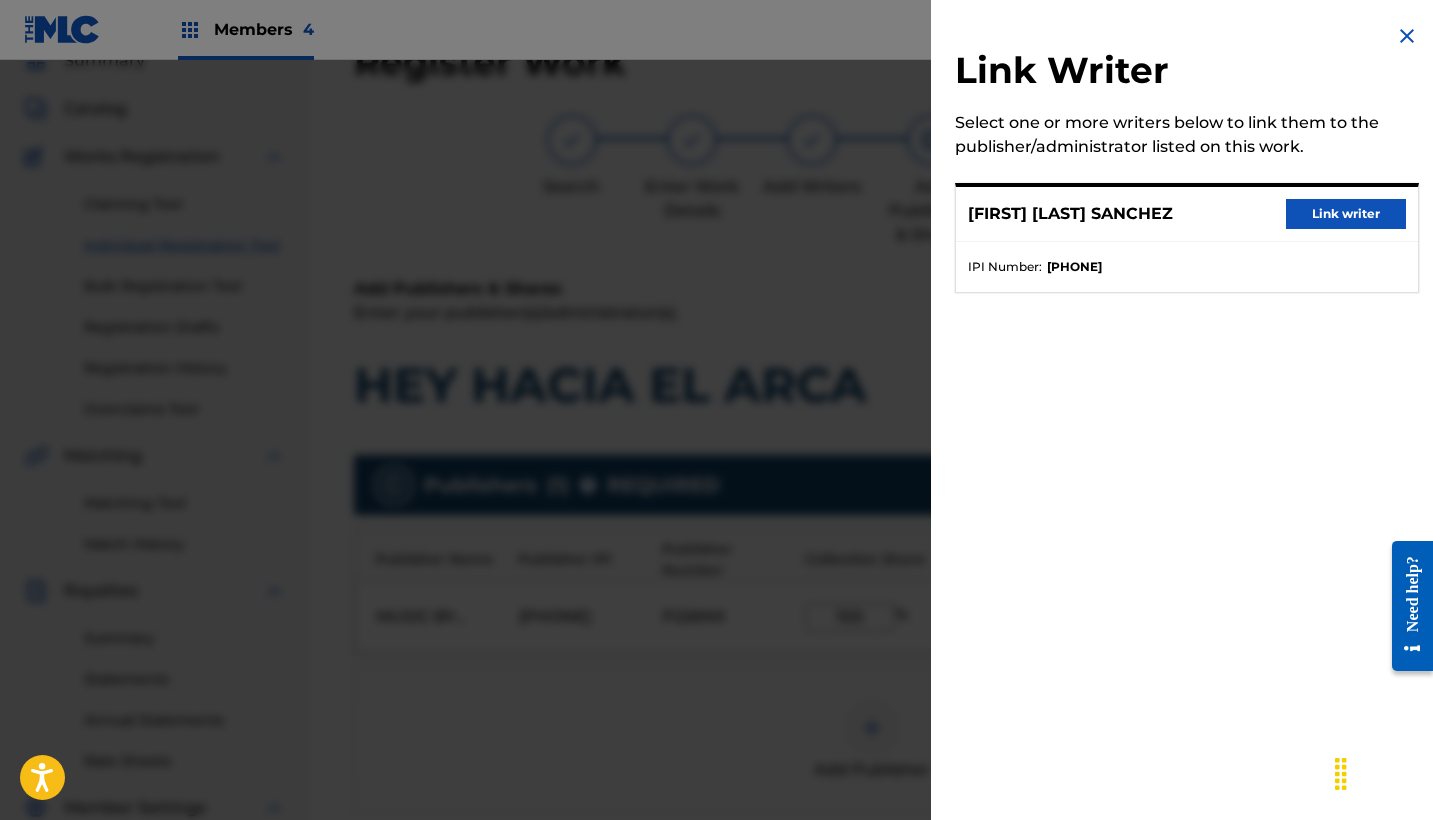 click on "Link writer" at bounding box center (1346, 214) 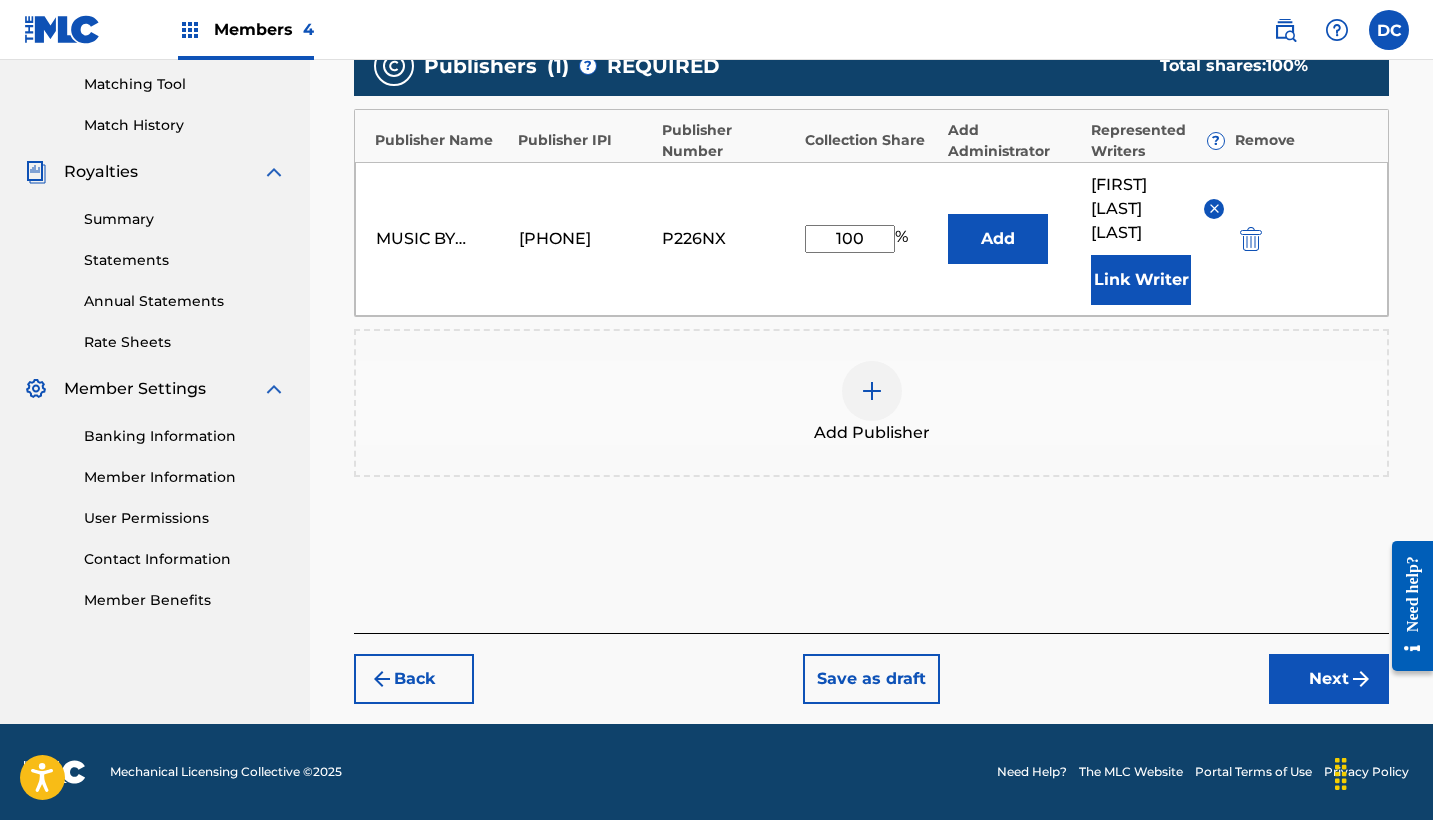 click on "Next" at bounding box center [1329, 679] 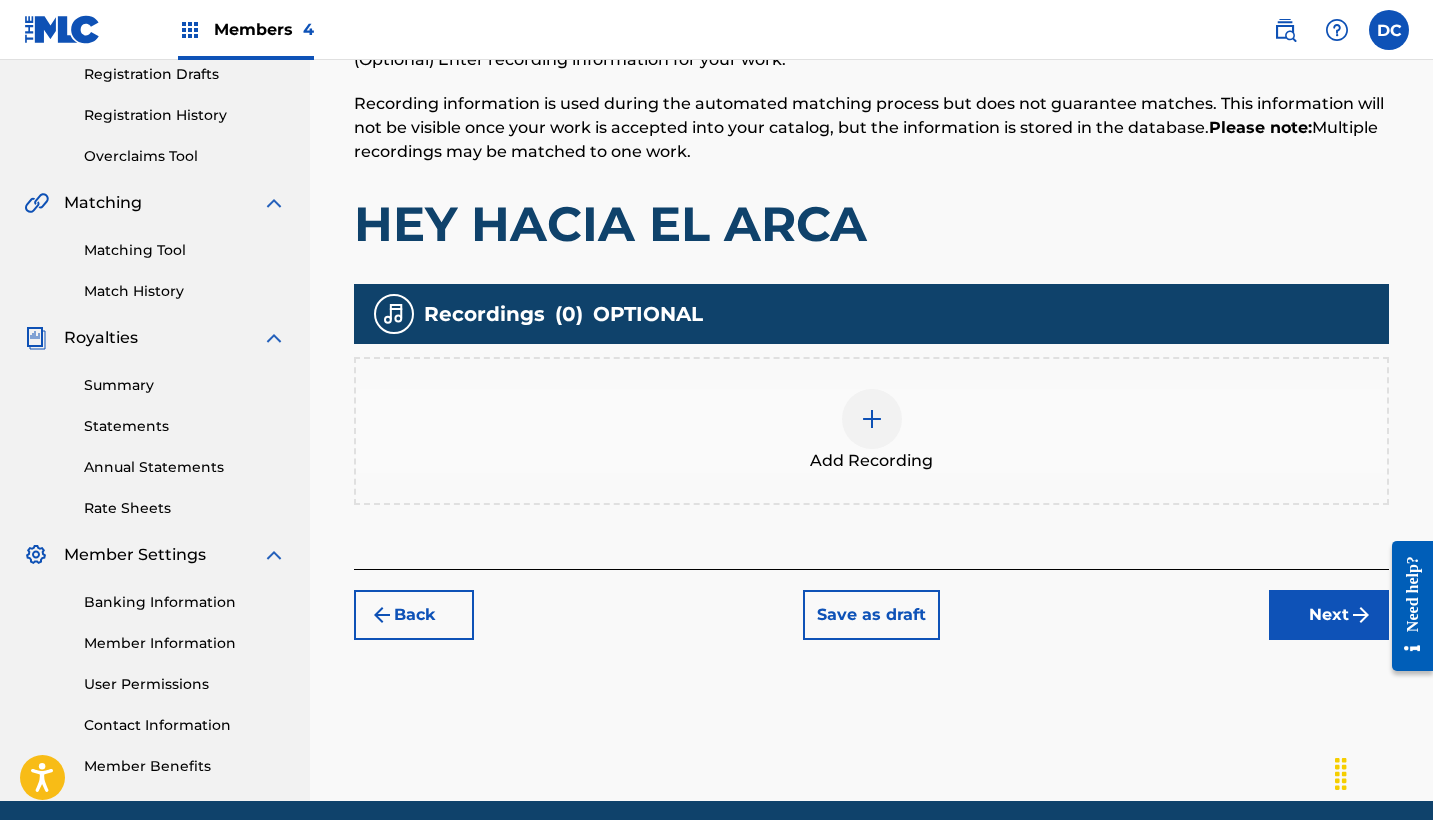 scroll, scrollTop: 292, scrollLeft: 0, axis: vertical 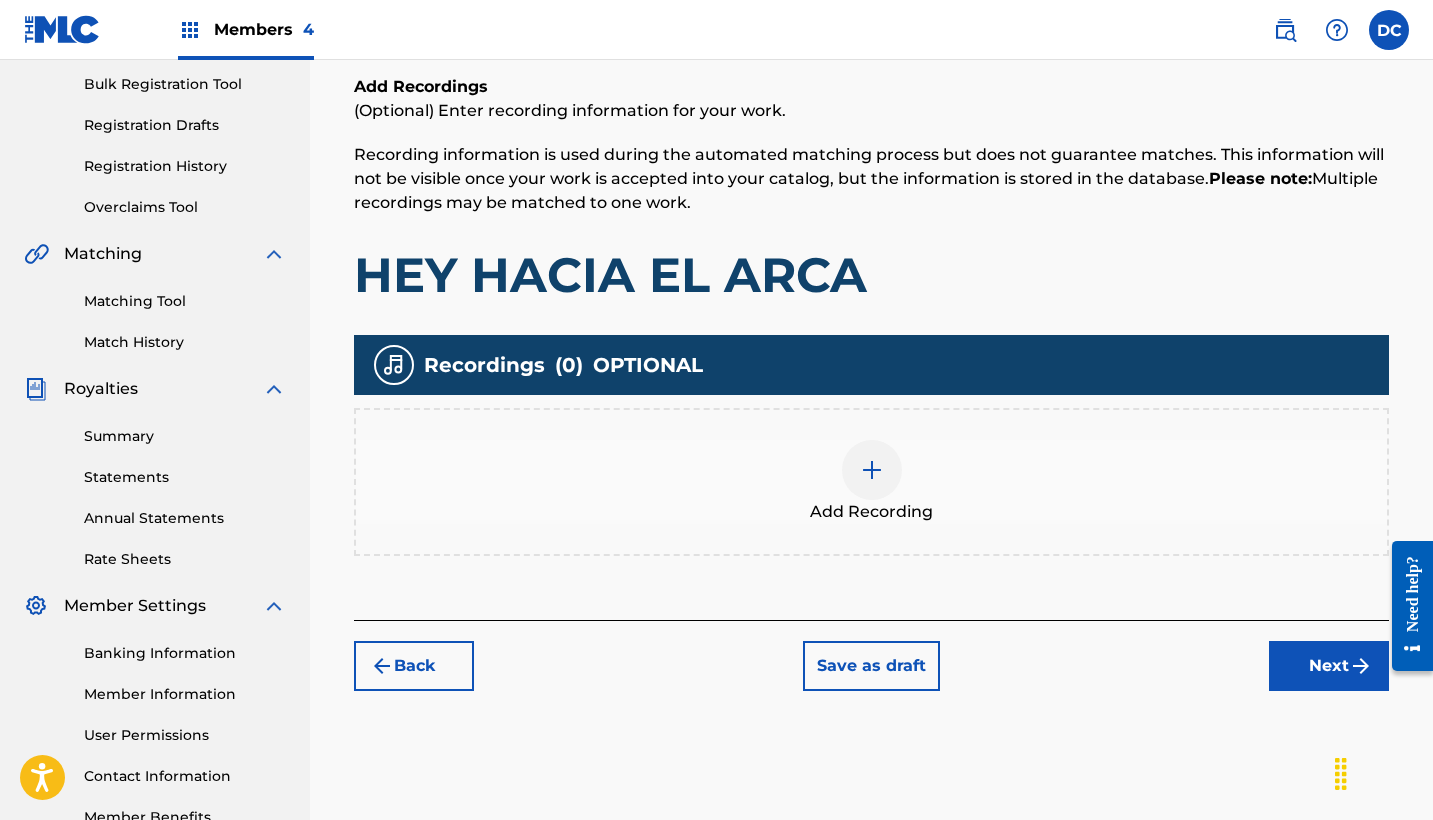 click at bounding box center (872, 470) 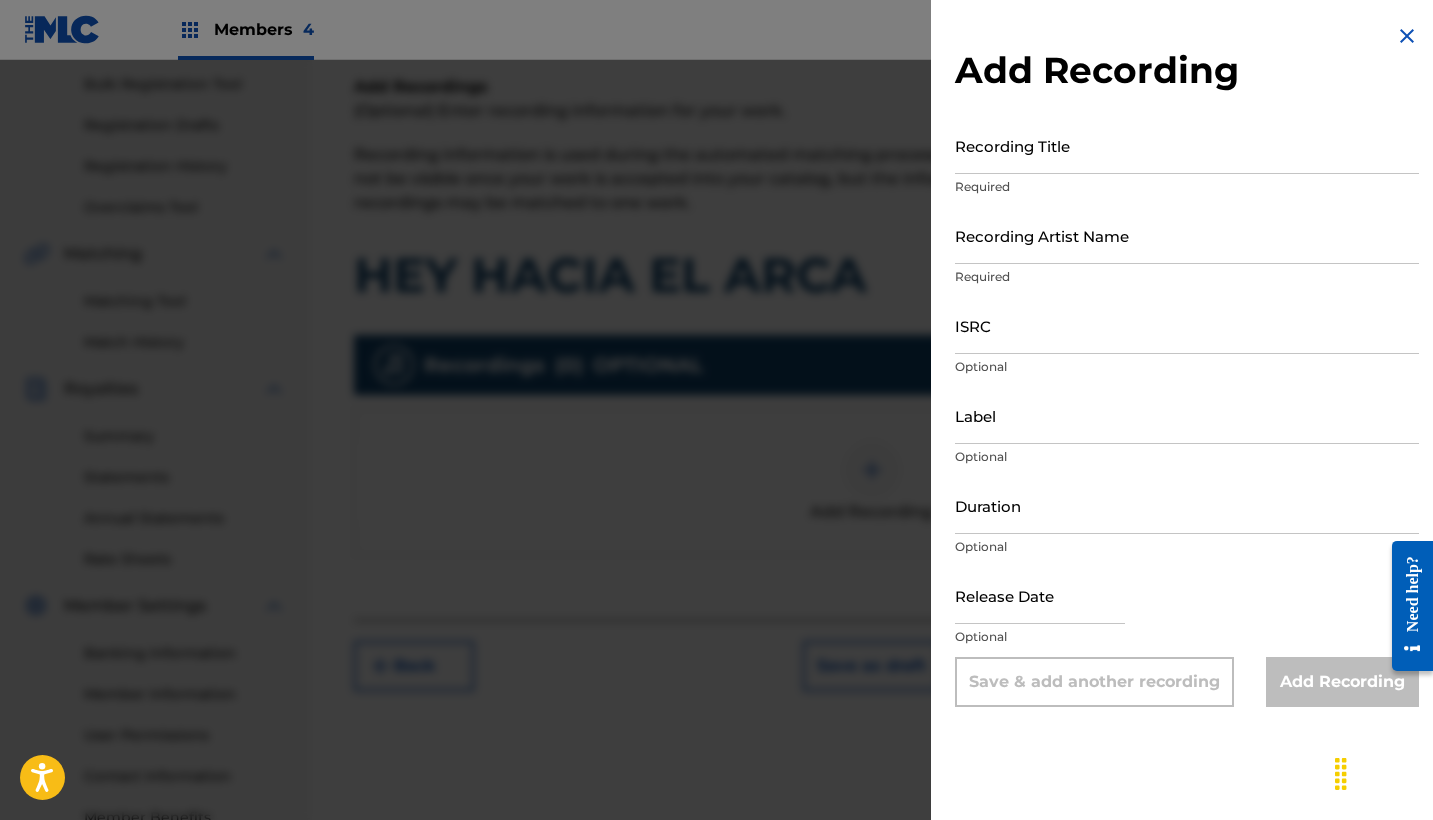click on "Recording Title" at bounding box center [1187, 145] 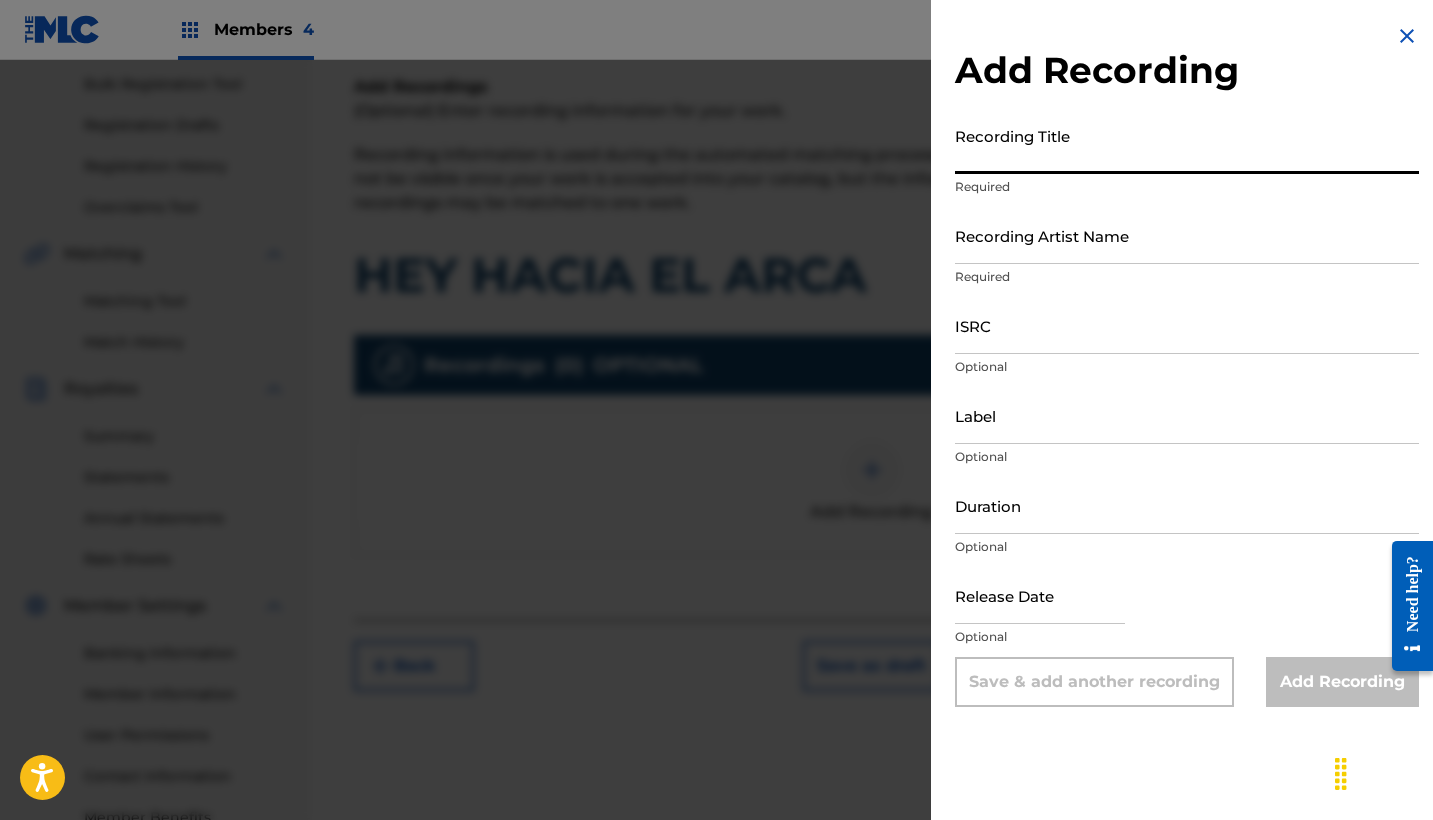 paste on "Hey hacia el Arca" 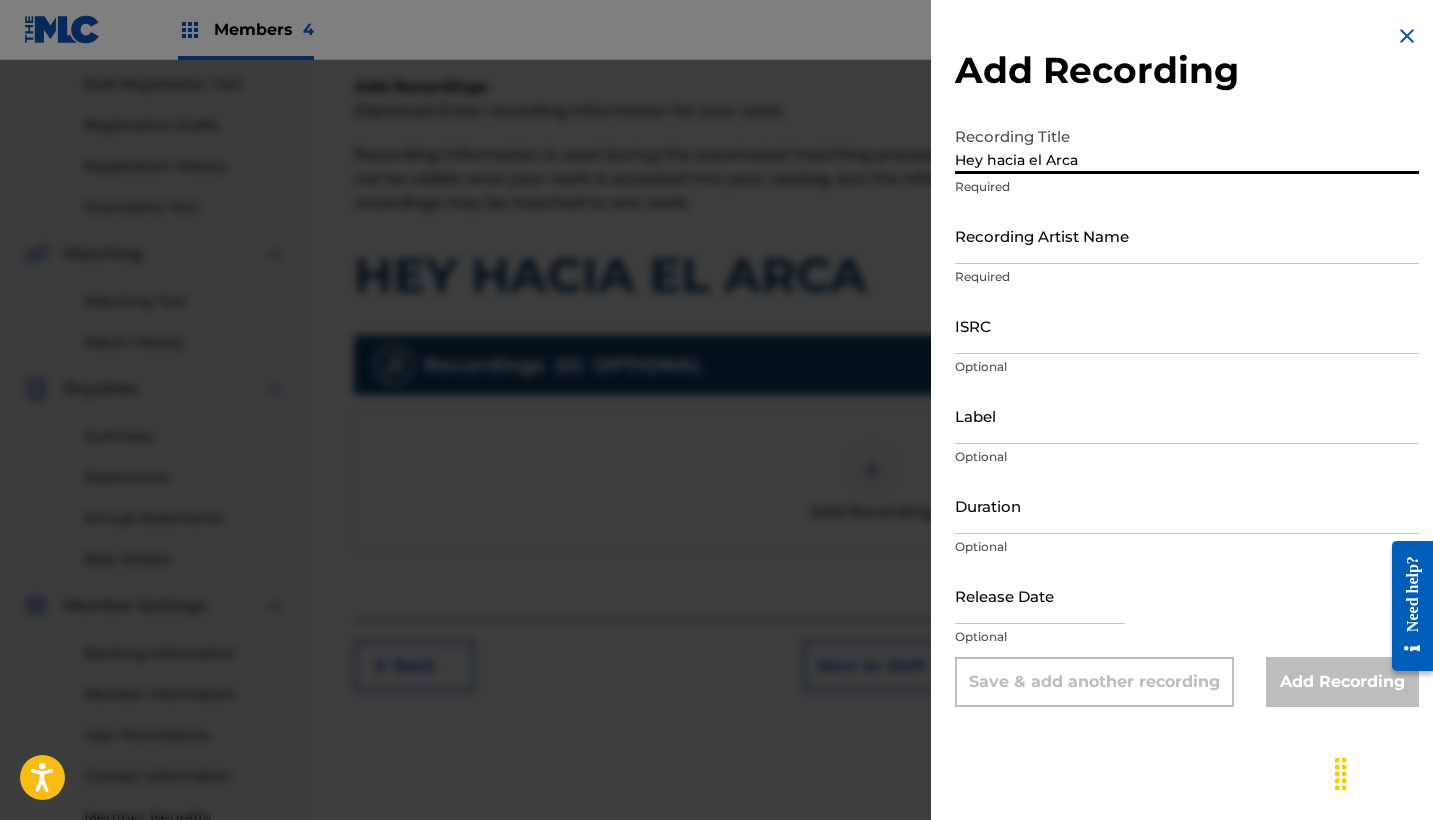type on "Hey hacia el Arca" 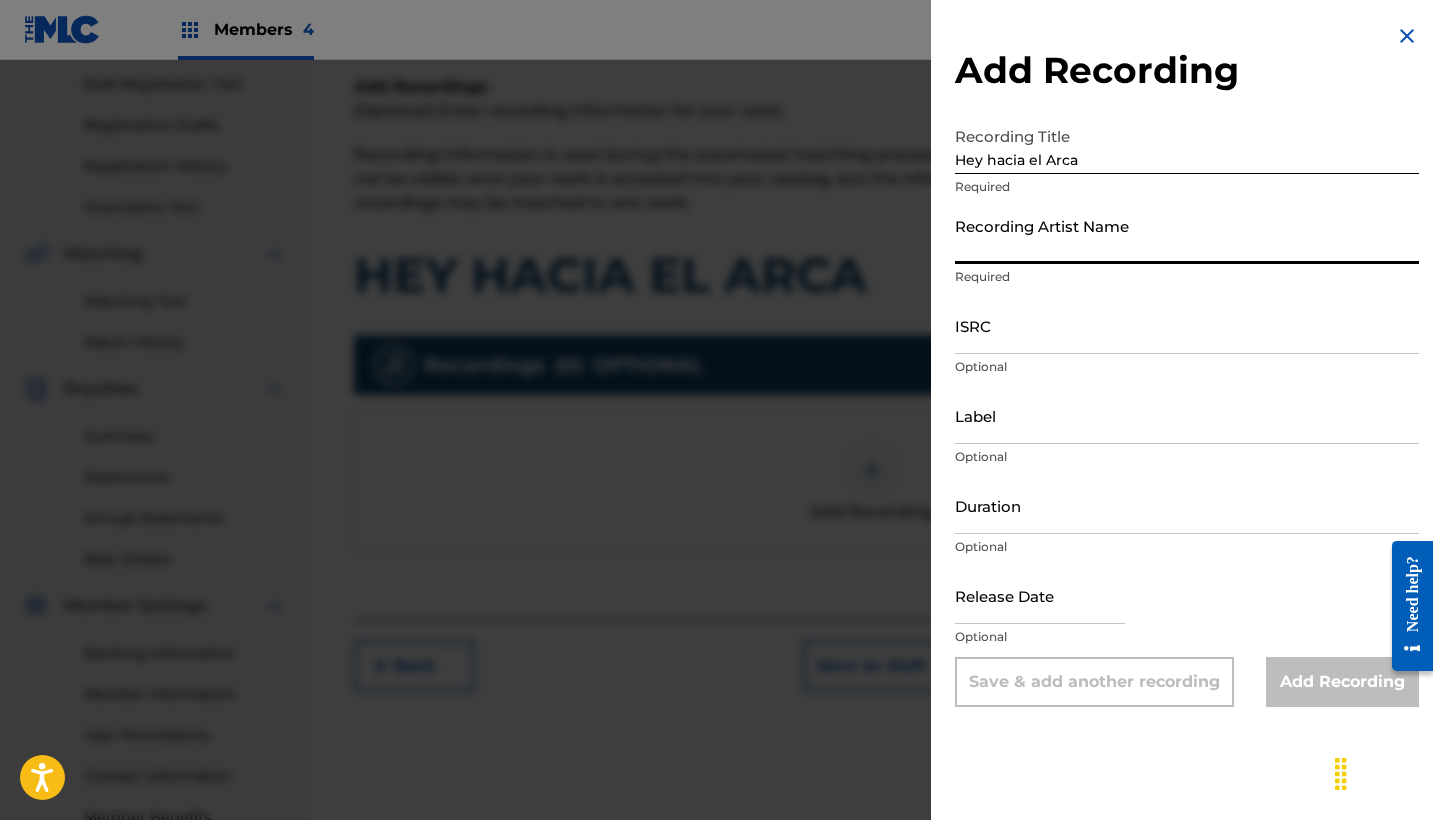 paste on "Papel Maché" 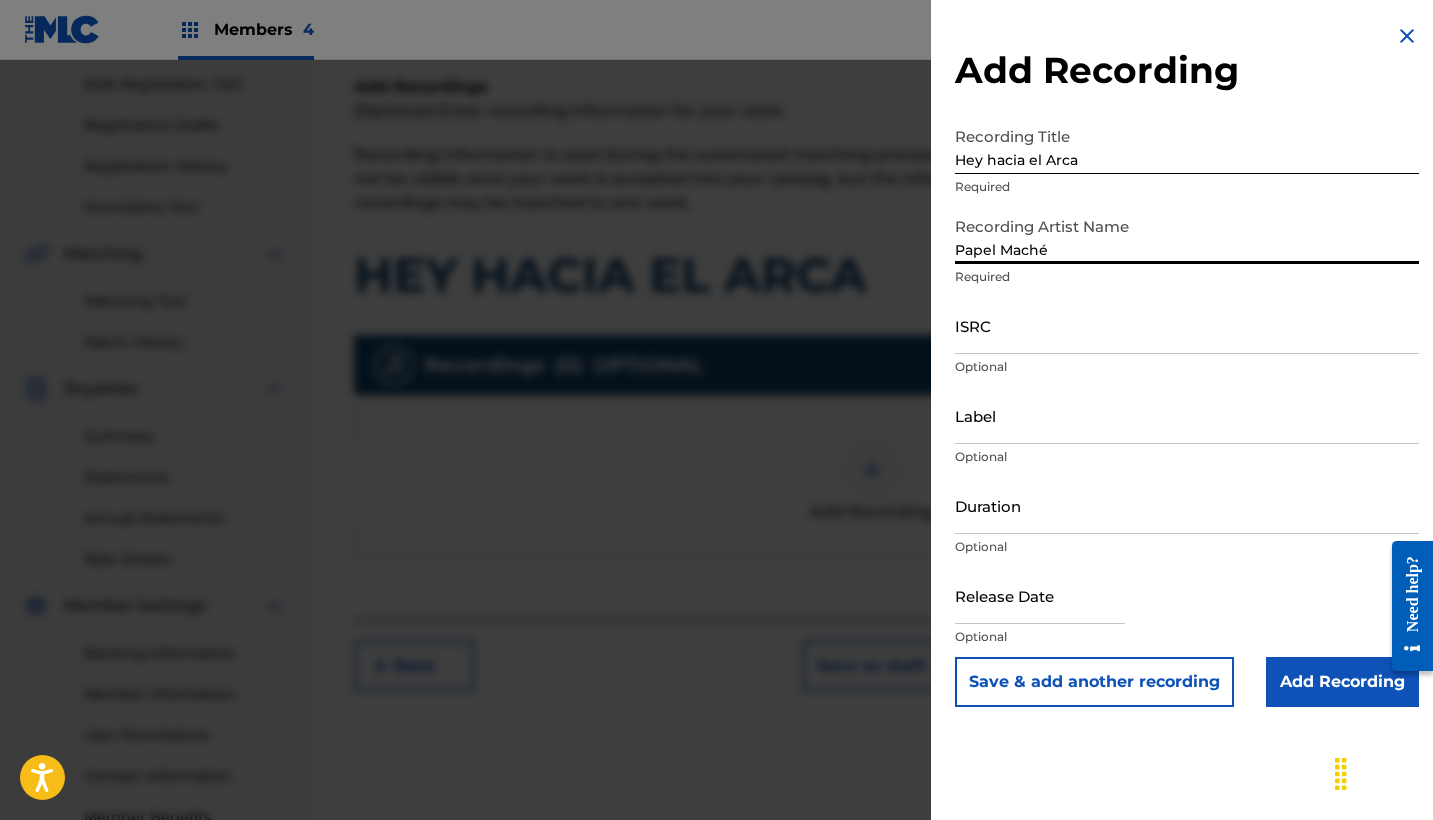 type on "Papel Maché" 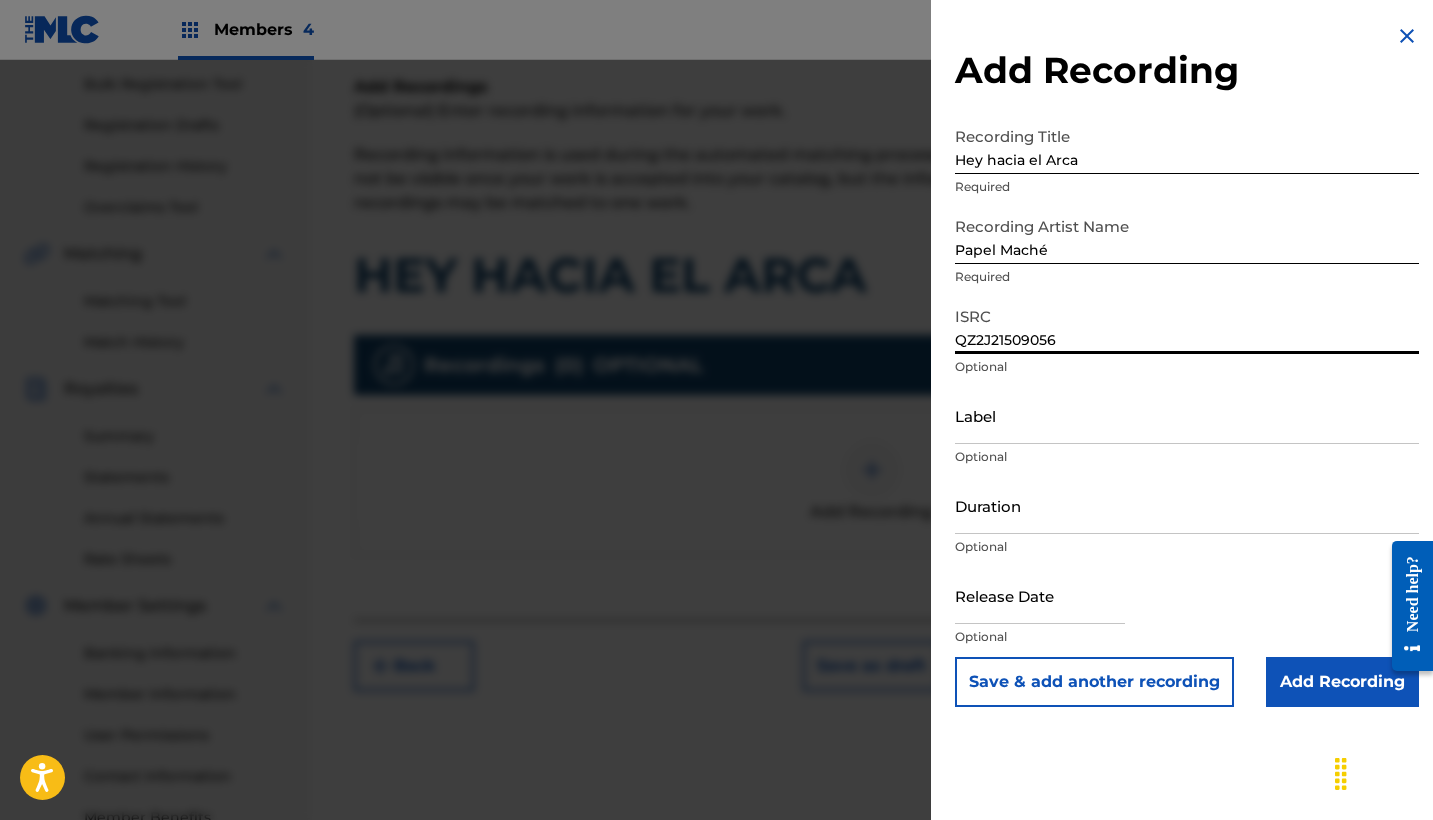 type on "QZ2J21509056" 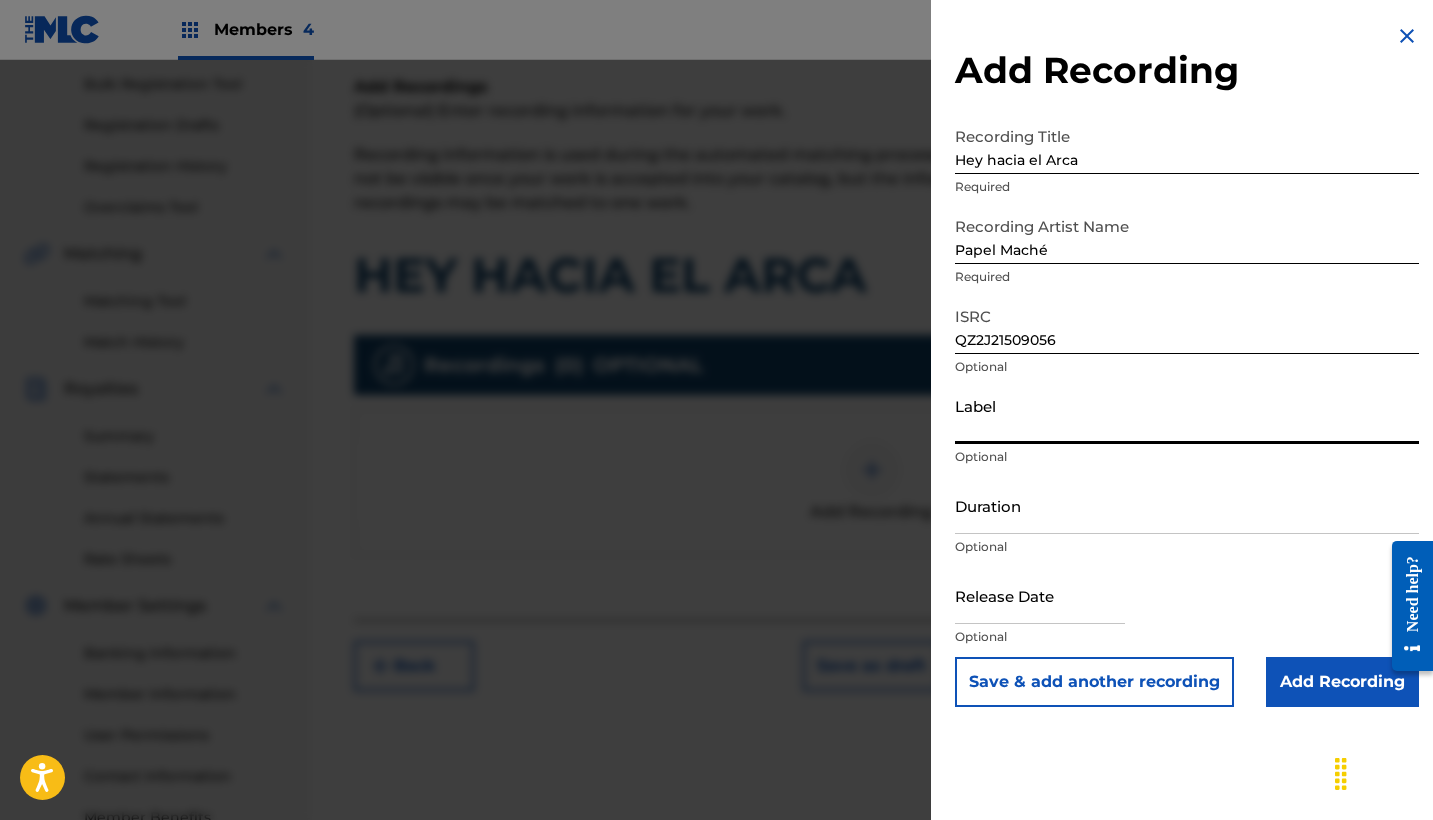 click on "Label" at bounding box center (1187, 415) 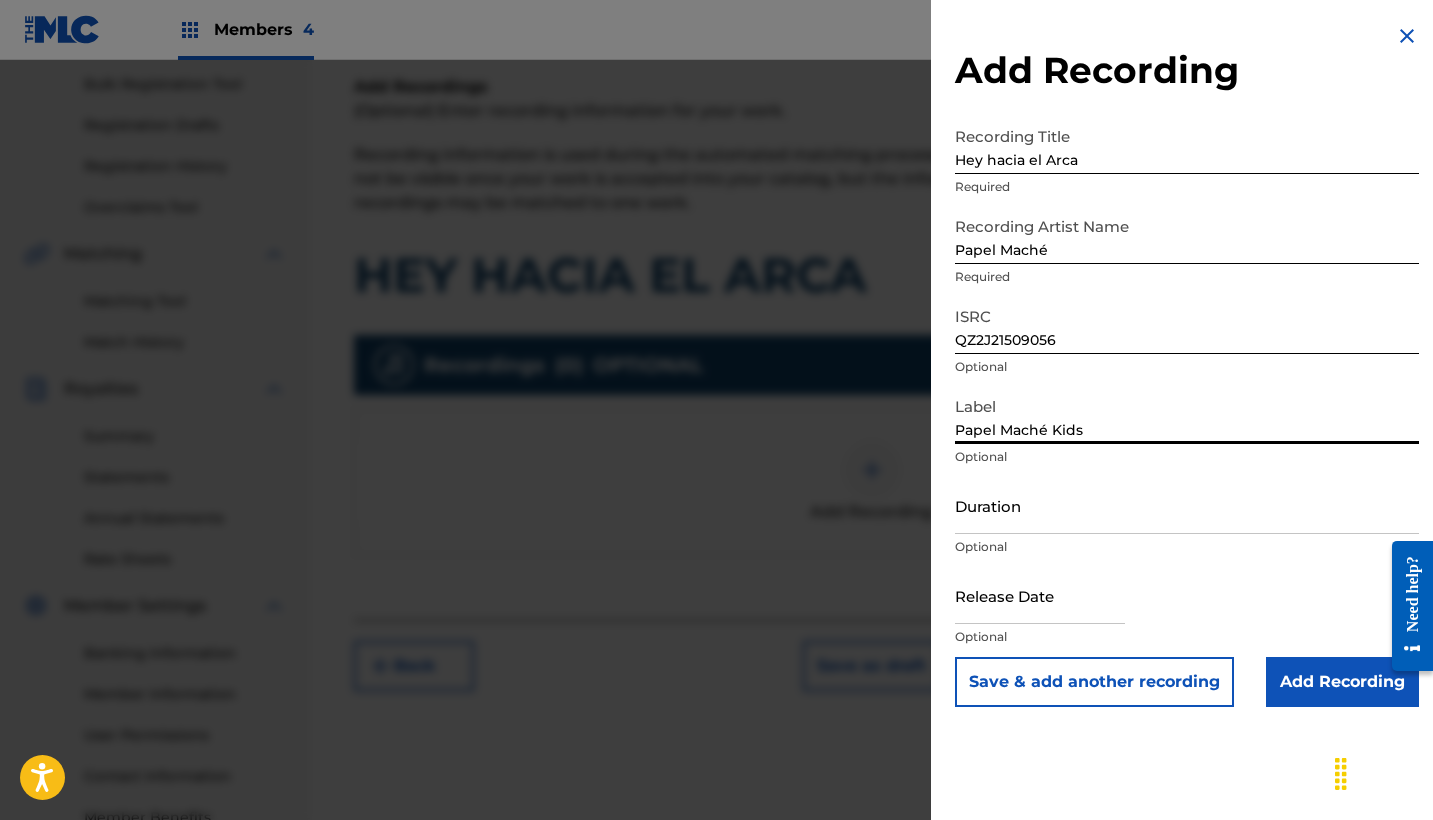 type on "Papel Maché Kids" 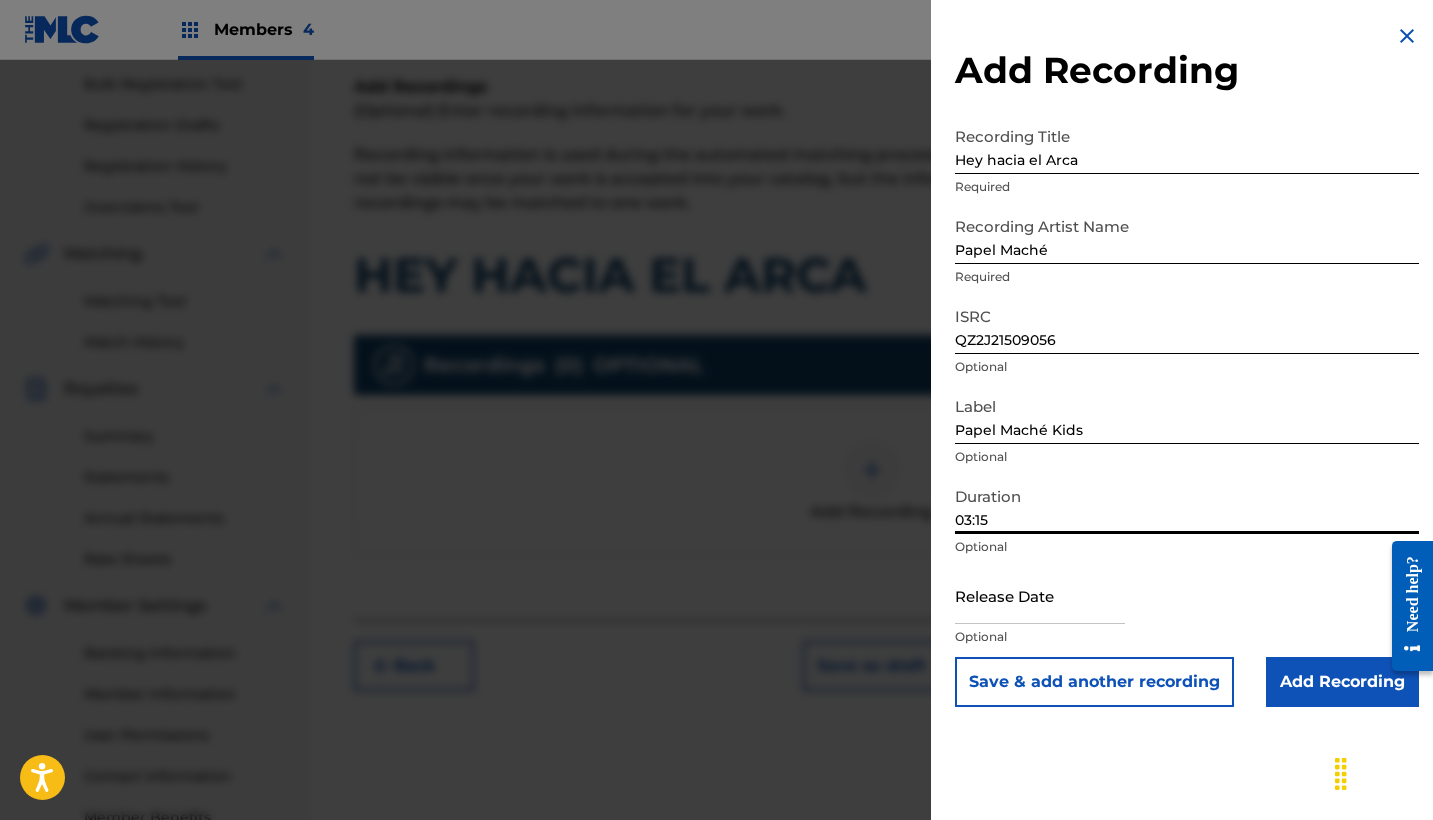 type on "03:15" 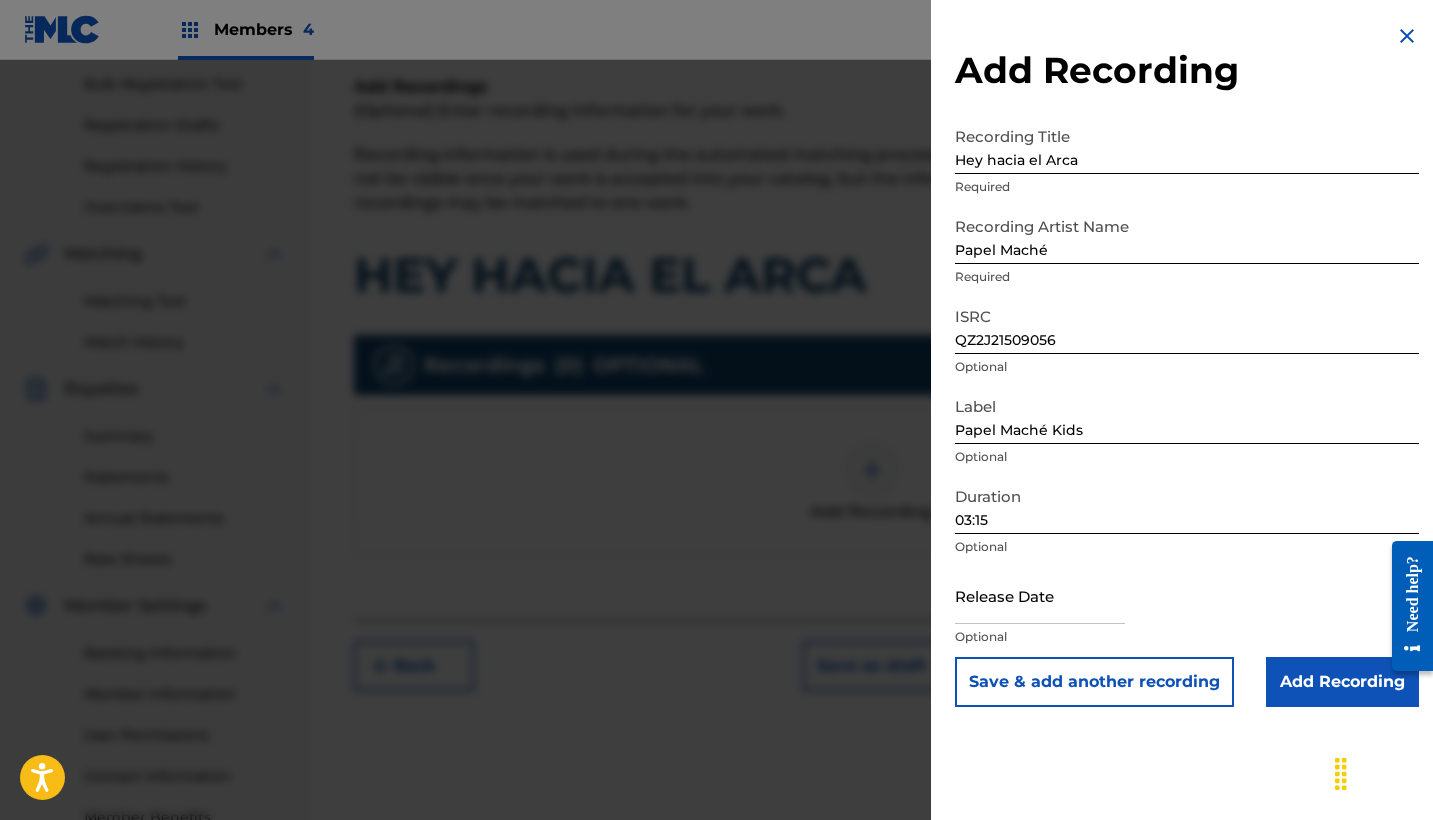 click at bounding box center (1040, 595) 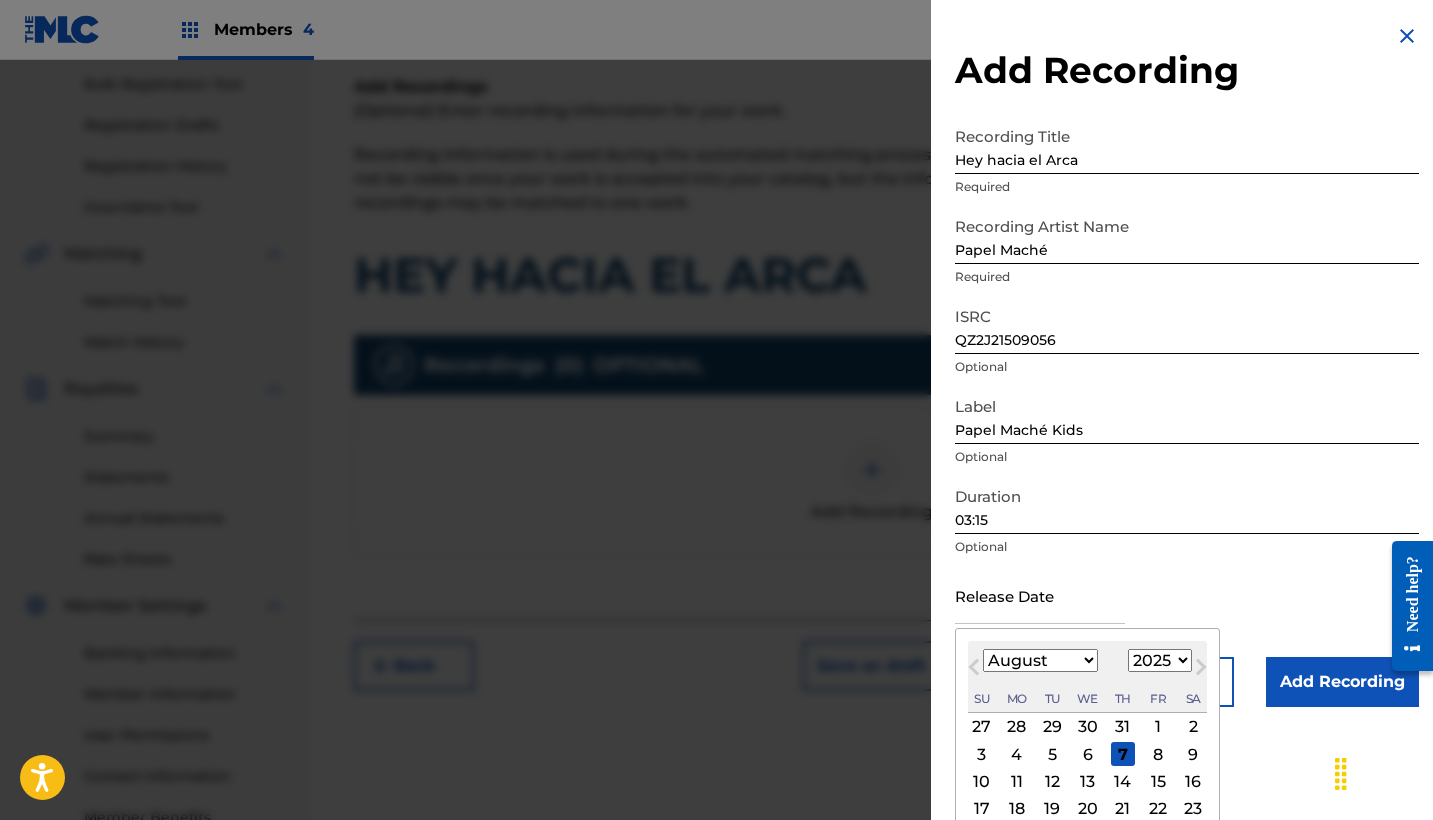 click on "Previous Month" at bounding box center (976, 670) 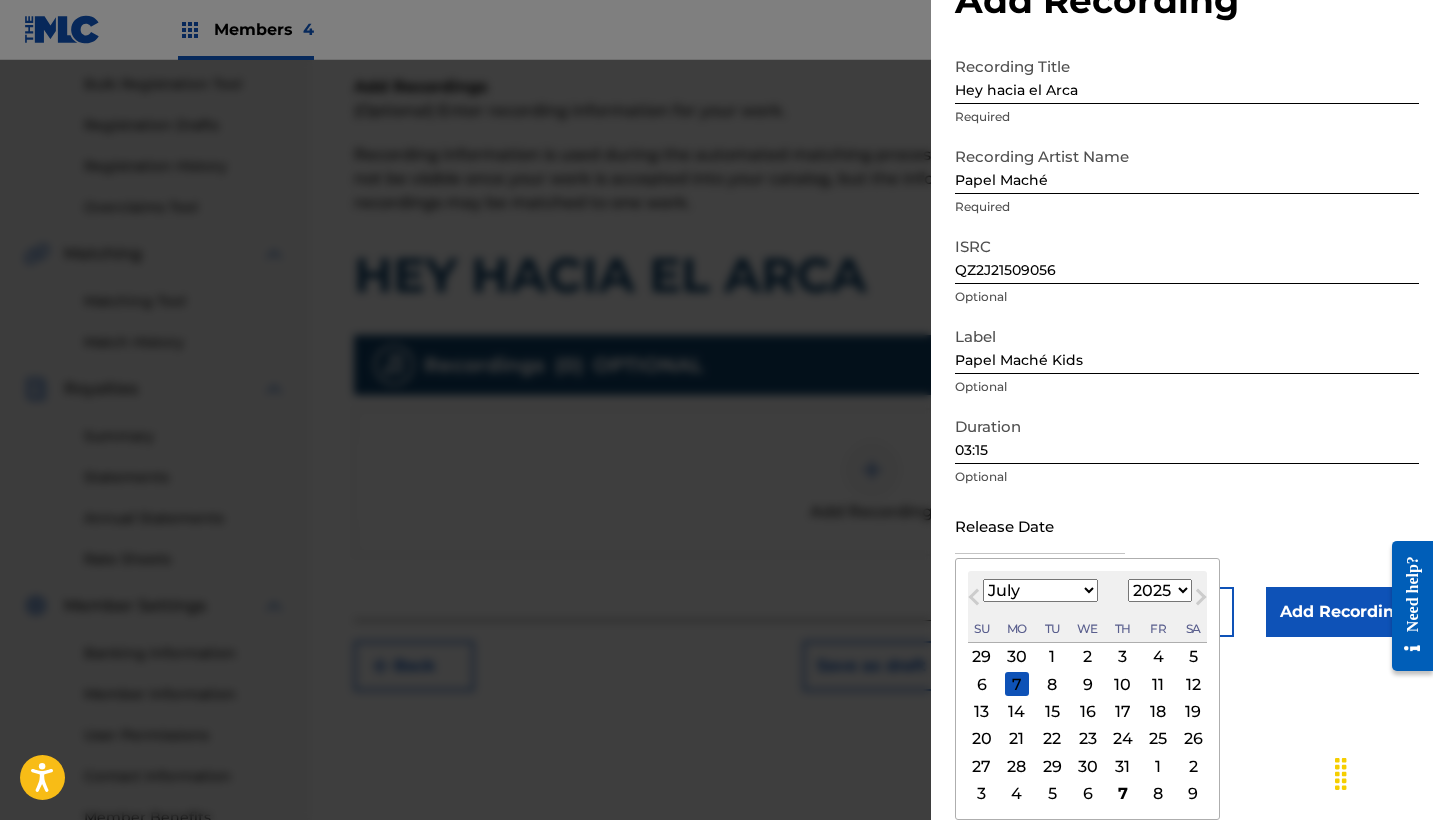 scroll, scrollTop: 70, scrollLeft: 0, axis: vertical 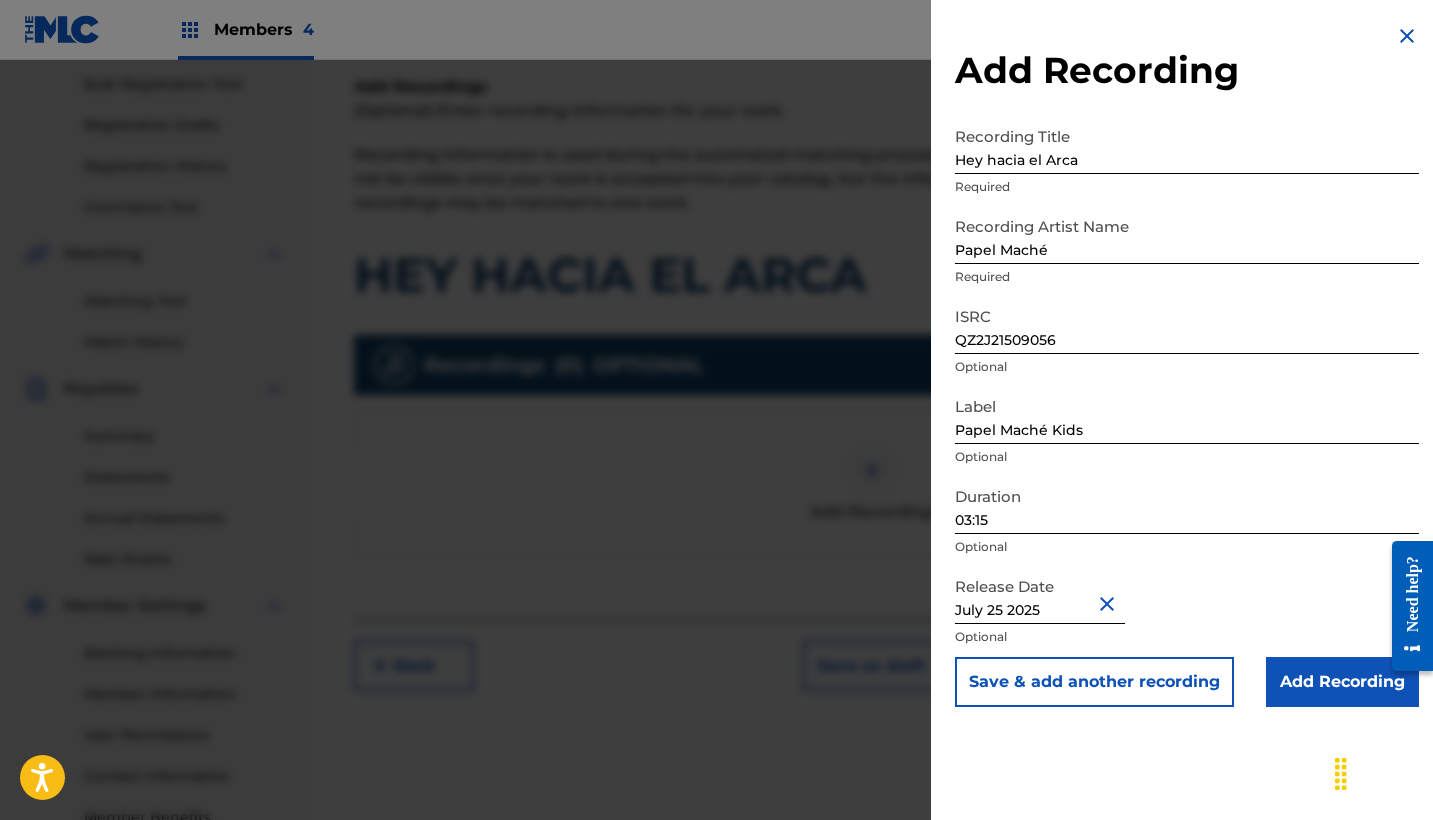 click on "Add Recording" at bounding box center (1342, 682) 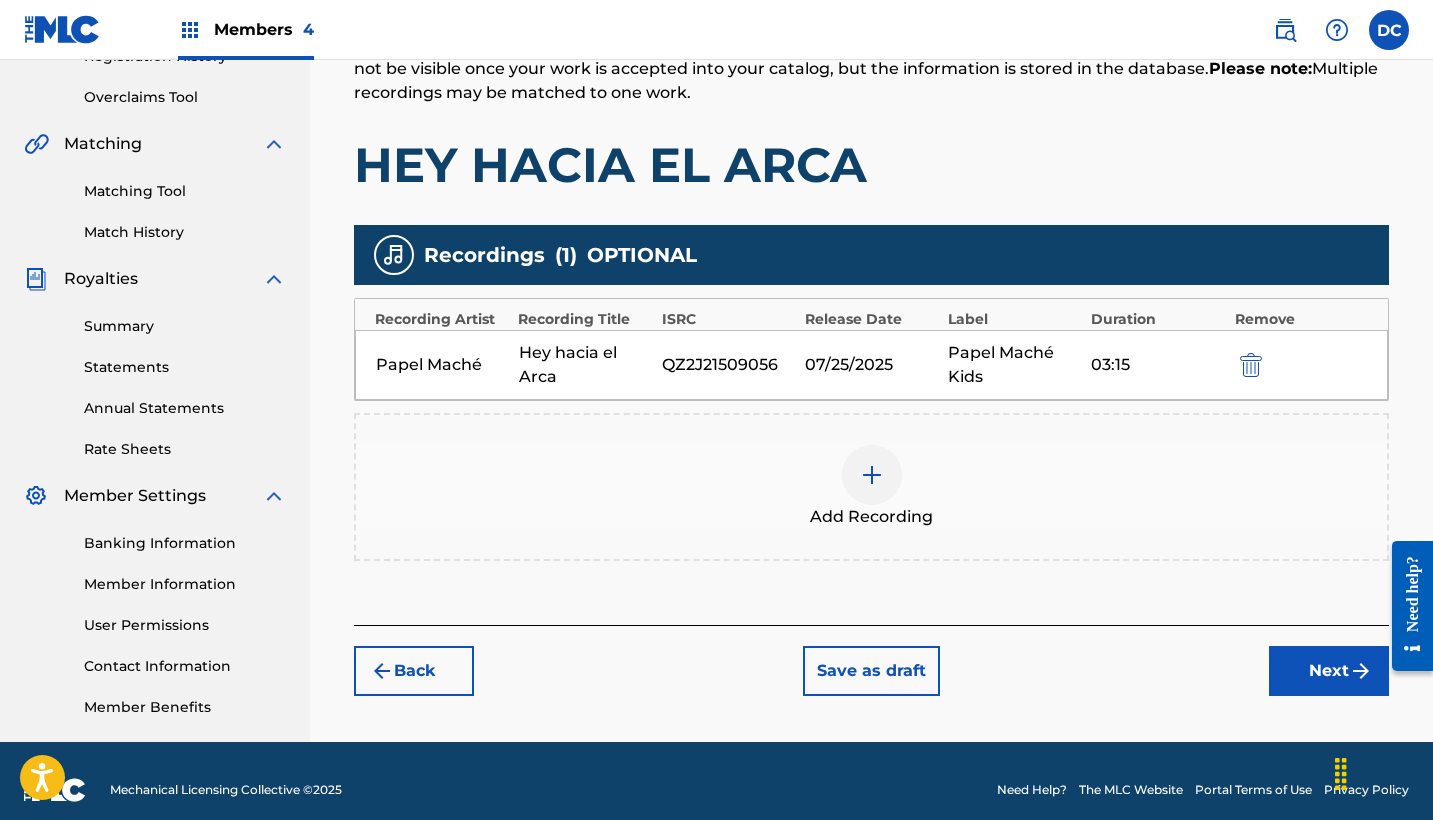 click on "Next" at bounding box center (1329, 671) 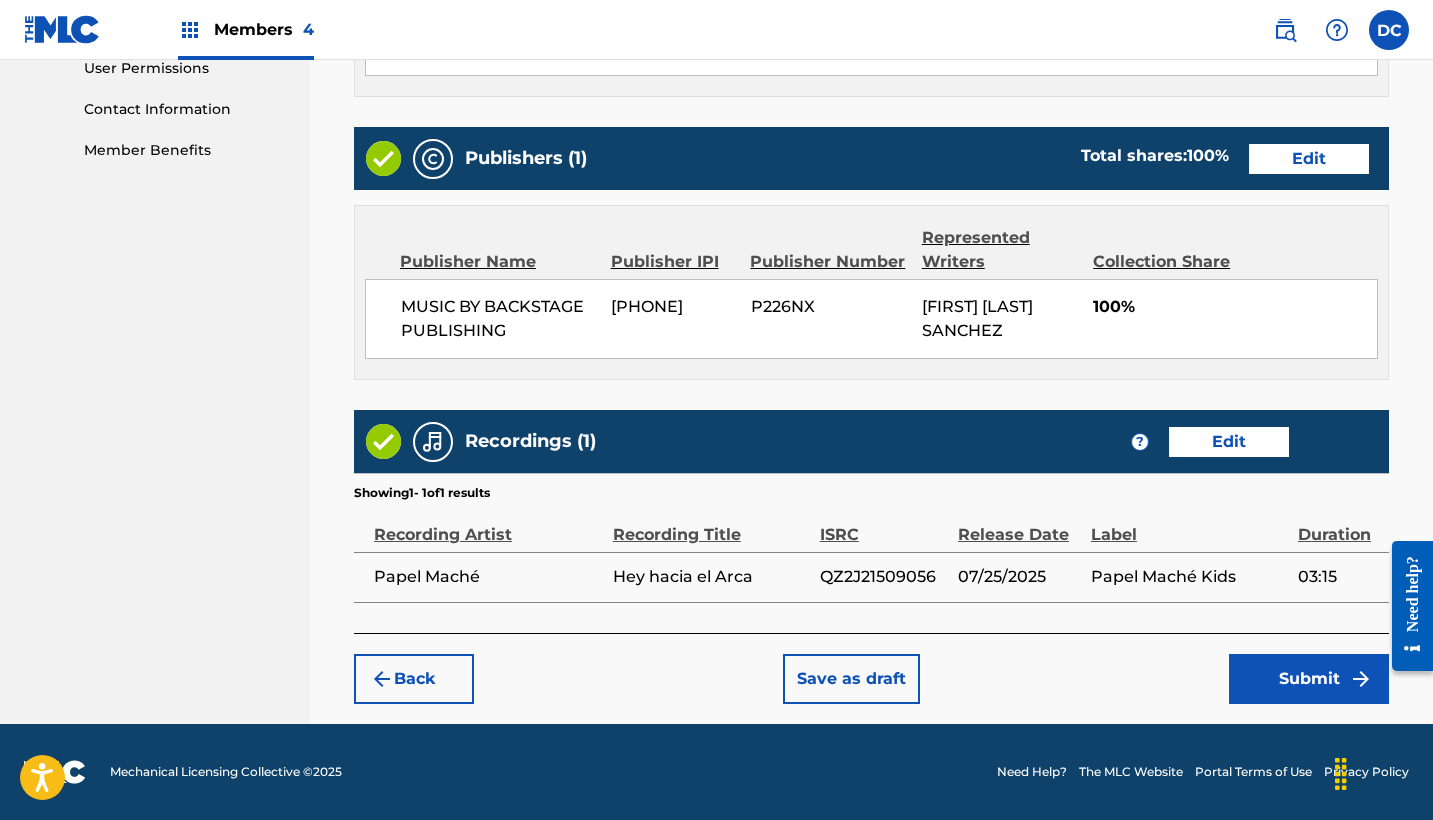 scroll, scrollTop: 958, scrollLeft: 0, axis: vertical 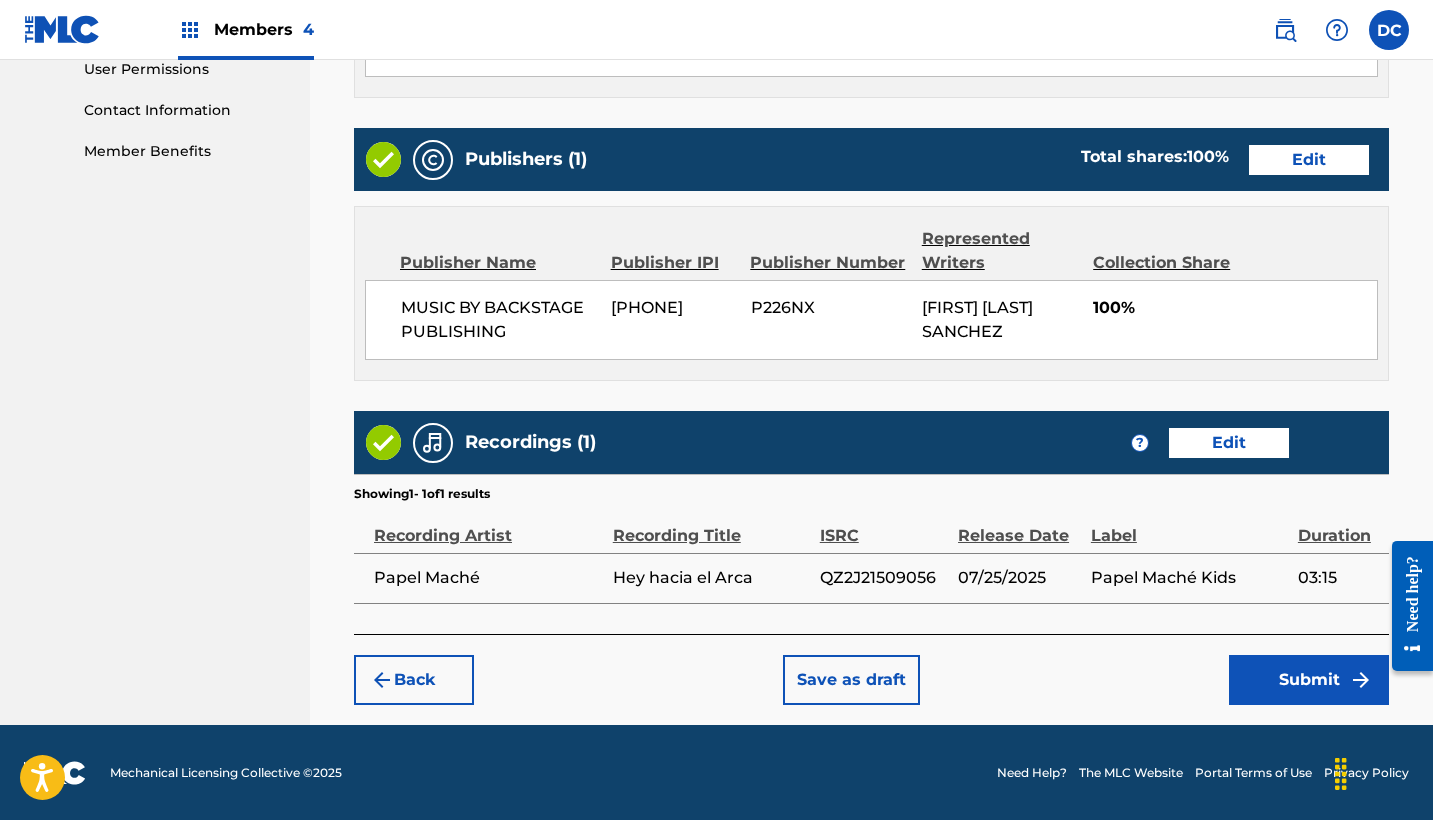 click on "Submit" at bounding box center [1309, 680] 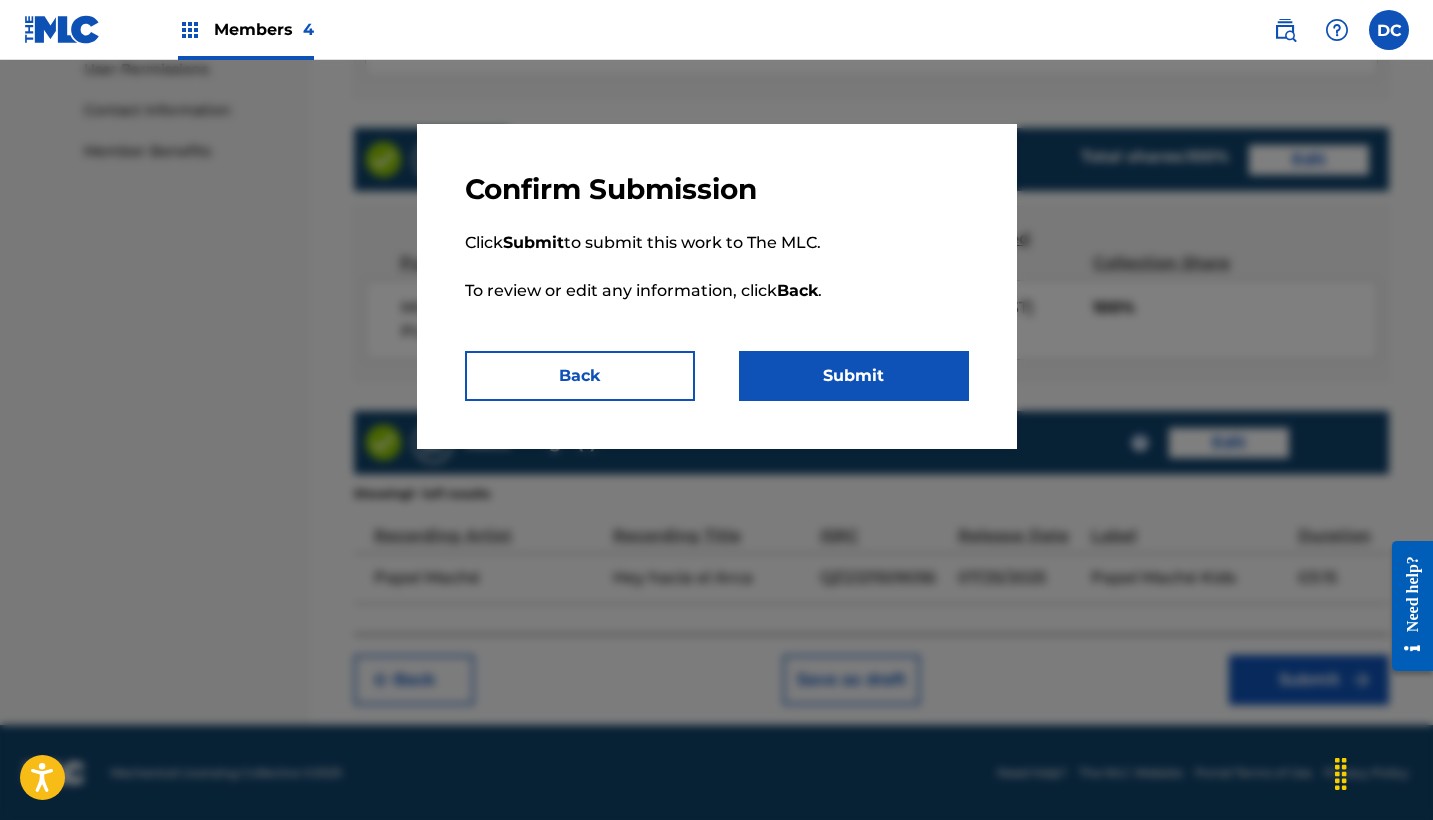 click on "Back" at bounding box center [580, 376] 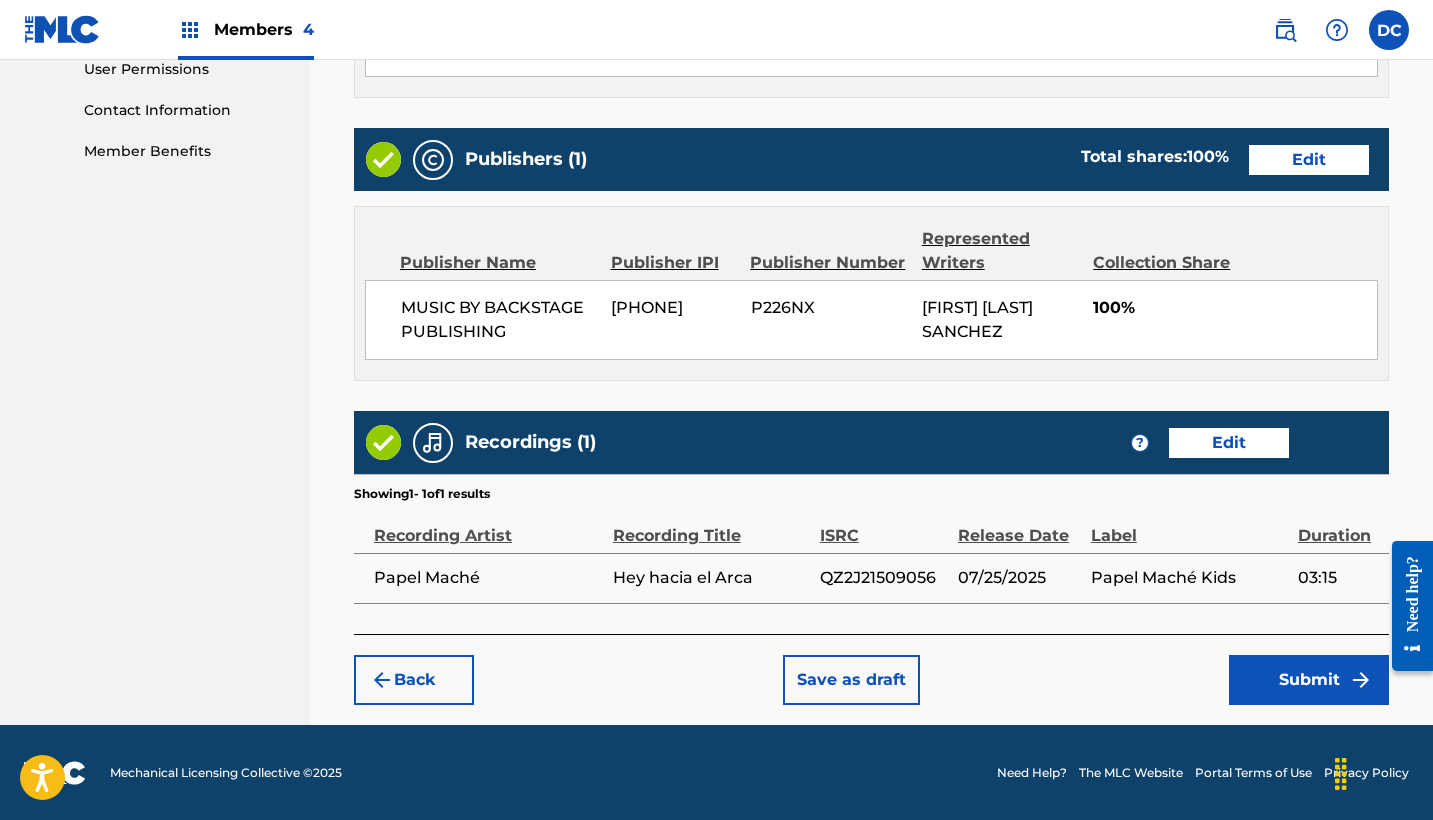 click on "Submit" at bounding box center (1309, 680) 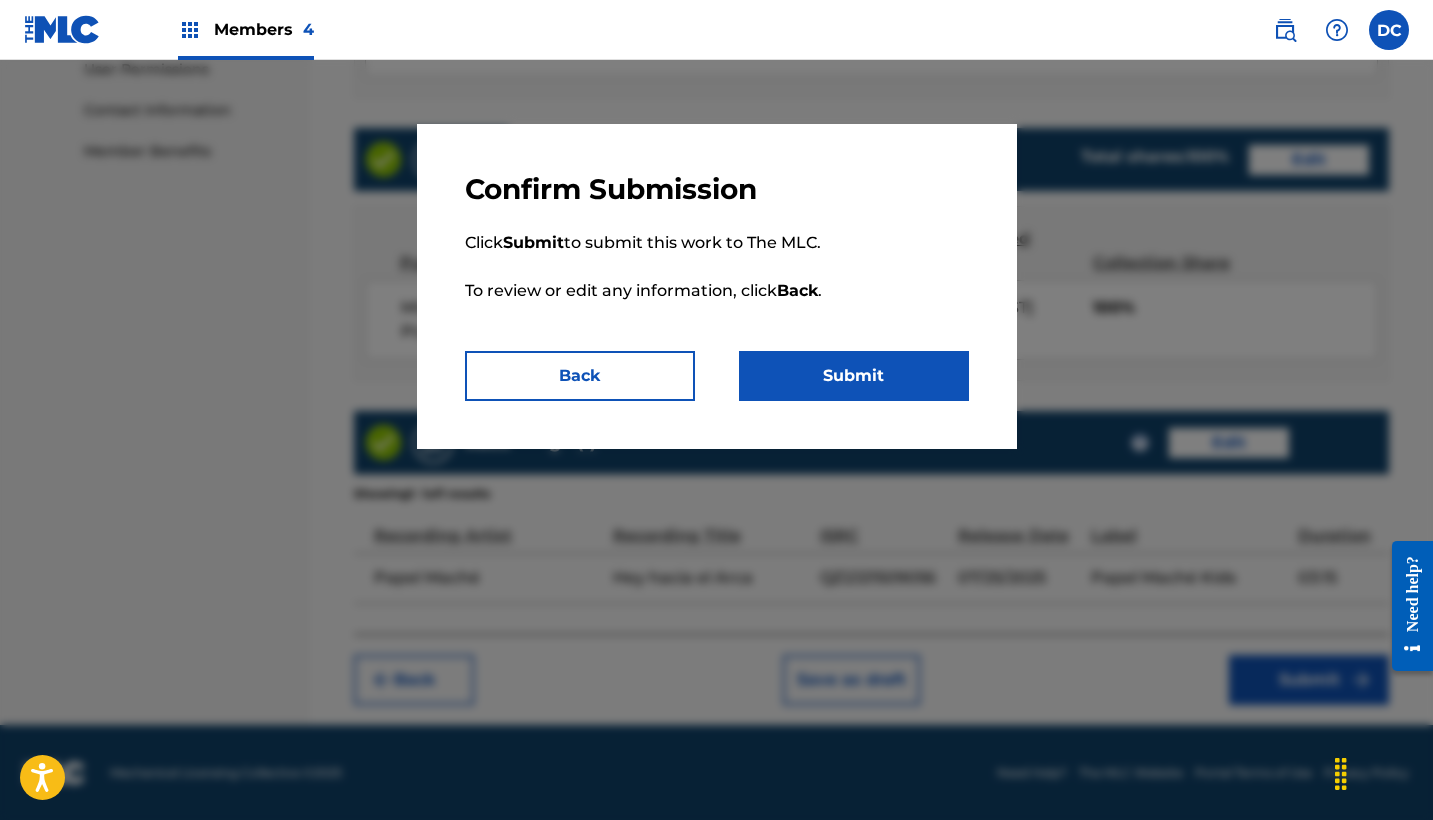 click on "Submit" at bounding box center (854, 376) 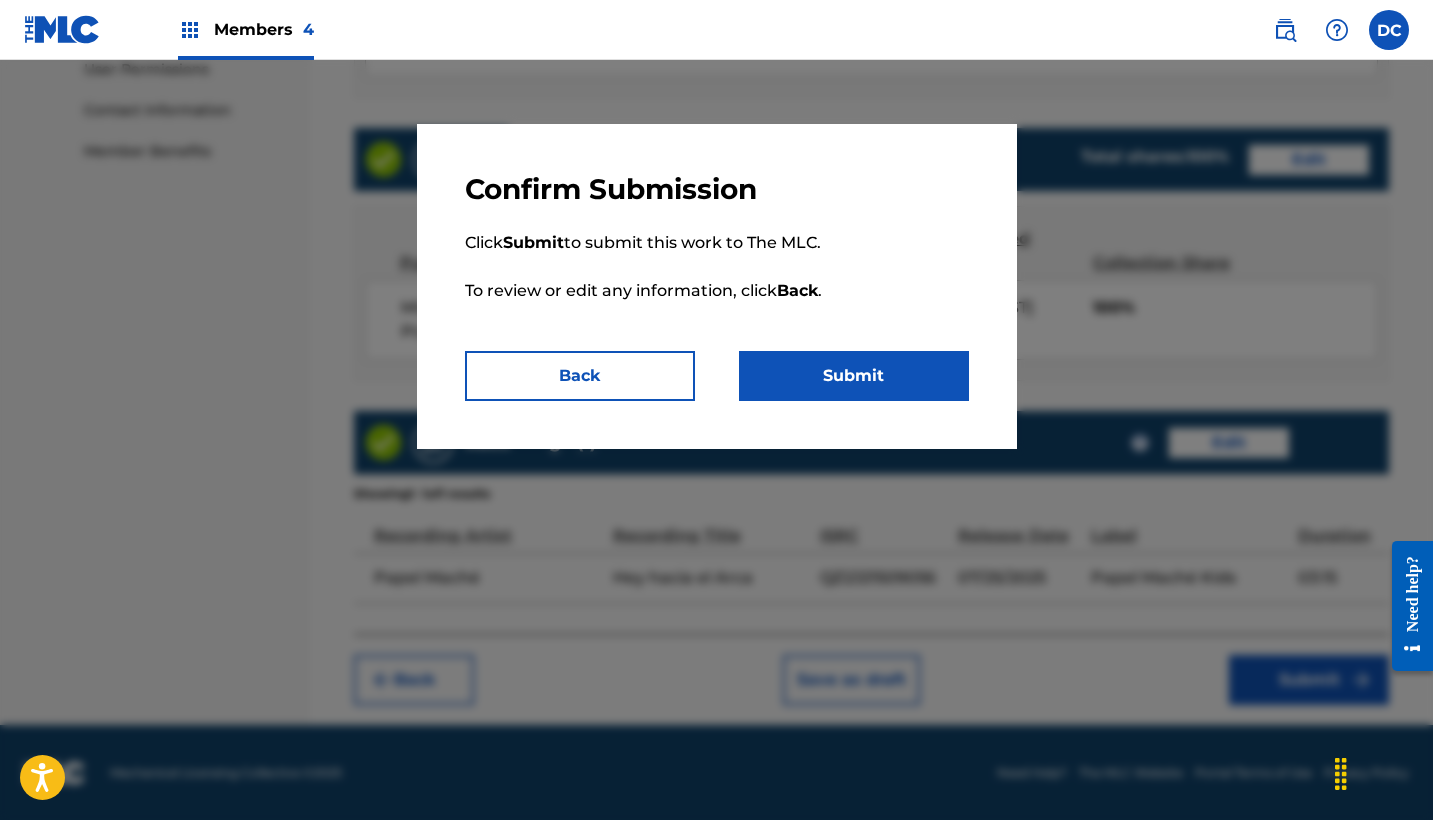 click on "Submit" at bounding box center [854, 376] 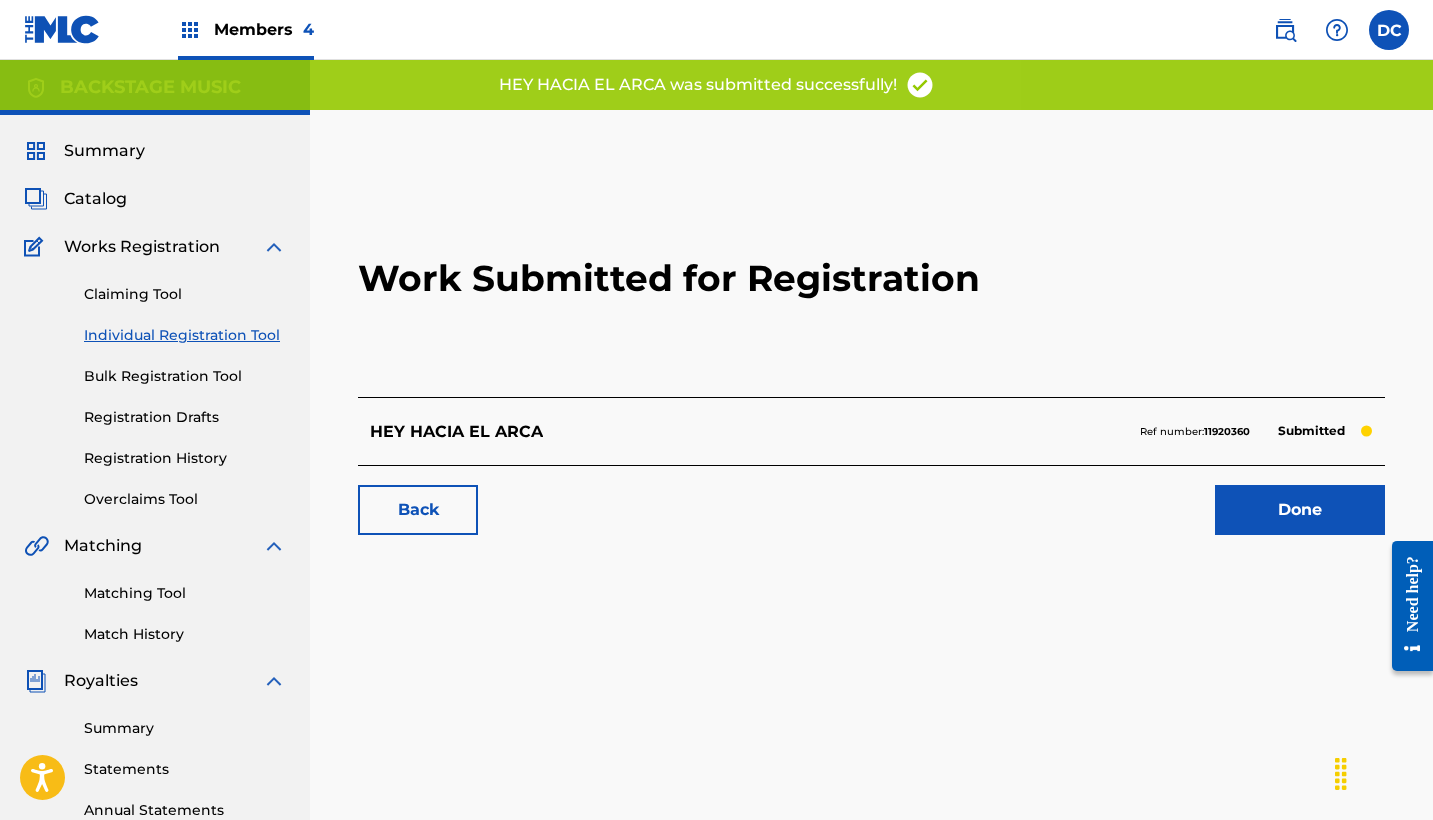 scroll, scrollTop: 0, scrollLeft: 0, axis: both 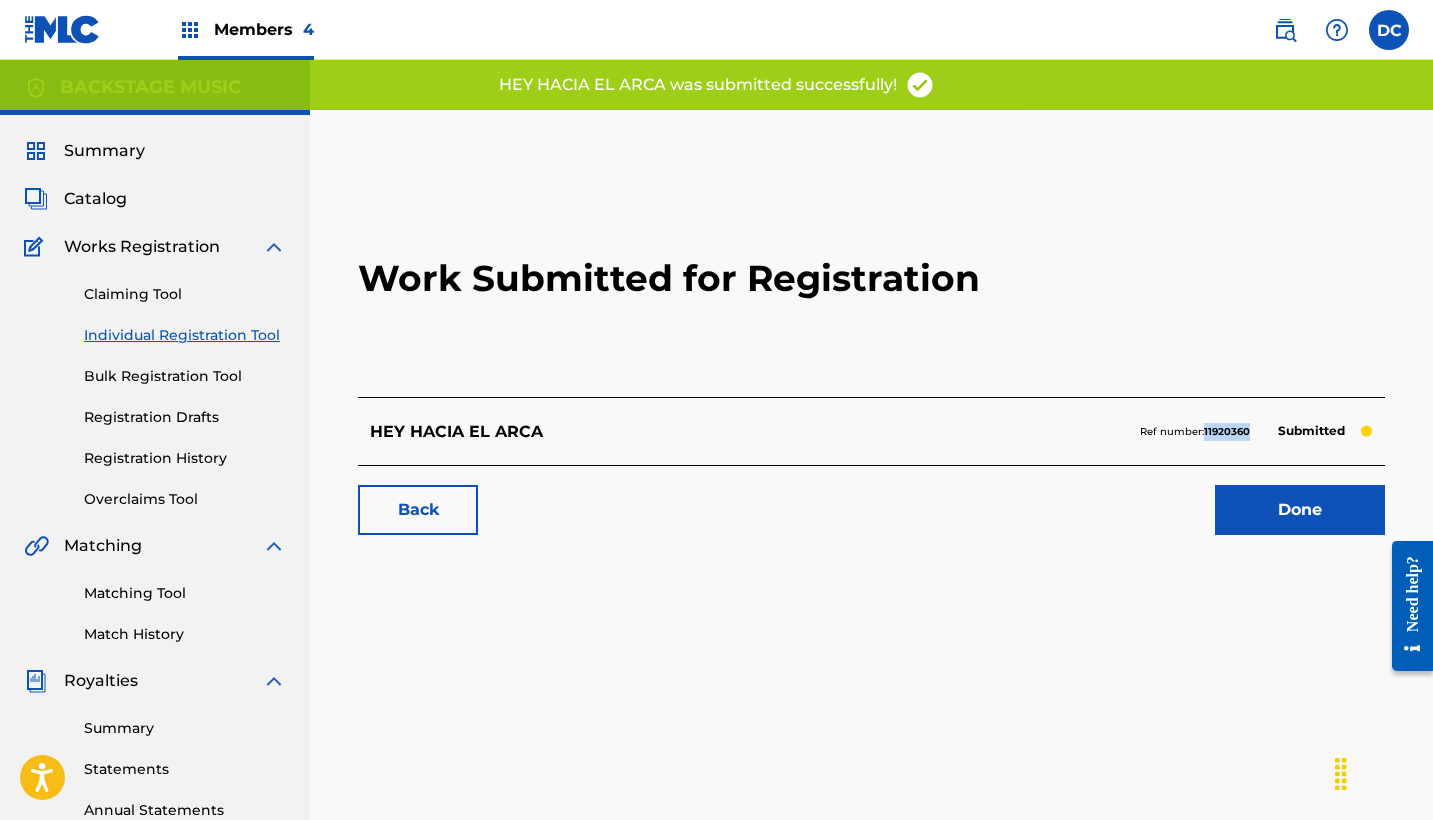 click on "11920360" at bounding box center (1227, 431) 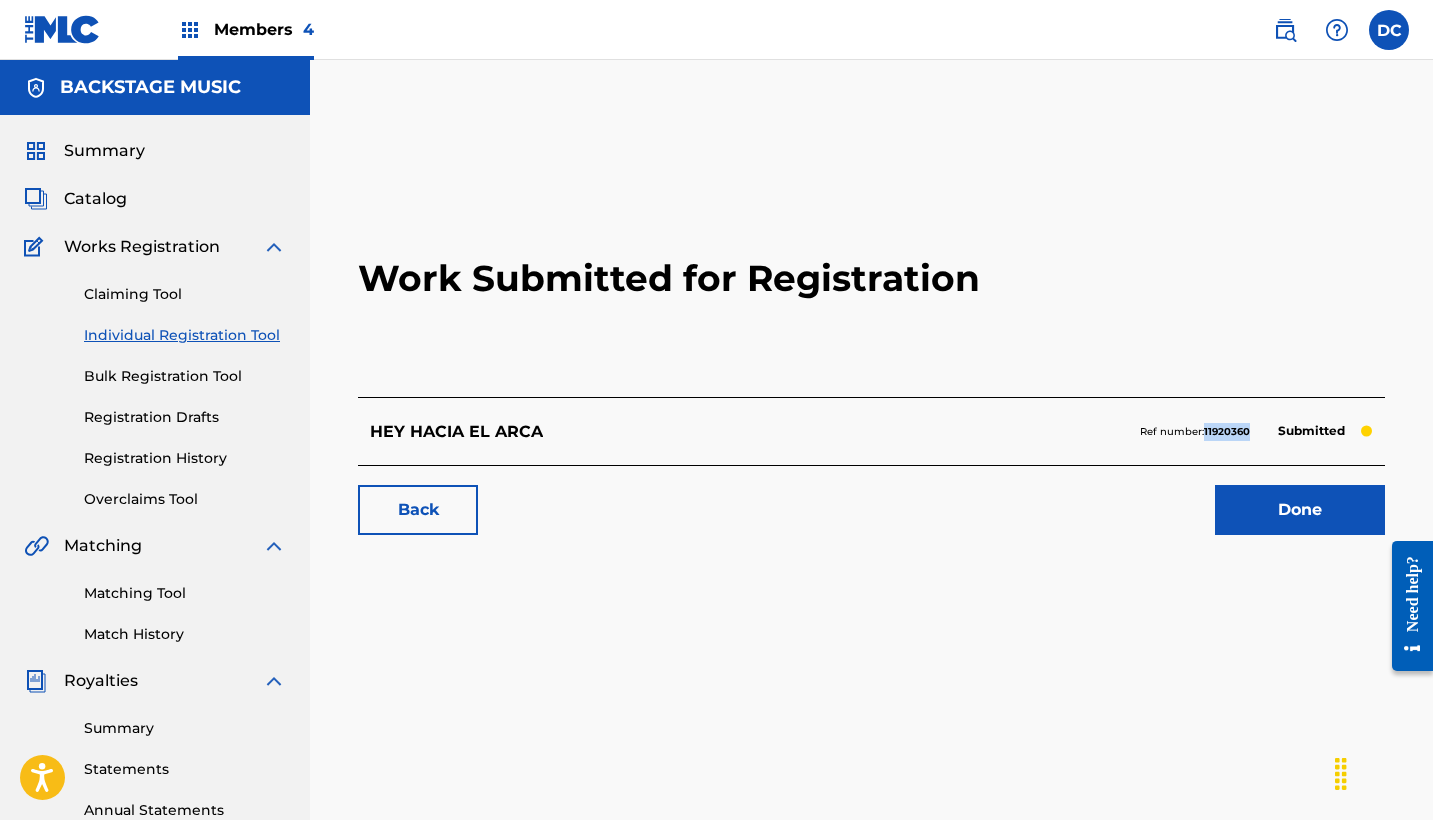 click on "Done" at bounding box center [1300, 510] 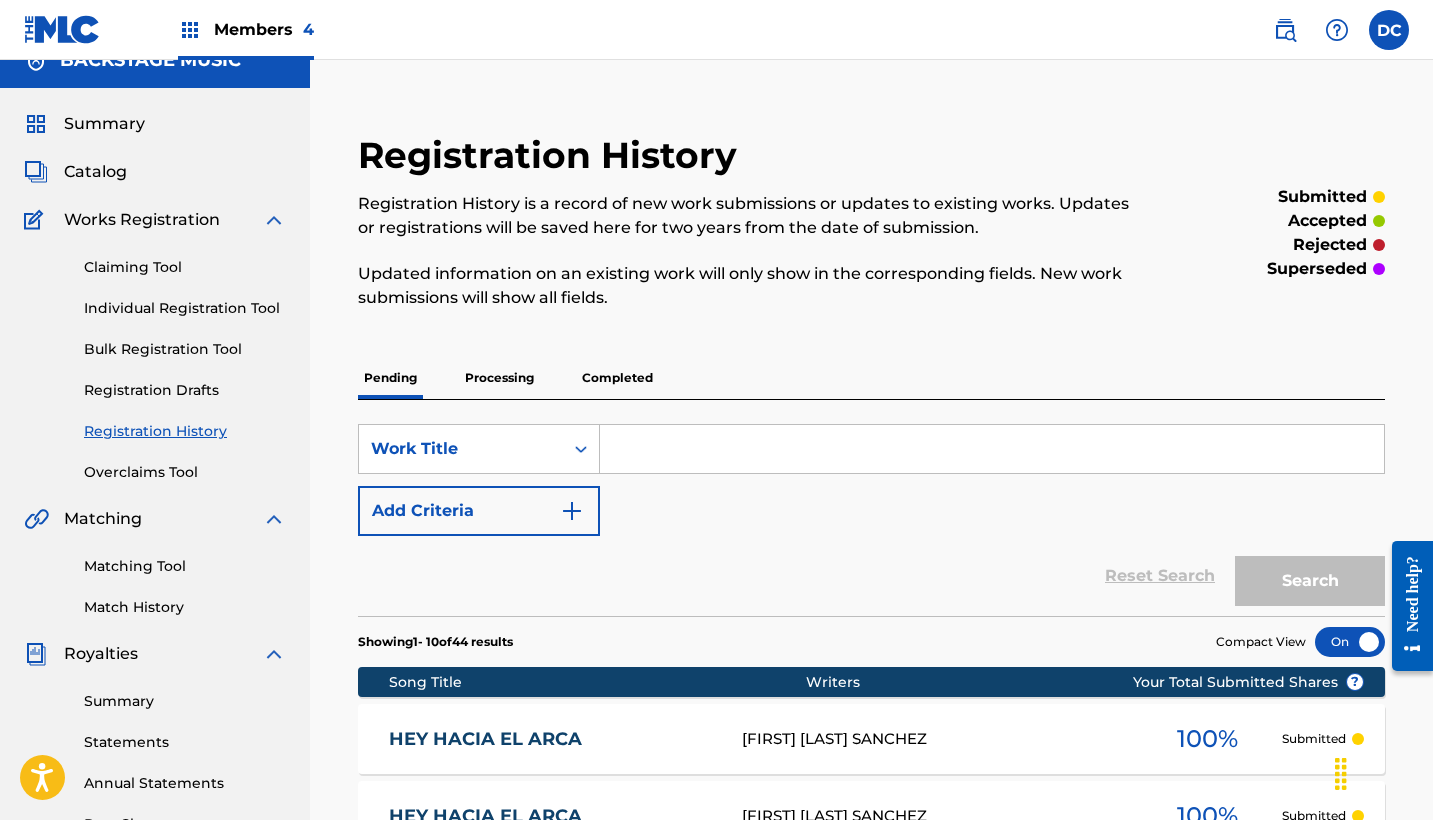 scroll, scrollTop: 19, scrollLeft: 0, axis: vertical 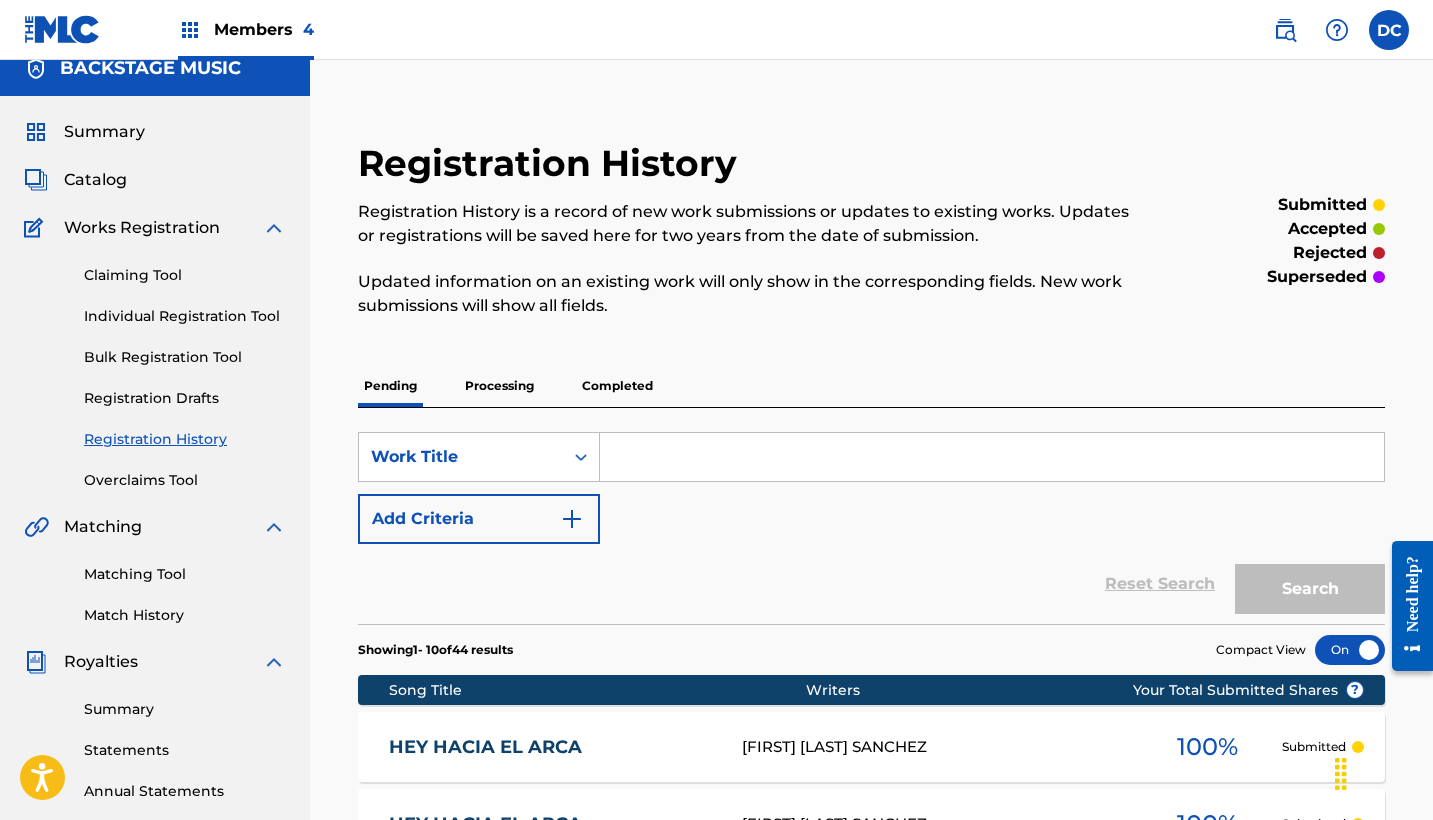 click on "Individual Registration Tool" at bounding box center [185, 316] 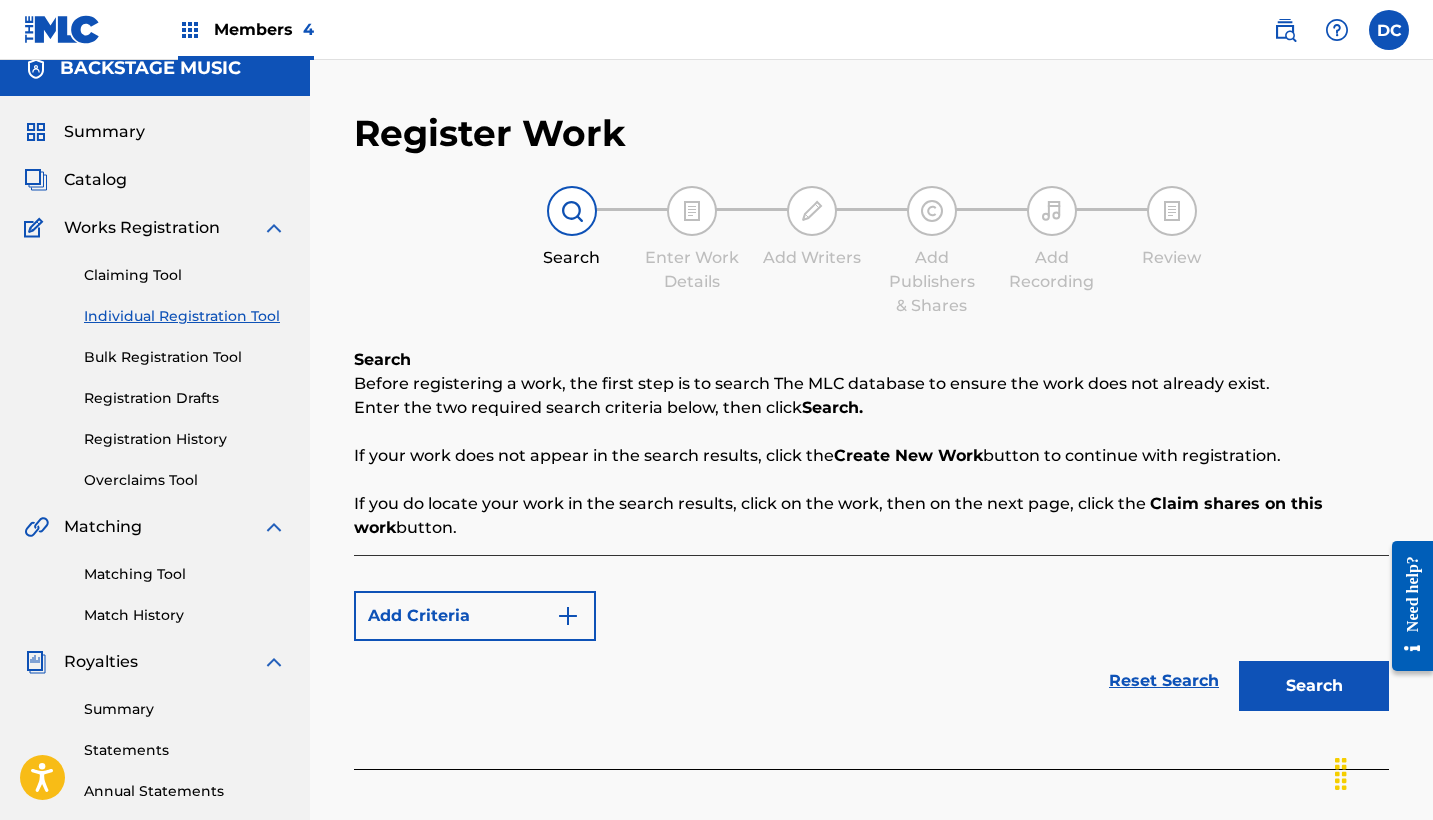 scroll, scrollTop: 0, scrollLeft: 0, axis: both 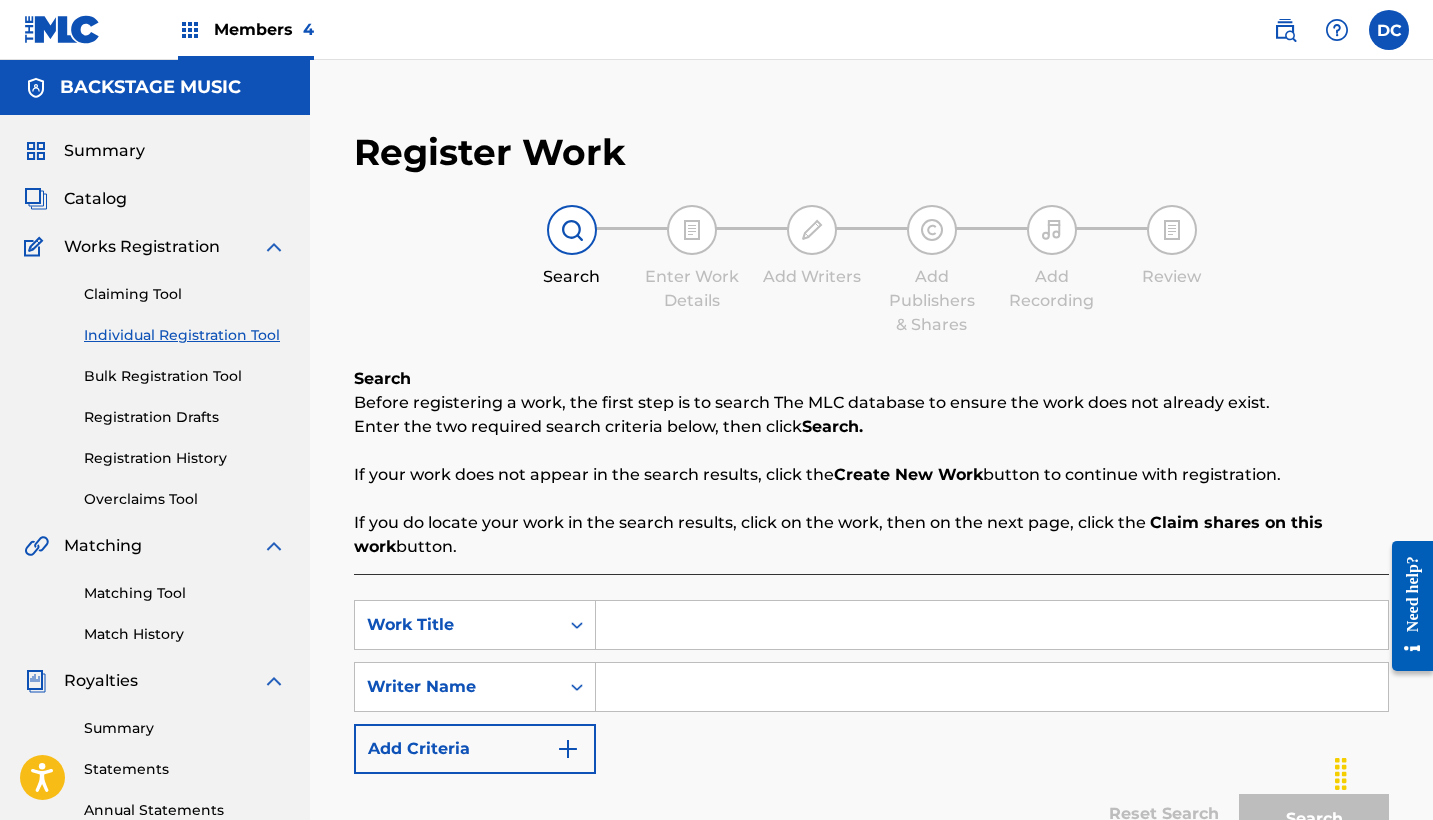 click at bounding box center [992, 625] 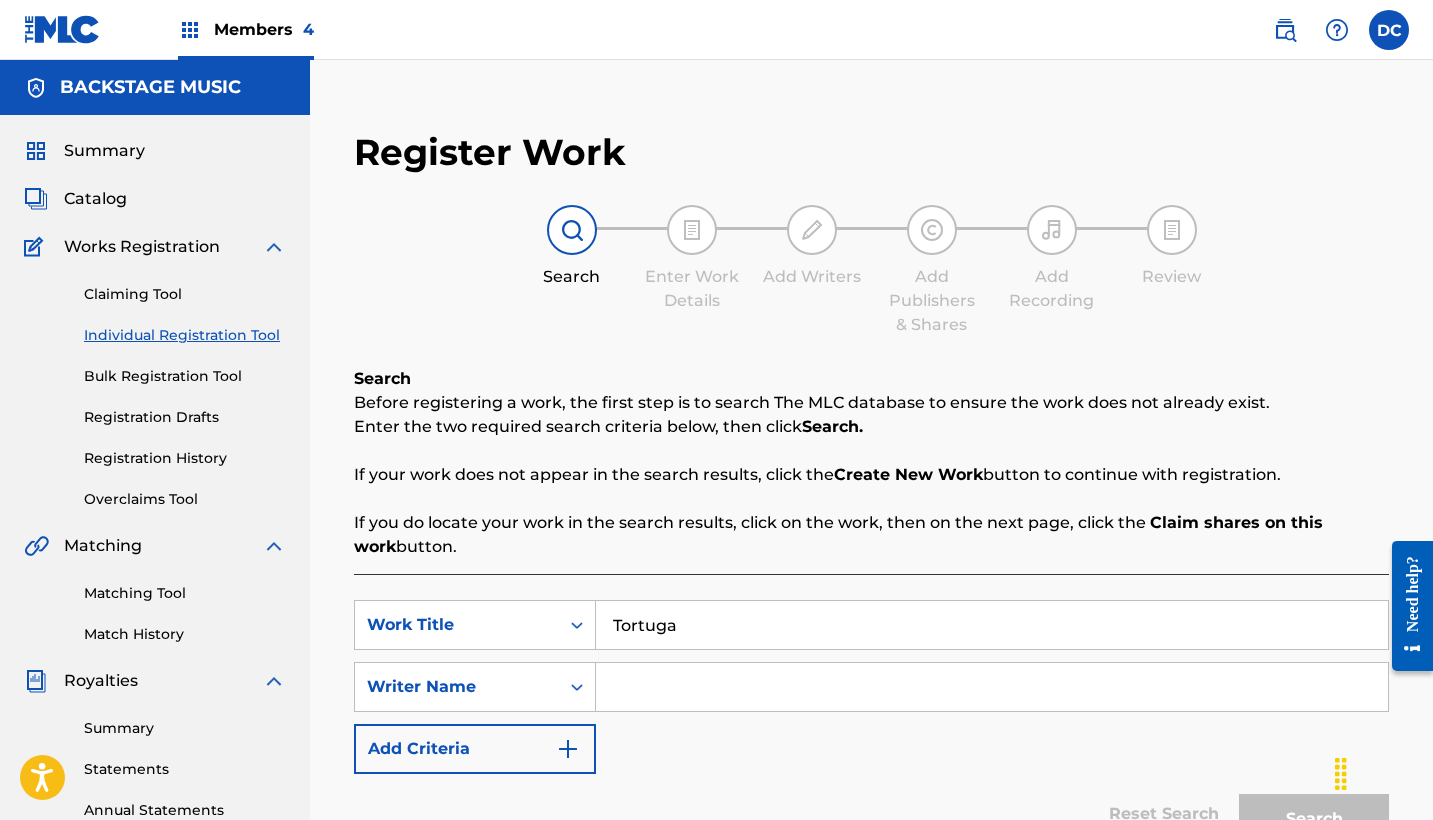type on "Tortuga" 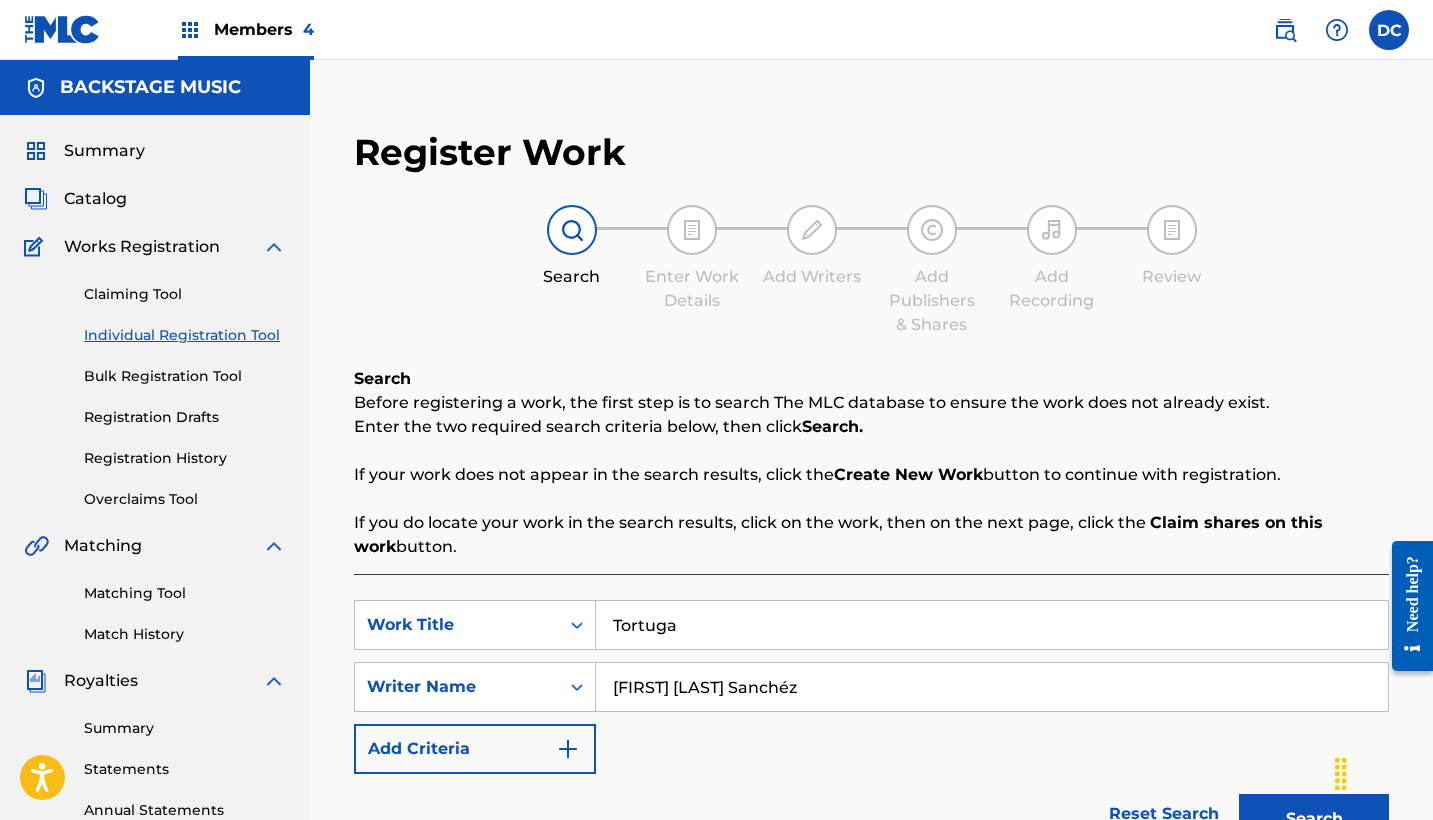 type on "[FIRST] [LAST] Sanchéz" 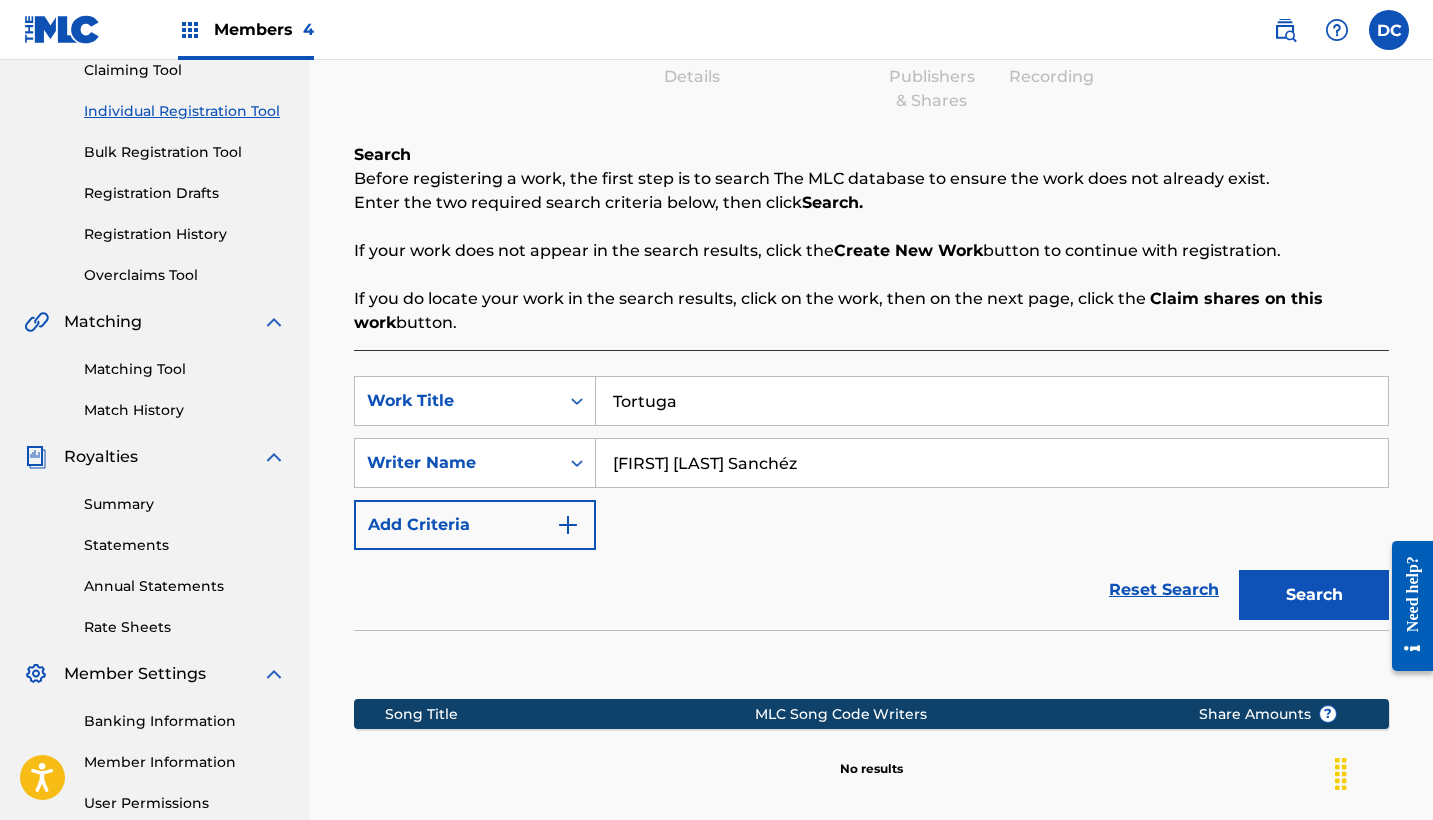 scroll, scrollTop: 196, scrollLeft: 0, axis: vertical 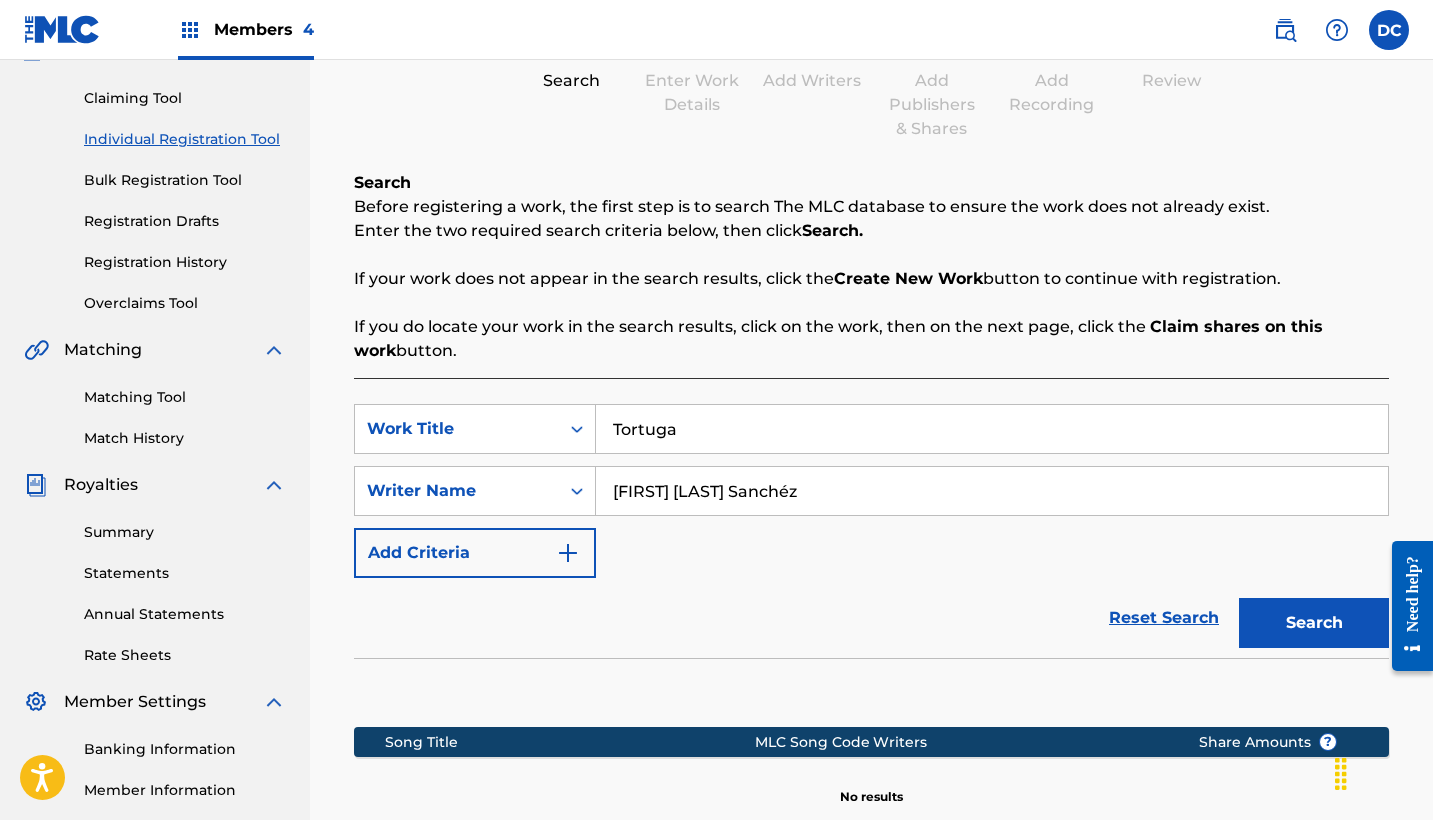 click on "Registration History" at bounding box center [185, 262] 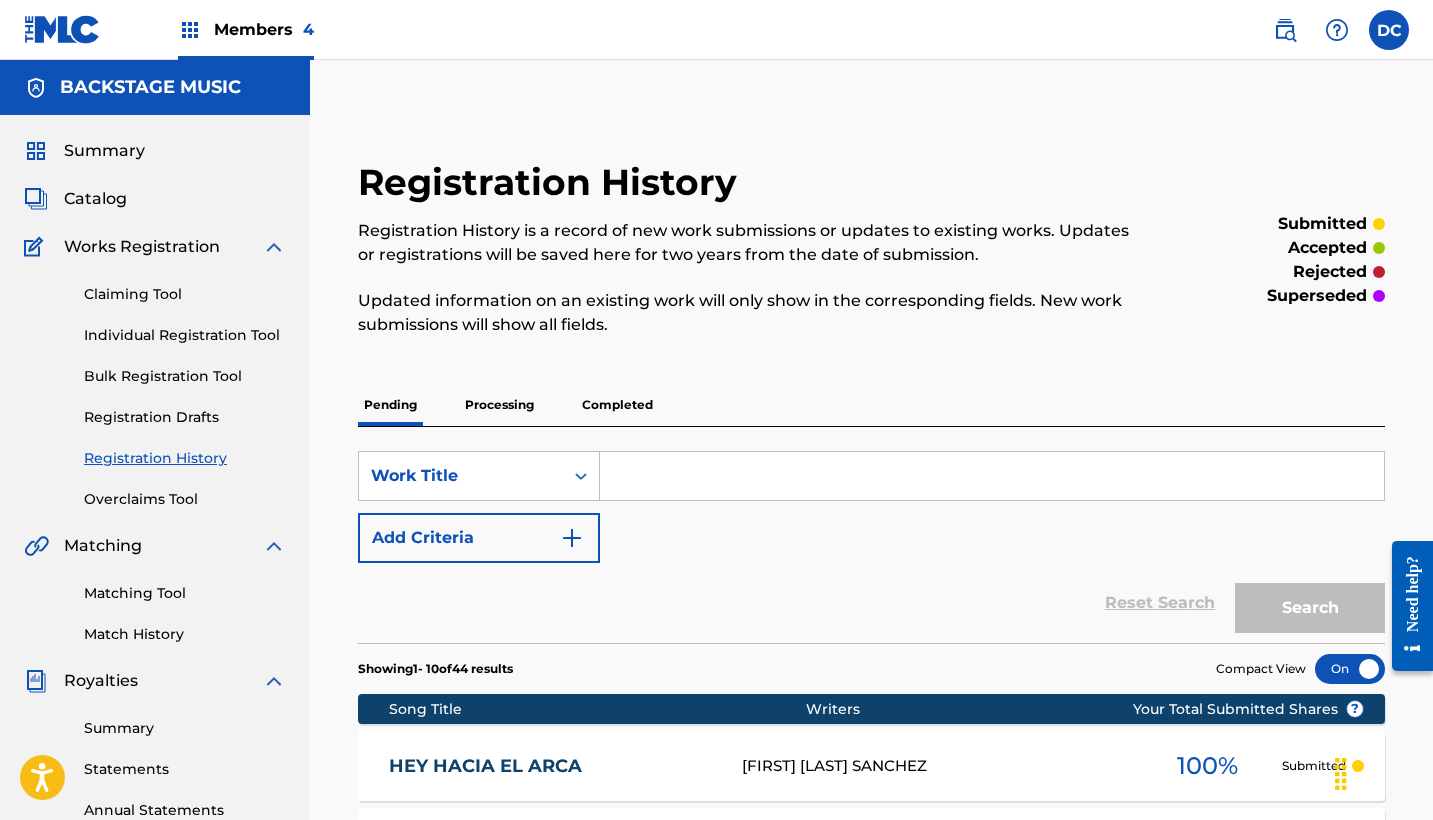 scroll, scrollTop: 0, scrollLeft: 0, axis: both 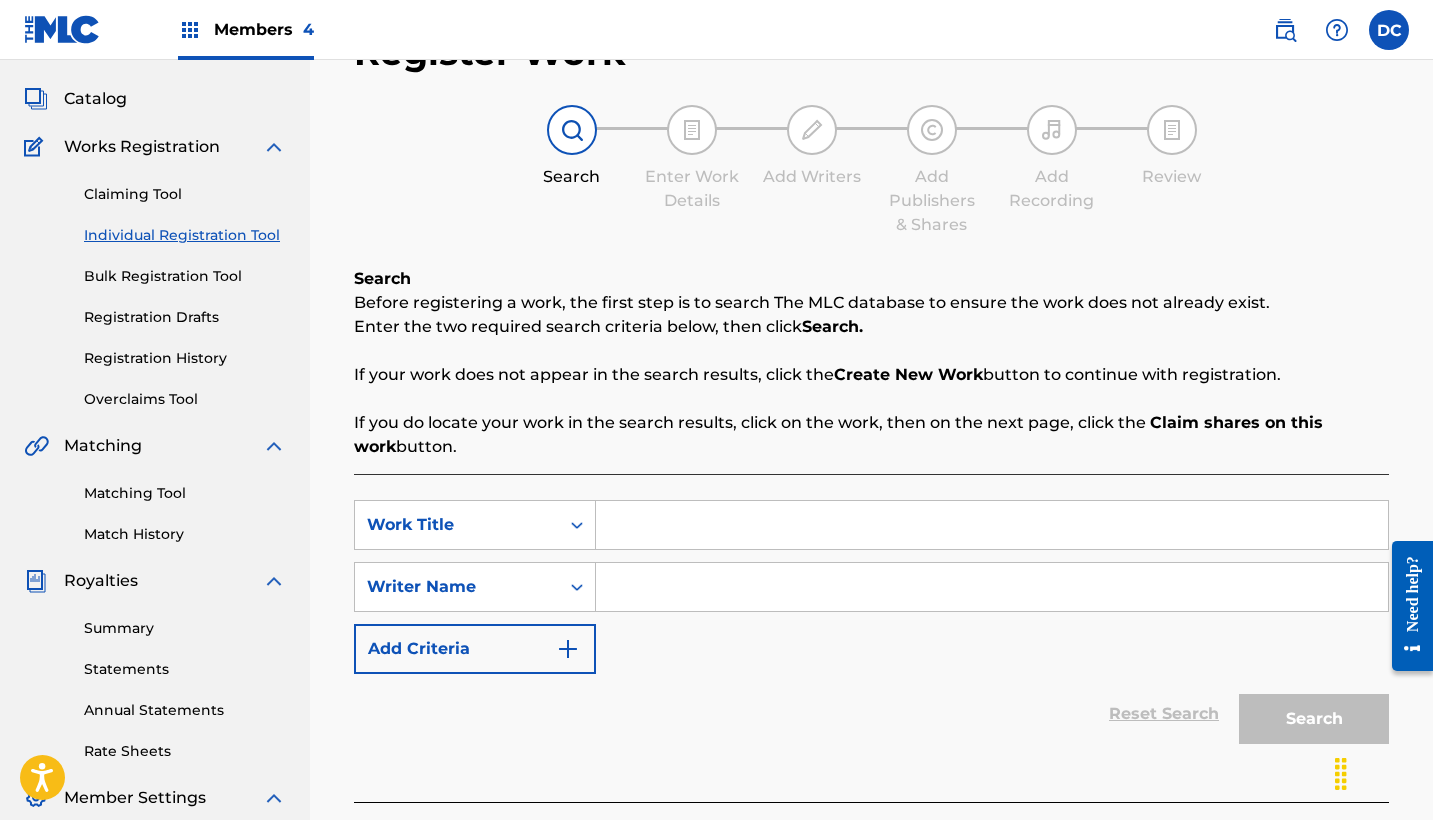 click at bounding box center (992, 525) 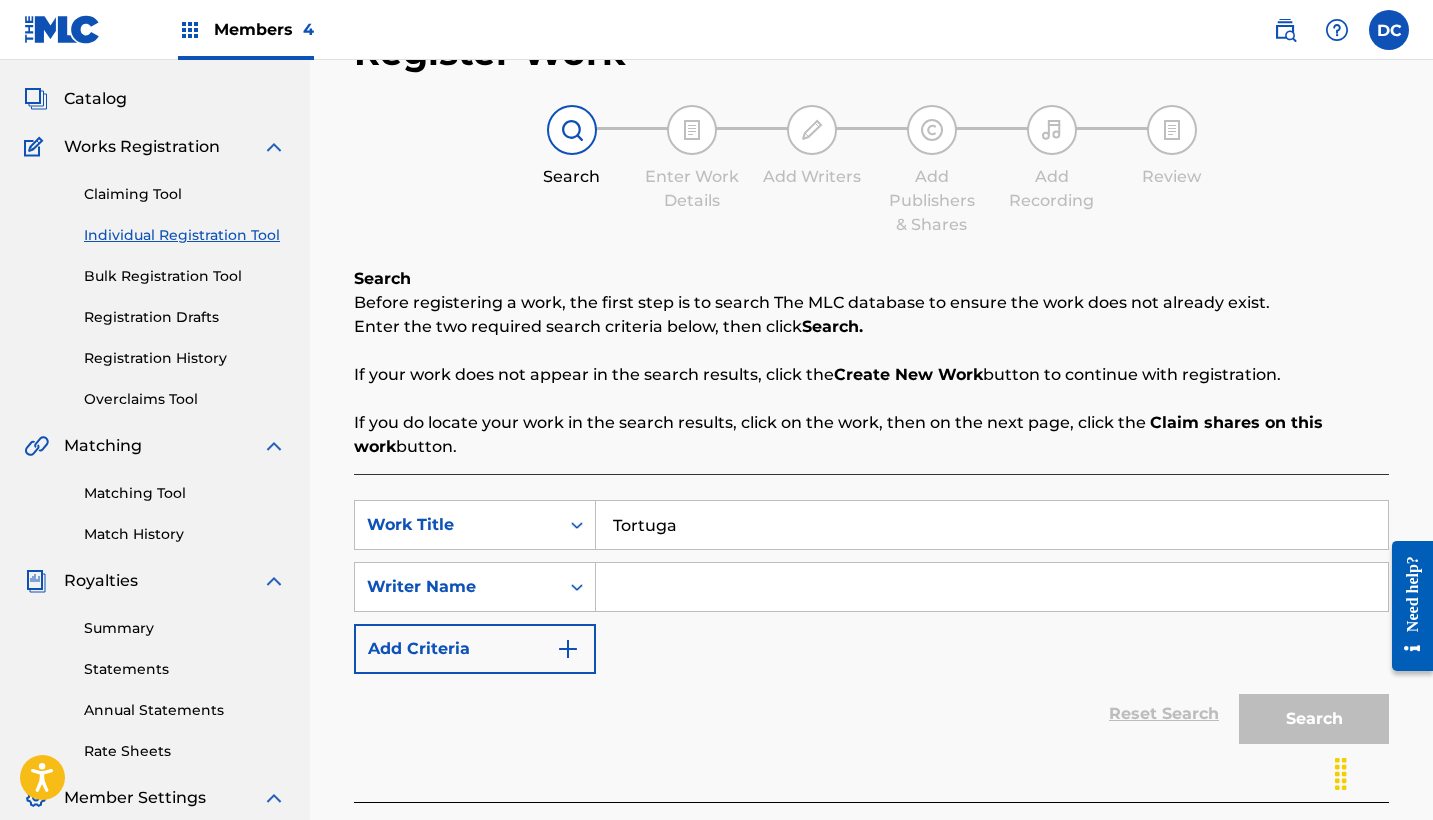 type on "Tortuga" 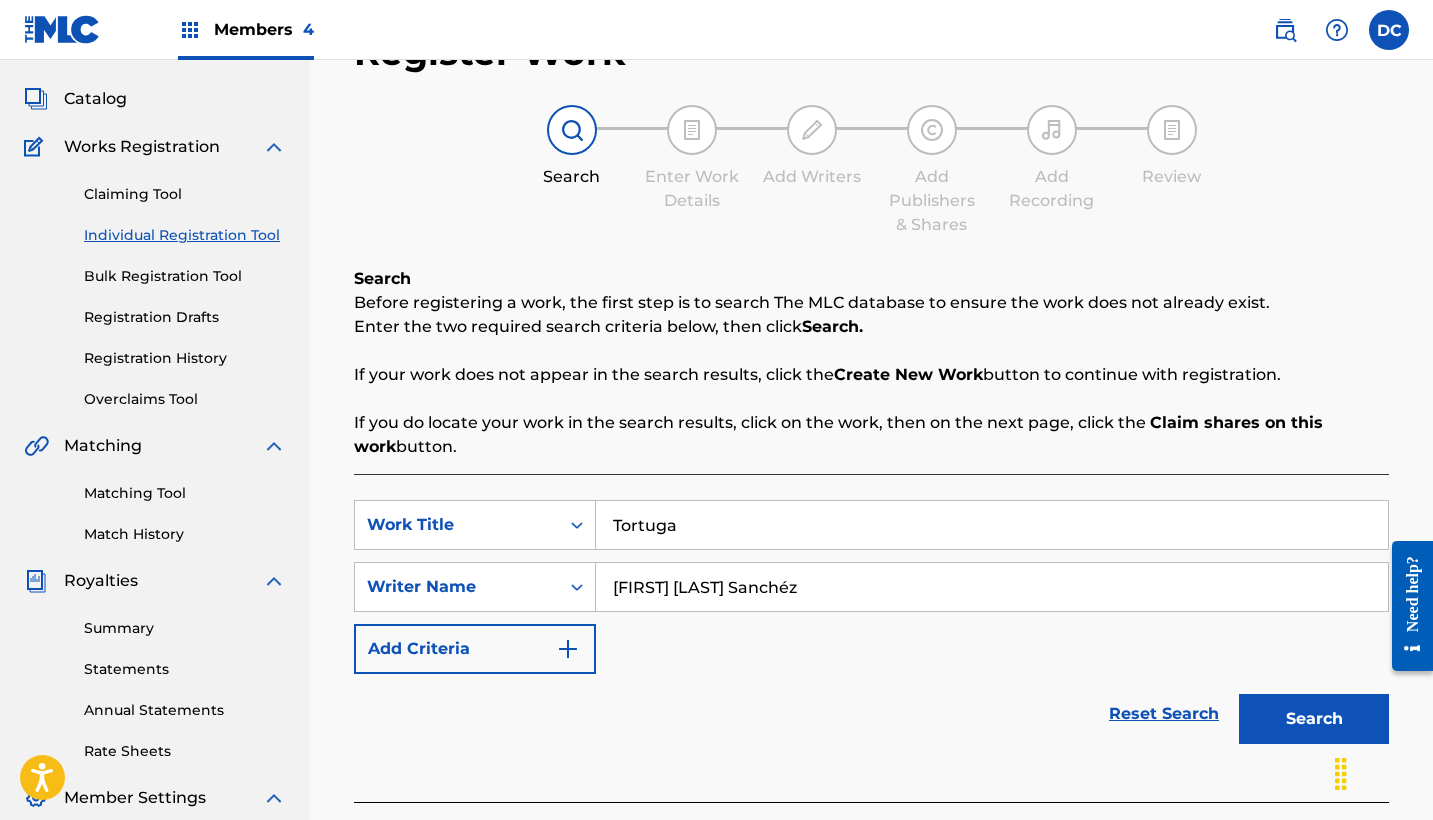 type on "[FIRST] [LAST] Sanchéz" 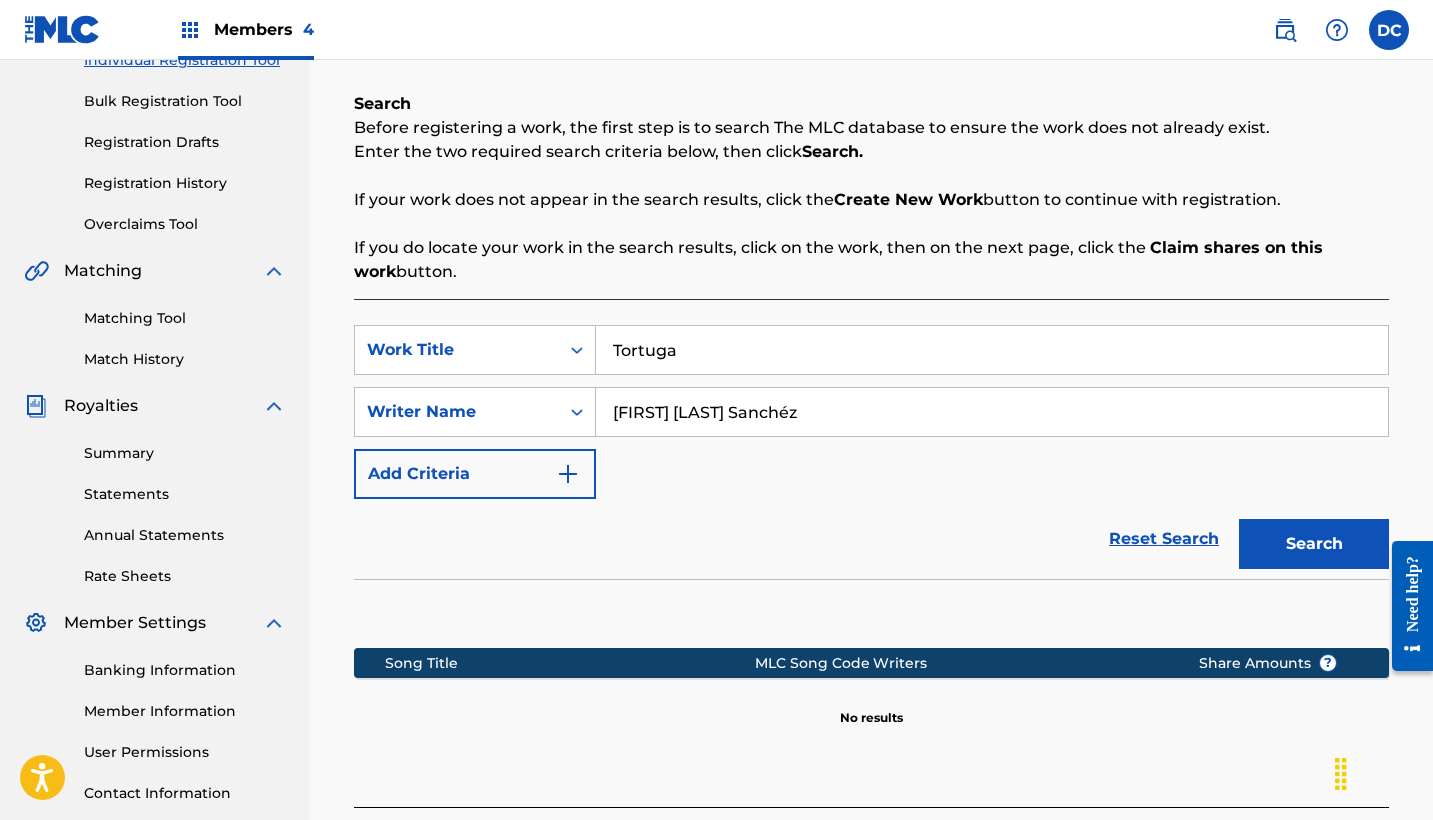 scroll, scrollTop: 434, scrollLeft: 0, axis: vertical 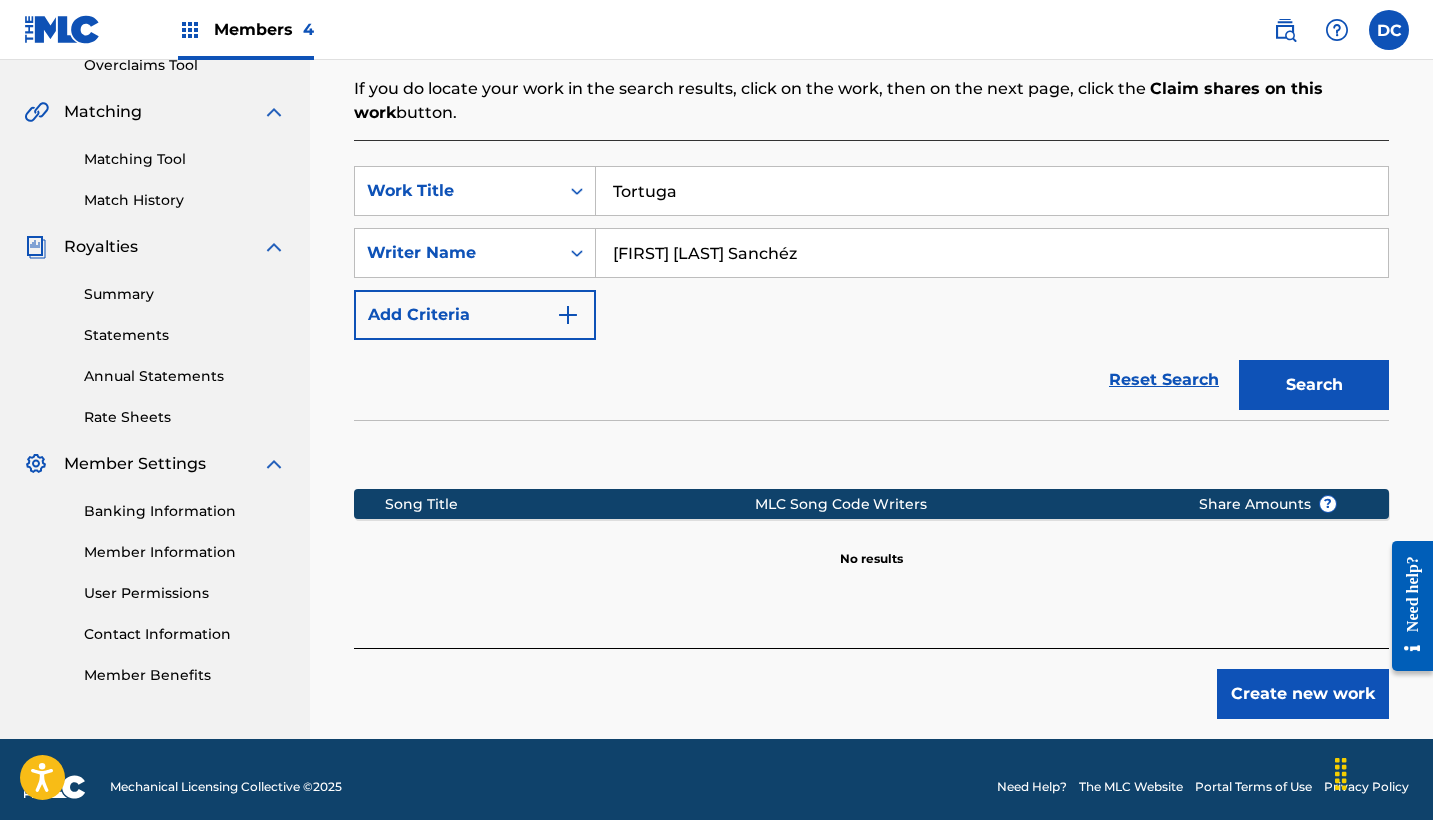 click on "Create new work" at bounding box center (1303, 694) 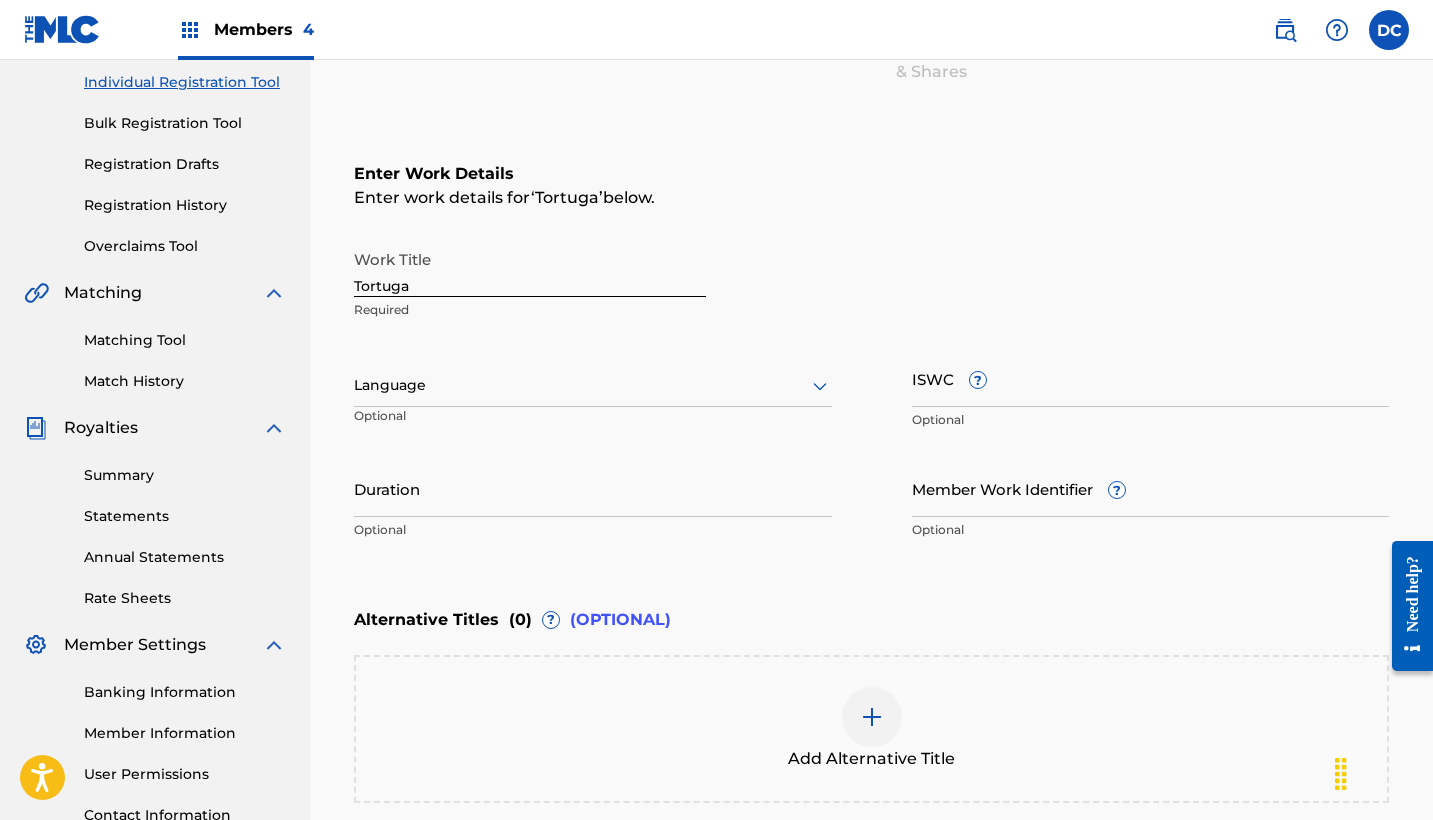 scroll, scrollTop: 160, scrollLeft: 0, axis: vertical 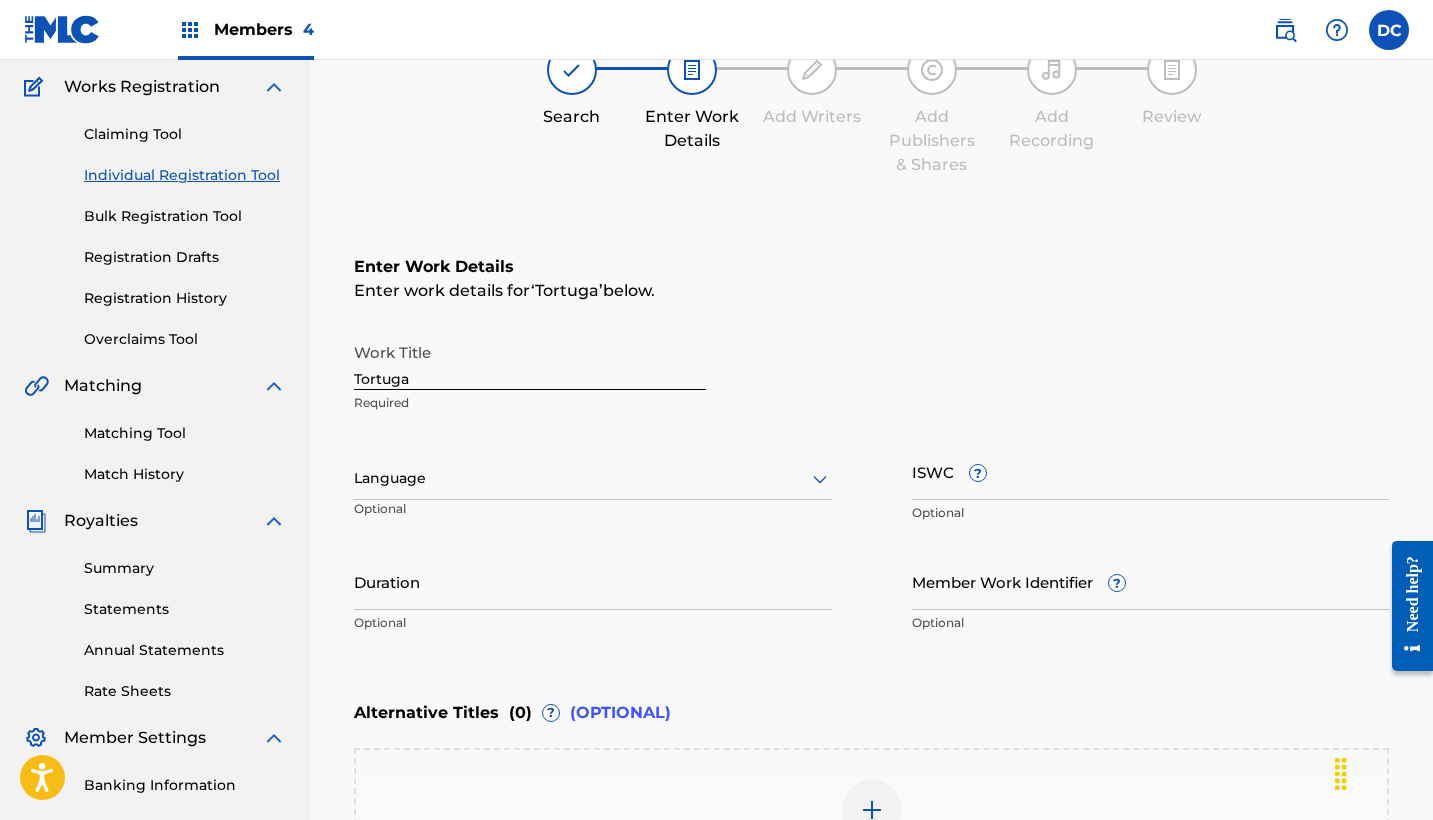 click on "Tortuga" at bounding box center [530, 361] 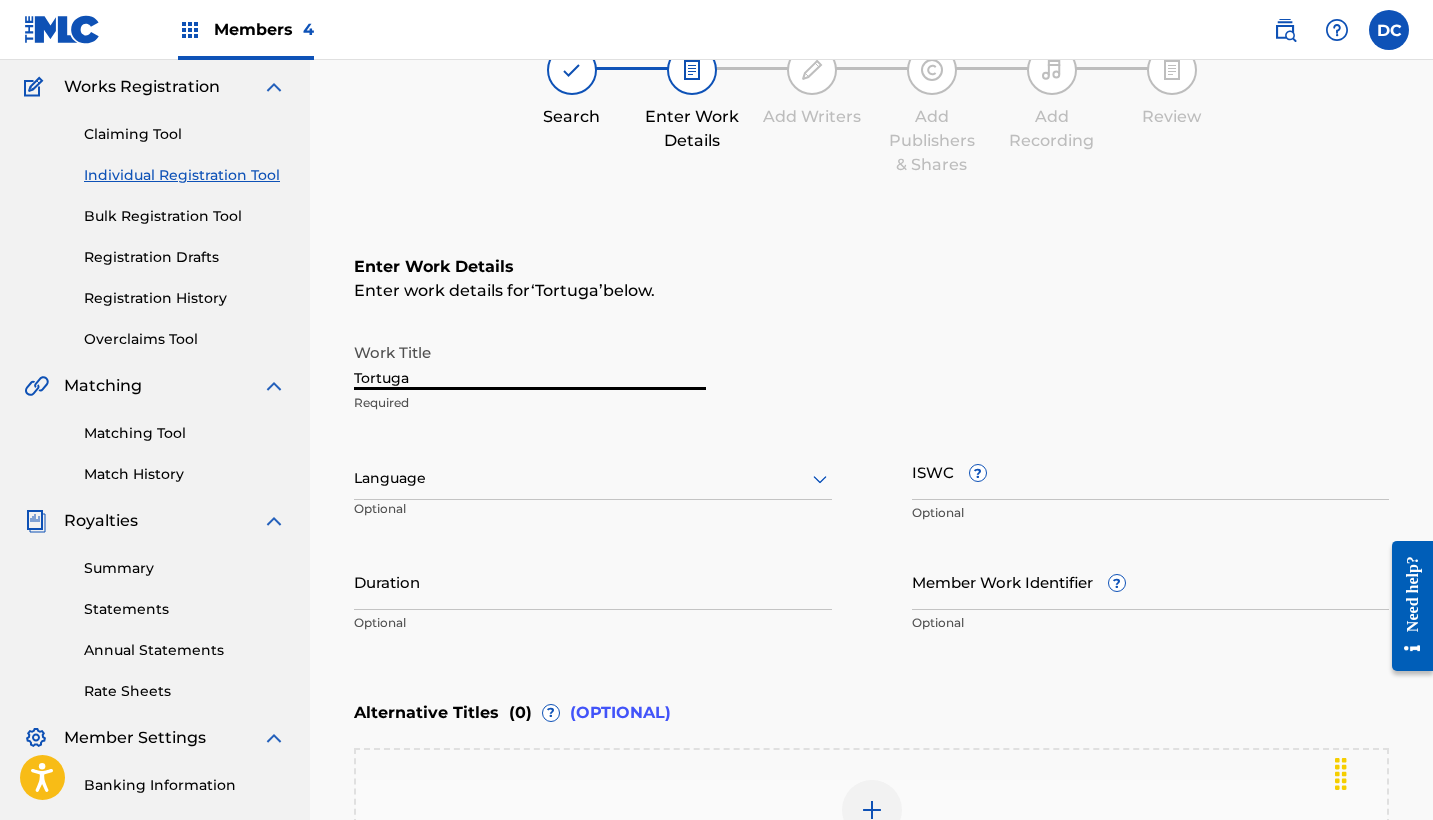 click on "Tortuga" at bounding box center [530, 361] 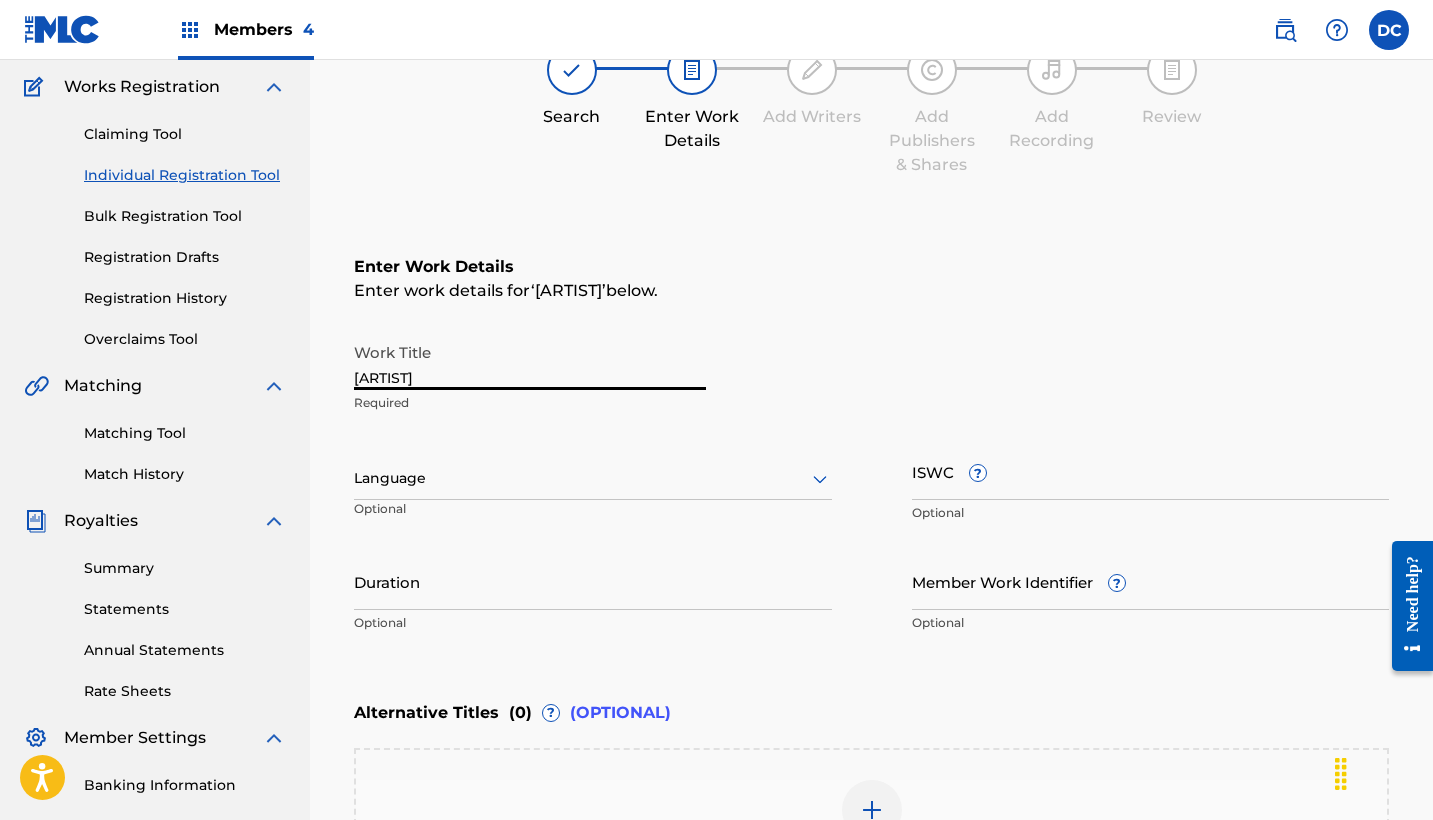 type on "[ARTIST]" 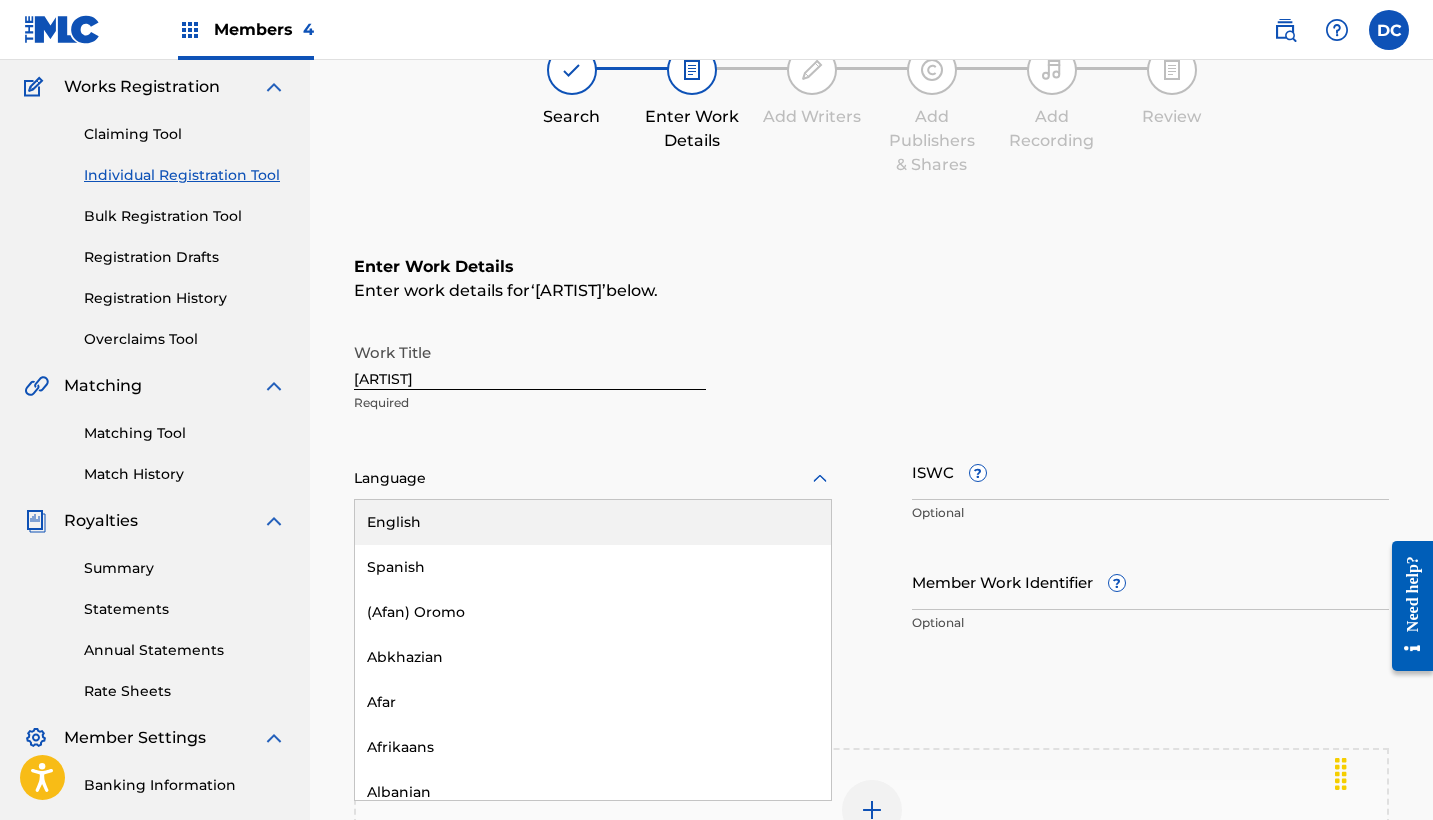click at bounding box center (593, 478) 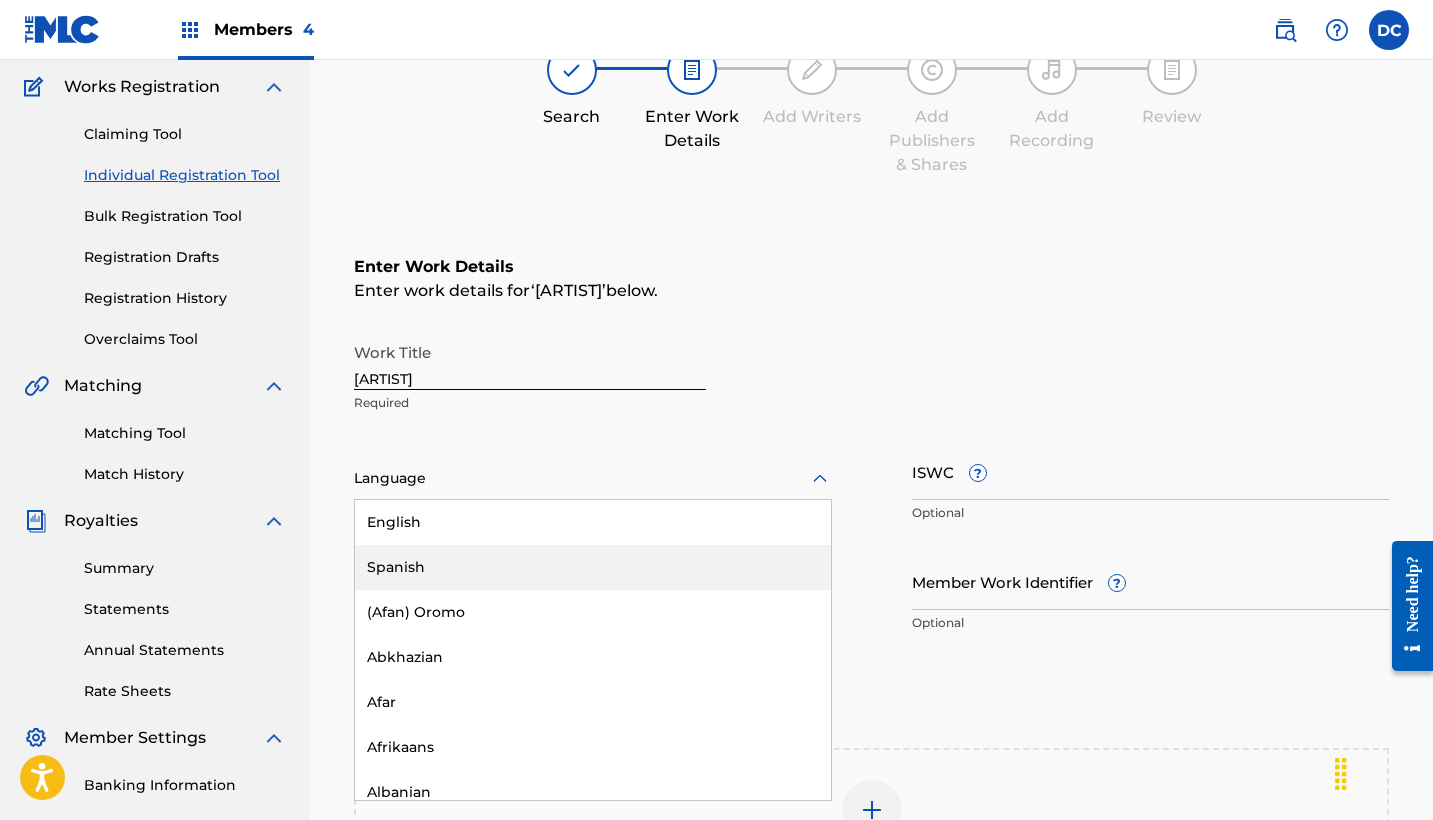 click on "Spanish" at bounding box center (593, 567) 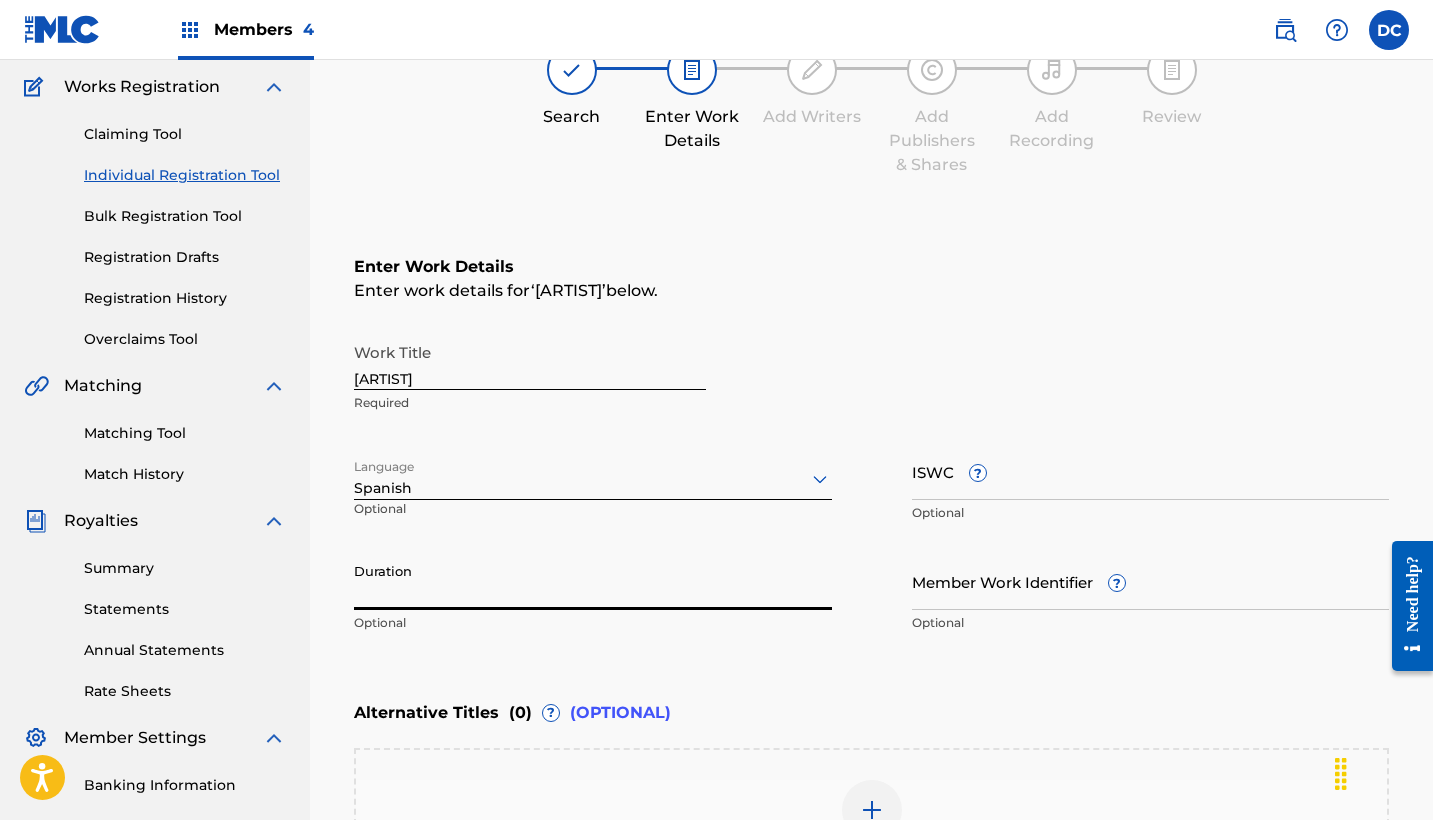 click on "Duration" at bounding box center [593, 581] 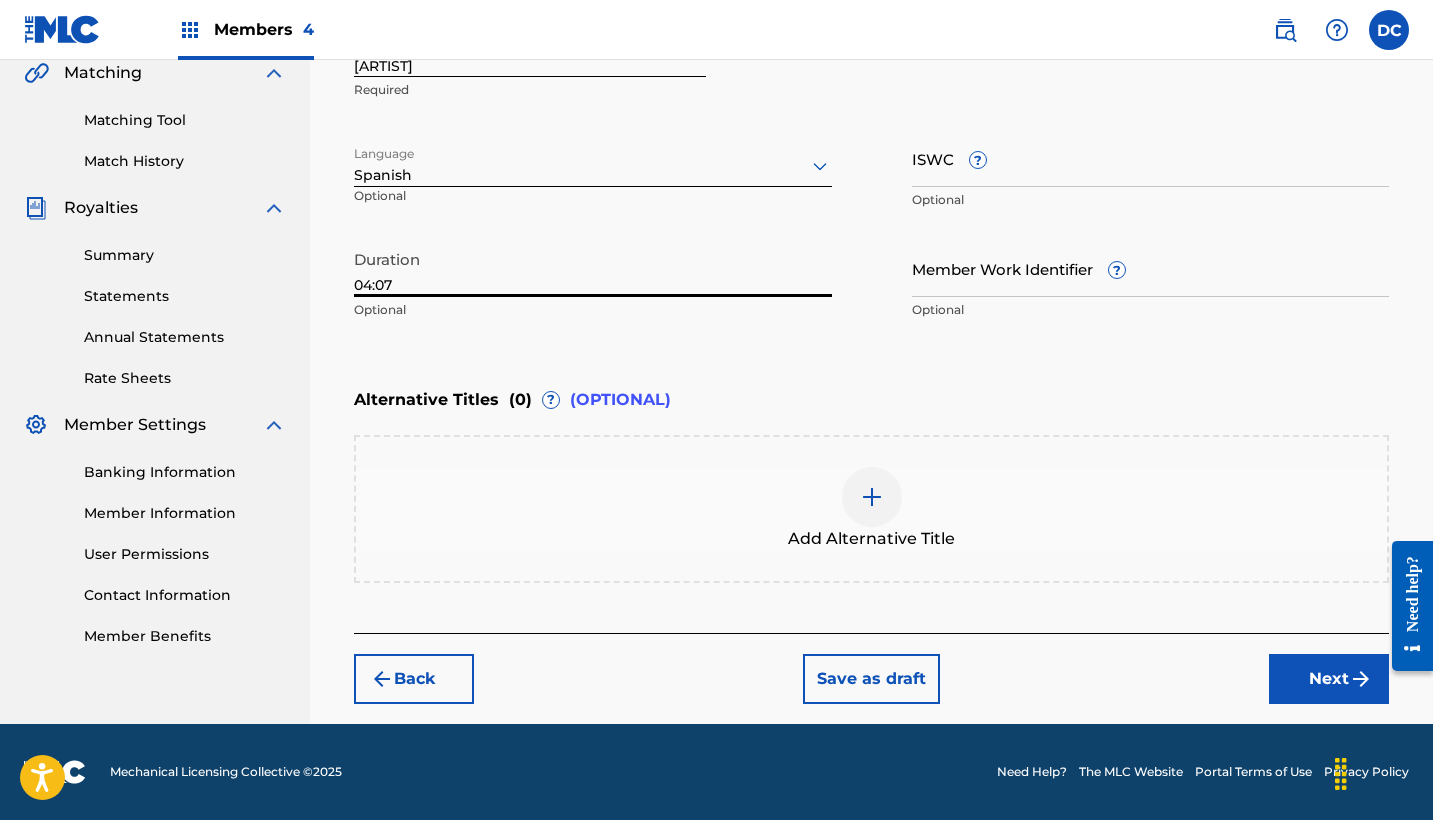 type on "04:07" 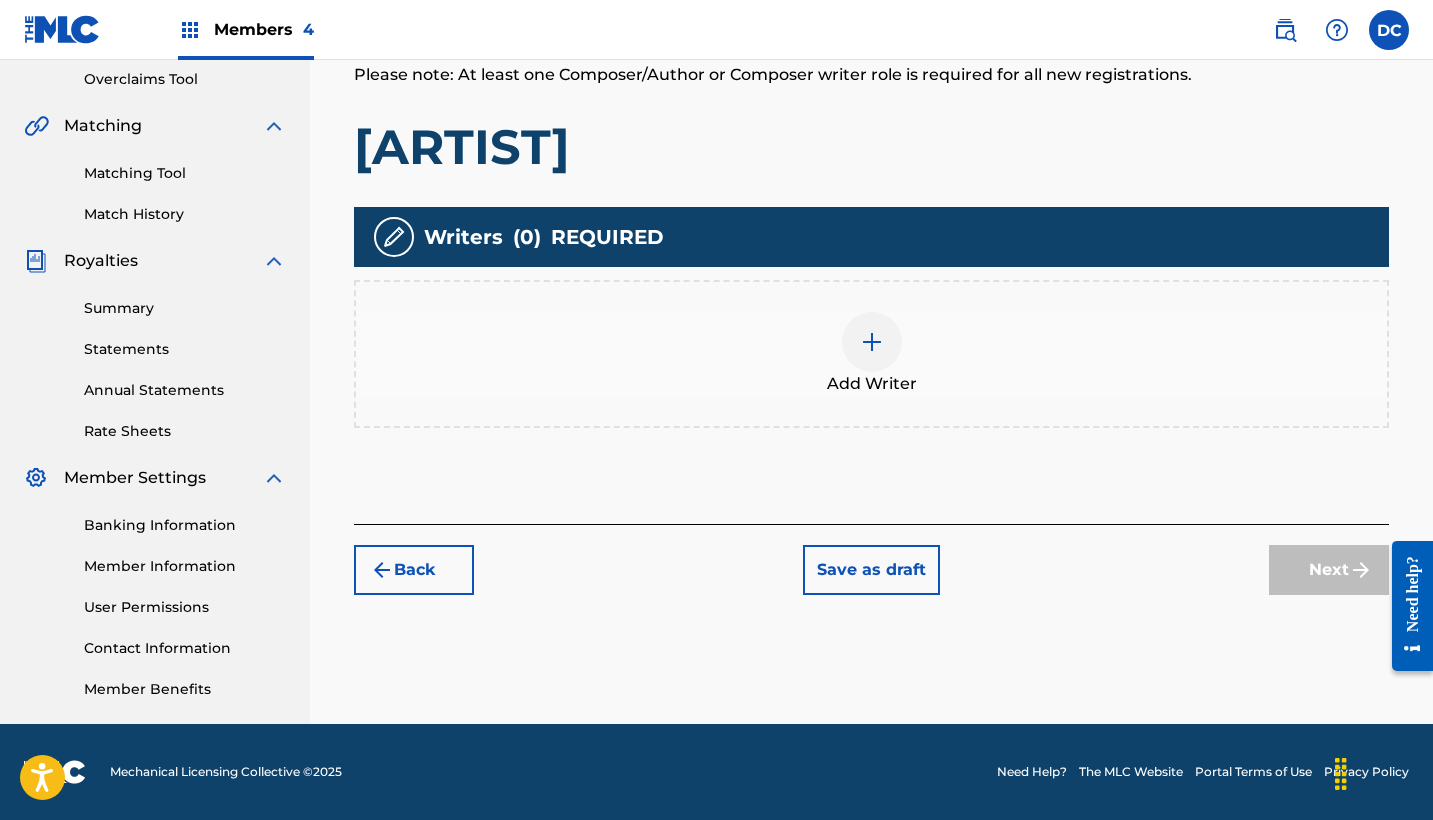 scroll, scrollTop: 420, scrollLeft: 0, axis: vertical 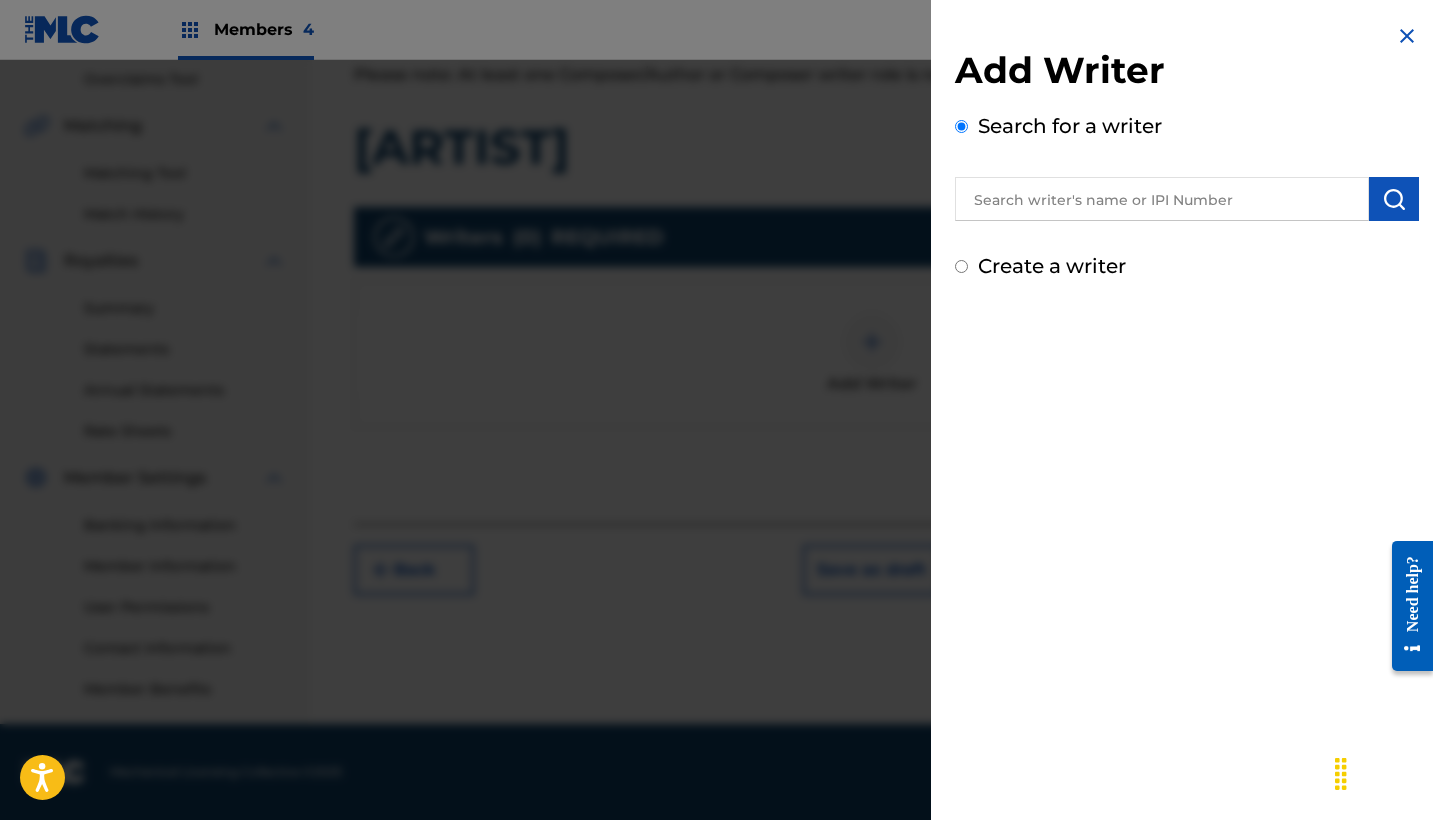 click at bounding box center [1162, 199] 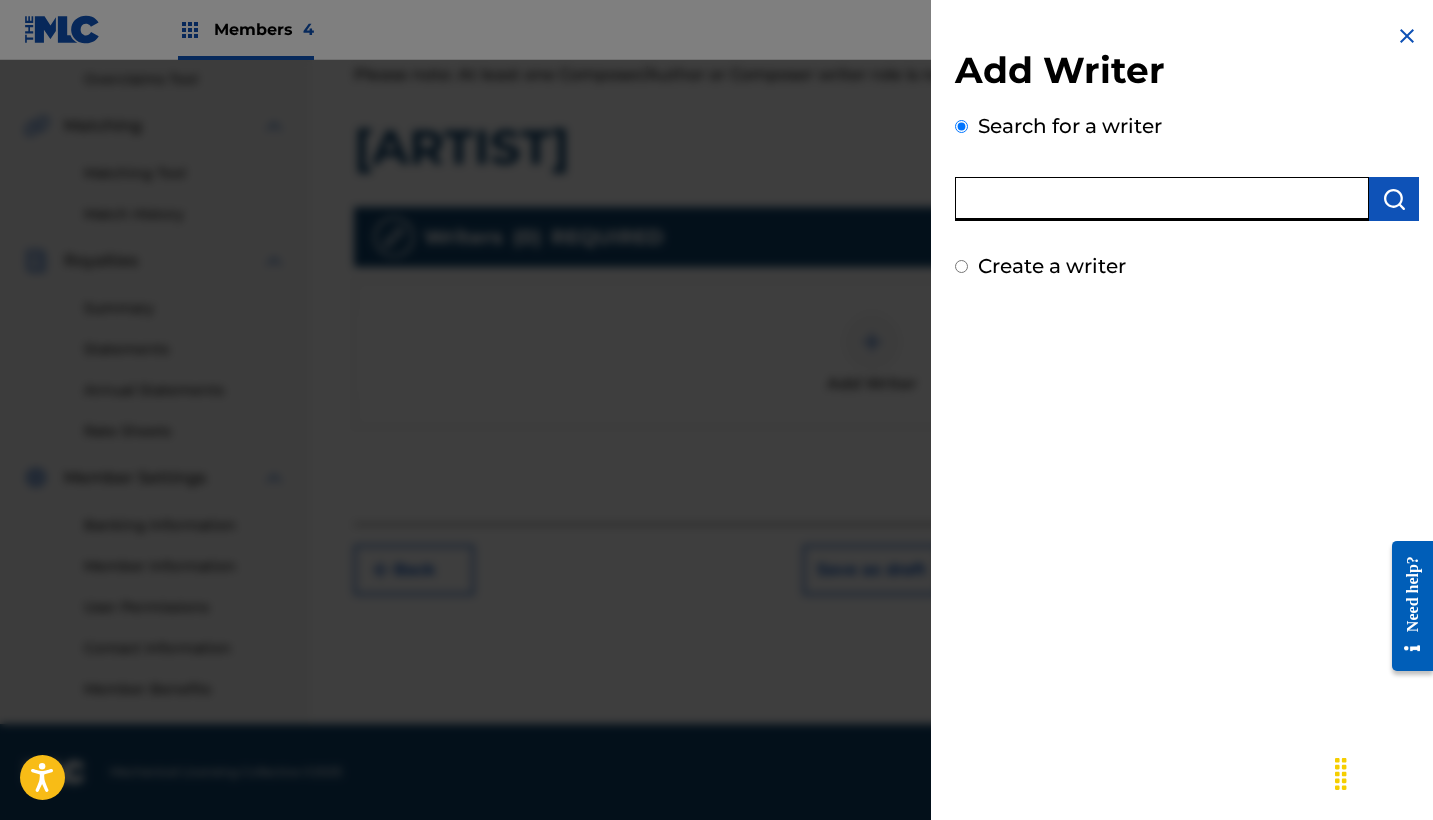 paste on "[PHONE]" 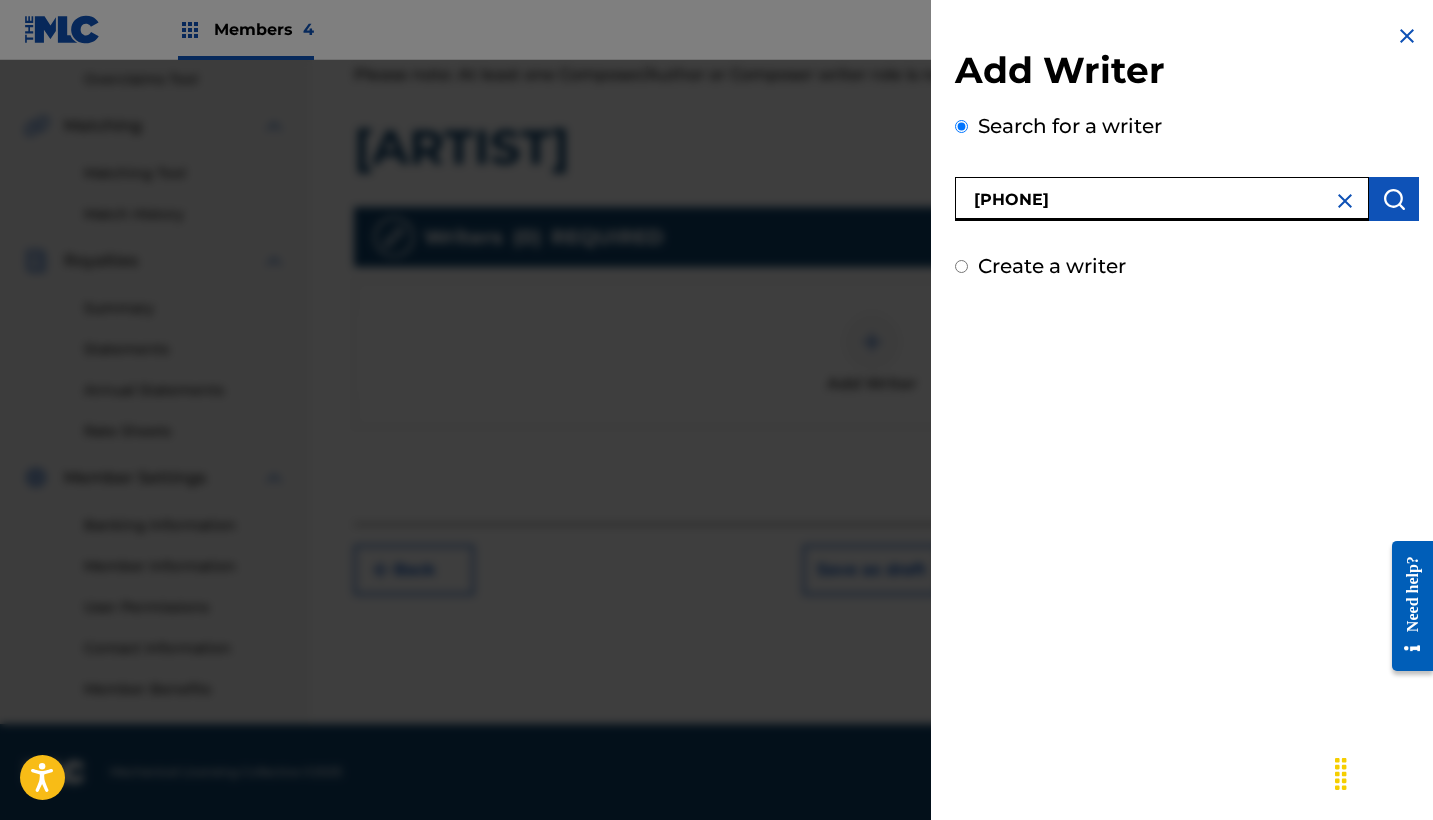 click on "[PHONE]" at bounding box center [1162, 199] 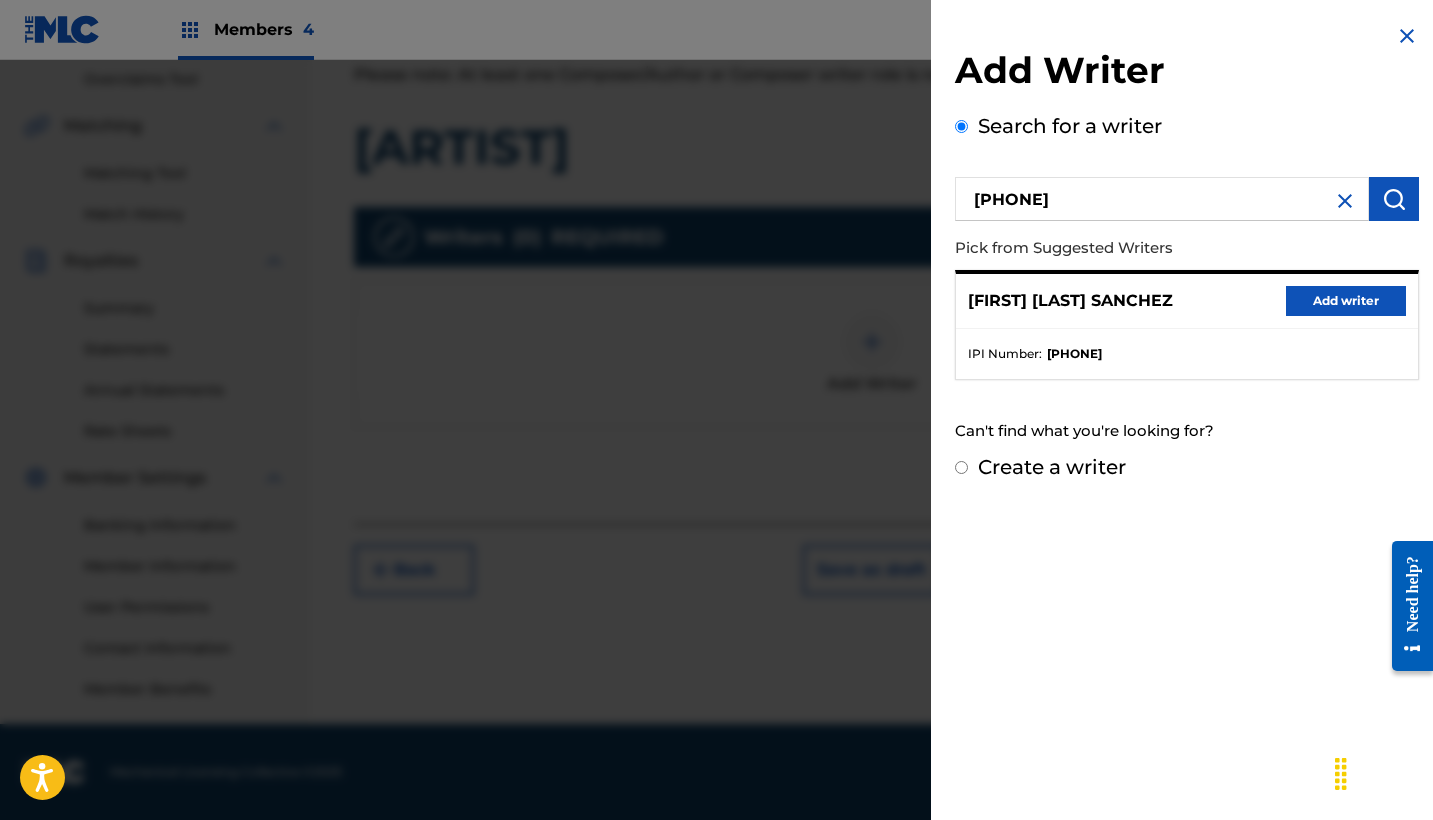 click on "Add writer" at bounding box center [1346, 301] 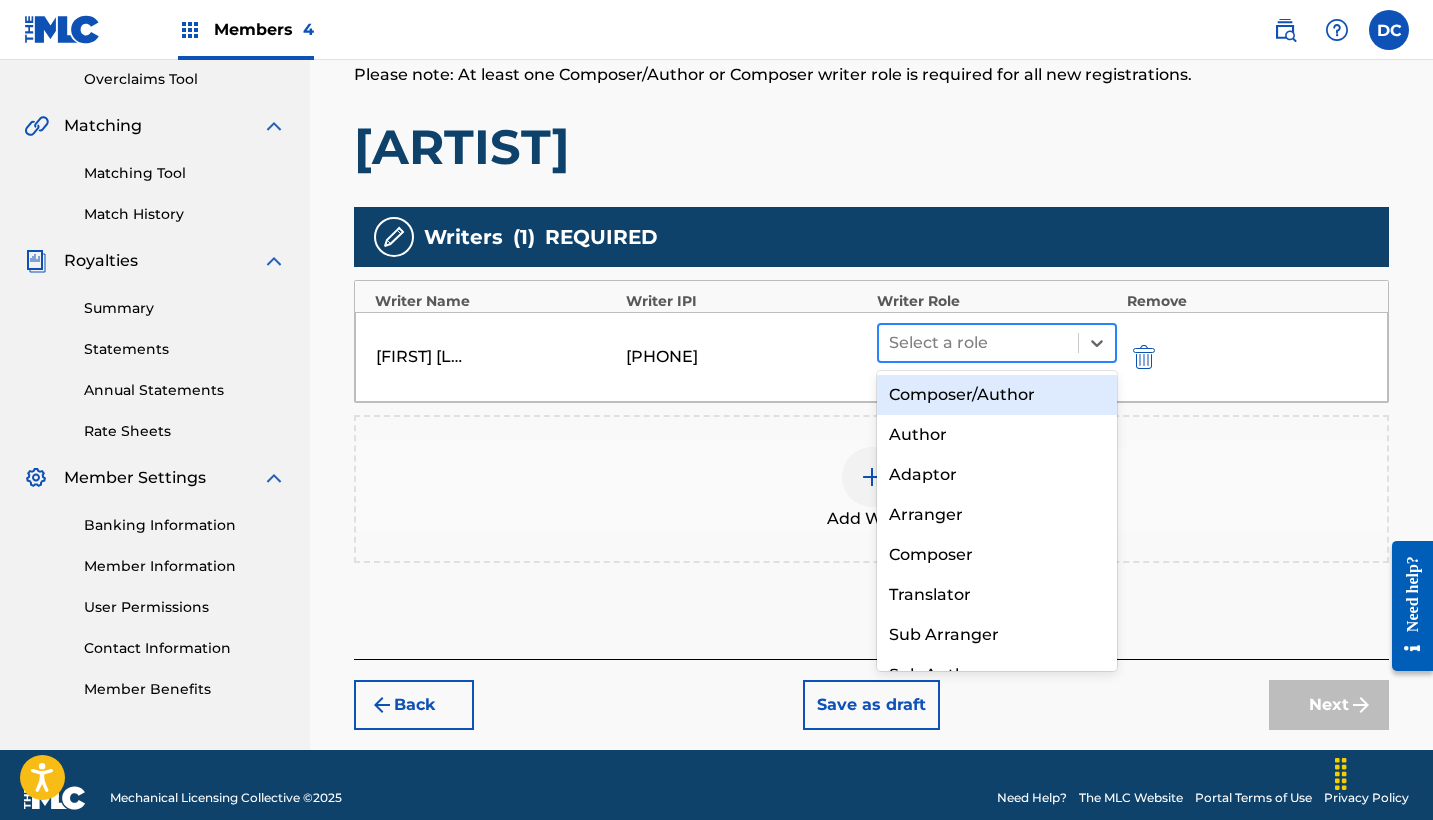 click at bounding box center (978, 343) 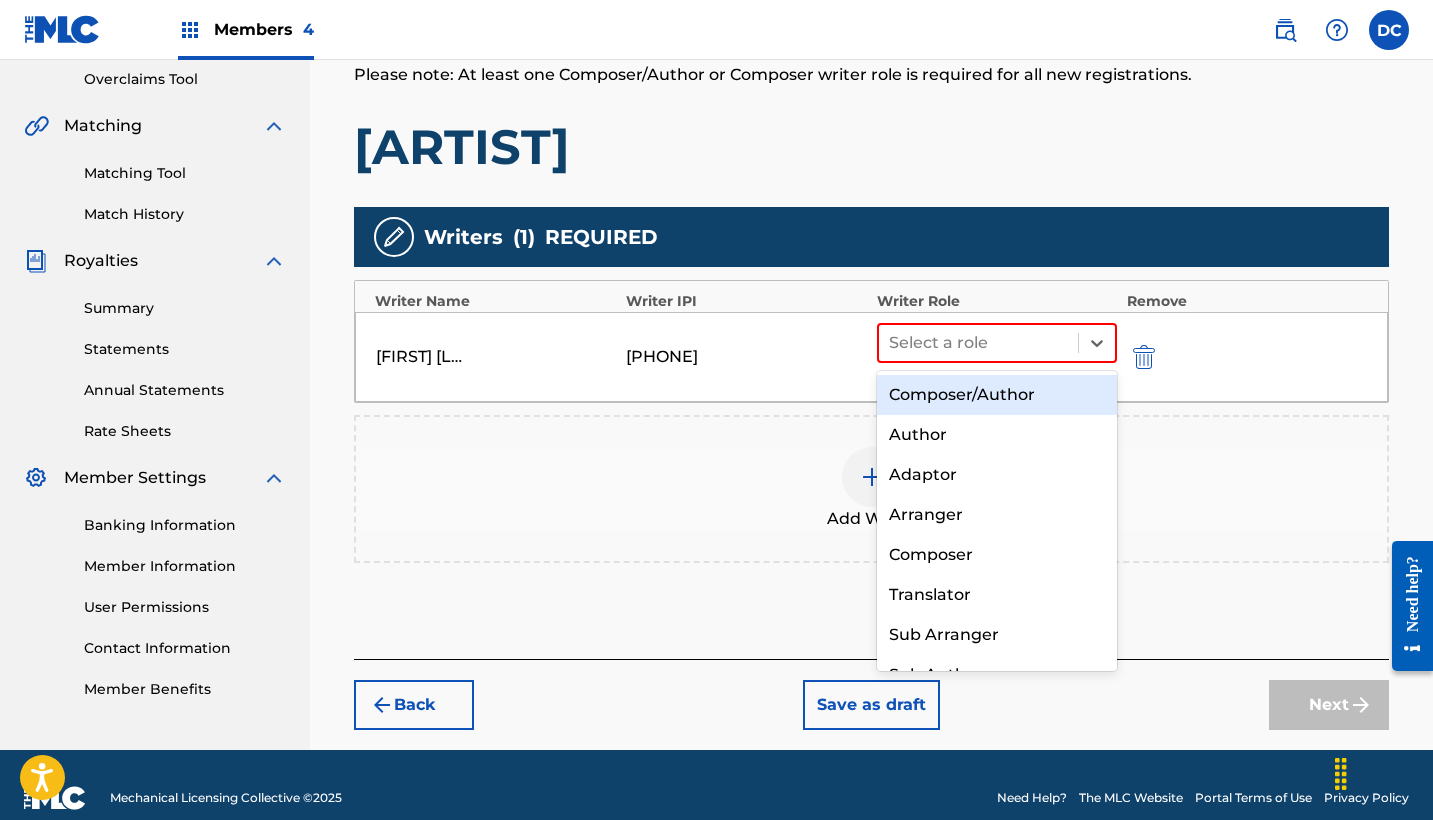 click on "Composer/Author" at bounding box center [997, 395] 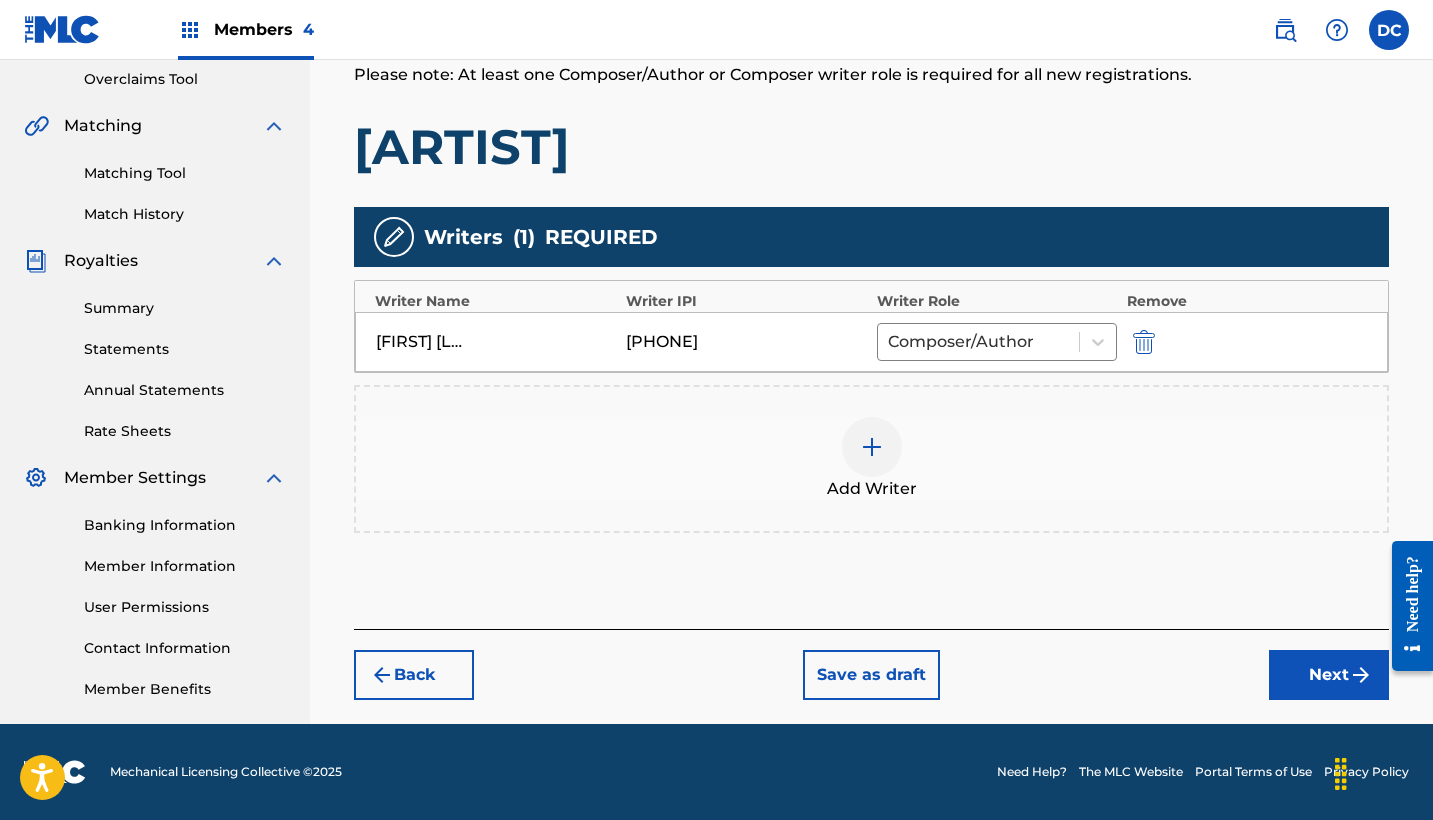 click on "Next" at bounding box center [1329, 675] 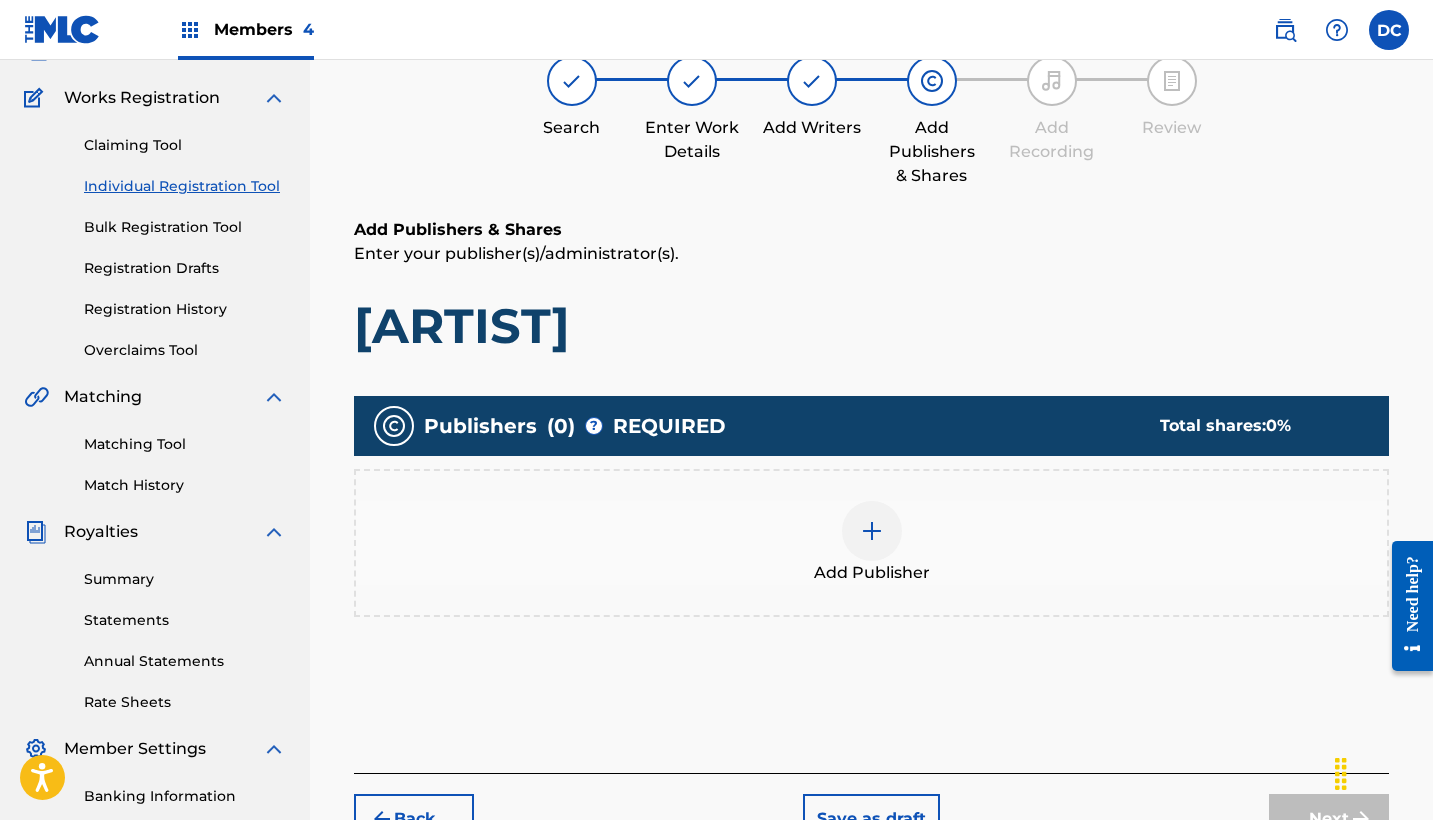 scroll, scrollTop: 163, scrollLeft: 0, axis: vertical 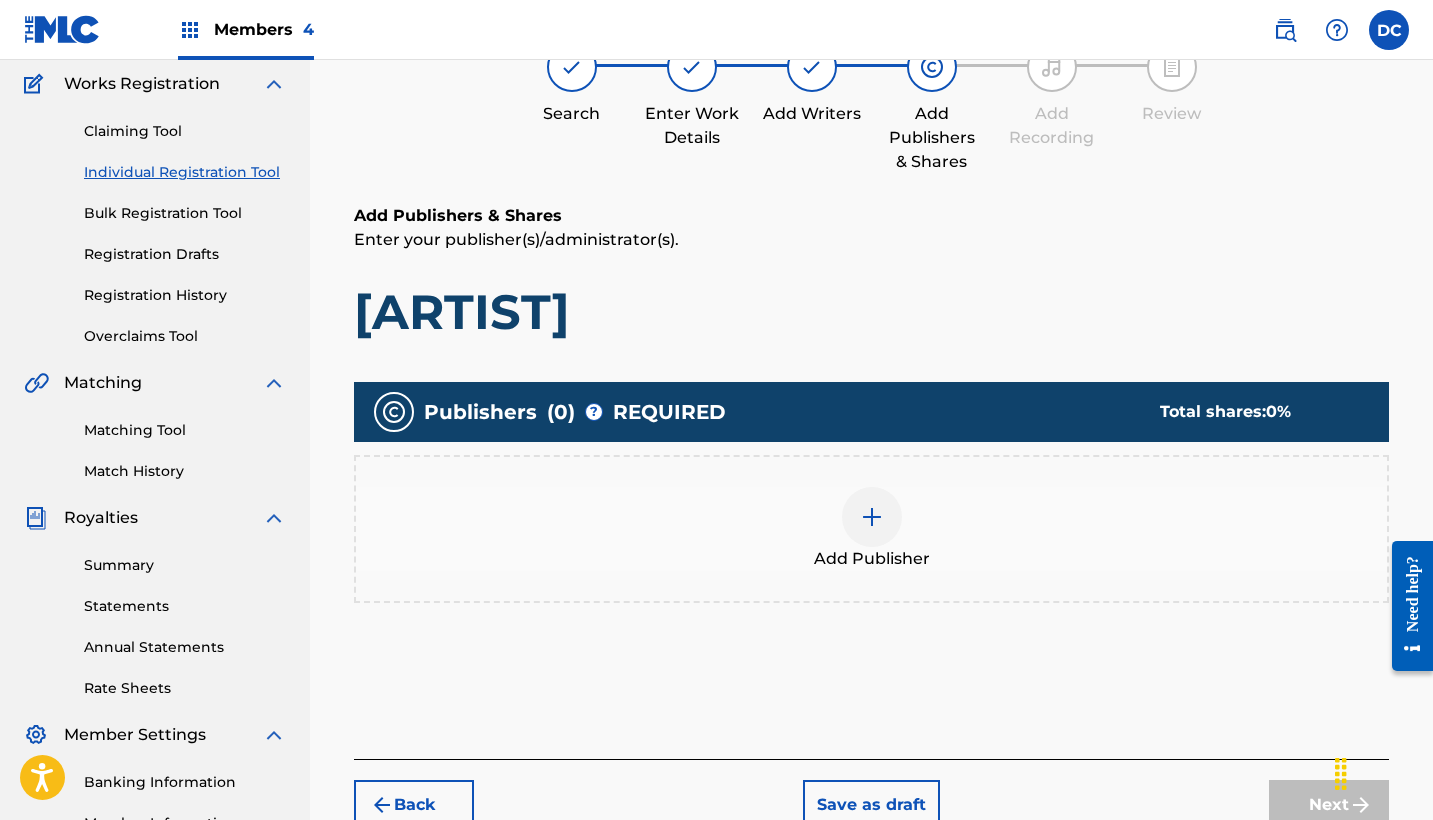 click at bounding box center [872, 517] 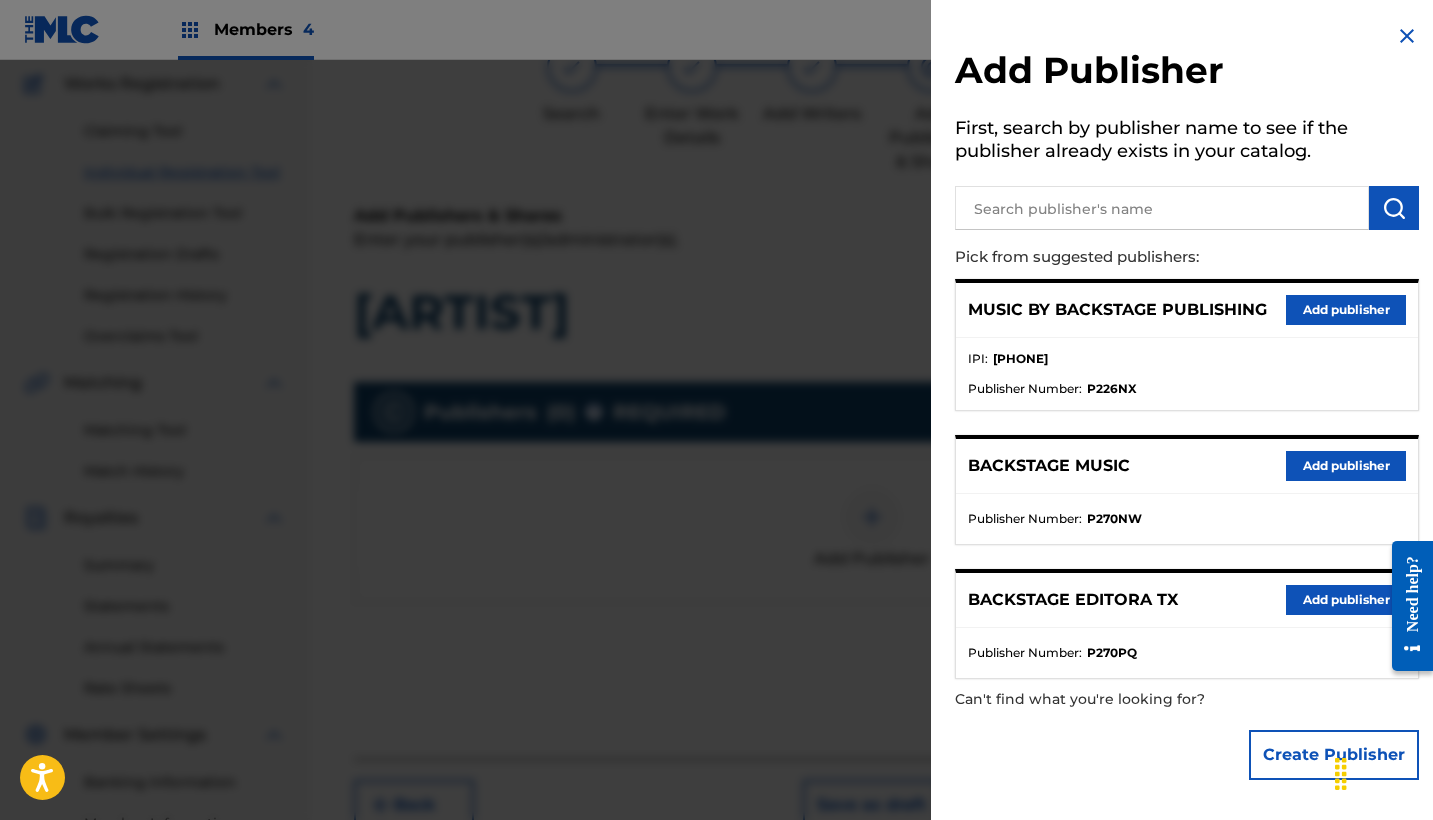 click on "Add publisher" at bounding box center [1346, 310] 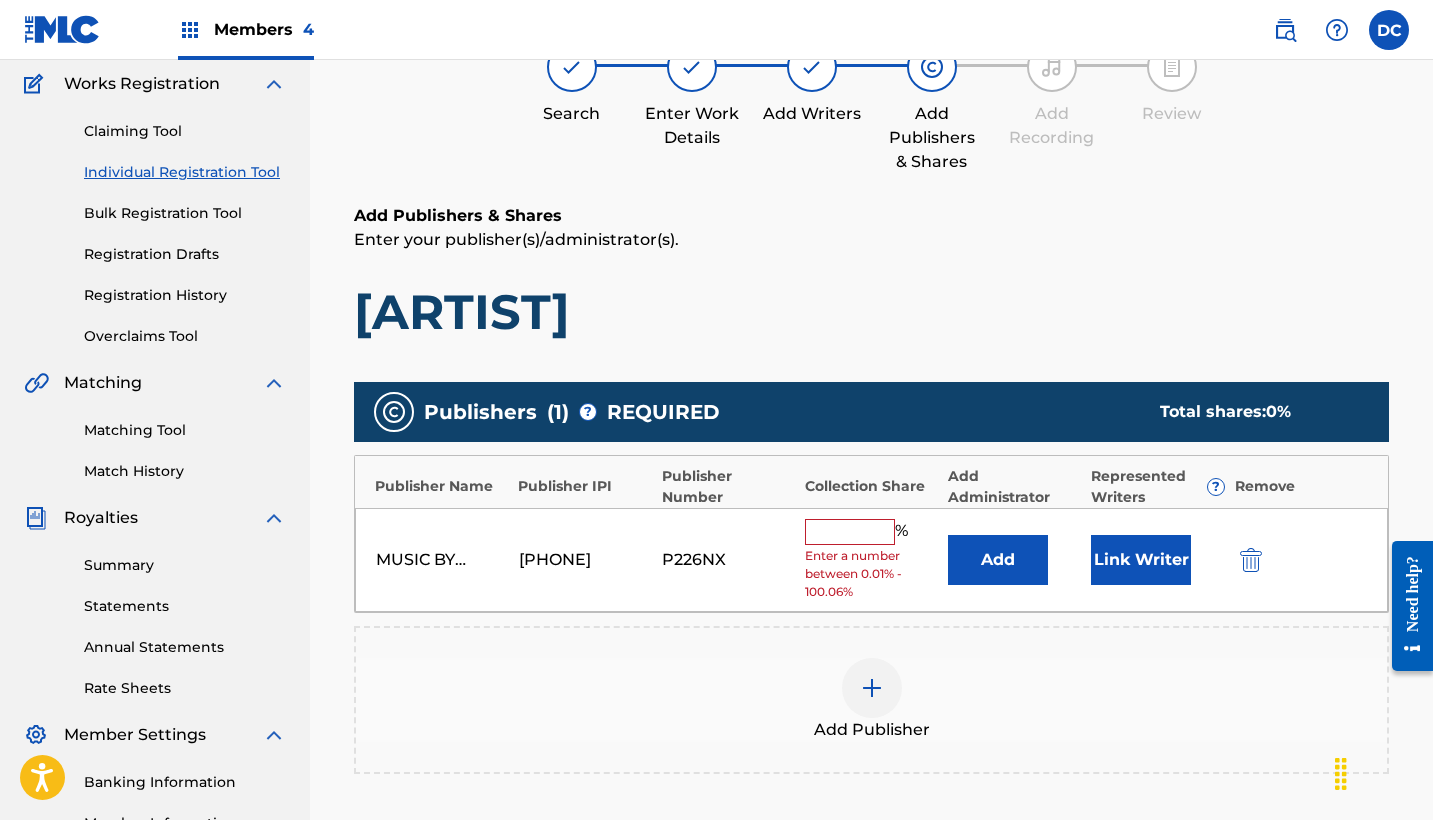 click at bounding box center [850, 532] 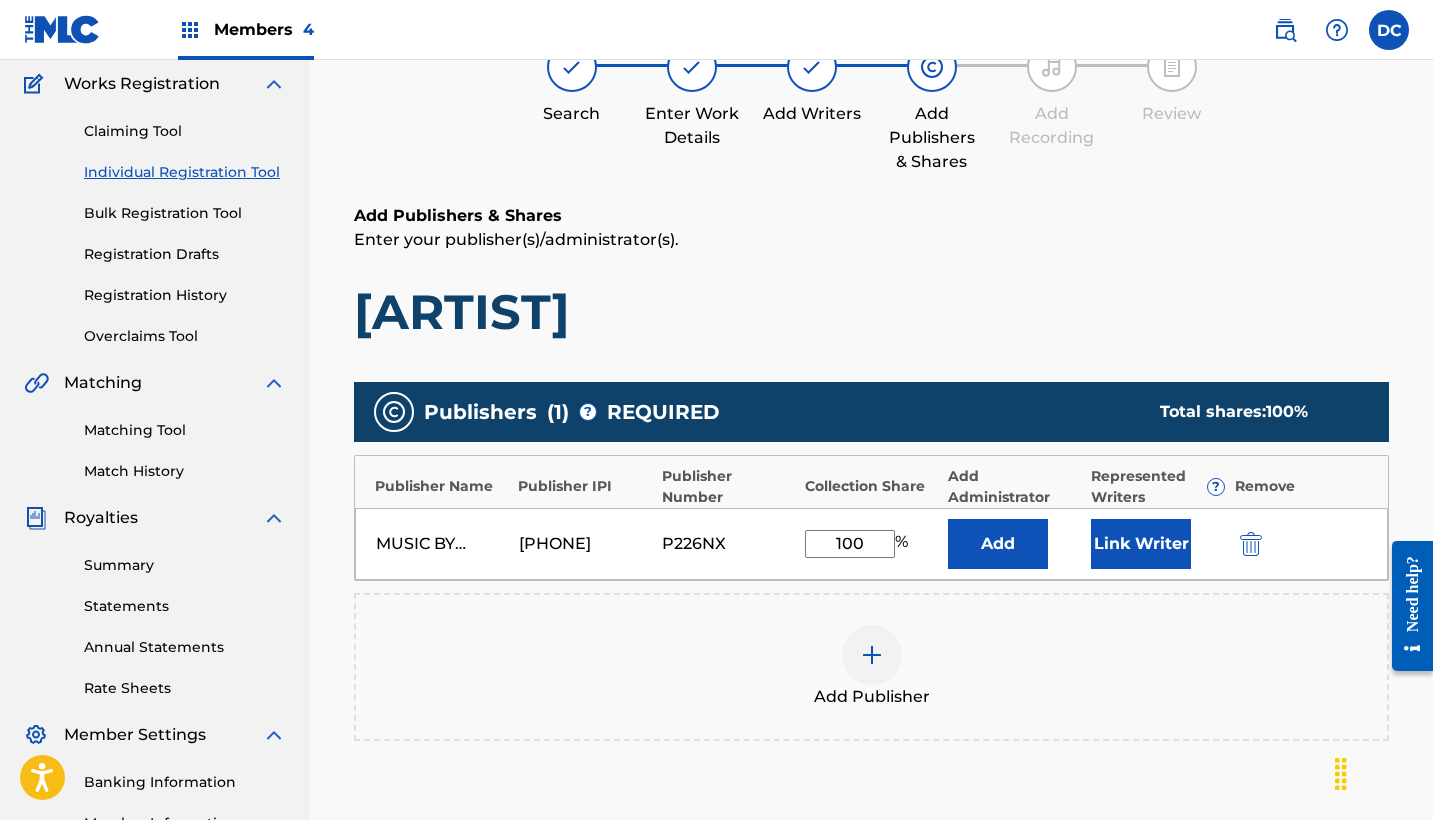 type on "100" 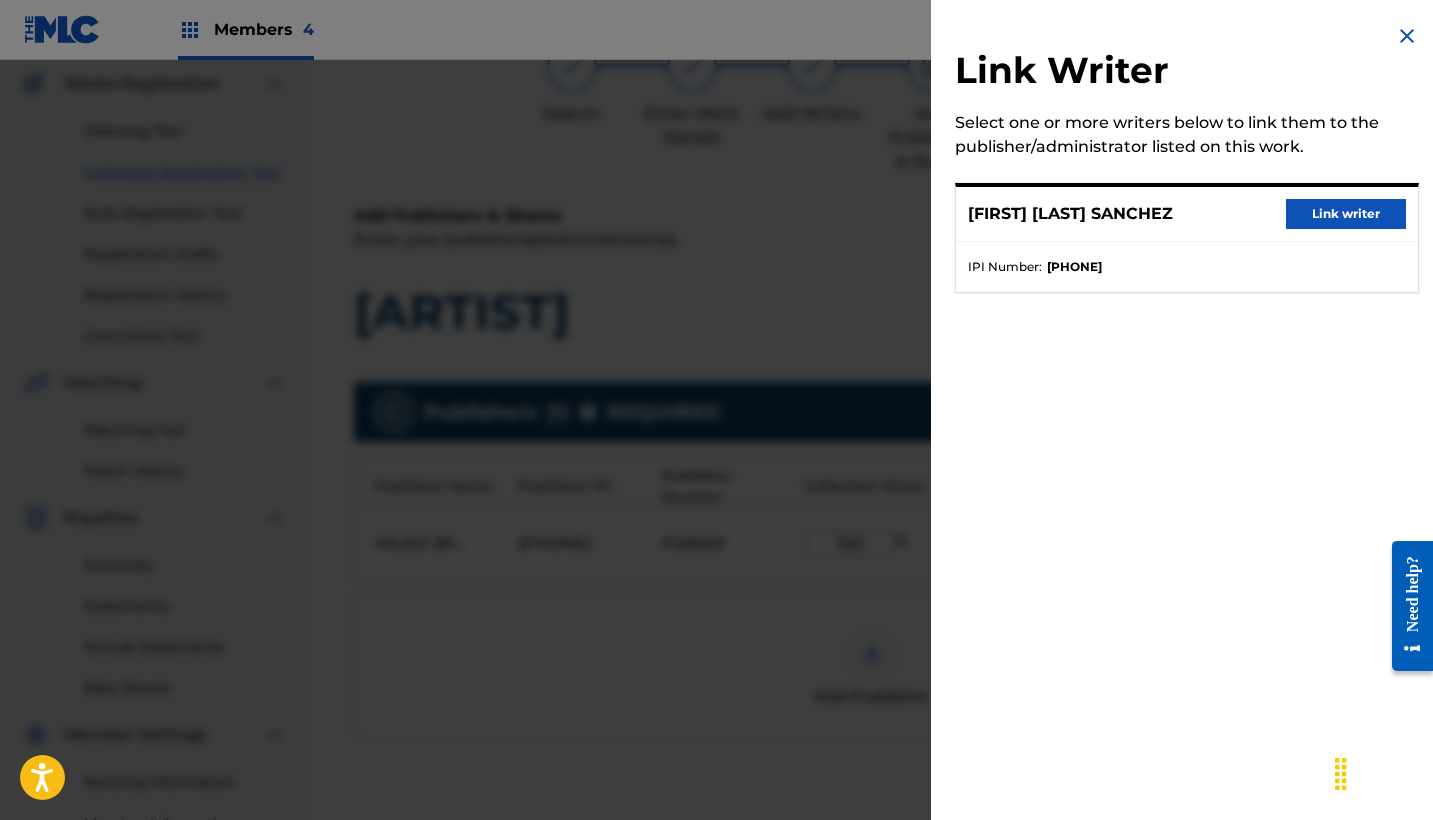 click on "Link writer" at bounding box center (1346, 214) 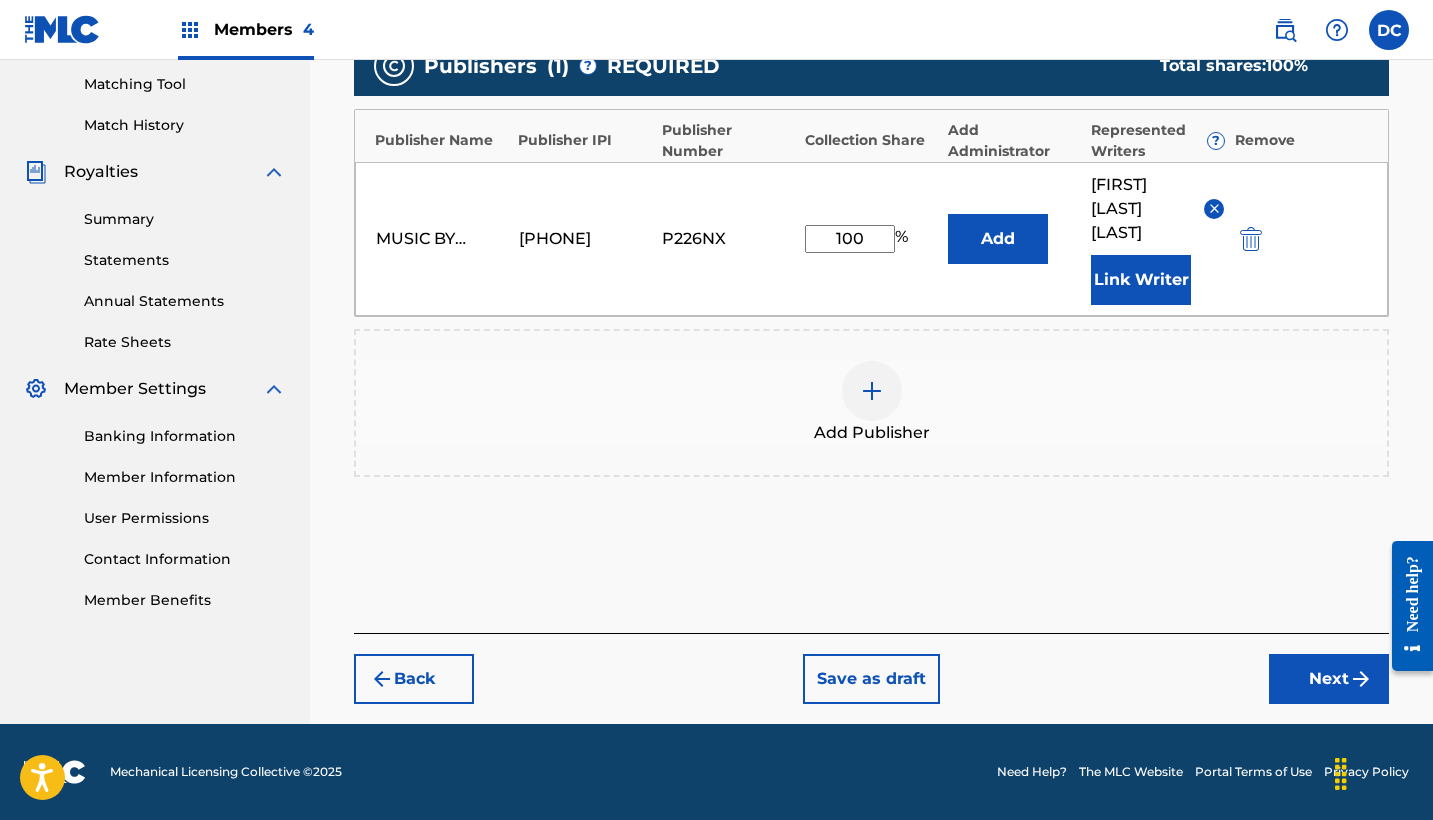 click on "Next" at bounding box center (1329, 679) 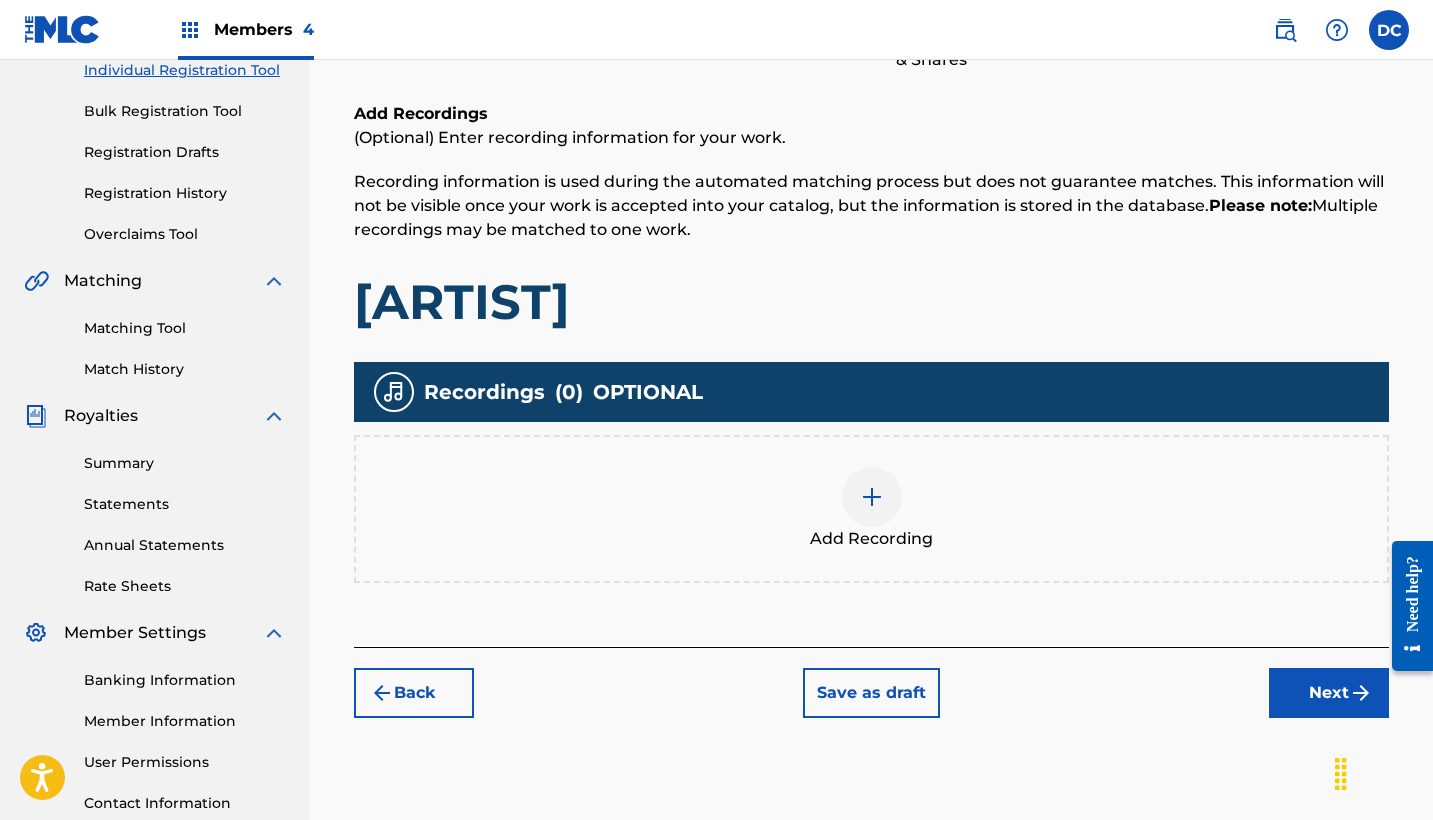 scroll, scrollTop: 253, scrollLeft: 0, axis: vertical 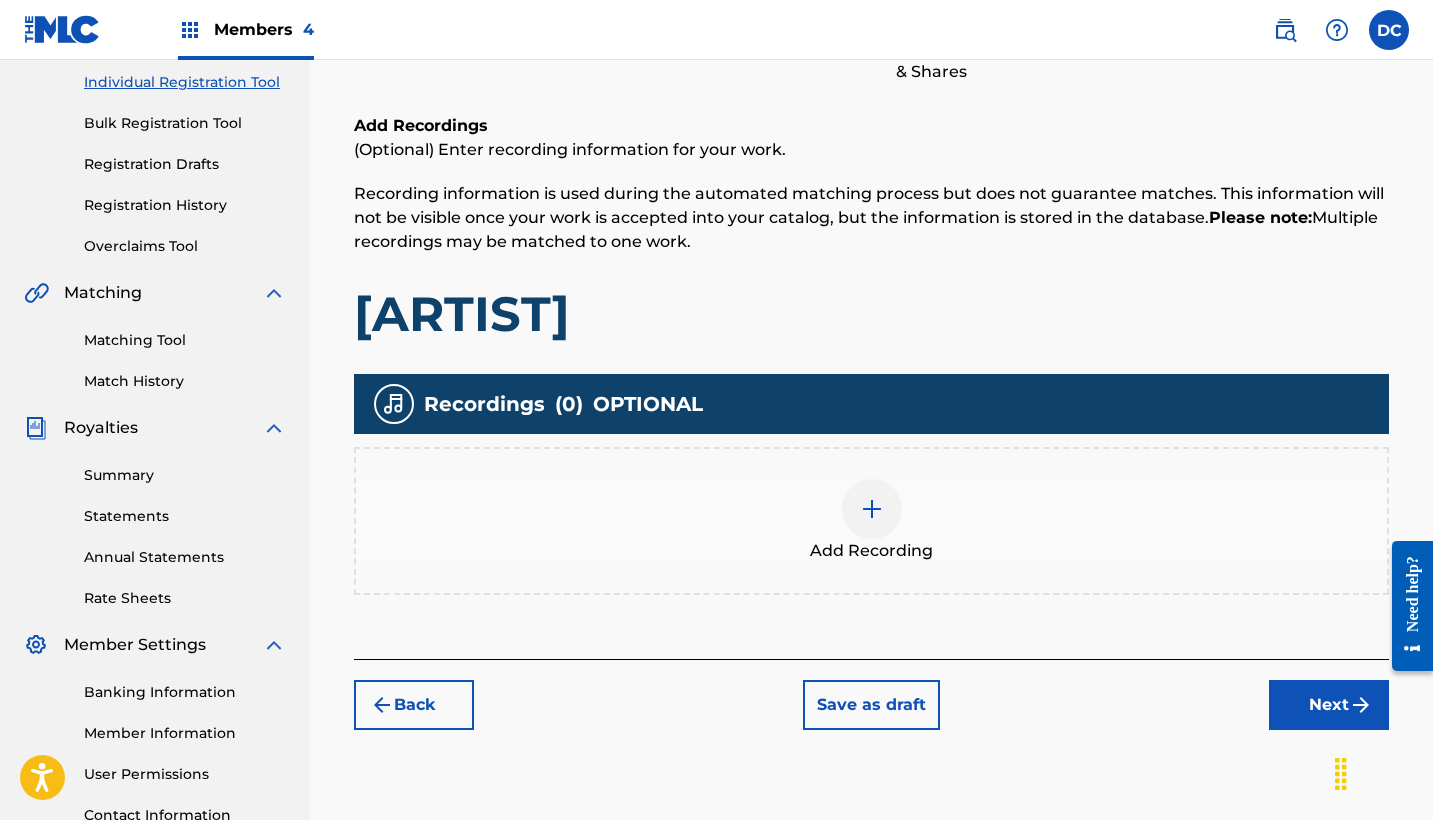 click at bounding box center [872, 509] 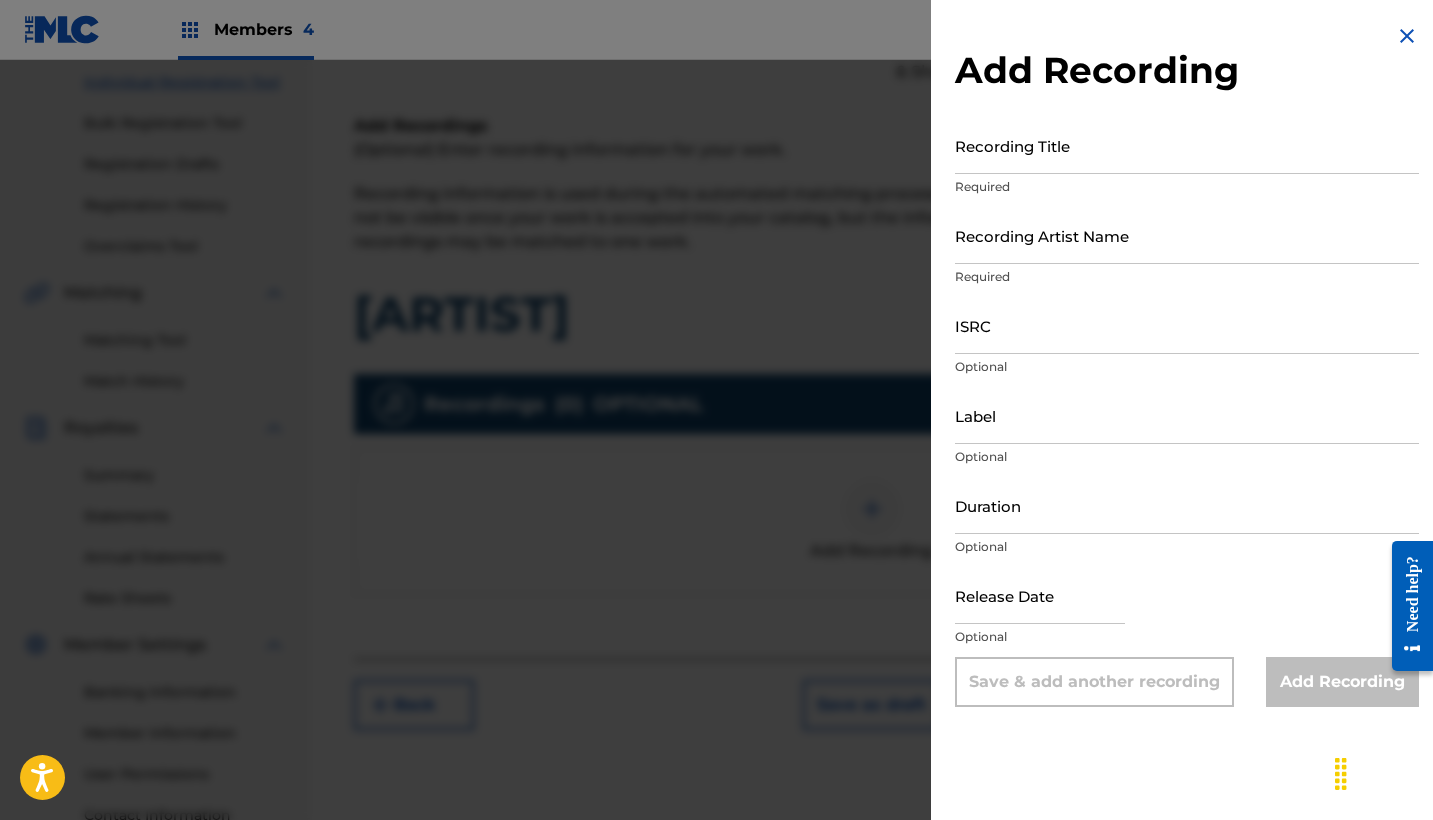 drag, startPoint x: 887, startPoint y: 508, endPoint x: 620, endPoint y: 149, distance: 447.40363 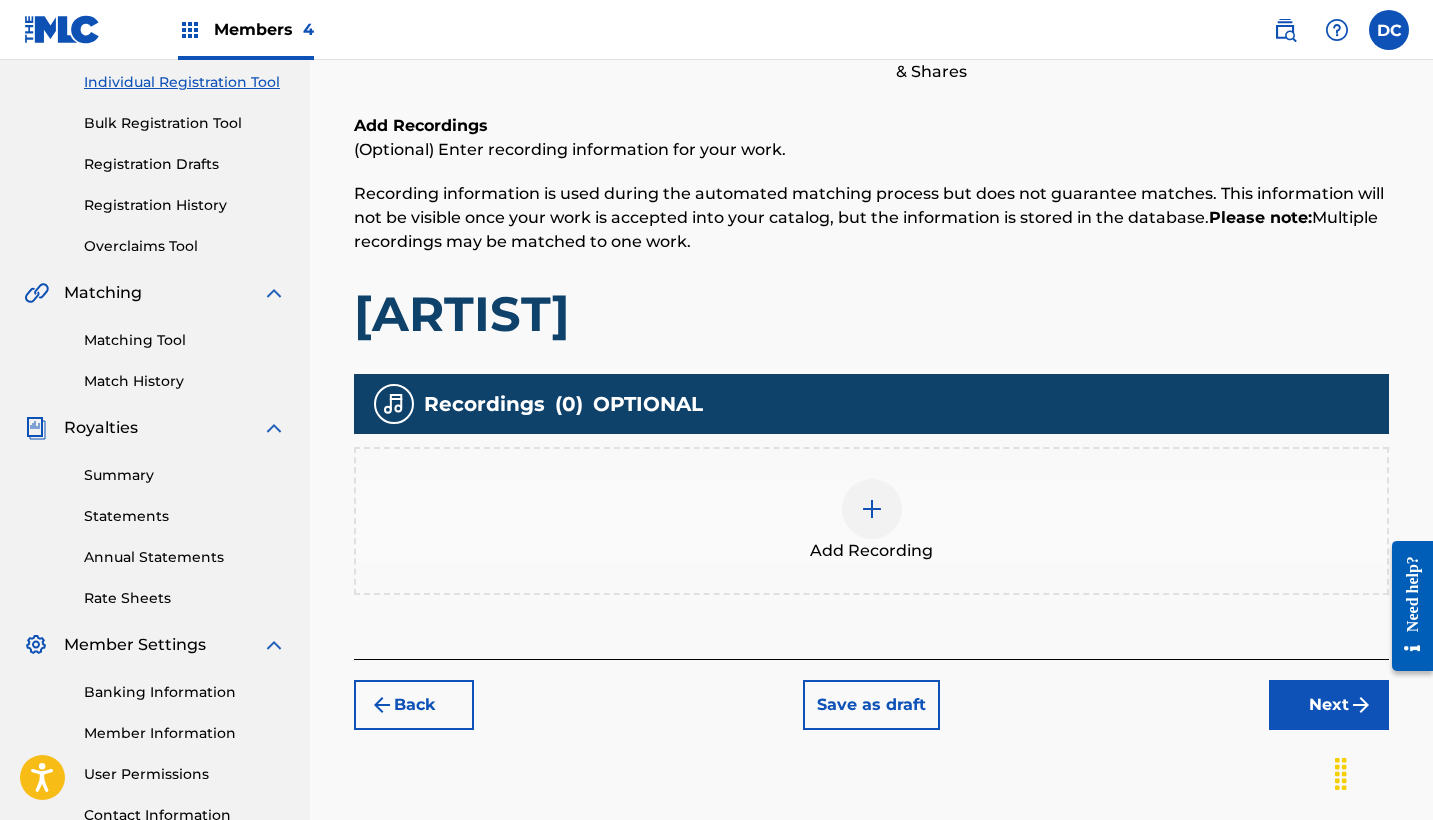 click on "Add Recording" at bounding box center [871, 551] 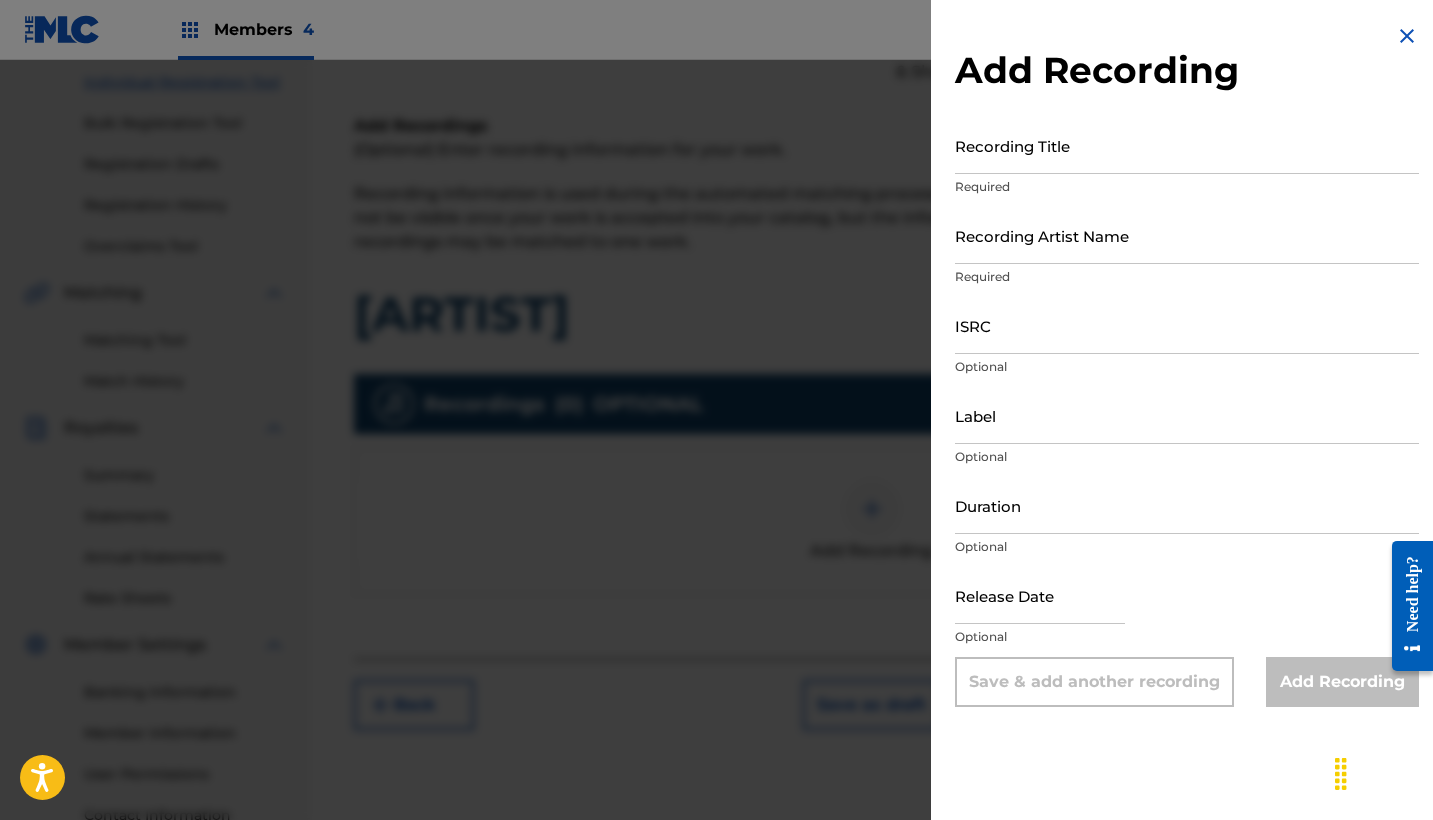 click on "Recording Title" at bounding box center (1187, 145) 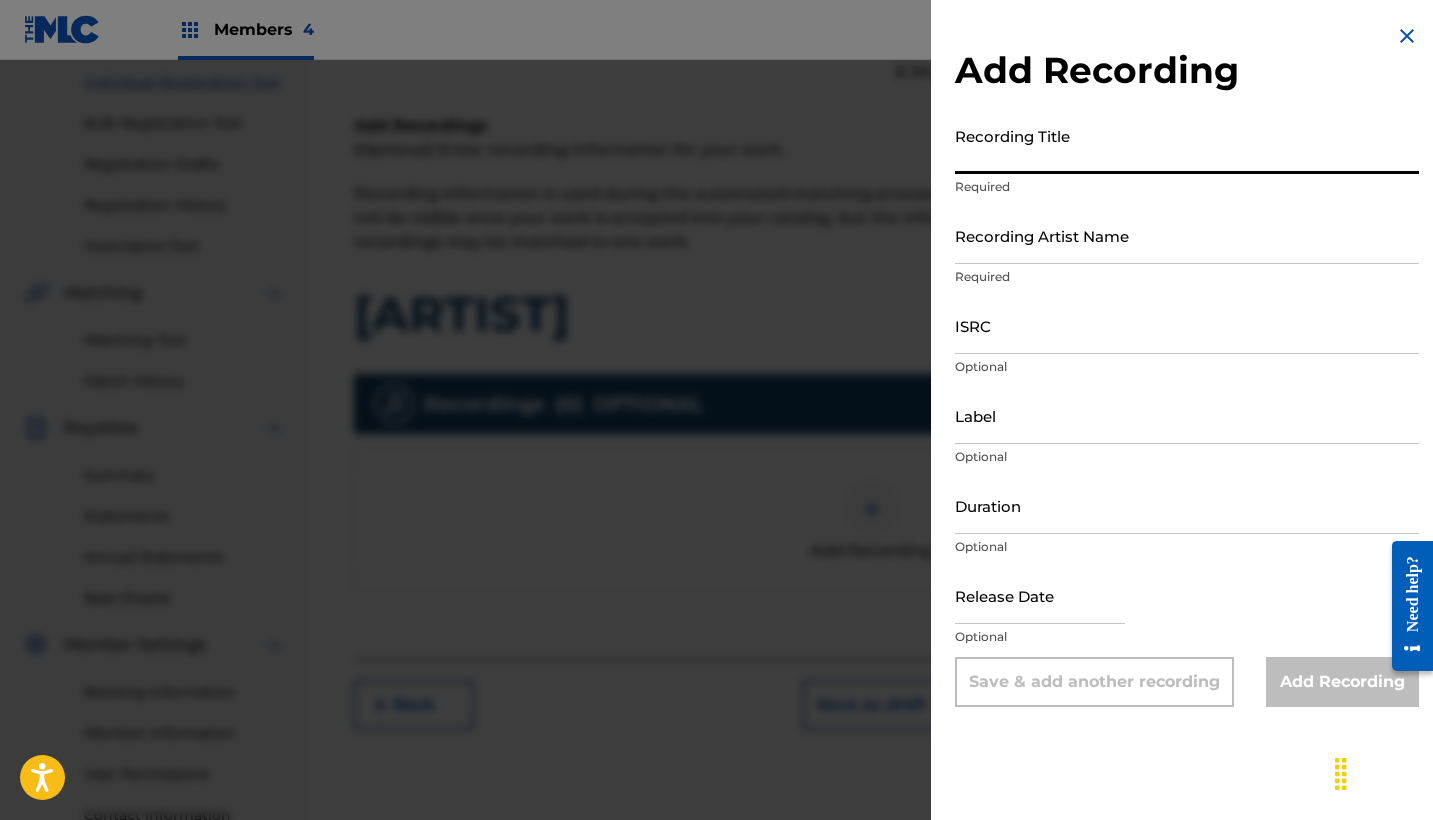 paste on "Tortuga" 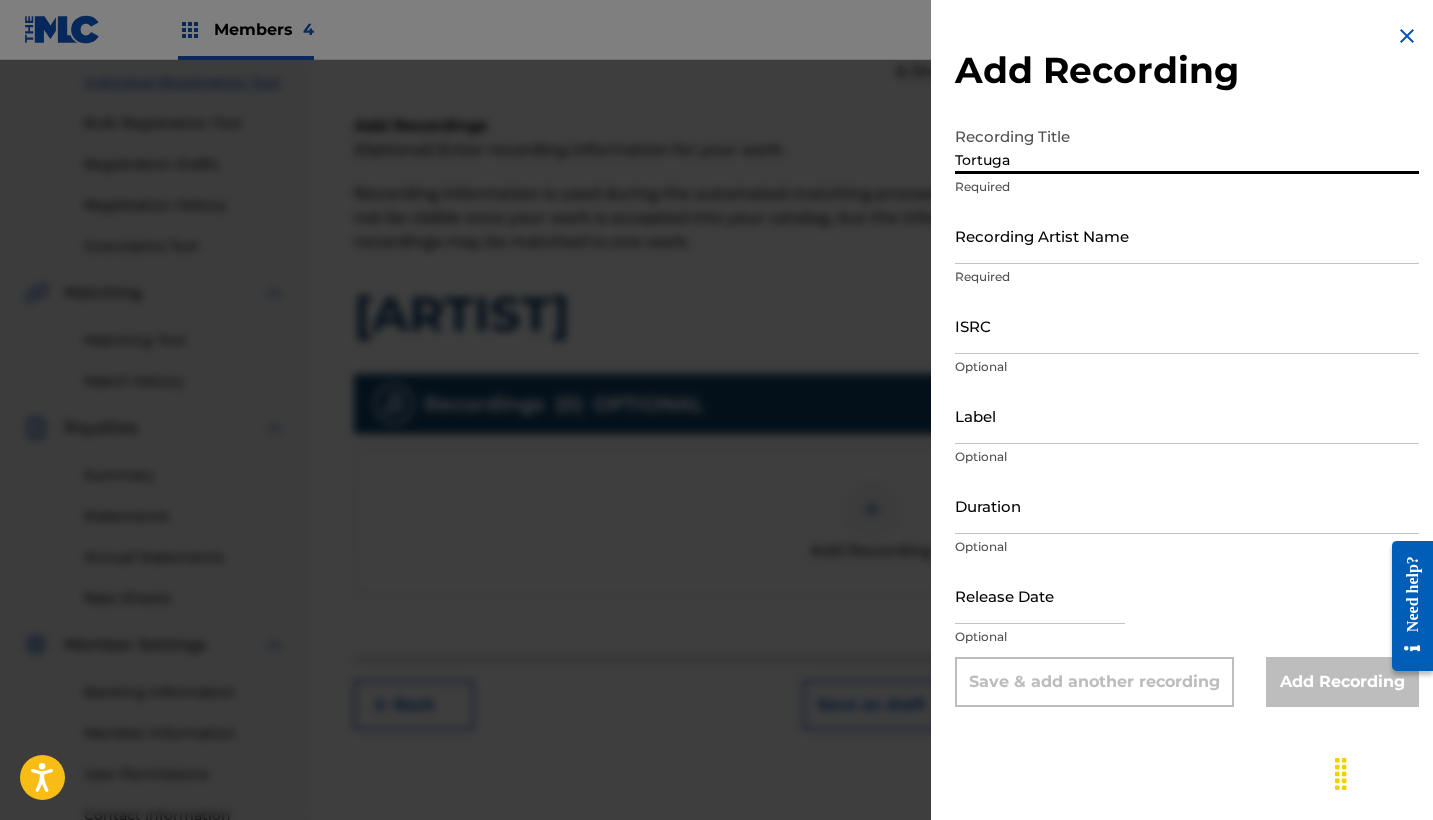 type on "Tortuga" 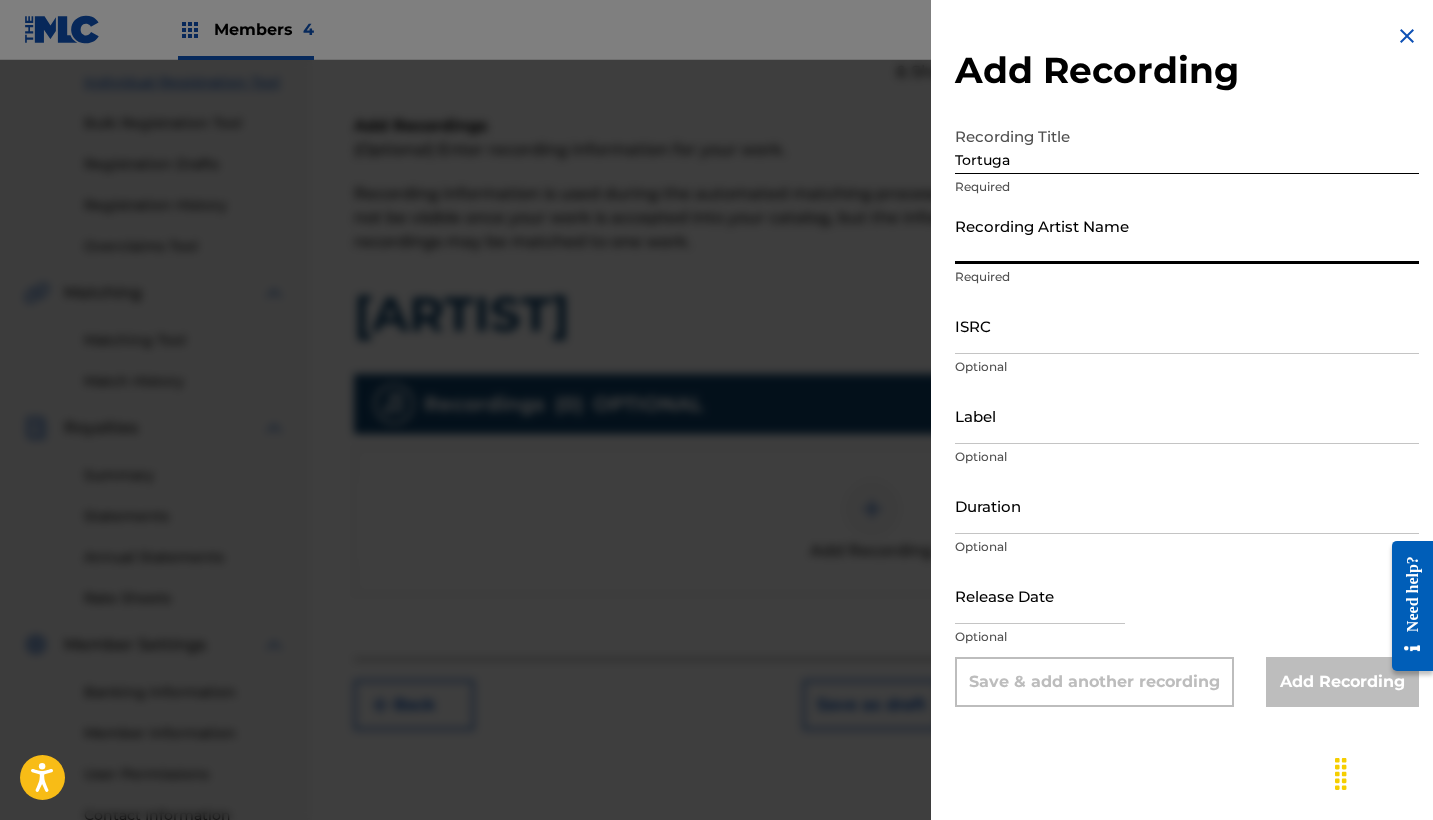 paste on "Papel Maché|PLATANOS" 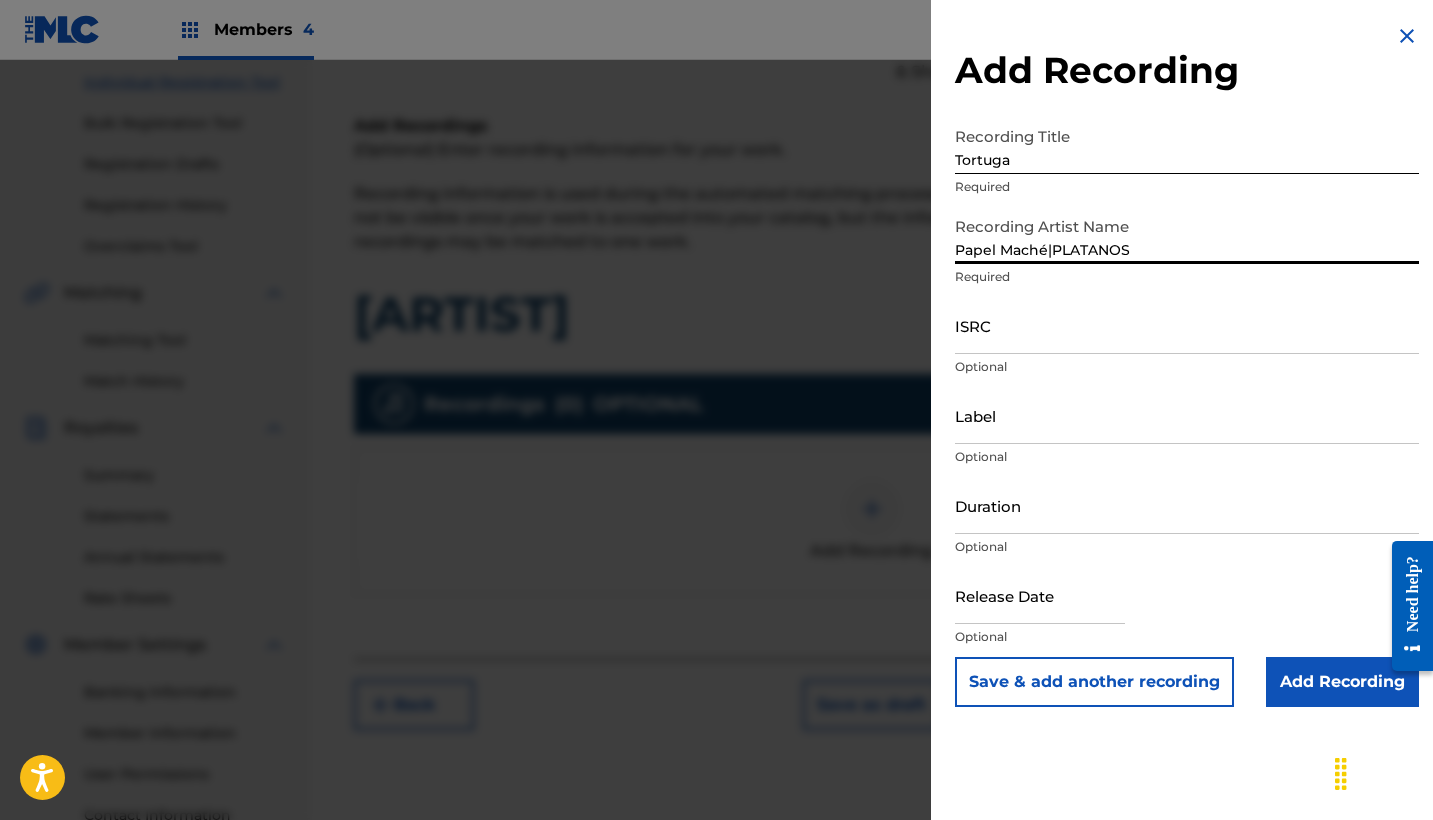 type on "Papel Maché|PLATANOS" 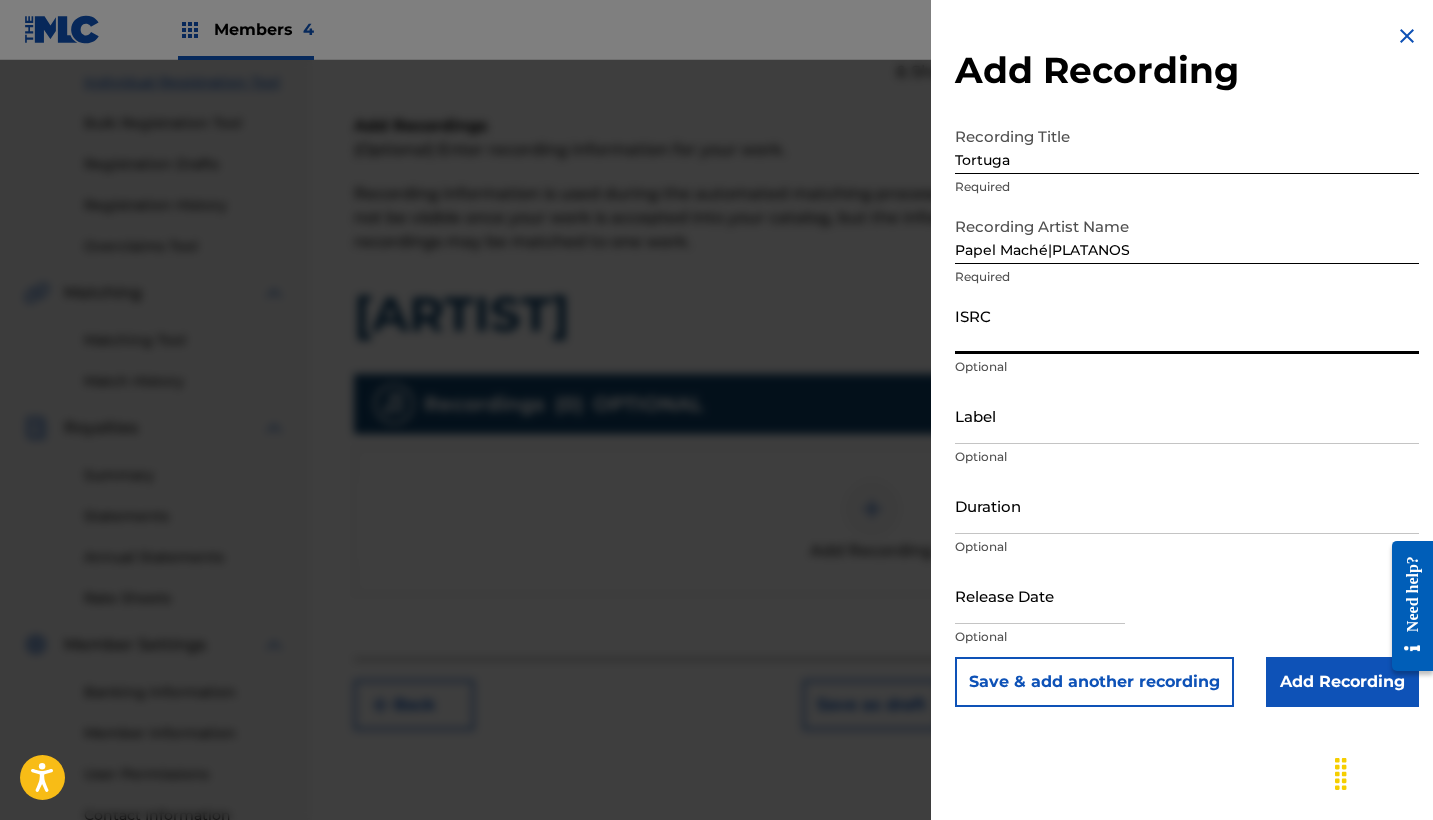 click on "ISRC" at bounding box center [1187, 325] 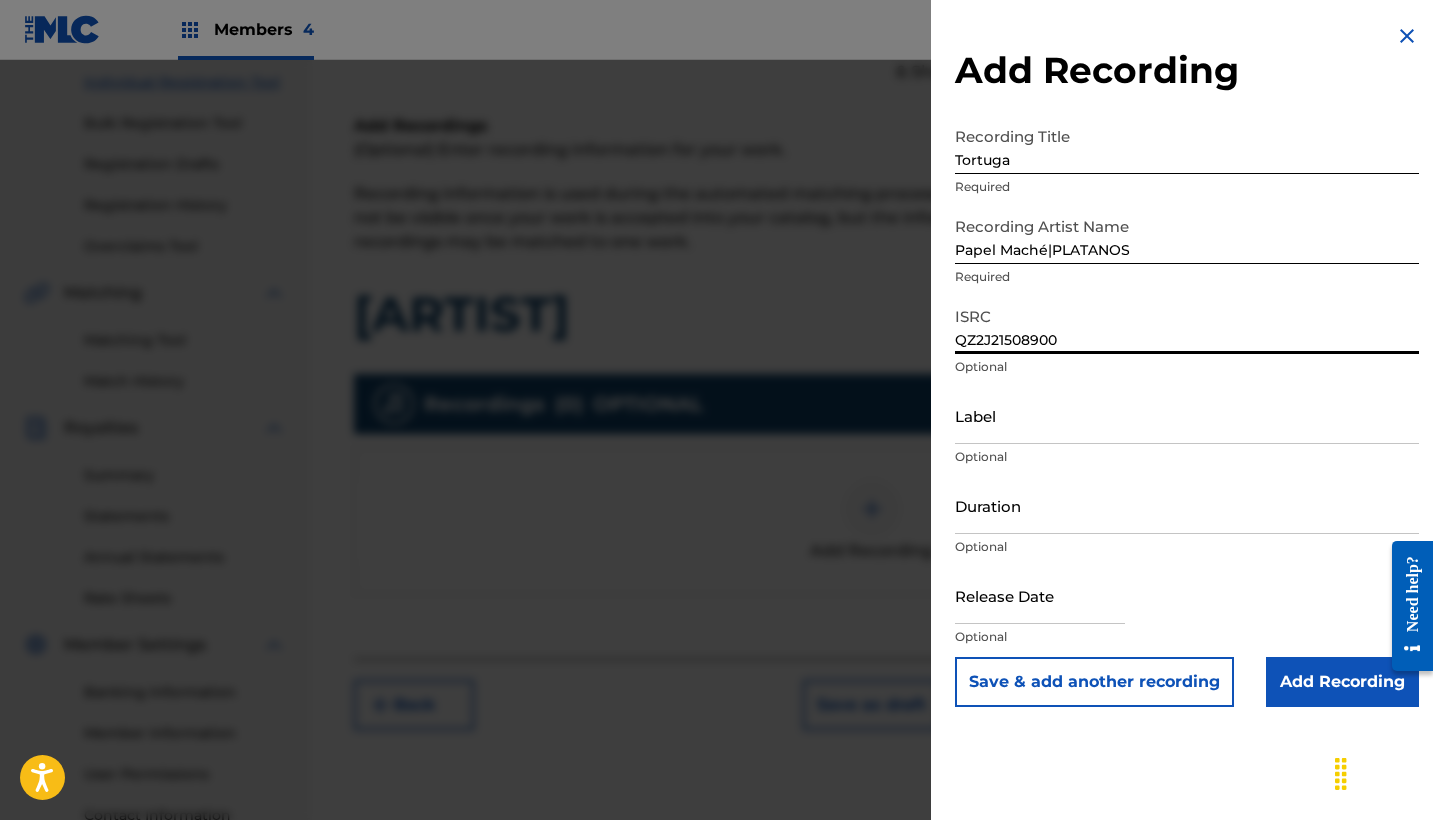 type on "QZ2J21508900" 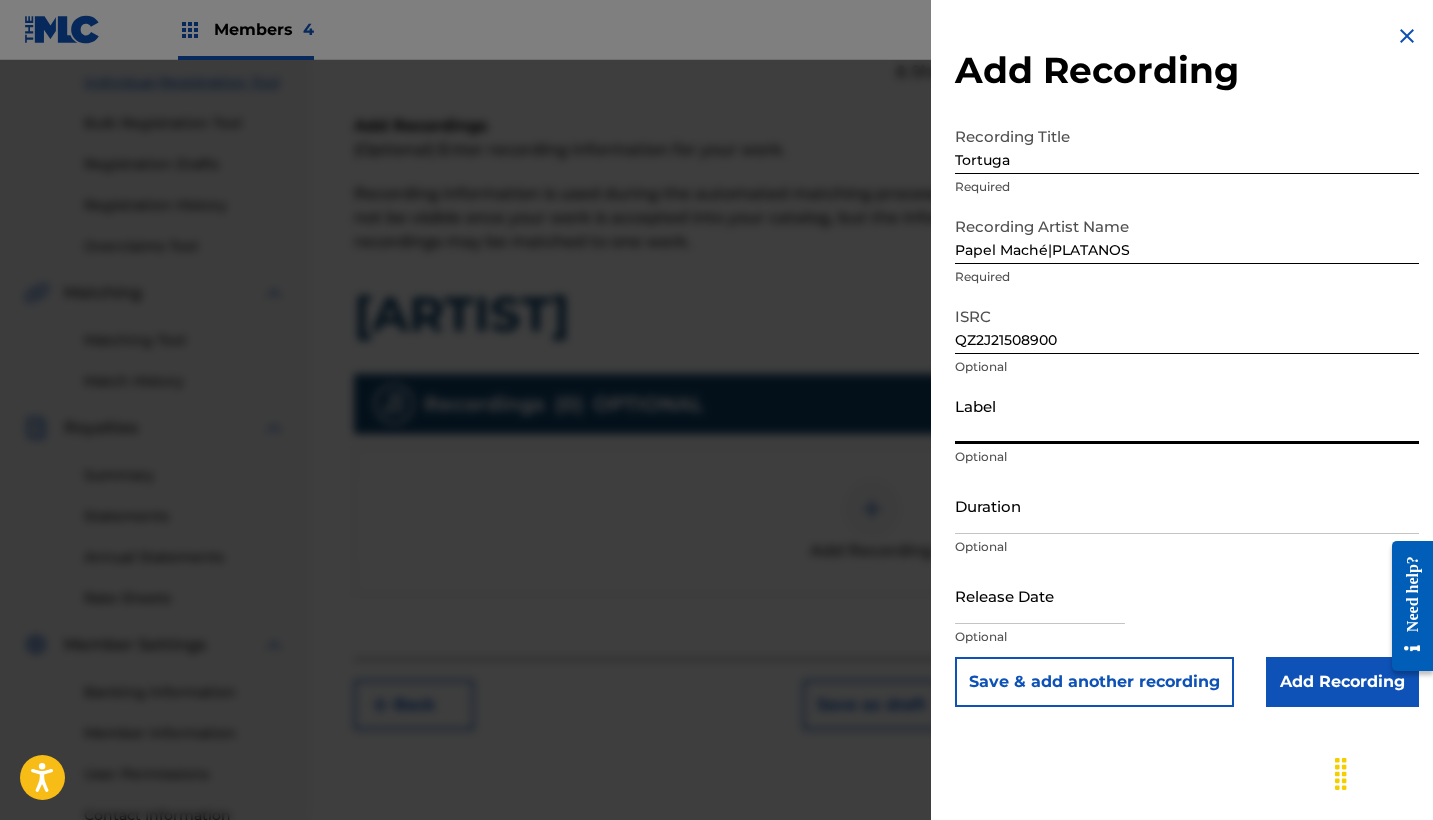 paste on "Papel Maché" 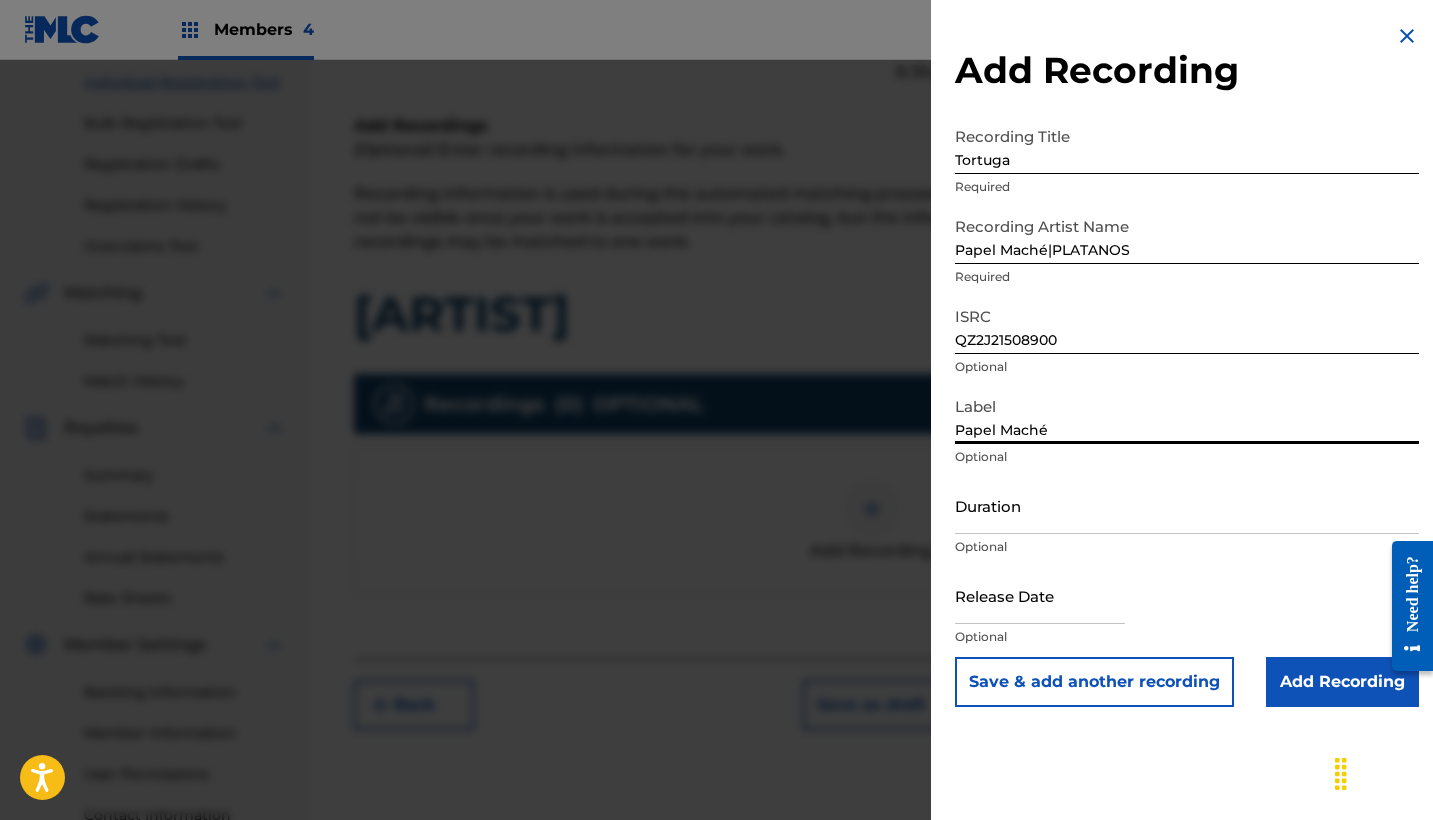 type on "Papel Maché" 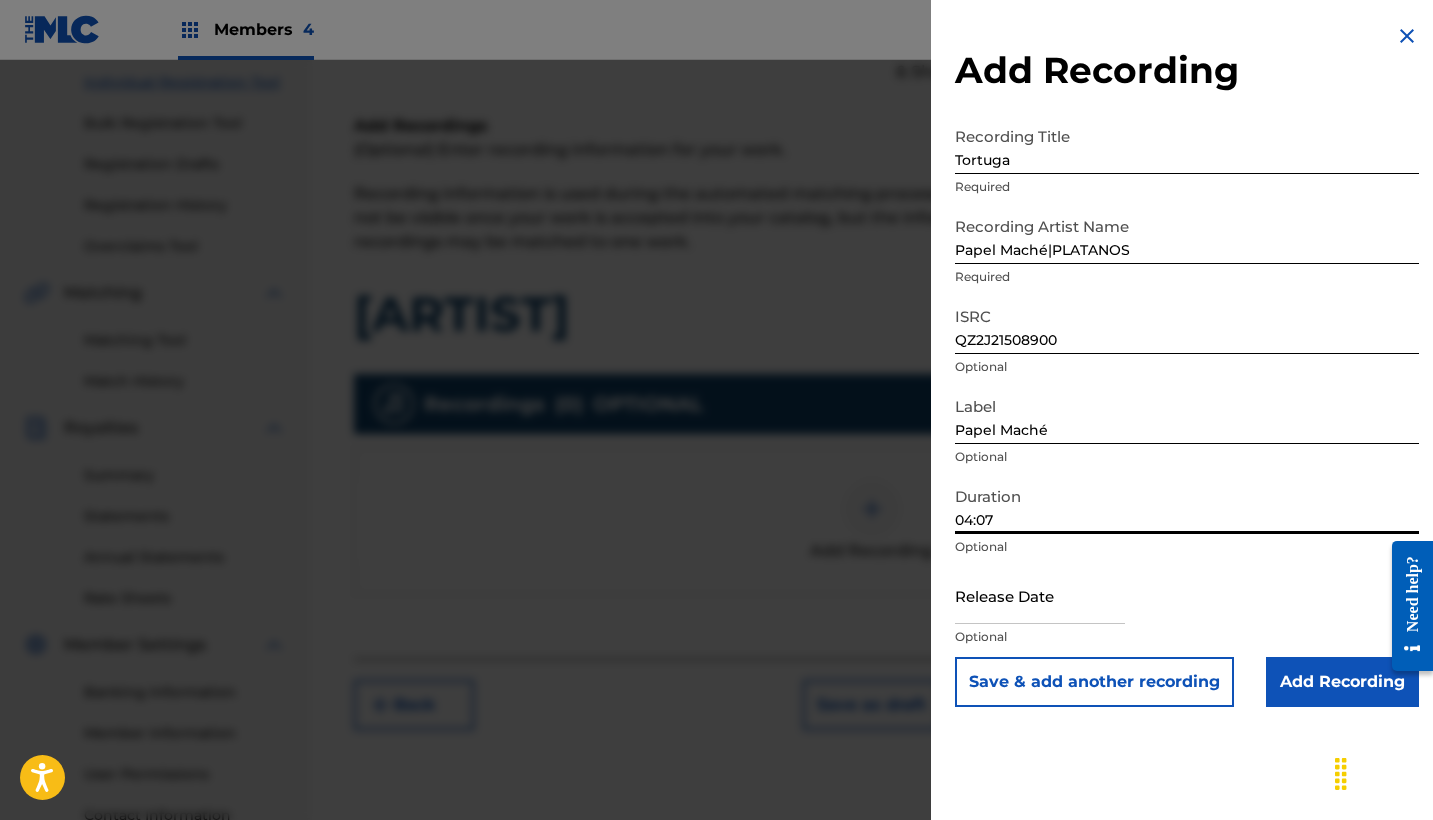 type on "04:07" 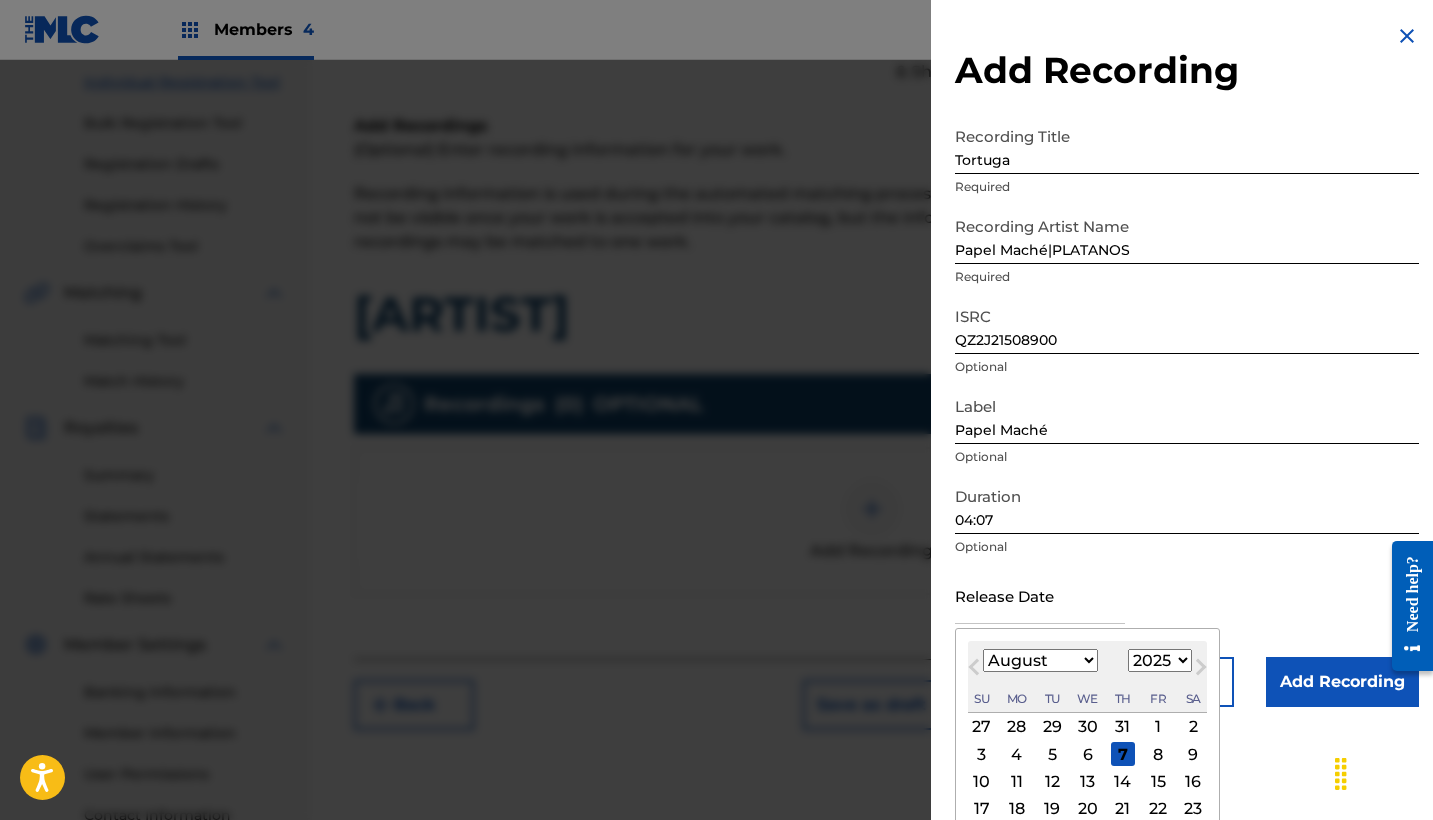 click on "Previous Month" at bounding box center (976, 670) 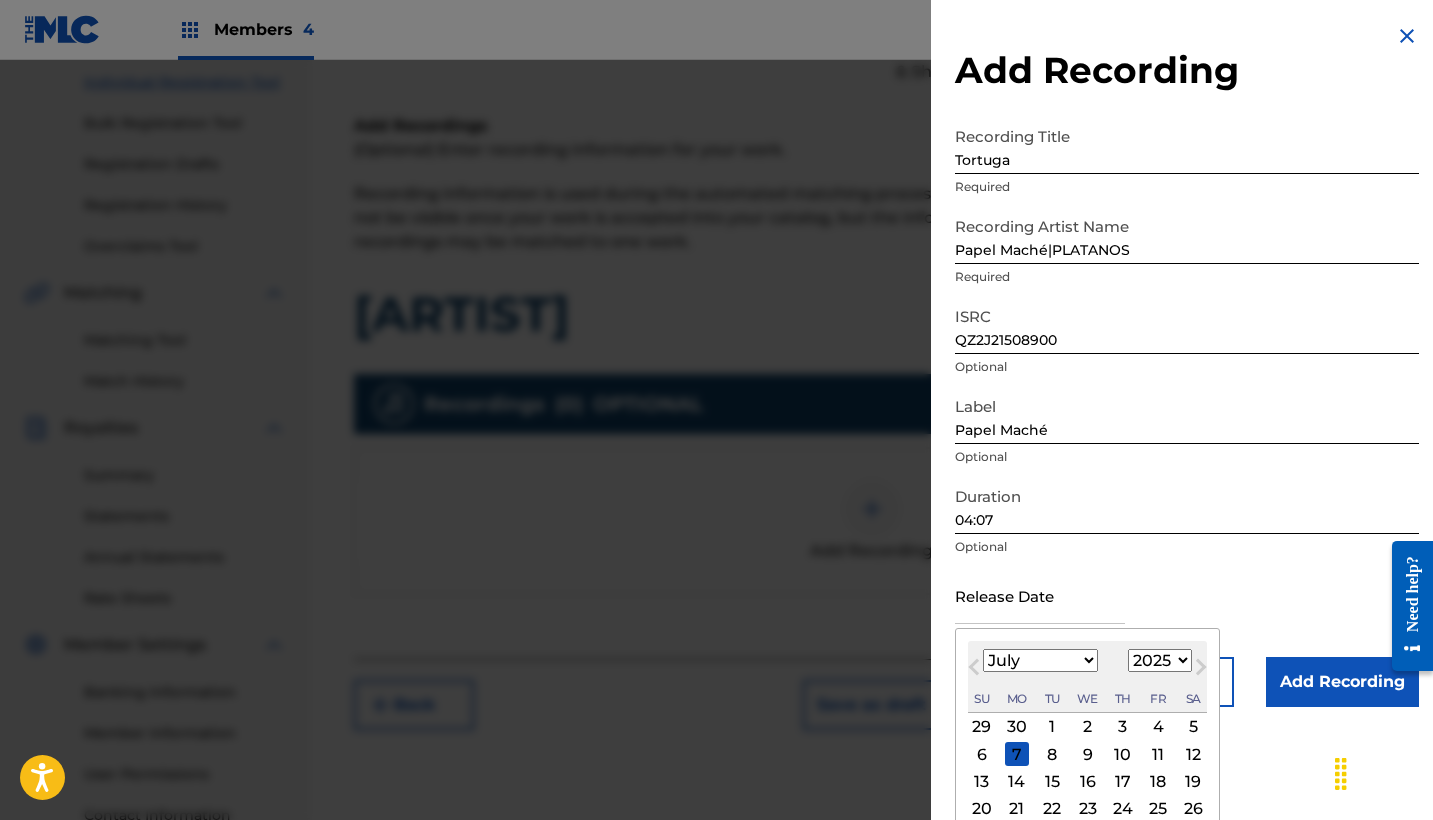 click on "Previous Month" at bounding box center [976, 670] 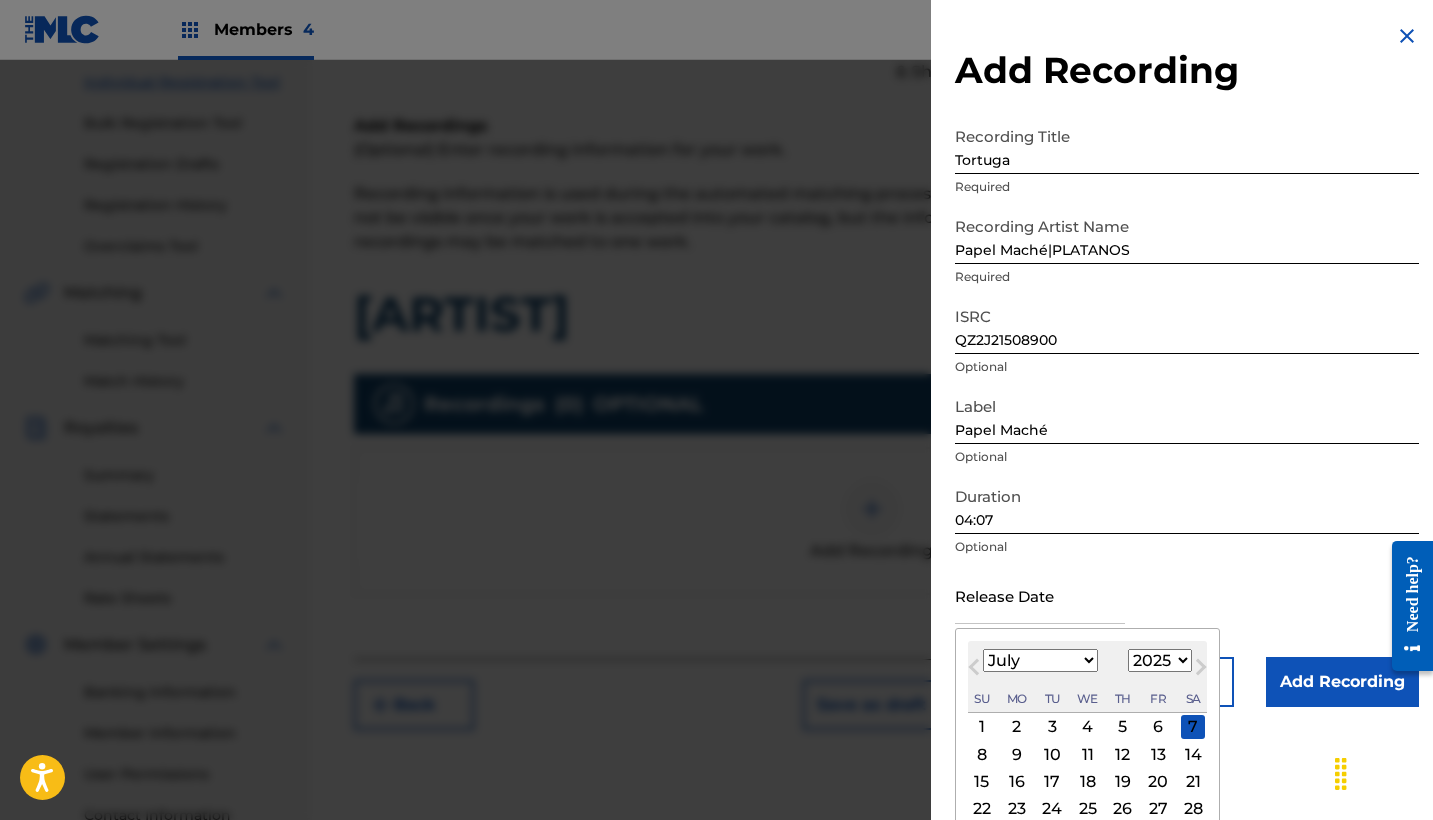 select on "5" 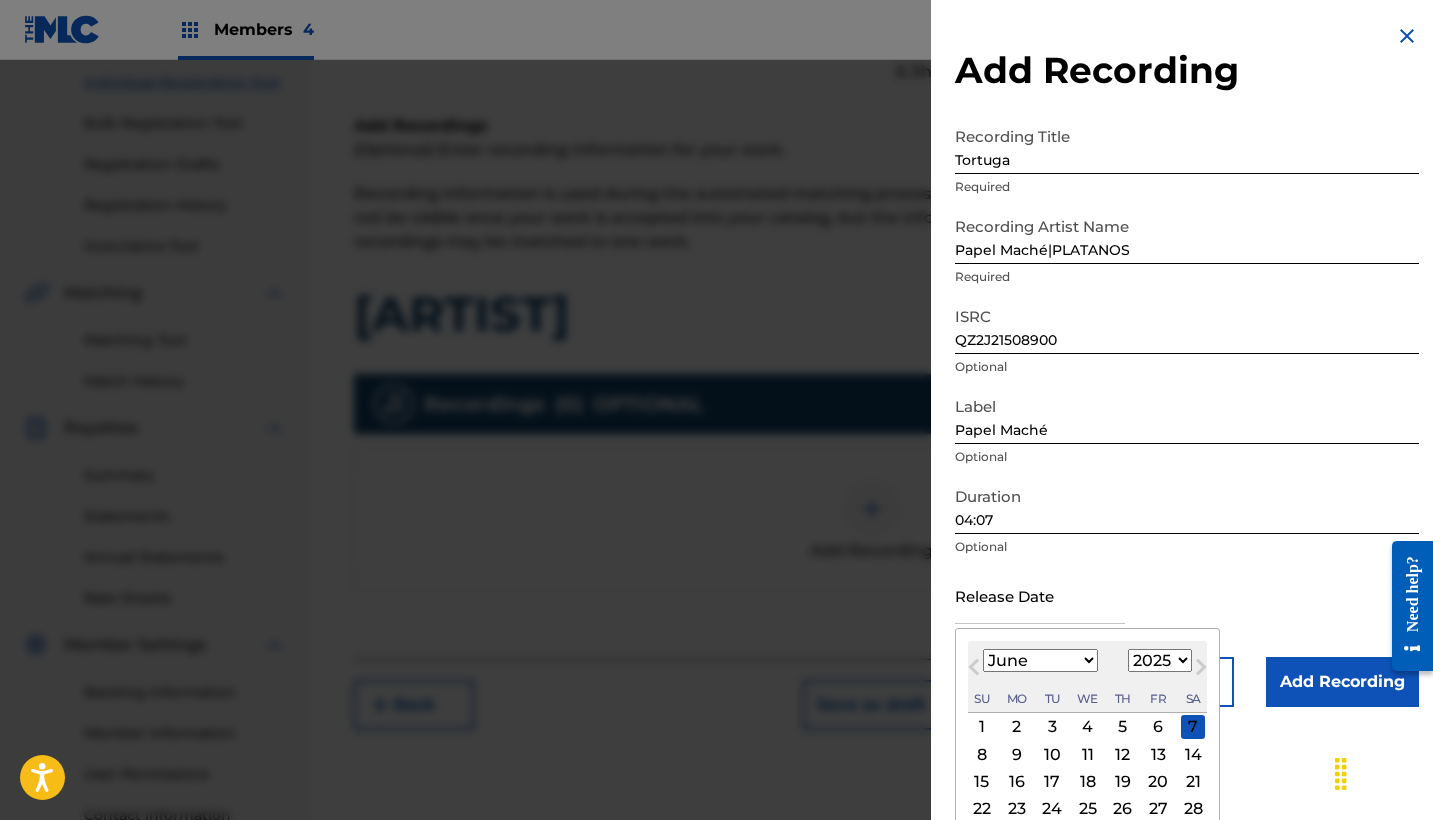 click on "6" at bounding box center (1158, 727) 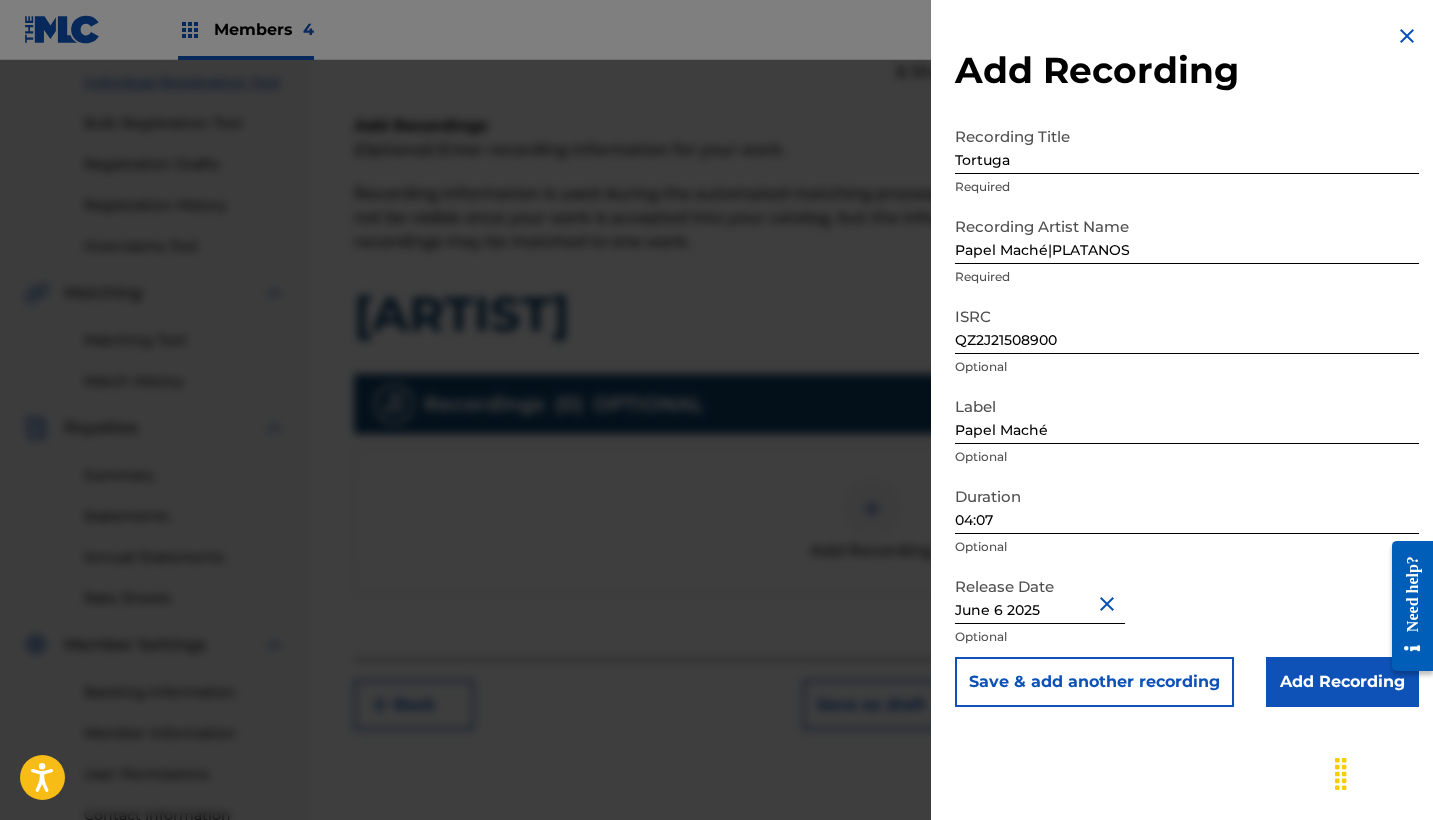 click on "Add Recording" at bounding box center [1342, 682] 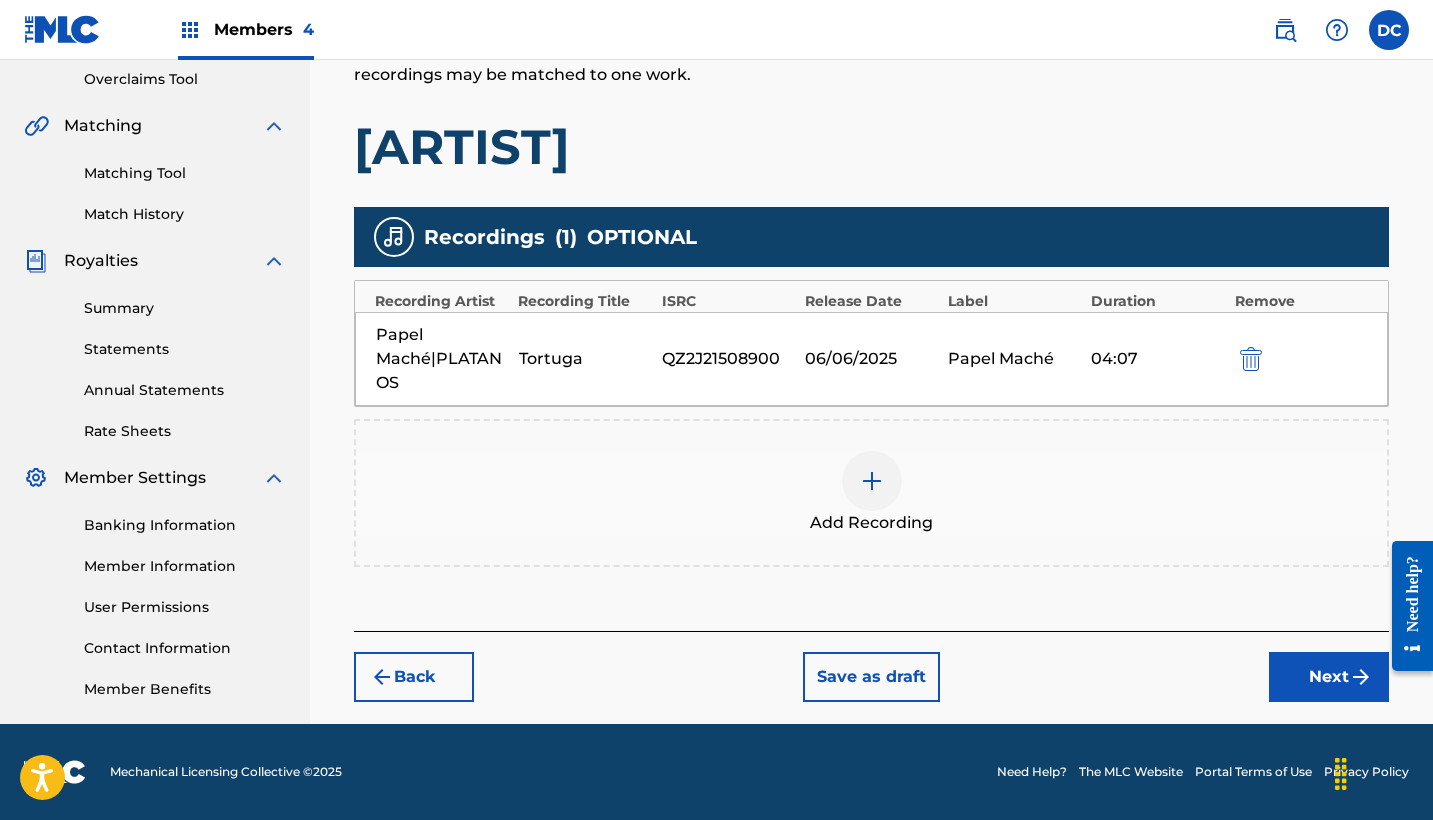click on "Next" at bounding box center (1329, 677) 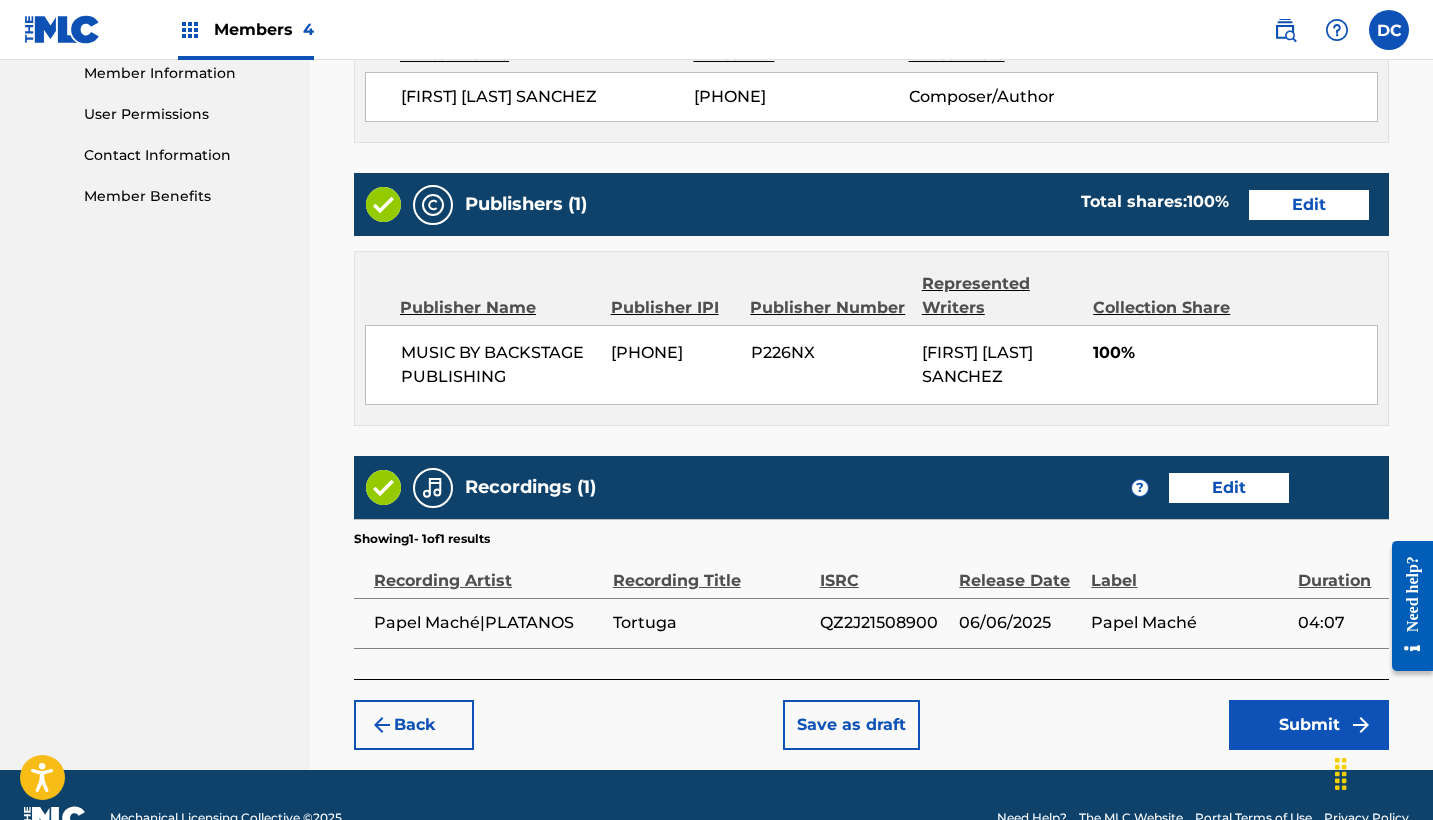 scroll, scrollTop: 919, scrollLeft: 0, axis: vertical 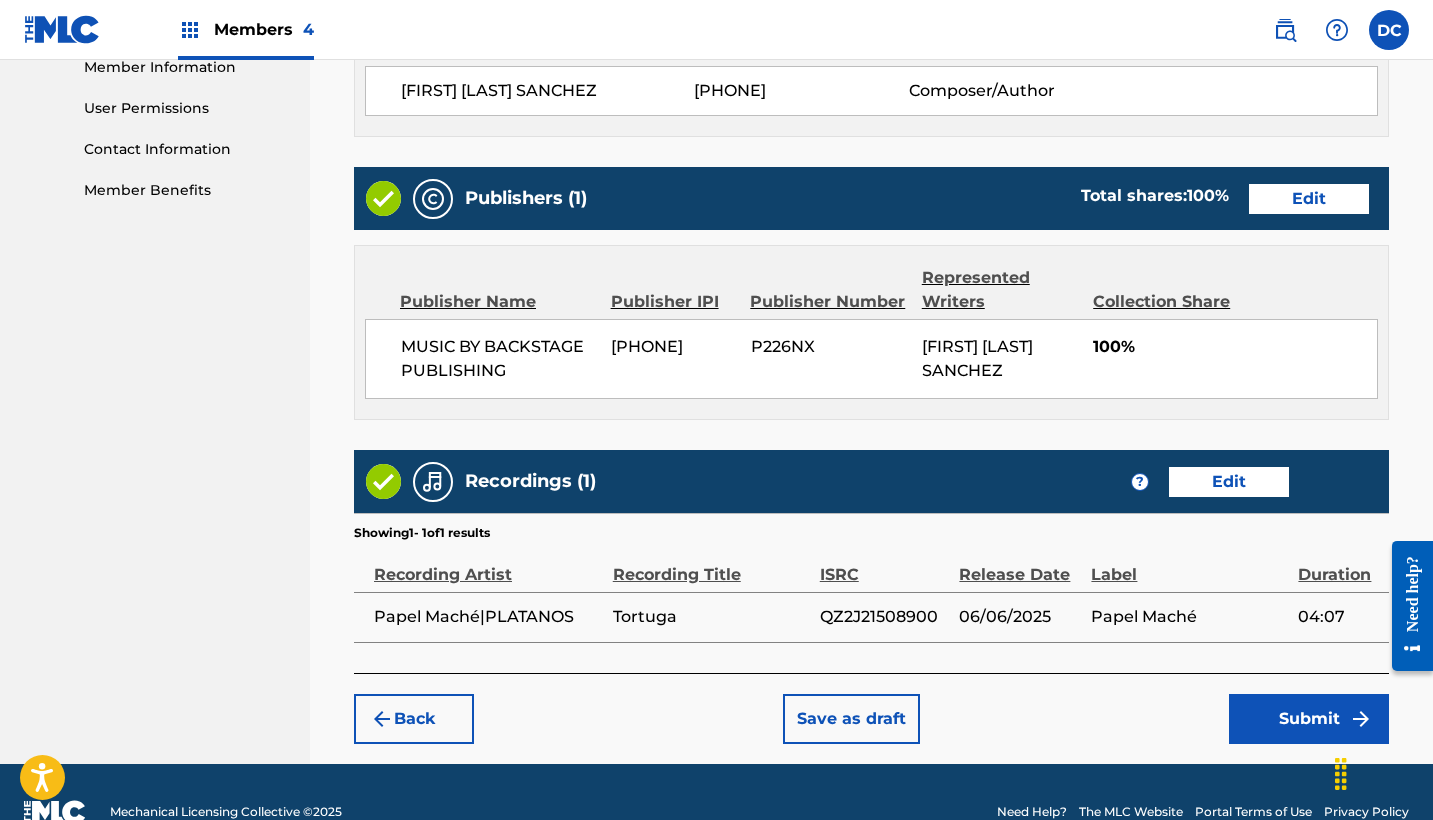 click on "Submit" at bounding box center [1309, 719] 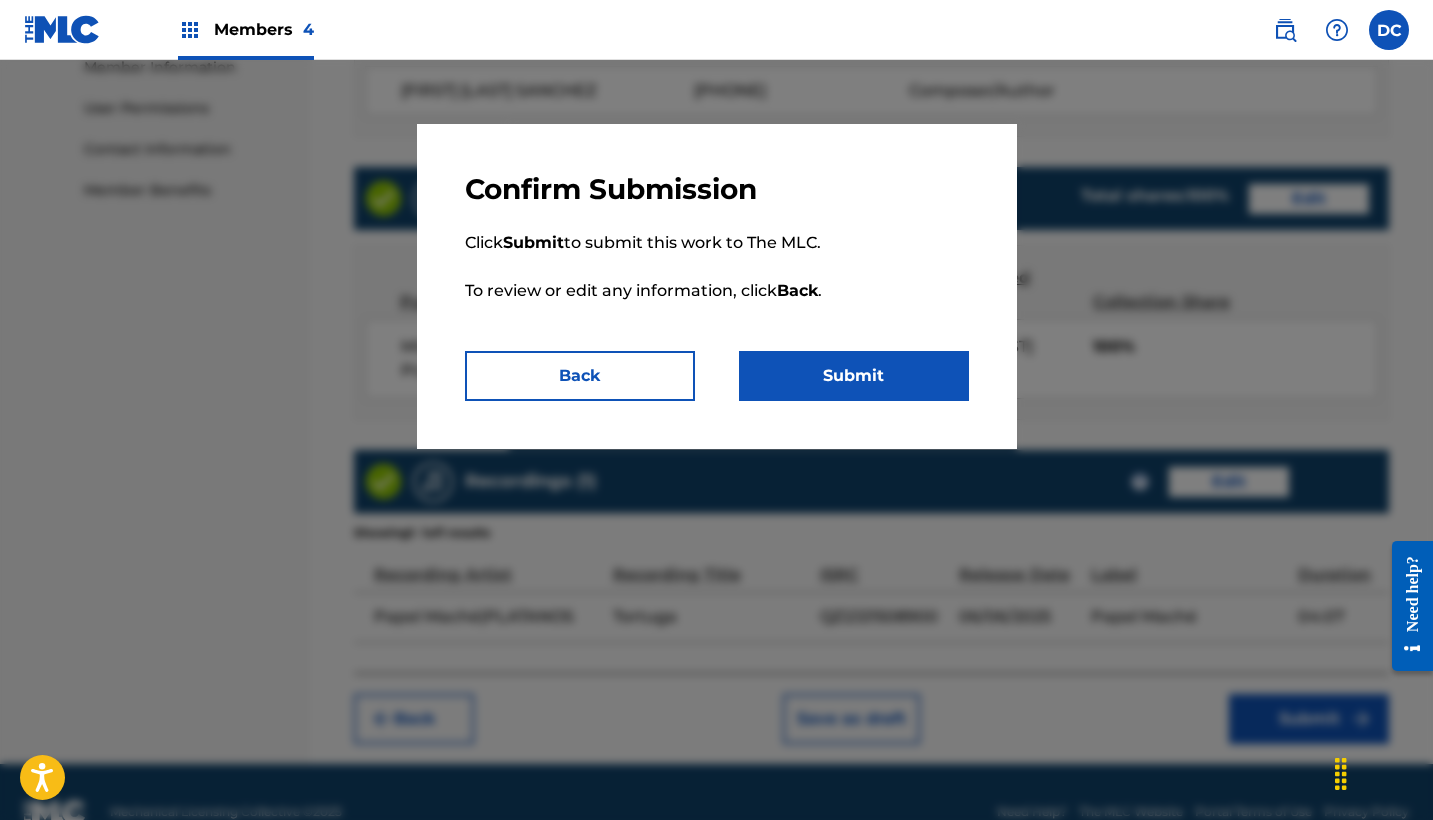 click on "Submit" at bounding box center [854, 376] 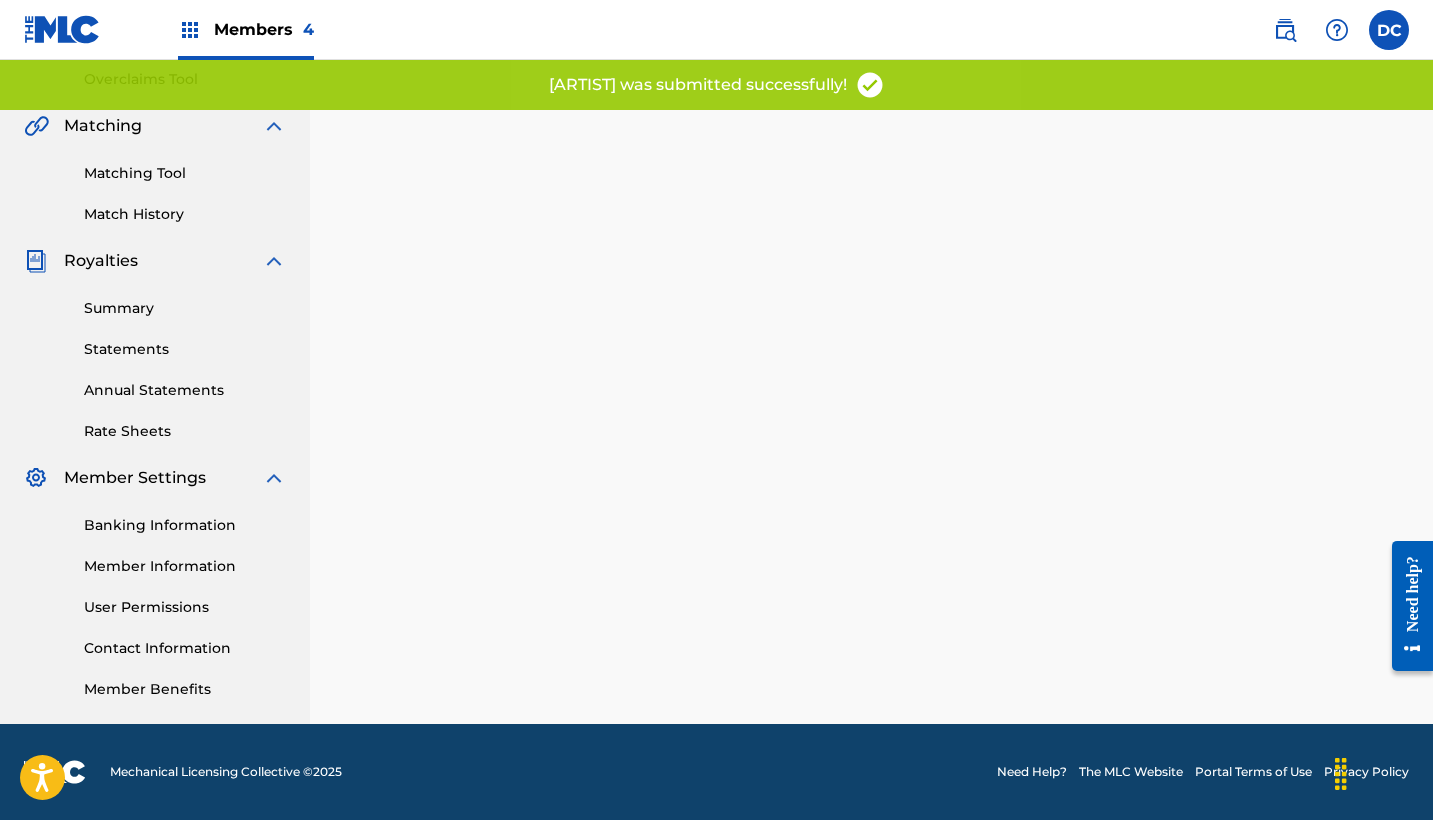 scroll, scrollTop: 0, scrollLeft: 0, axis: both 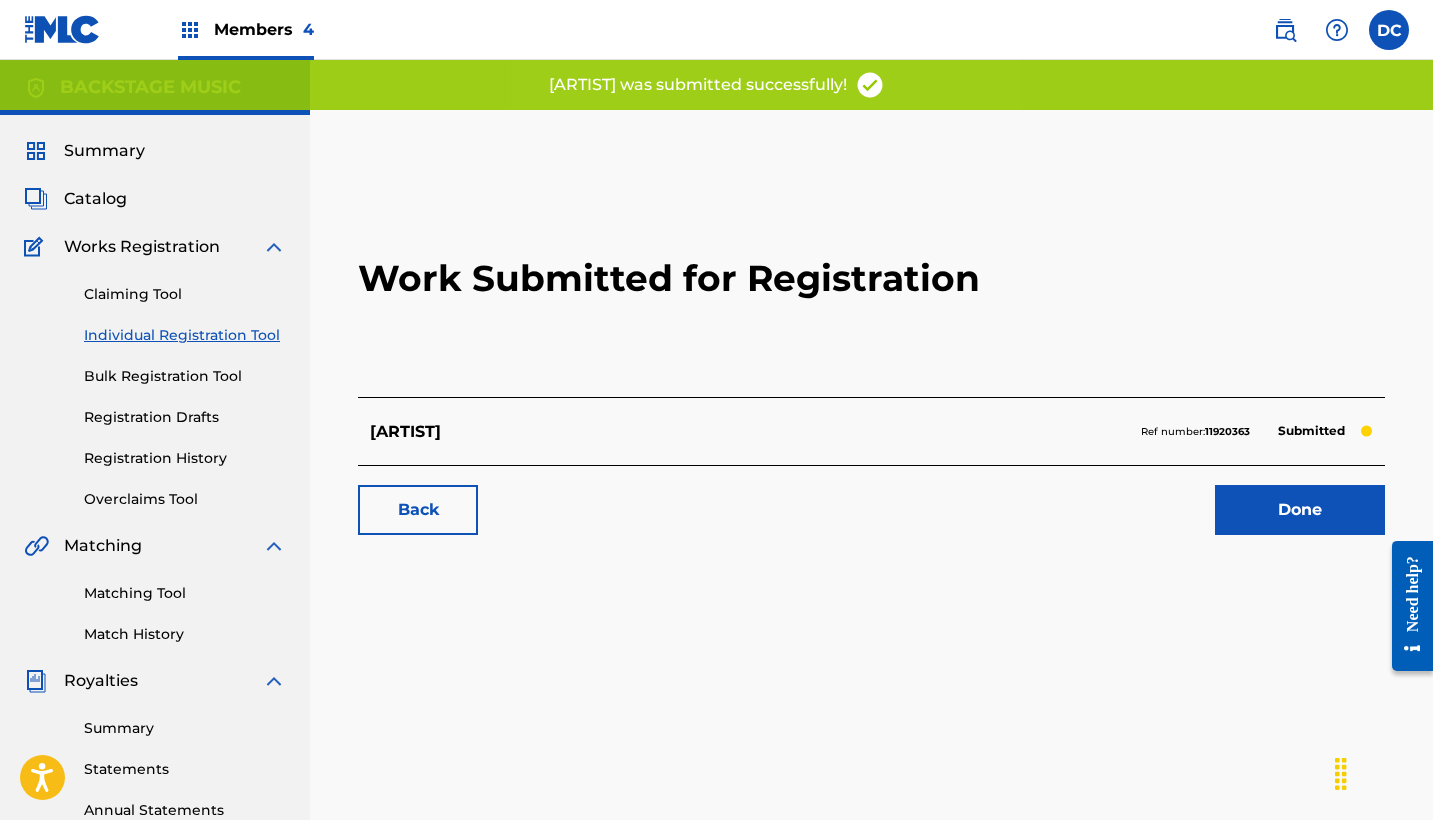 click on "11920363" at bounding box center (1227, 431) 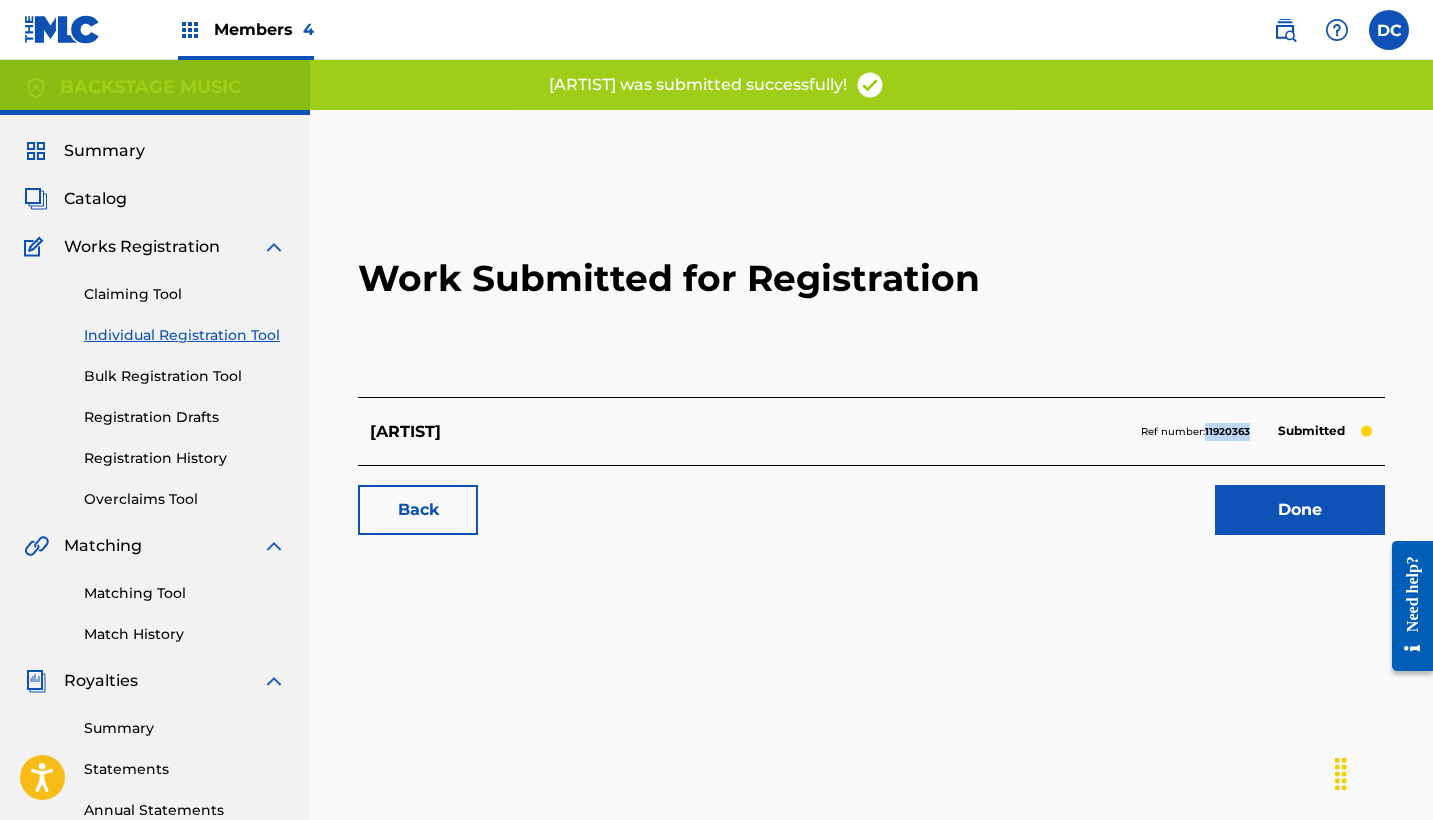 click on "11920363" at bounding box center [1227, 431] 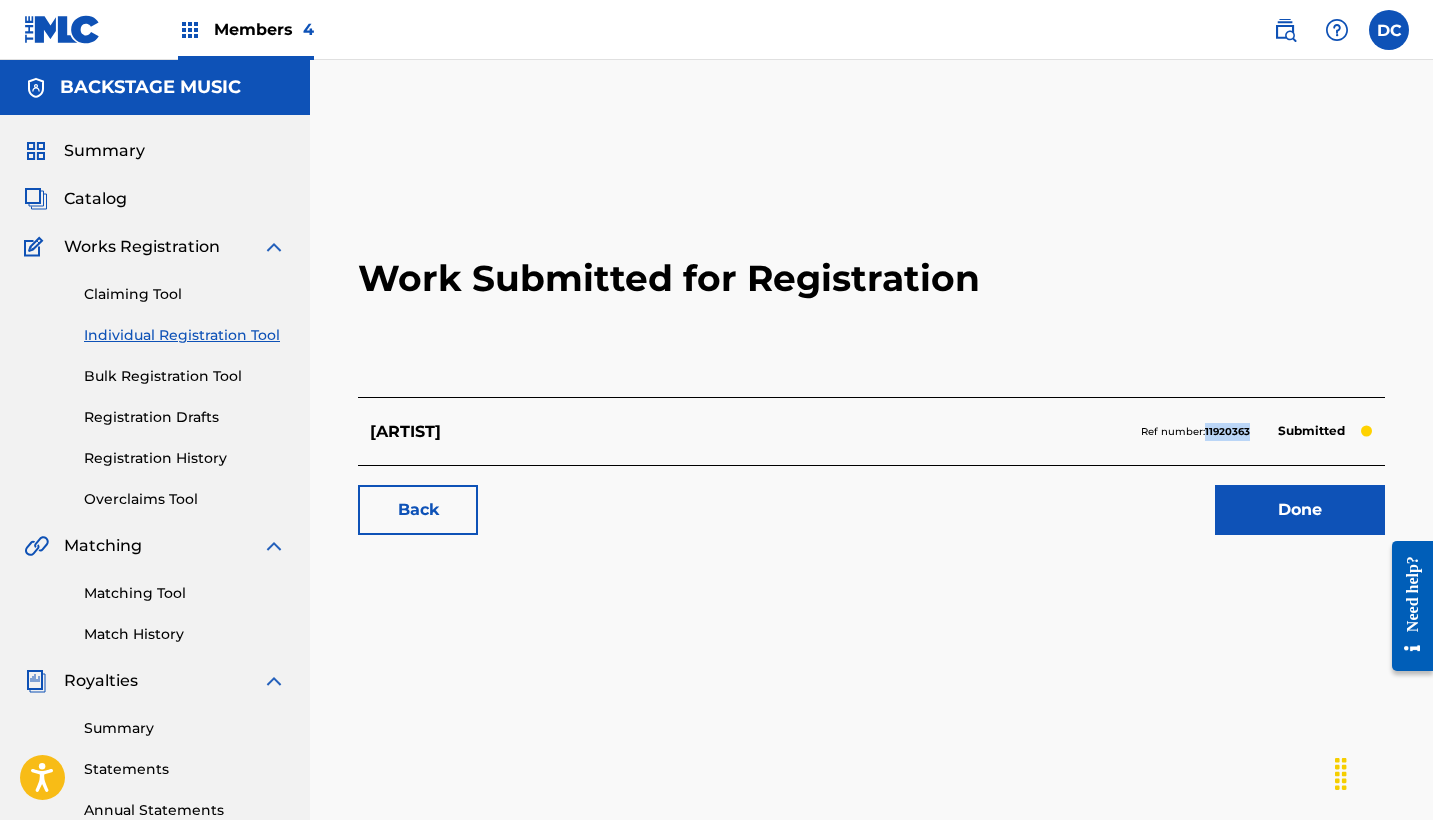 click on "Individual Registration Tool" at bounding box center [185, 335] 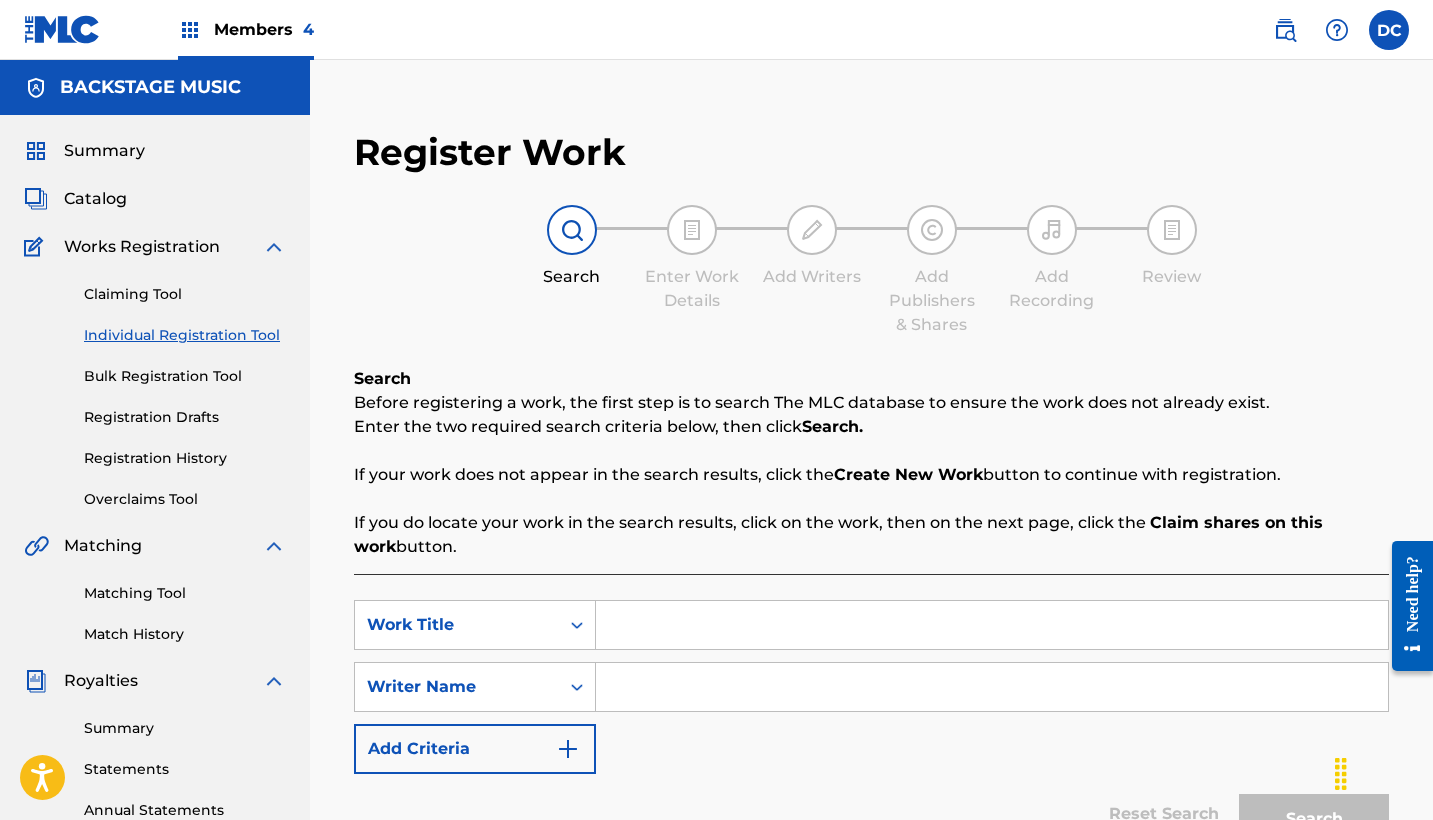 click at bounding box center (992, 625) 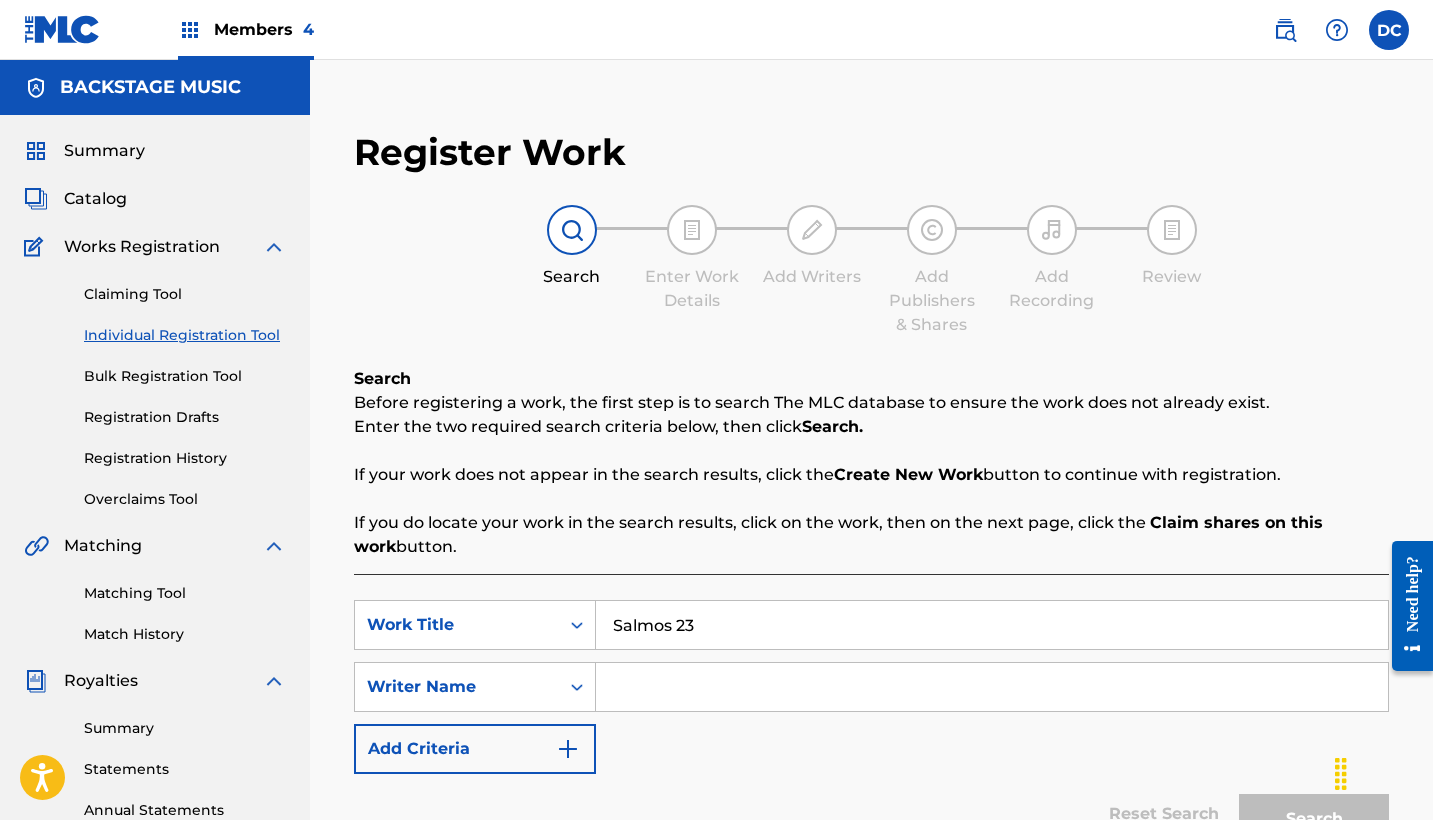 type on "Salmos 23" 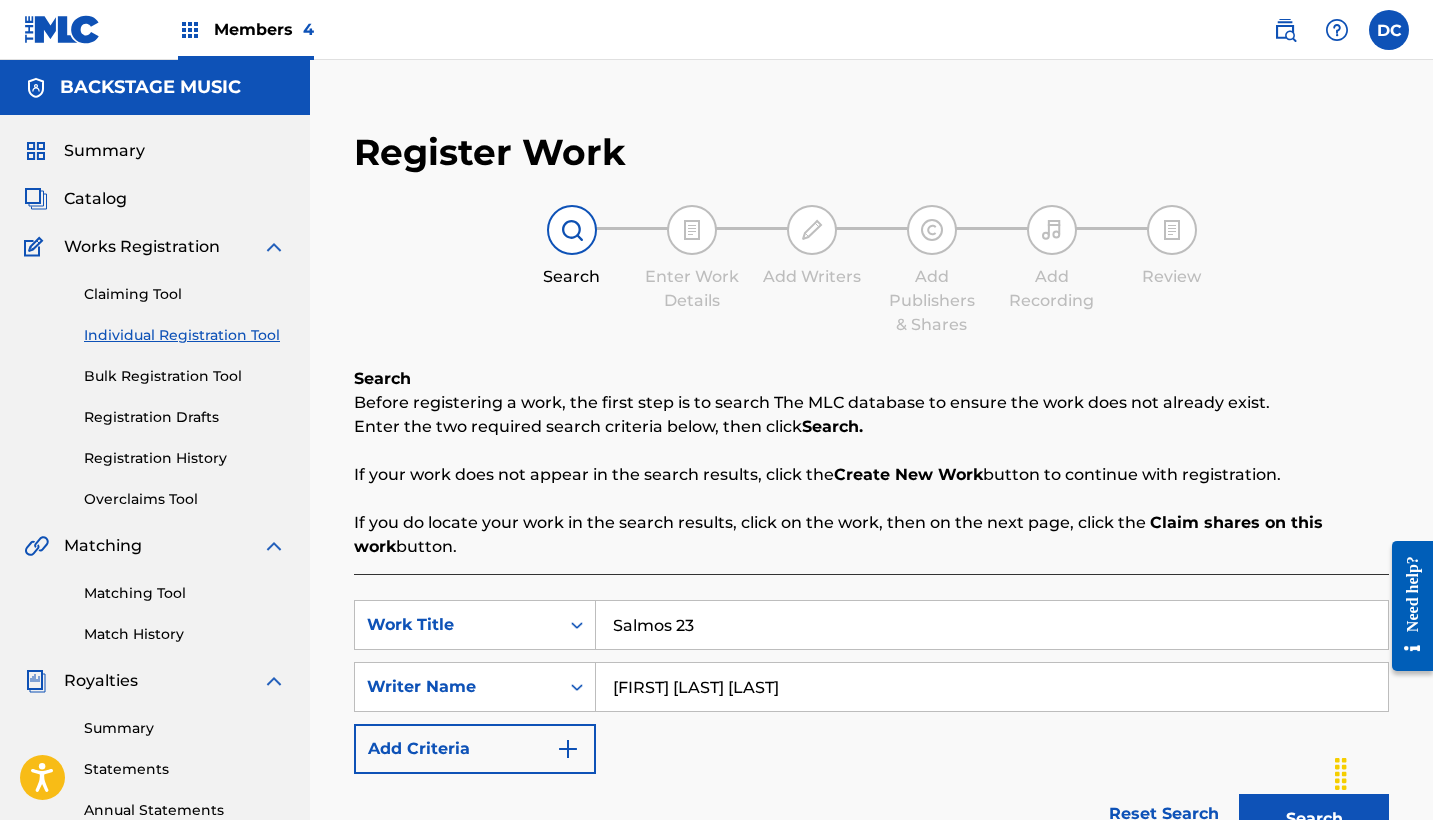 type on "[FIRST] [LAST] [LAST]" 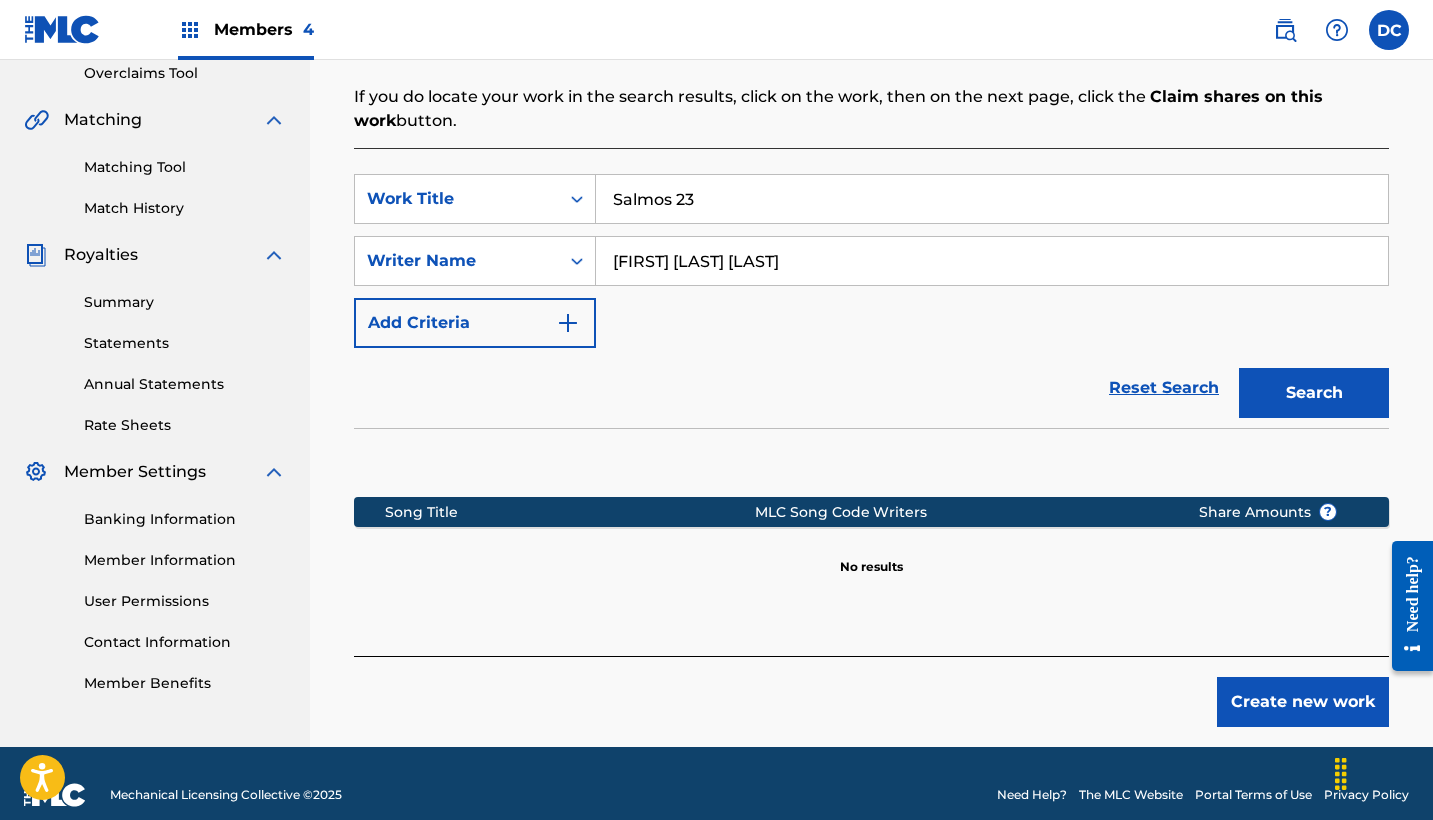 scroll, scrollTop: 441, scrollLeft: 0, axis: vertical 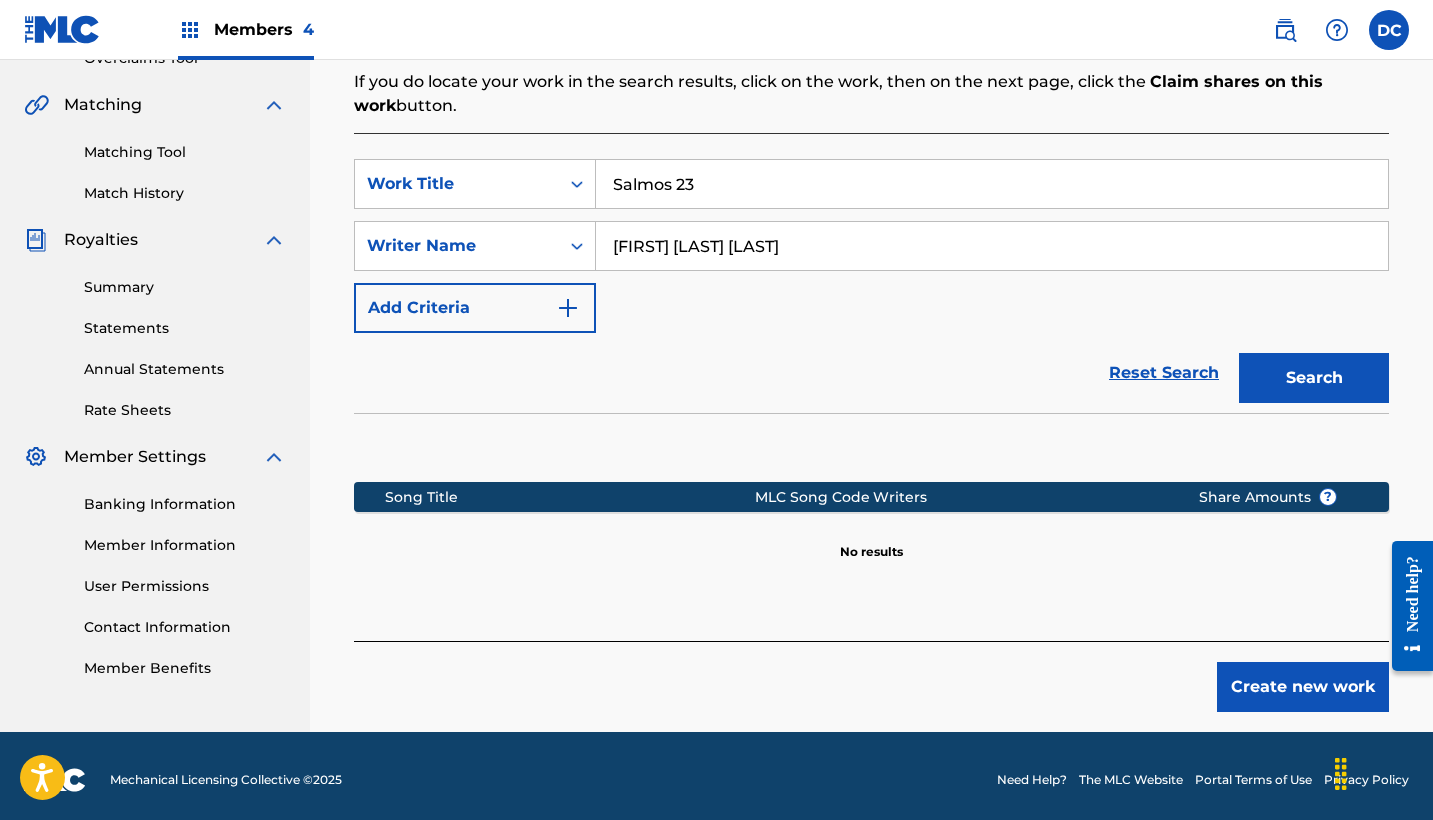 click on "Create new work" at bounding box center [1303, 687] 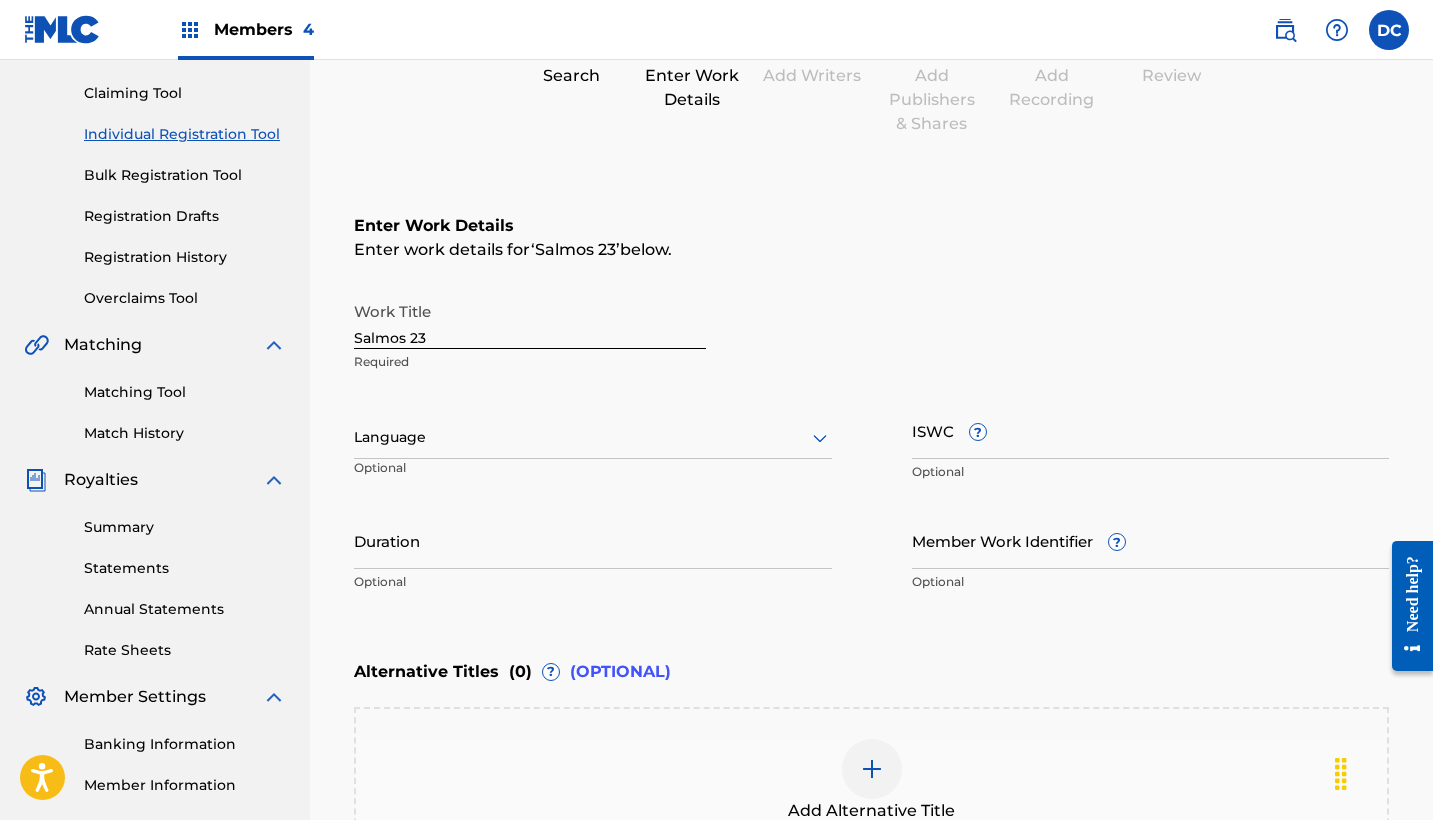 scroll, scrollTop: 182, scrollLeft: 0, axis: vertical 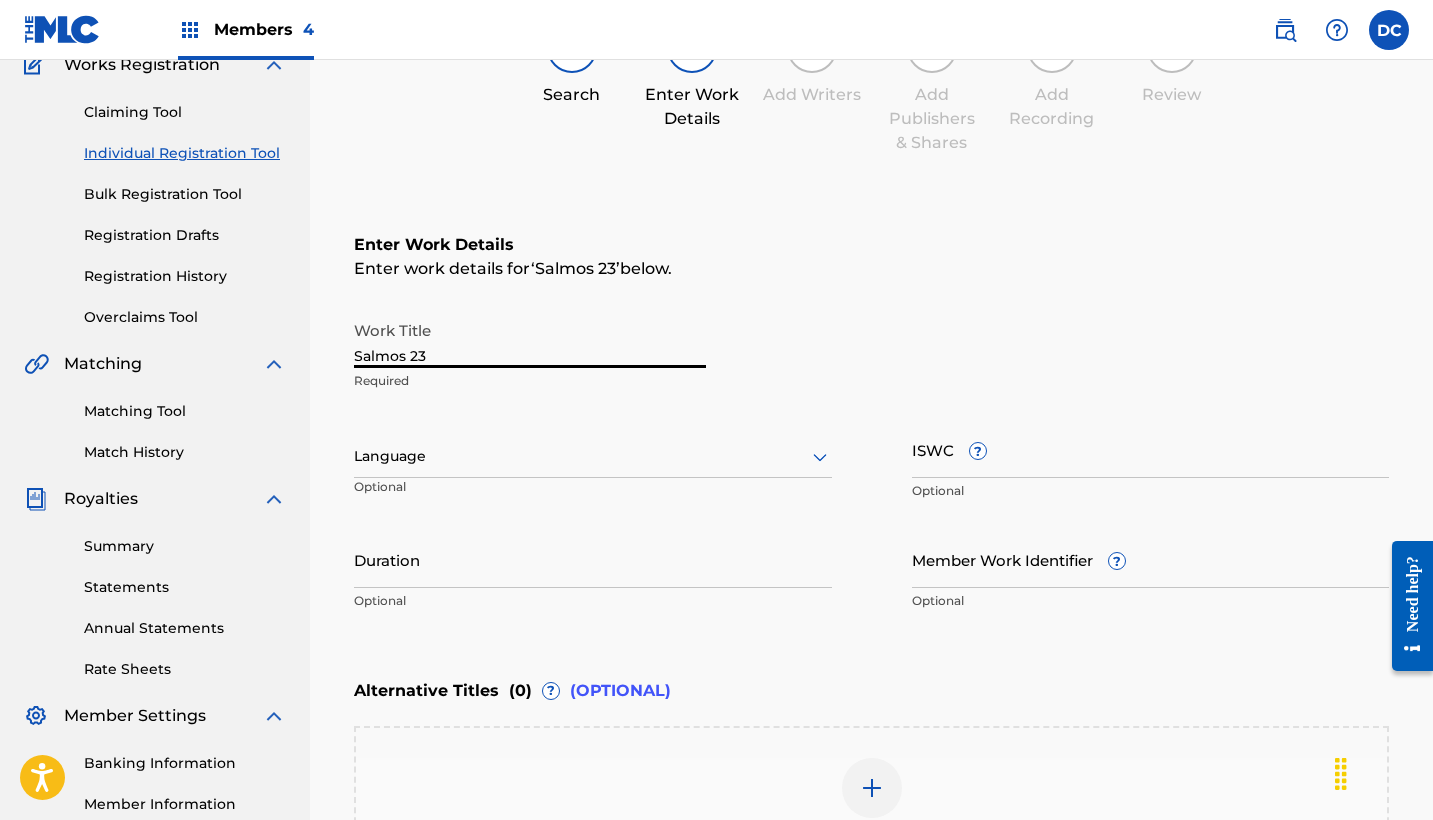 drag, startPoint x: 473, startPoint y: 355, endPoint x: 268, endPoint y: 356, distance: 205.00244 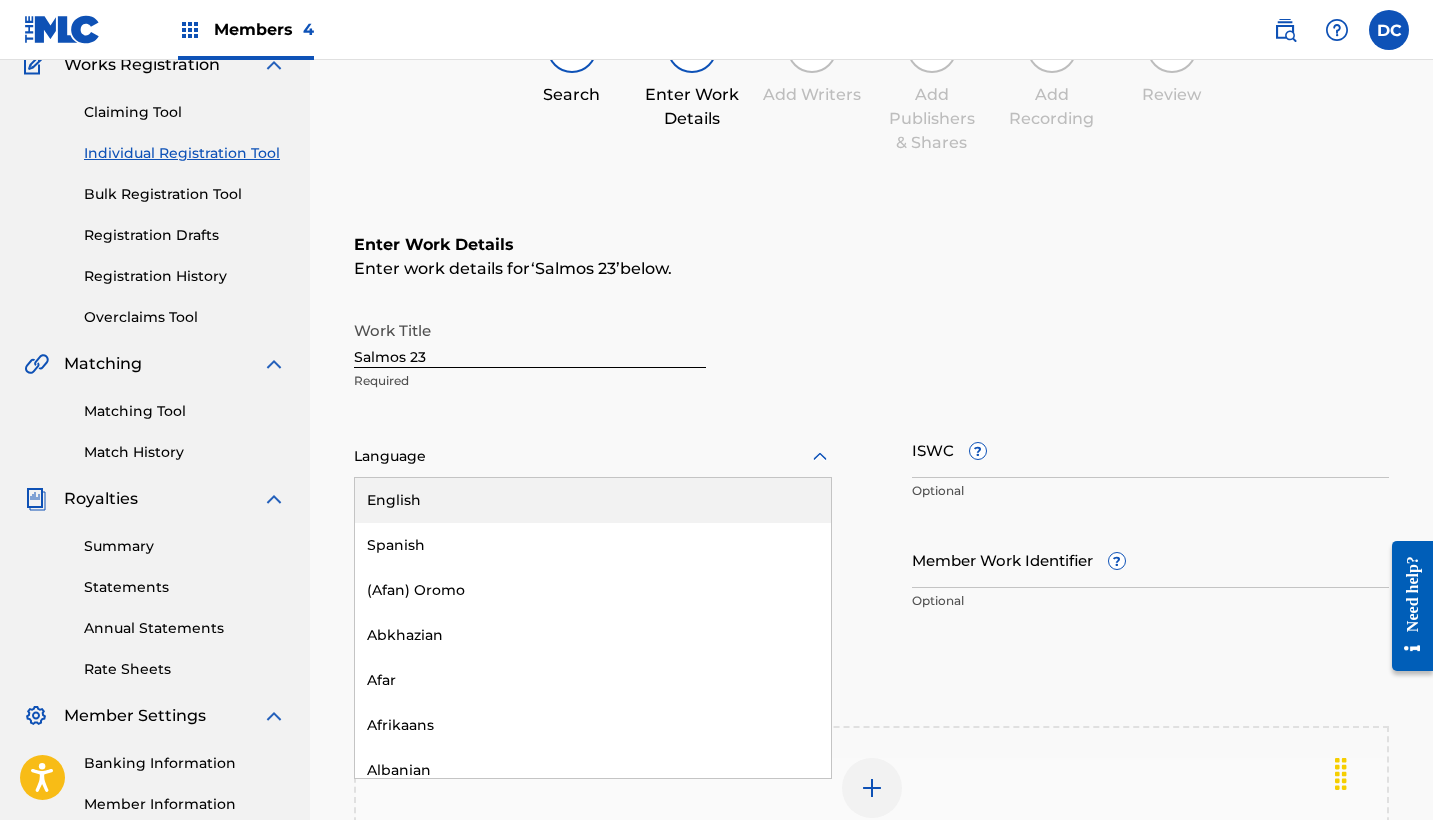 click at bounding box center (593, 456) 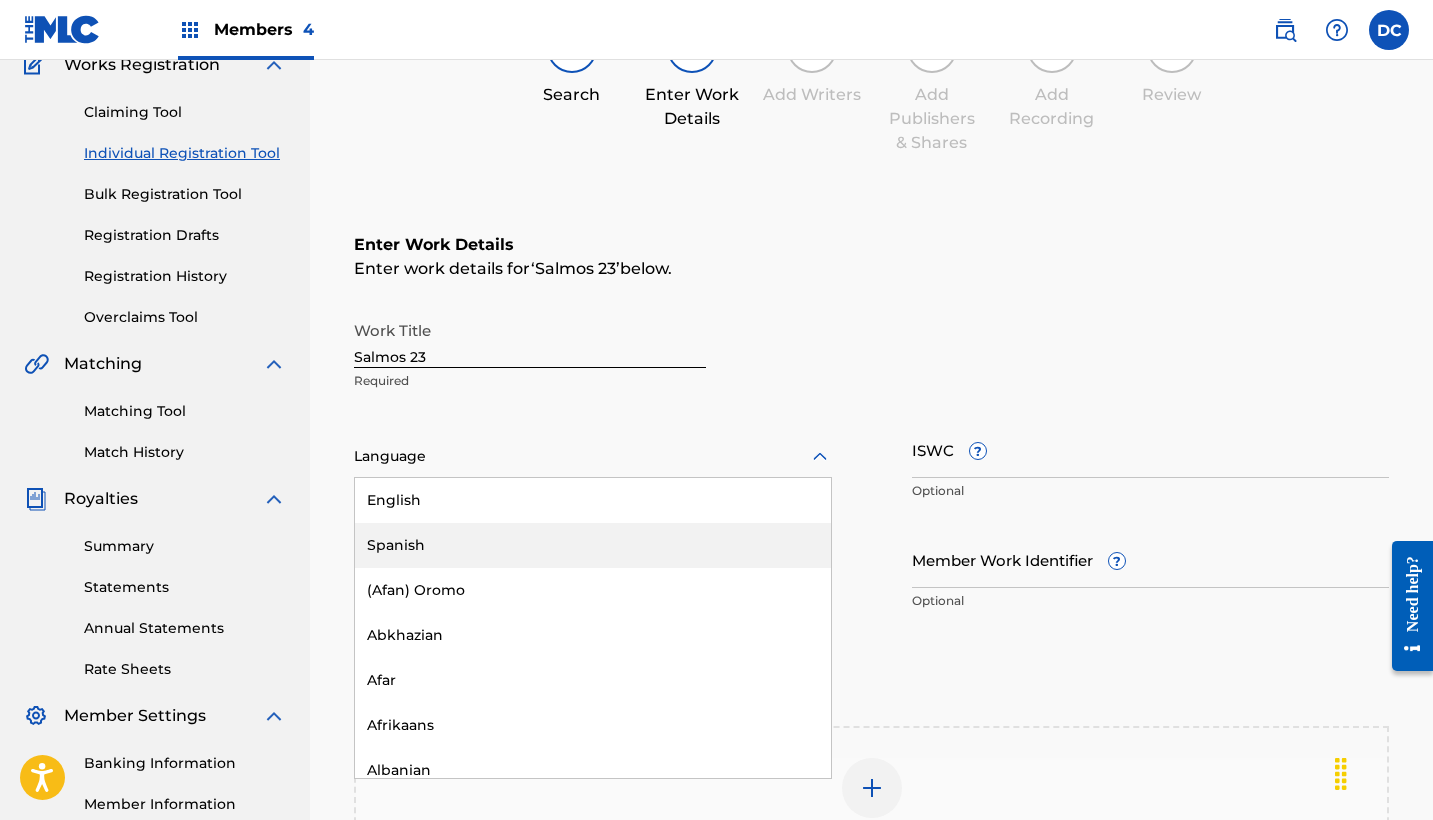 click on "Spanish" at bounding box center [593, 545] 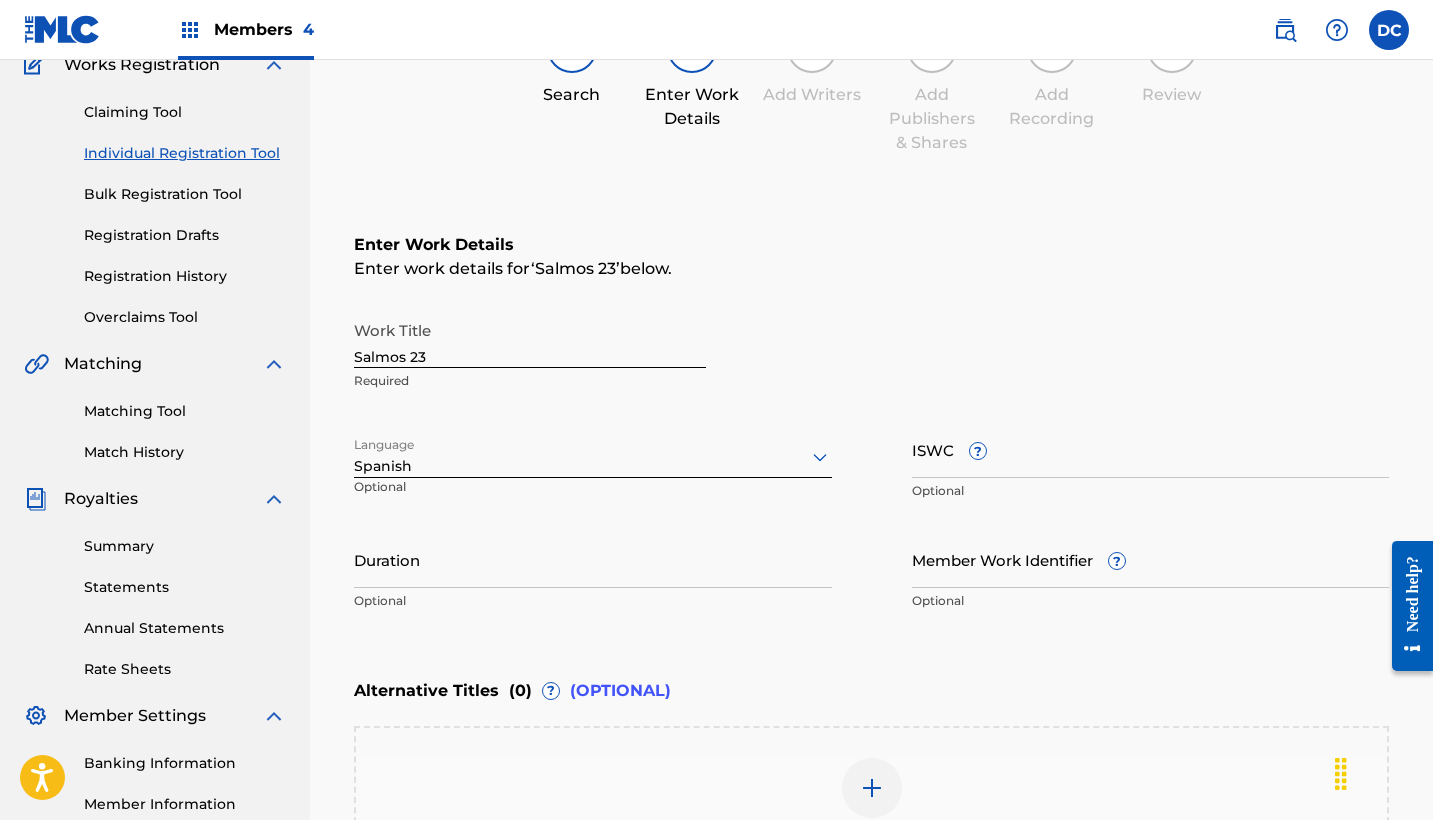 click on "Duration" at bounding box center (593, 559) 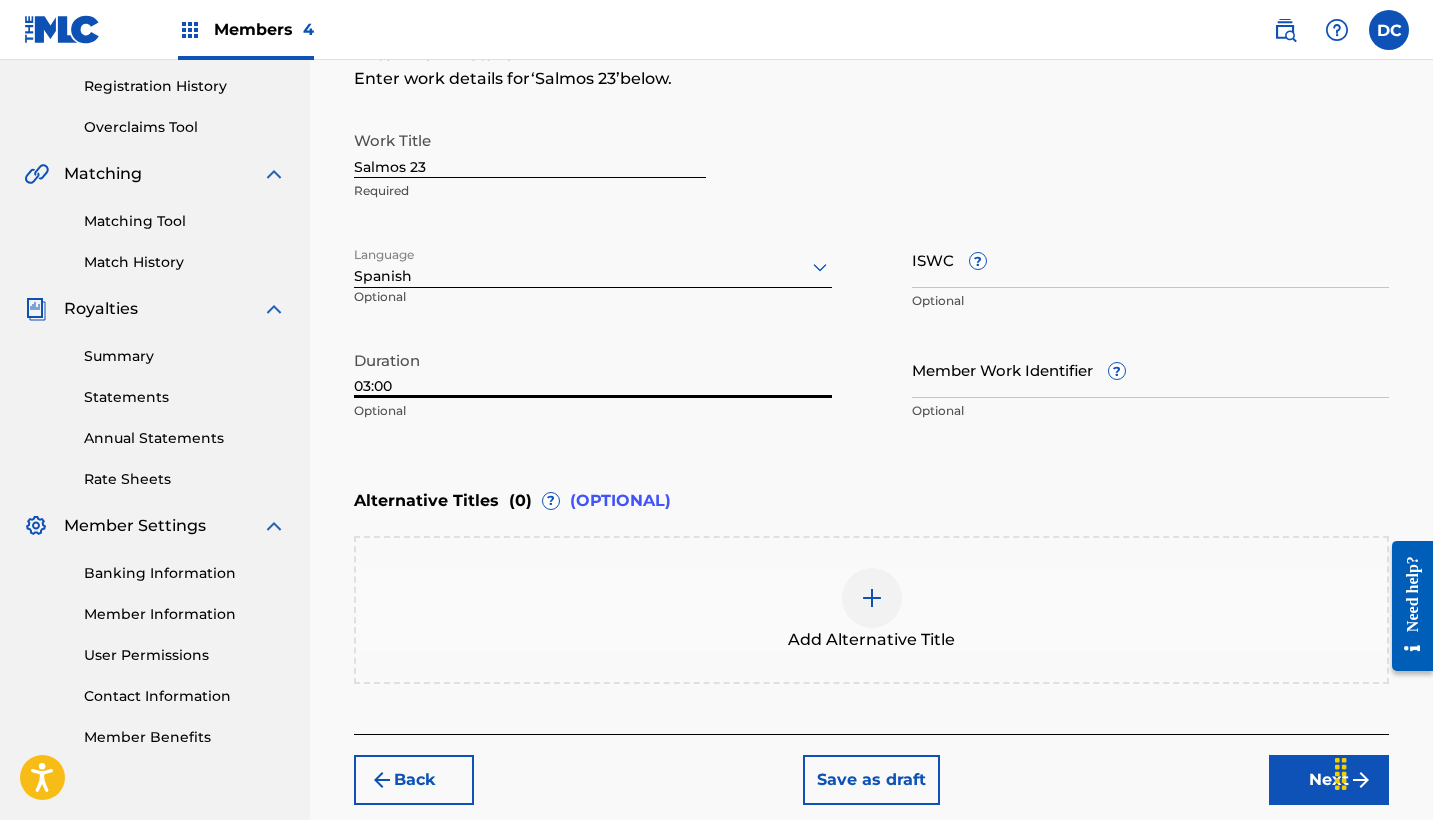 scroll, scrollTop: 373, scrollLeft: 0, axis: vertical 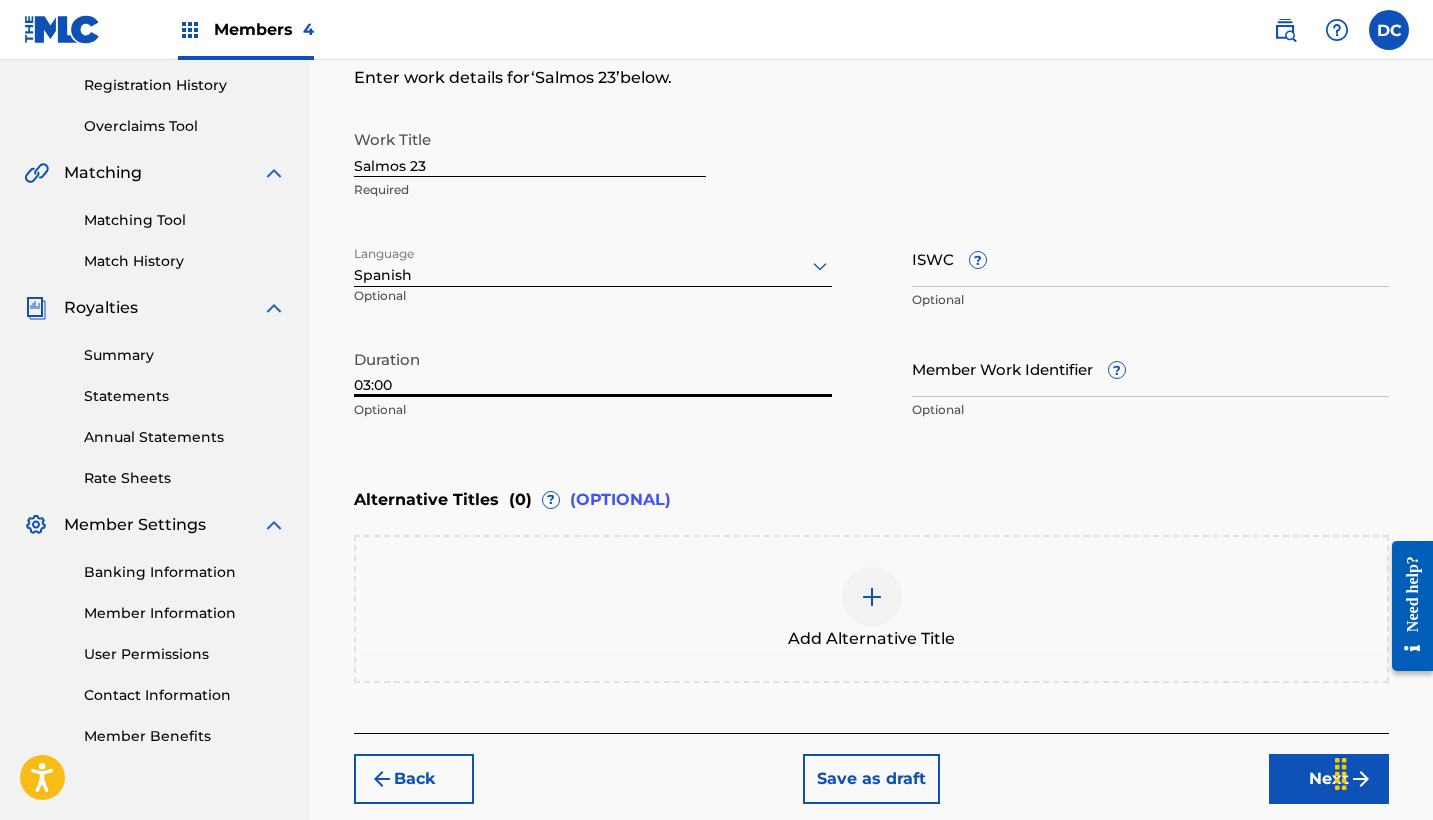 type on "03:00" 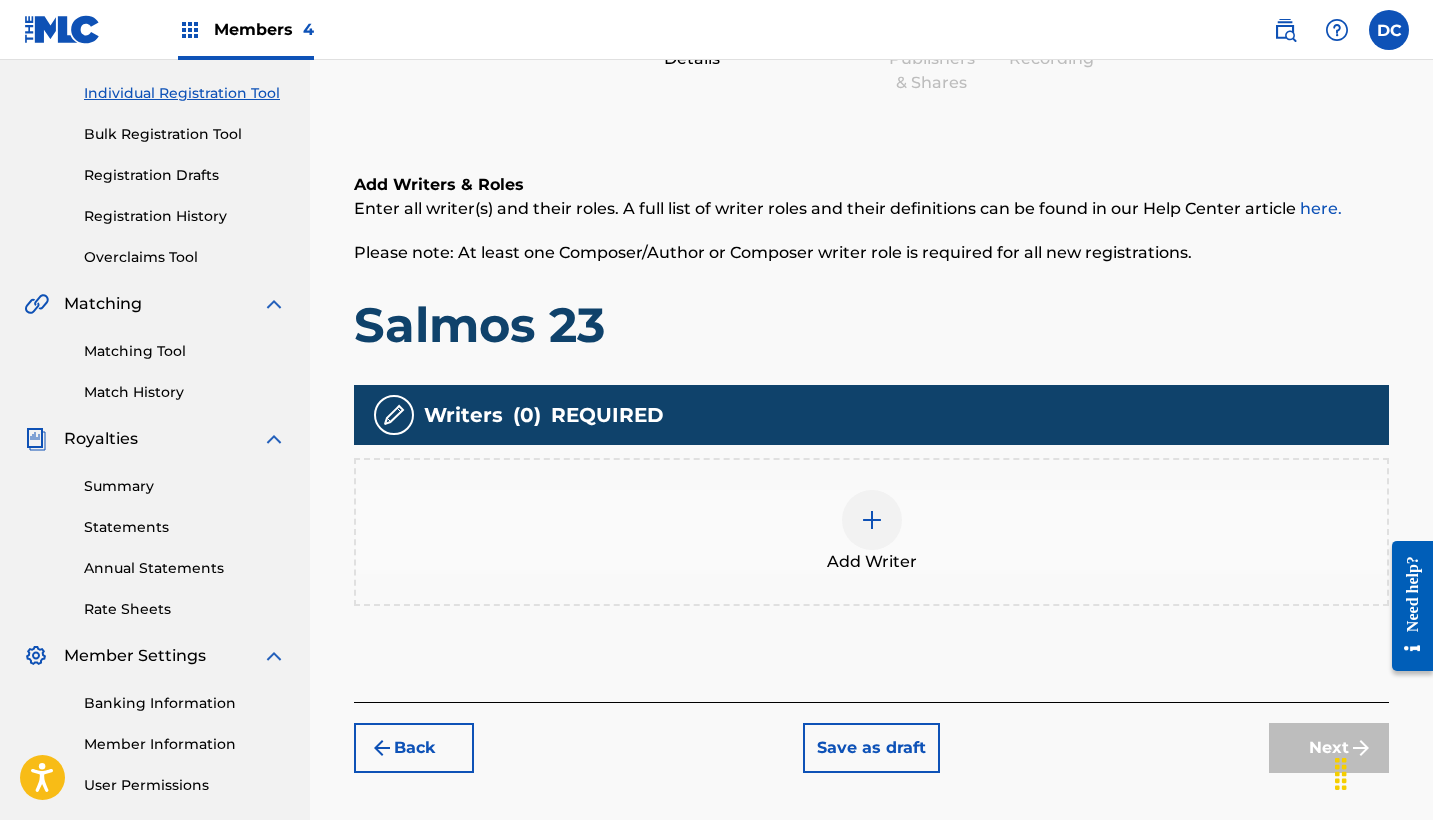 scroll, scrollTop: 266, scrollLeft: 0, axis: vertical 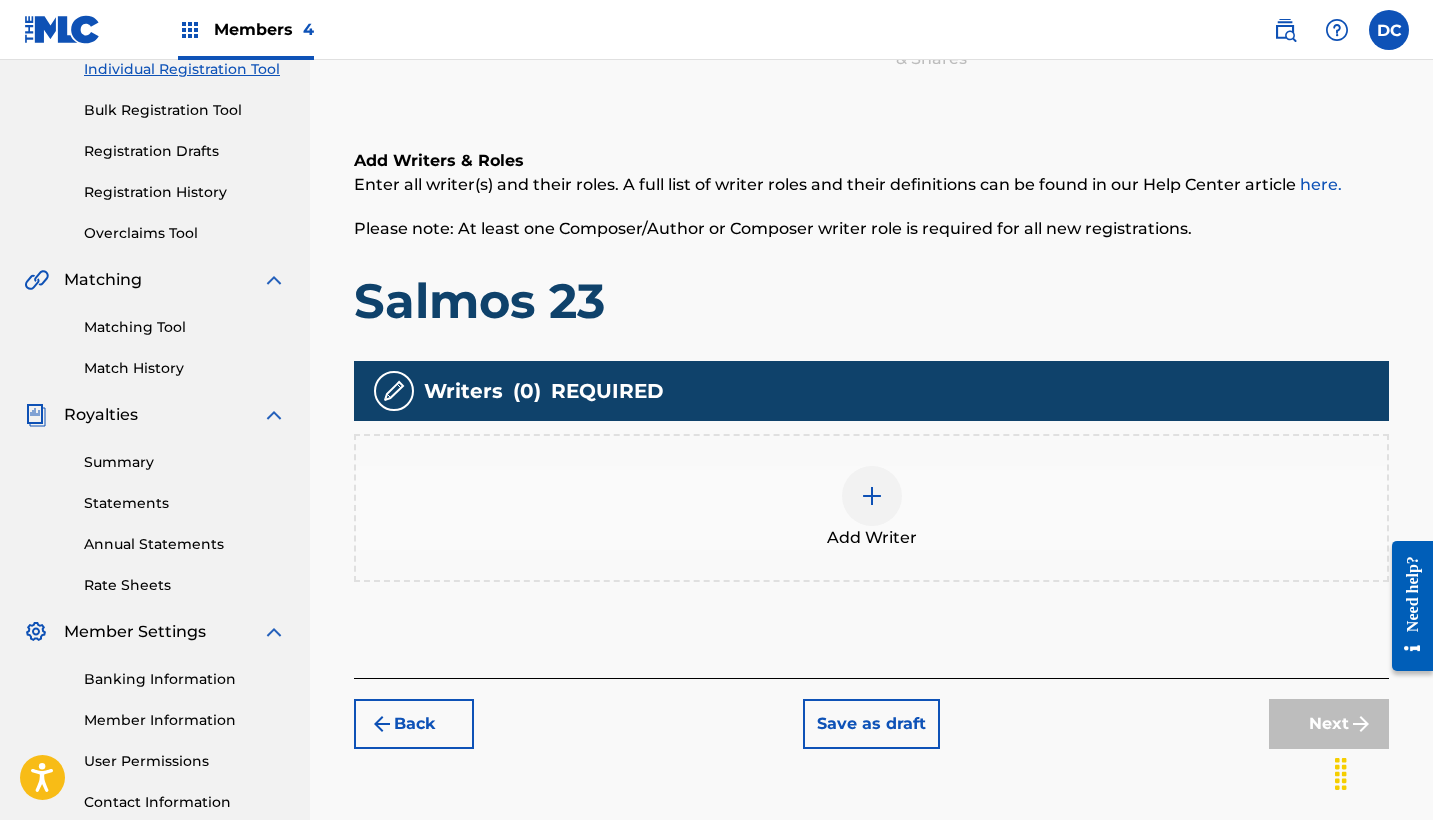 click on "Add Writer" at bounding box center [871, 508] 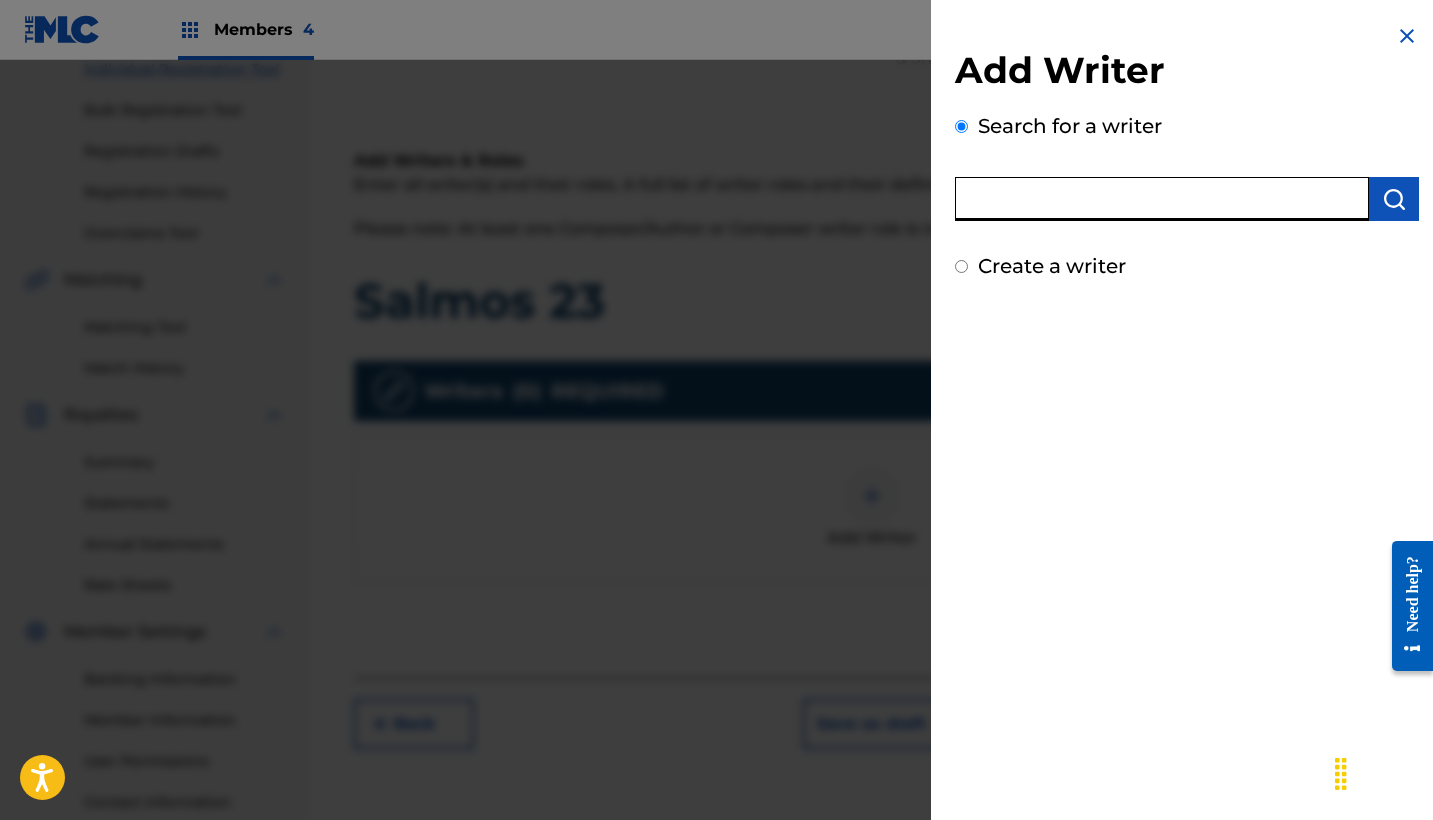click at bounding box center [1162, 199] 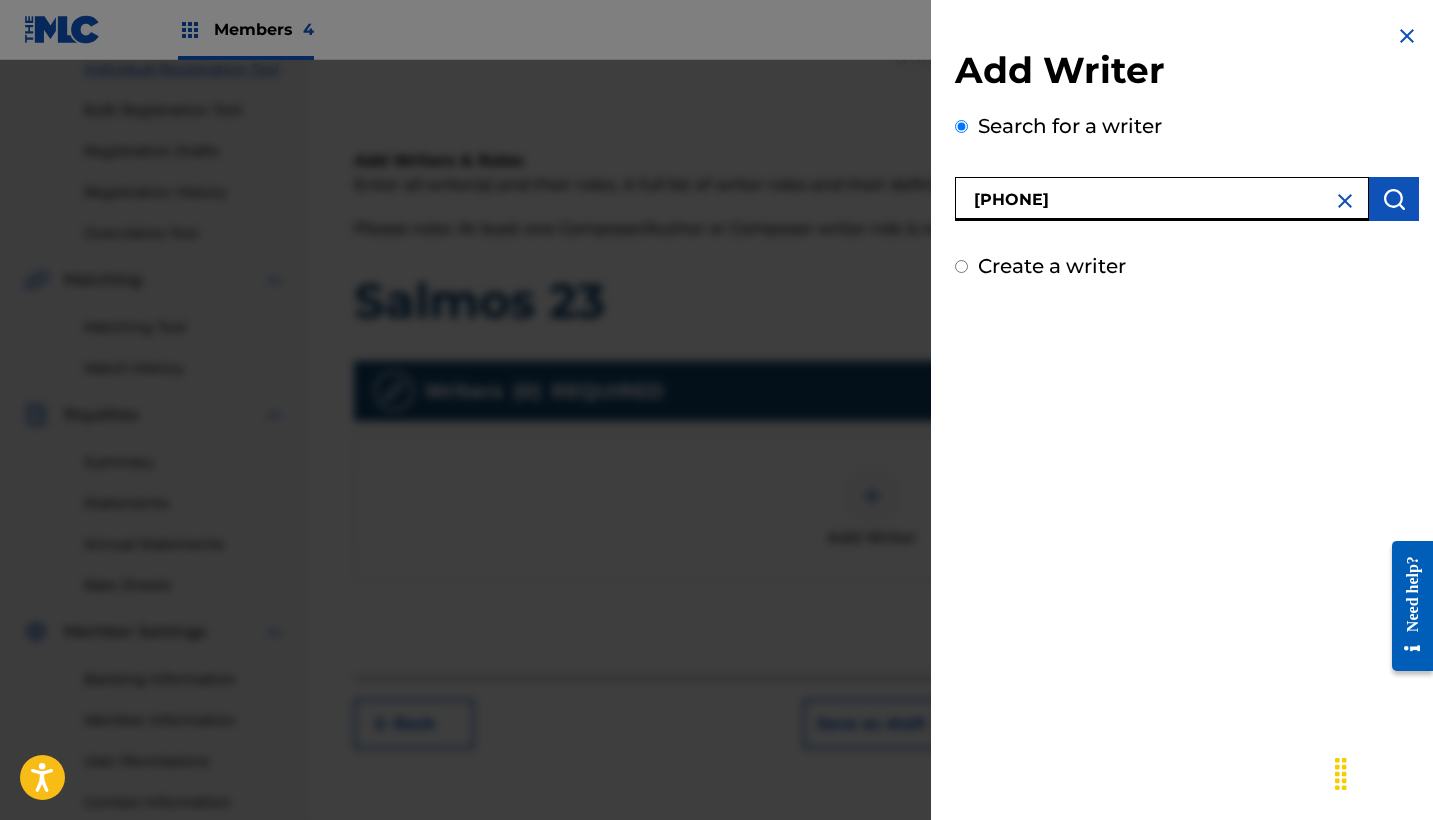 click on "[PHONE]" at bounding box center (1162, 199) 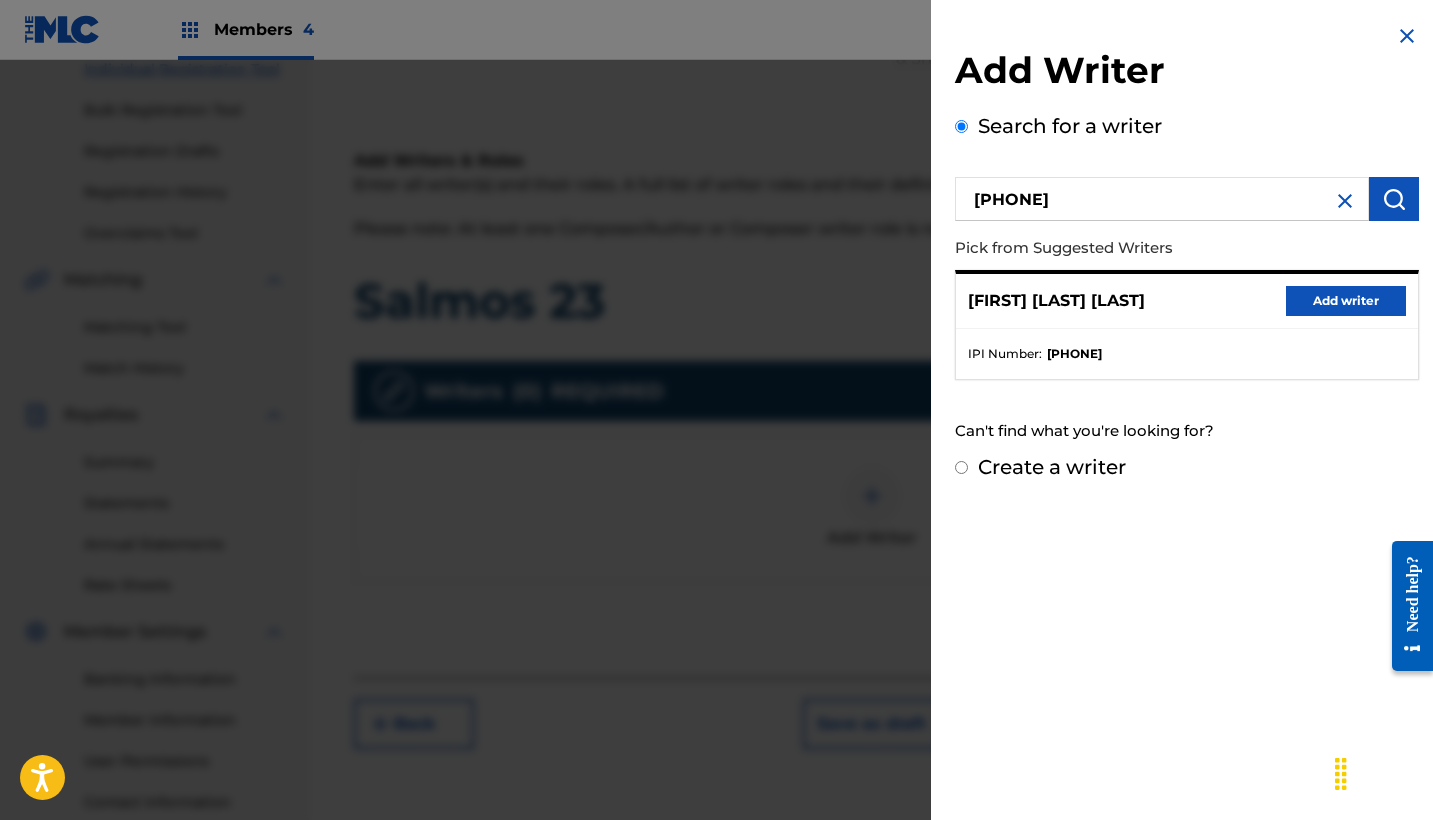 click on "Add writer" at bounding box center [1346, 301] 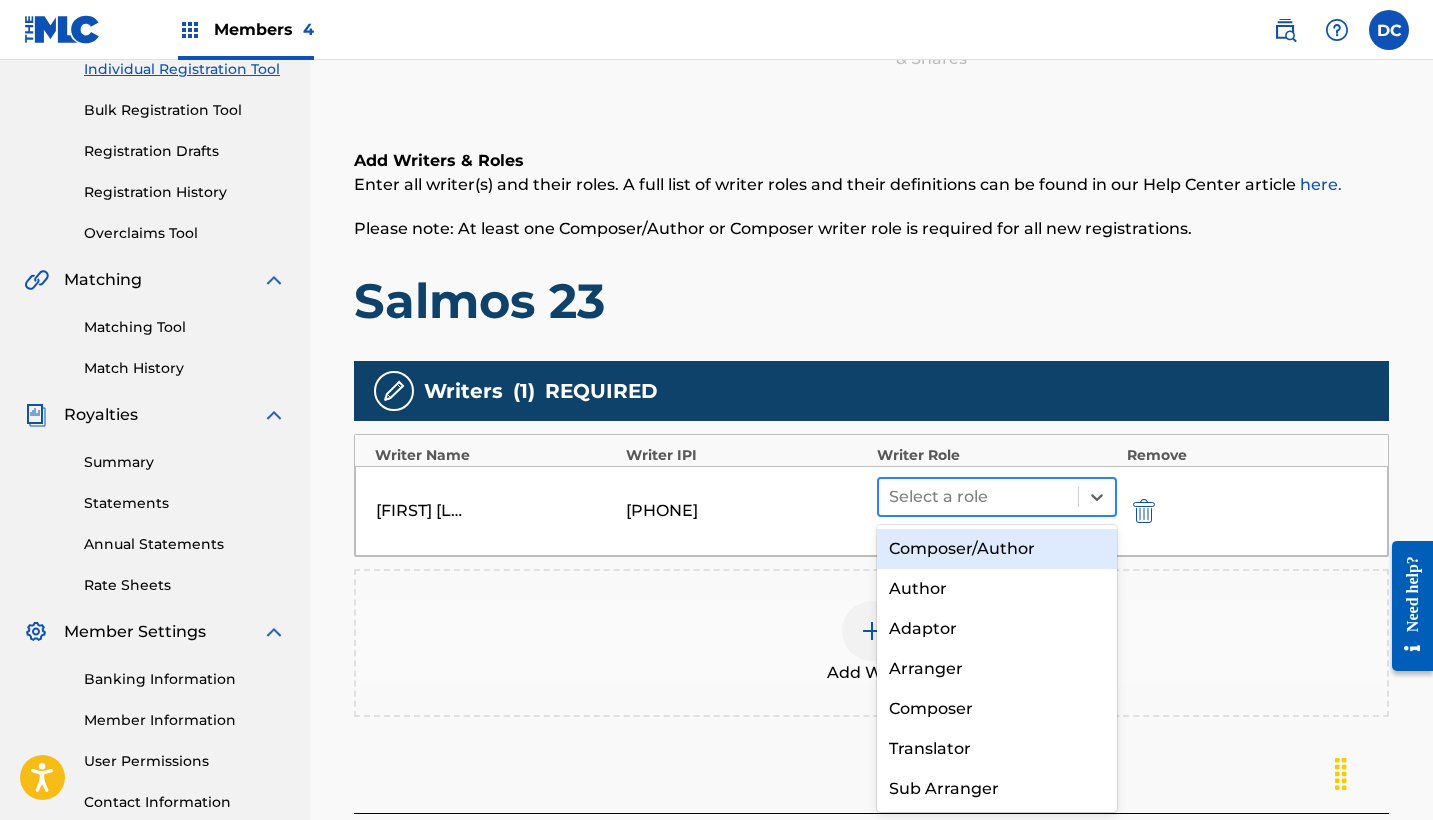 click at bounding box center [978, 497] 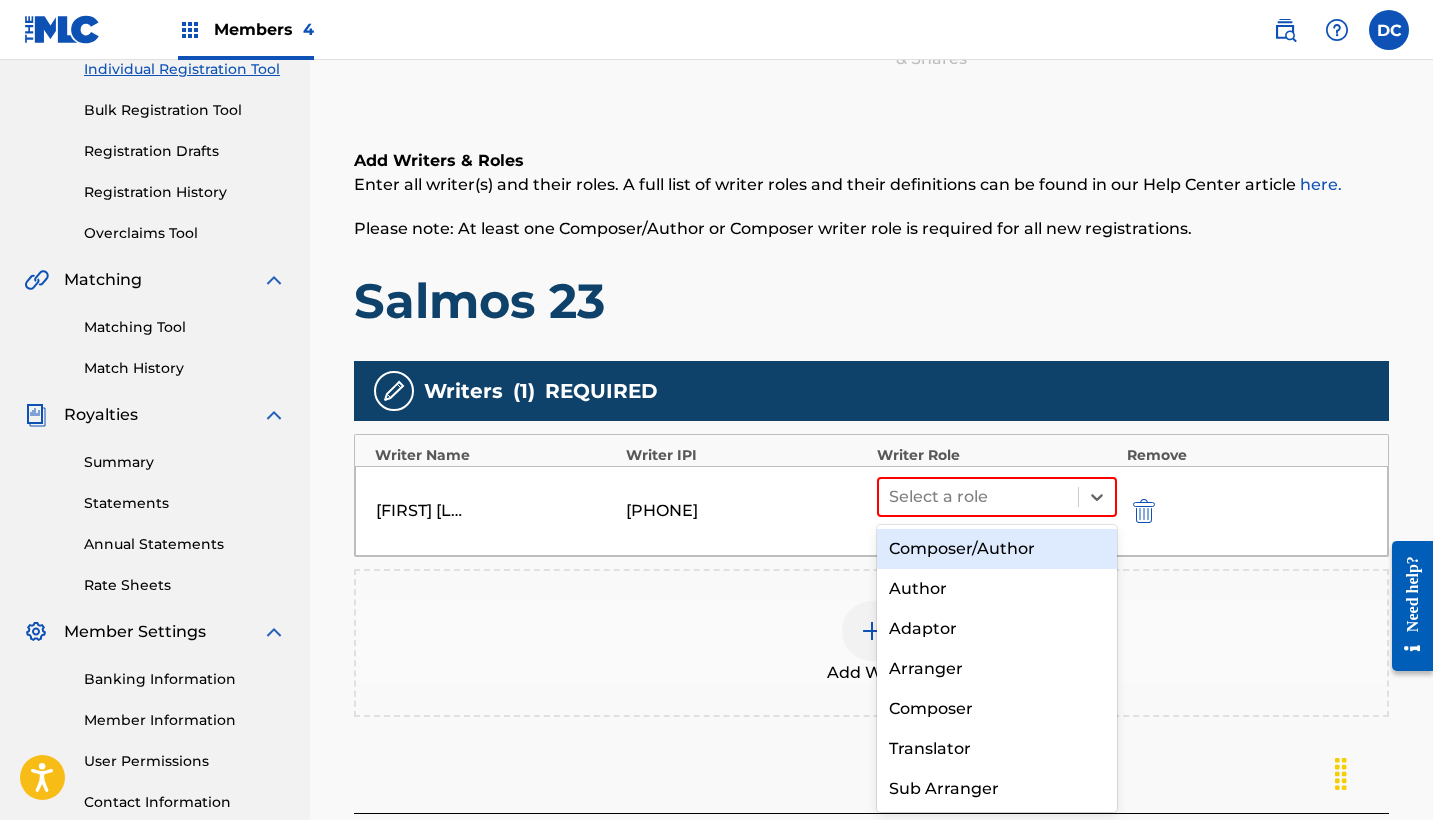 click on "Composer/Author" at bounding box center (997, 549) 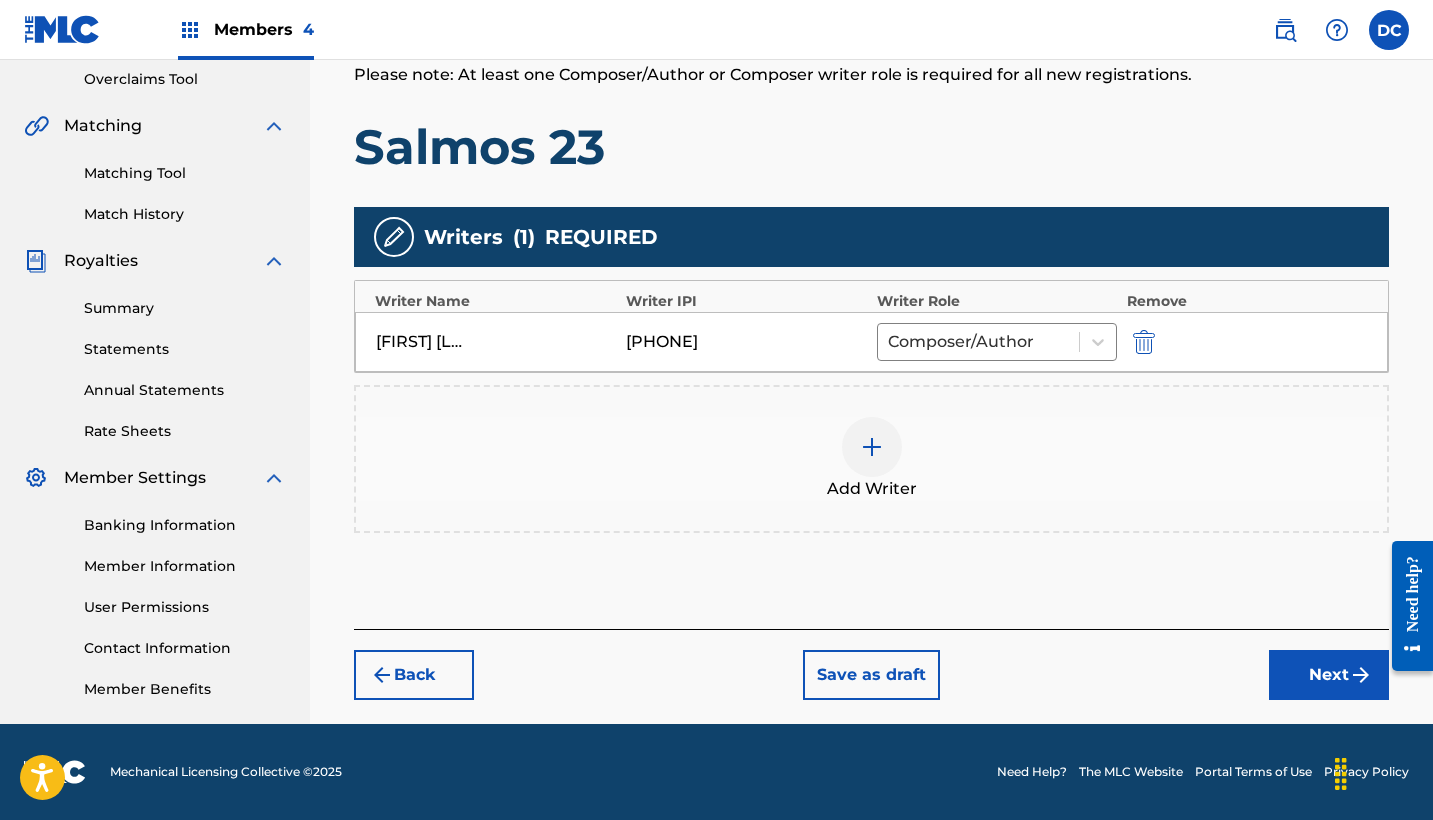 click on "Next" at bounding box center [1329, 675] 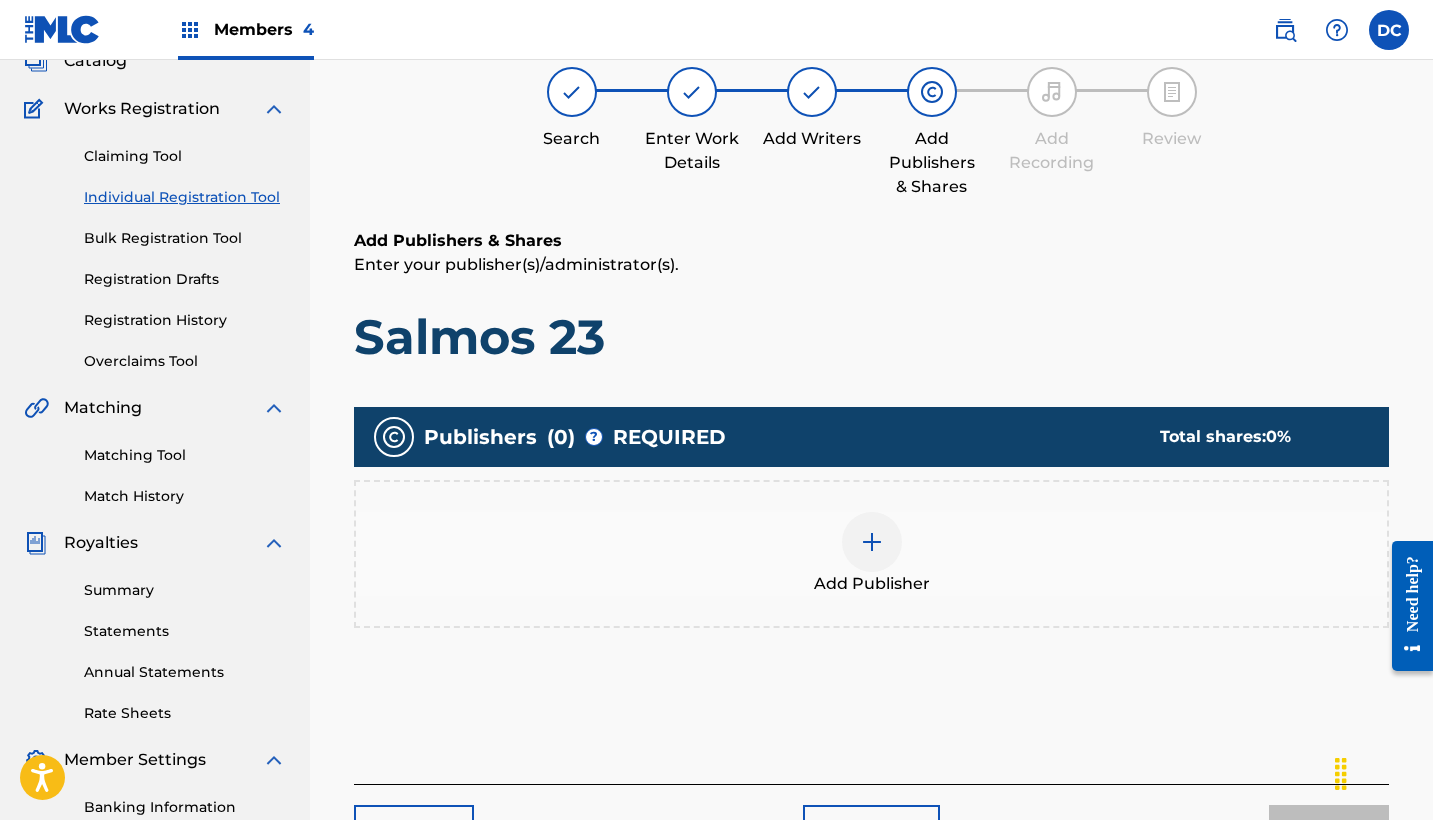 scroll, scrollTop: 90, scrollLeft: 0, axis: vertical 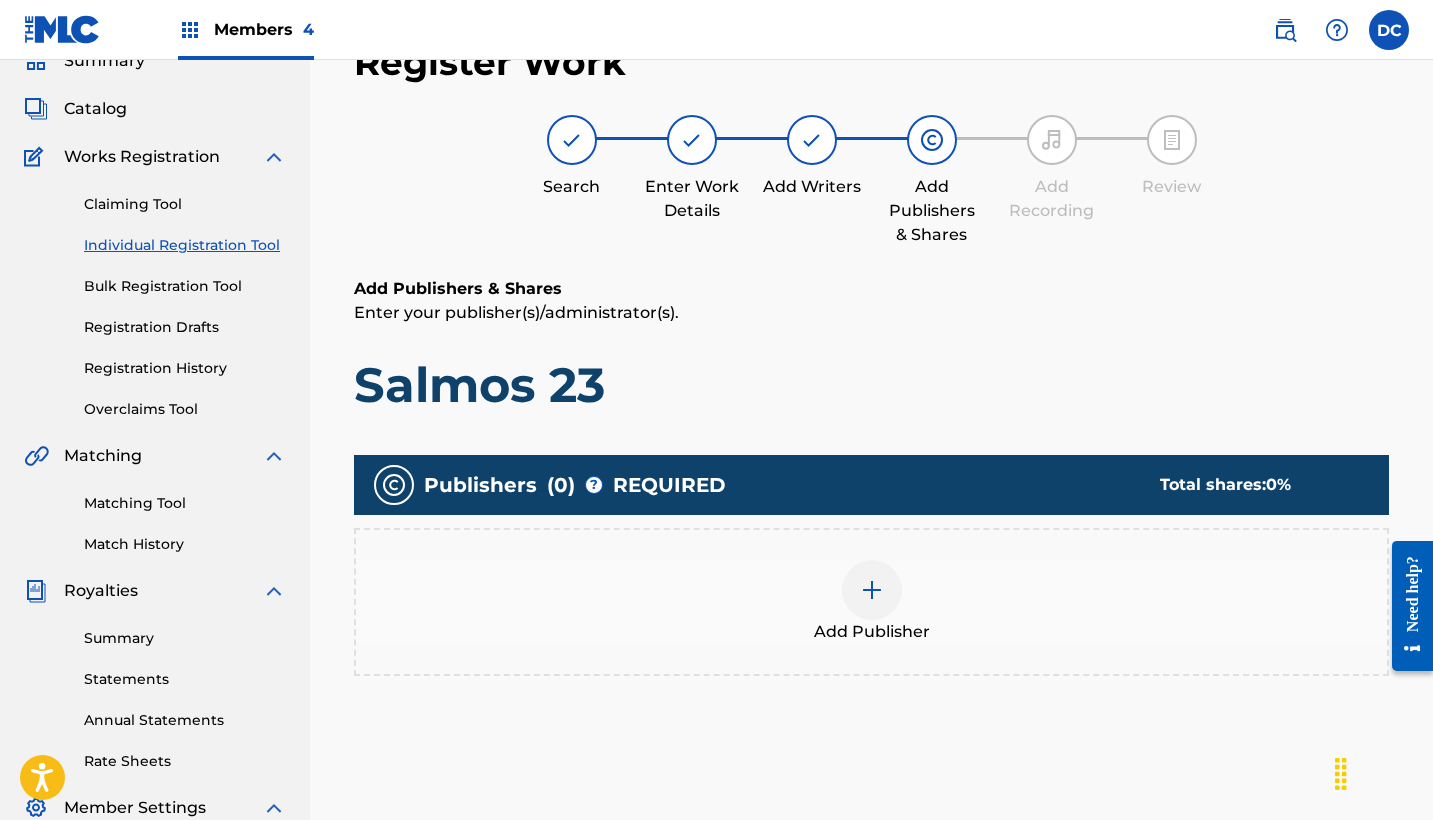 click on "Add Publisher" at bounding box center (871, 602) 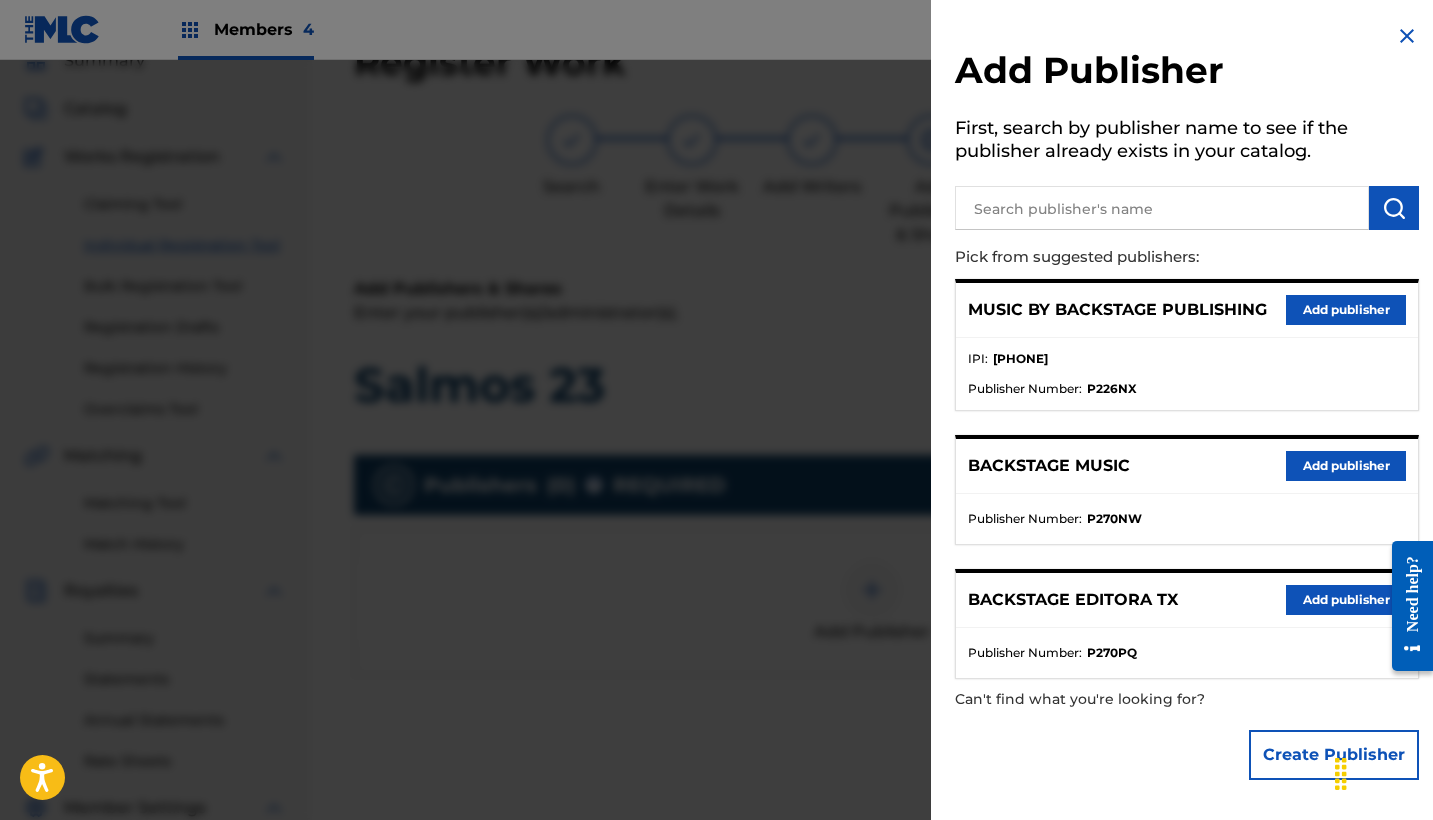 click on "Add publisher" at bounding box center [1346, 310] 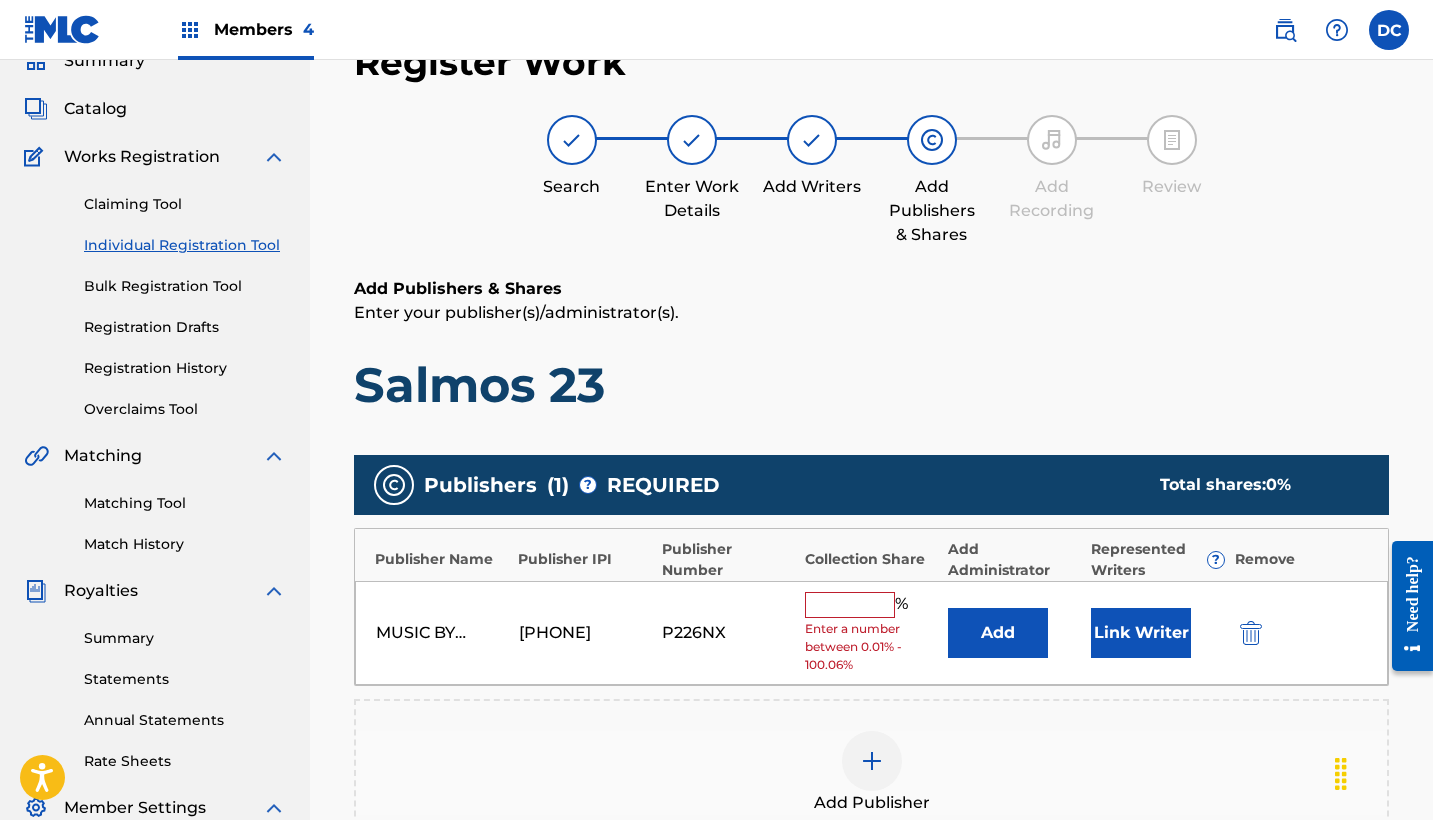 click at bounding box center (850, 605) 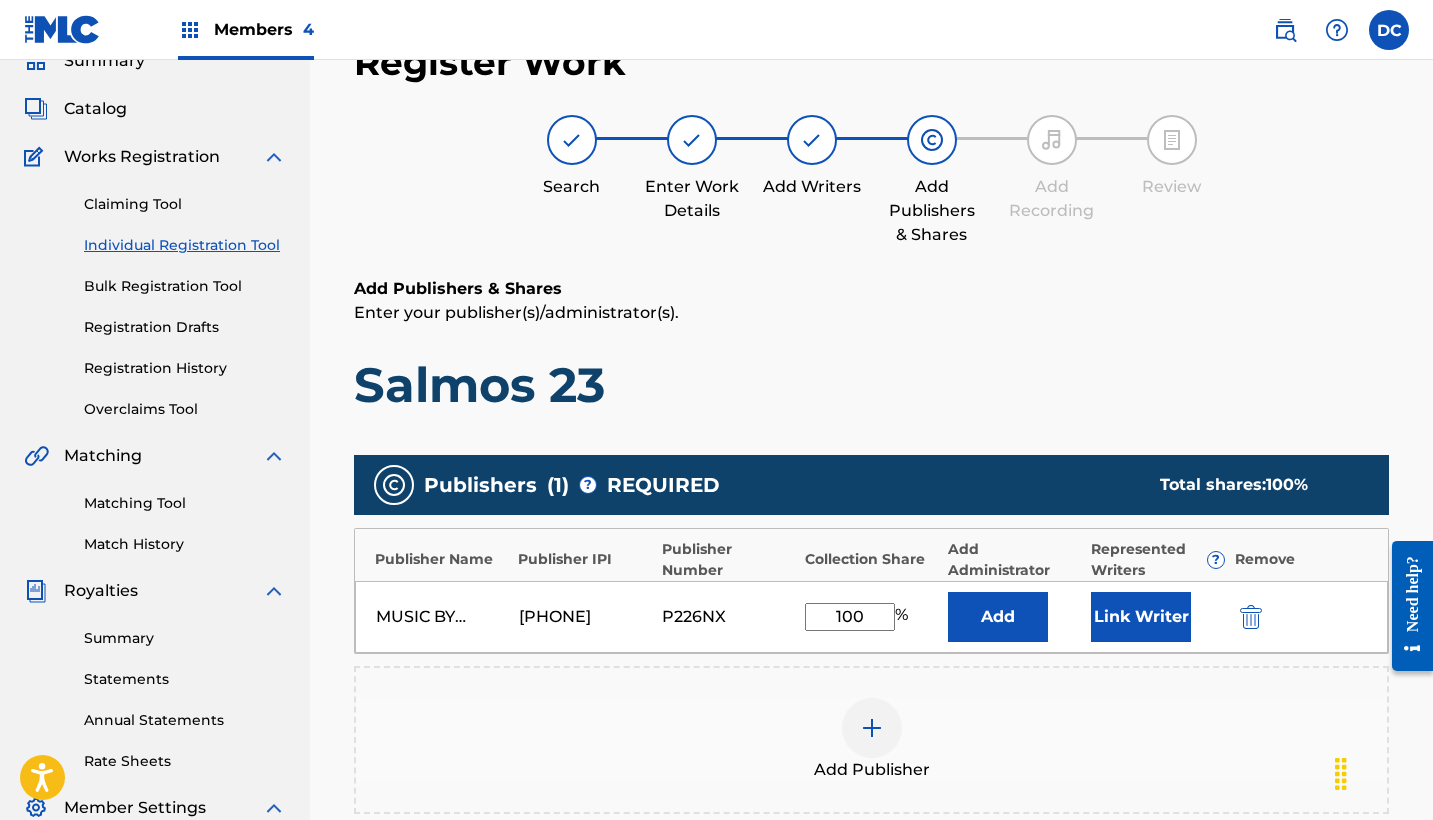 type on "100" 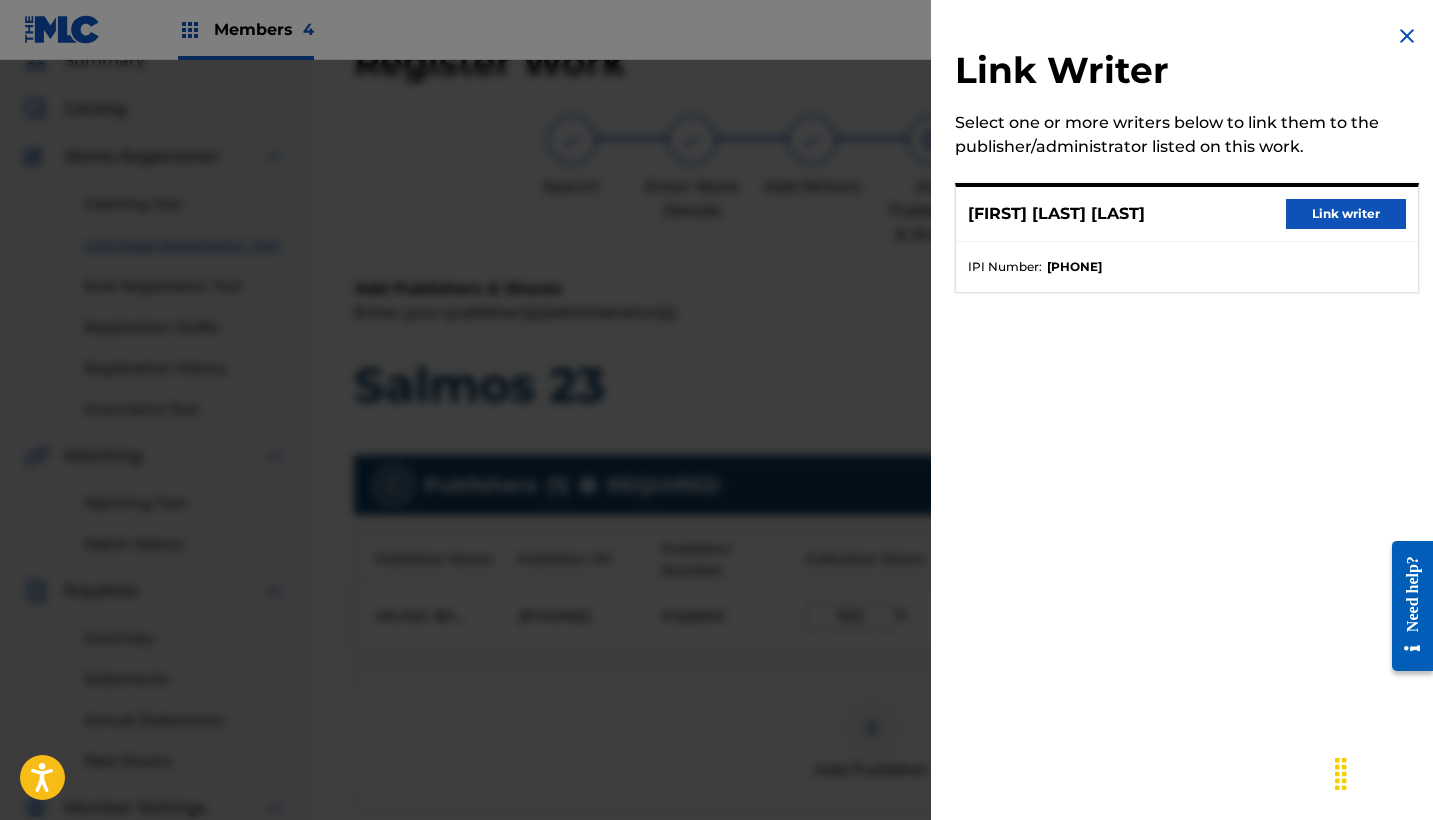 click on "Link writer" at bounding box center [1346, 214] 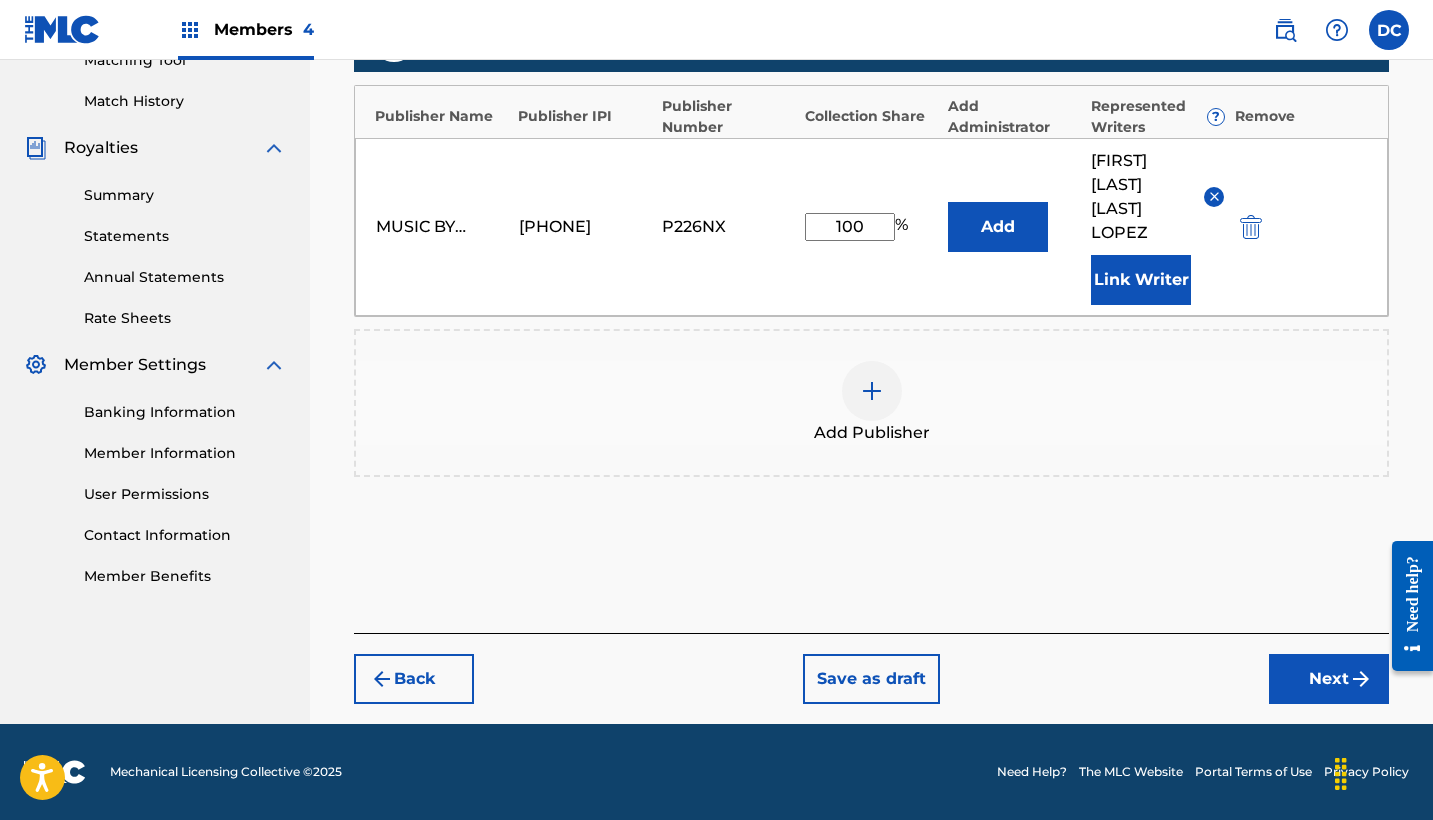 click on "Next" at bounding box center (1329, 679) 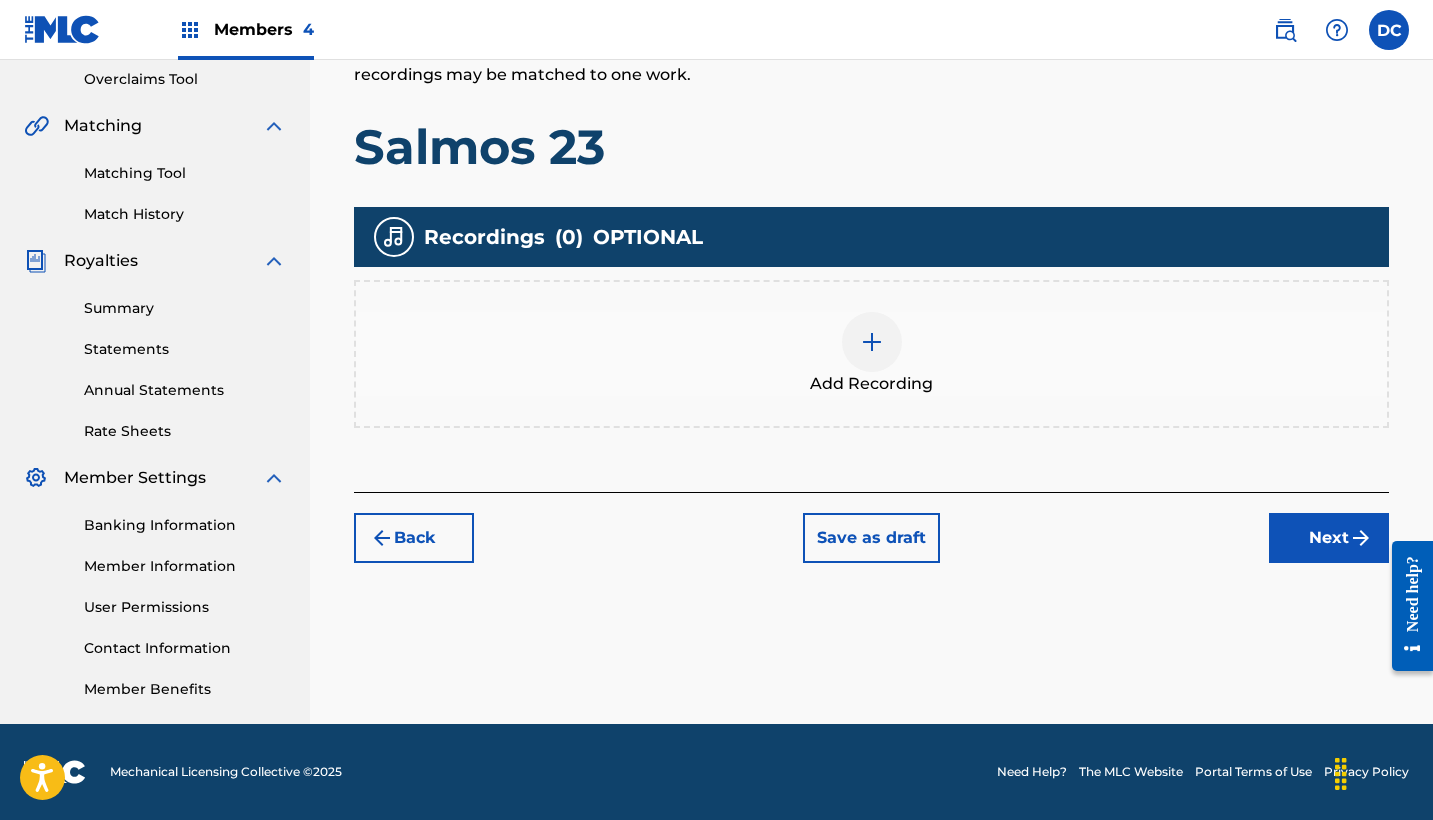 click on "Add Recording" at bounding box center (871, 354) 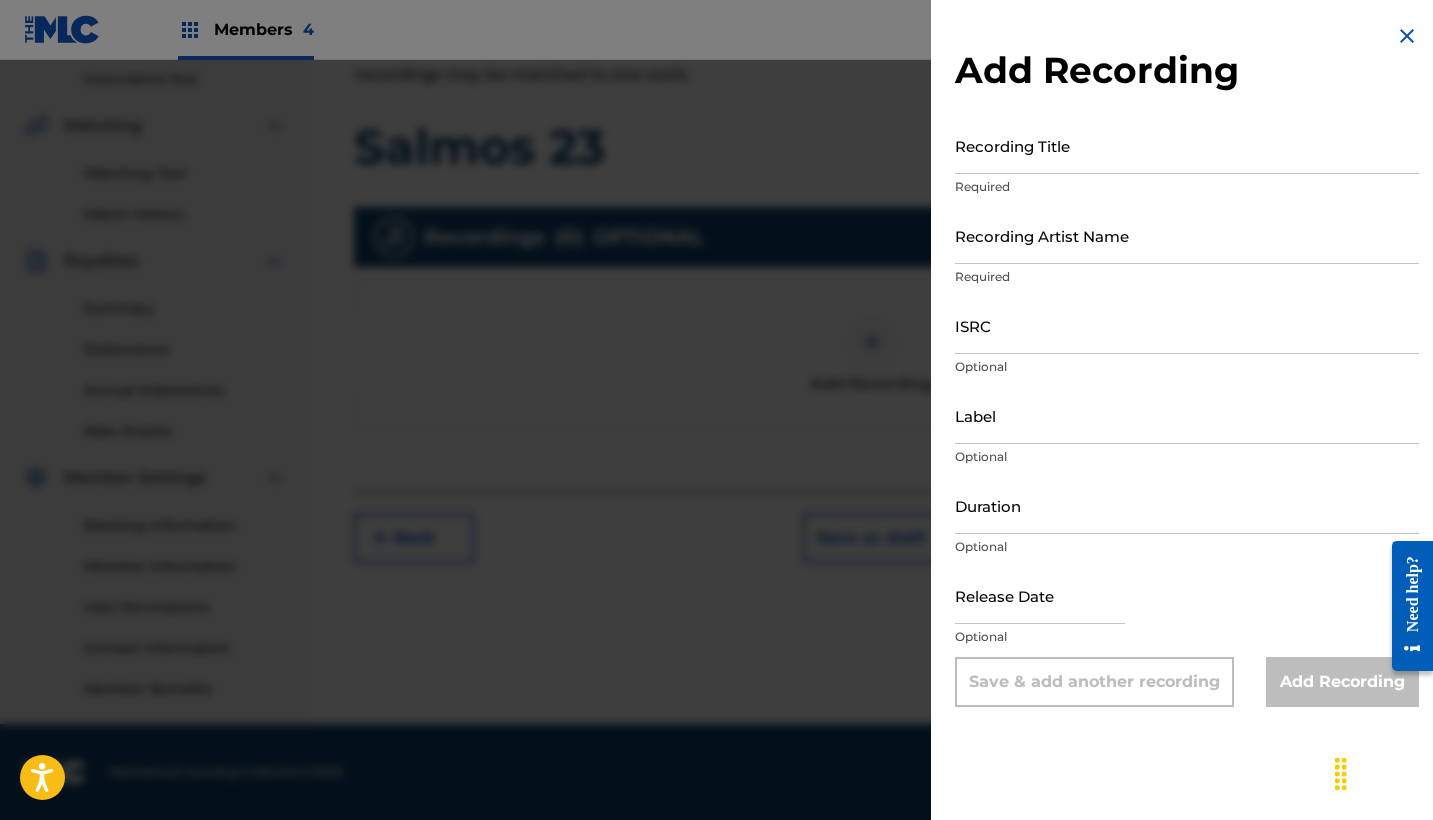 click on "Recording Title" at bounding box center (1187, 145) 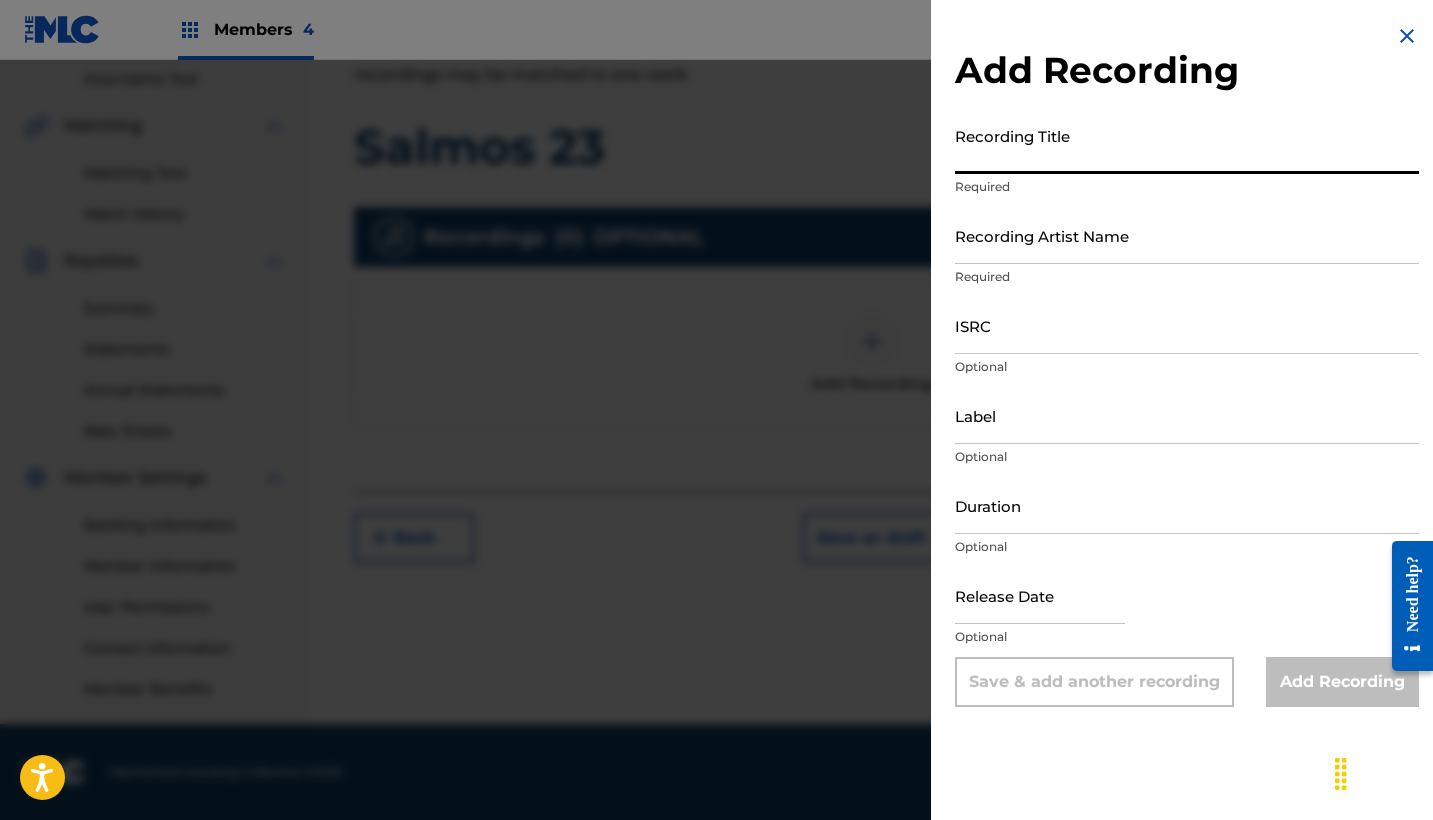 paste on "[FIRST] [LAST]" 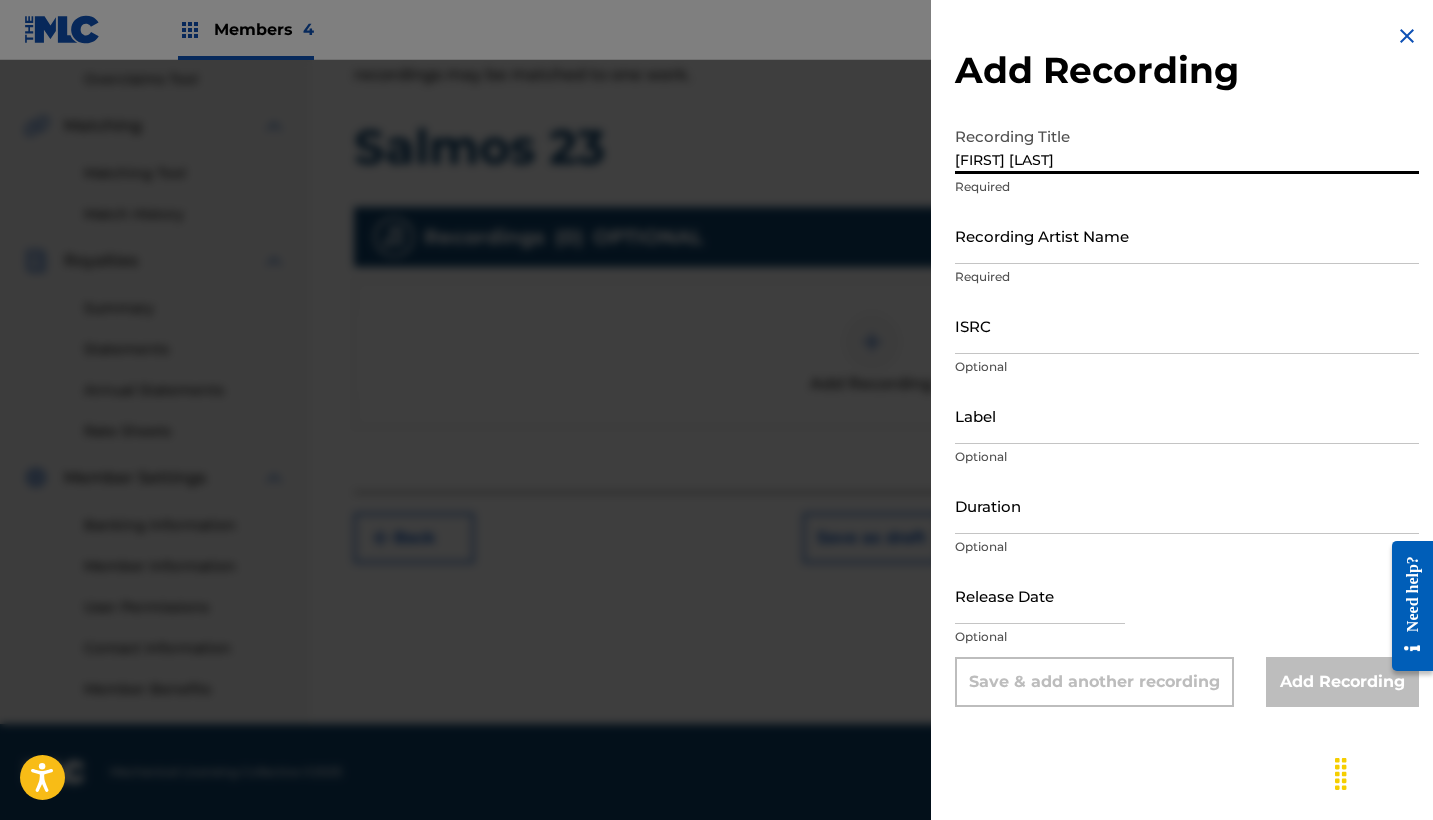 type on "[FIRST] [LAST]" 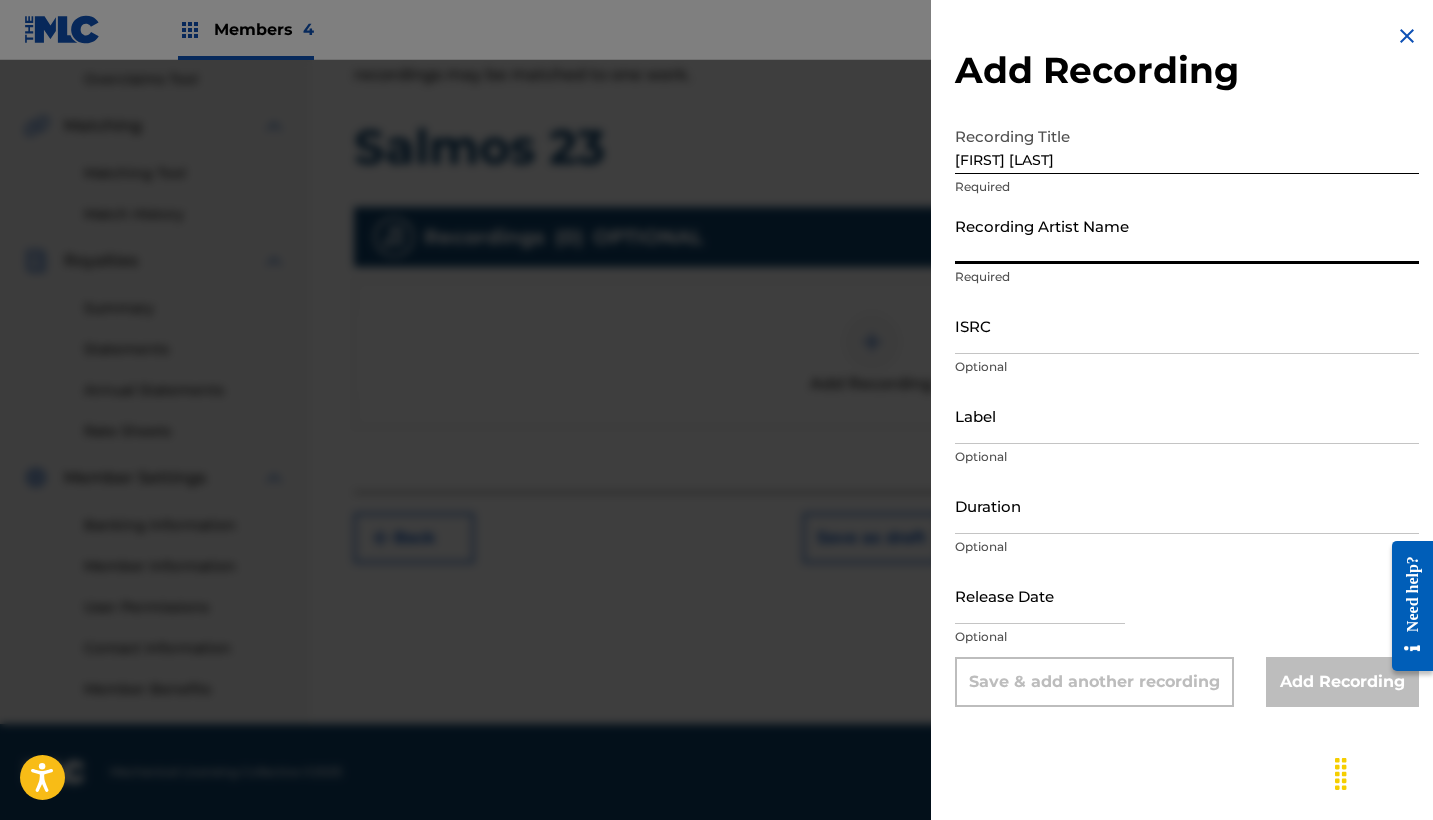 paste on "[FIRST] [LAST] [LAST]" 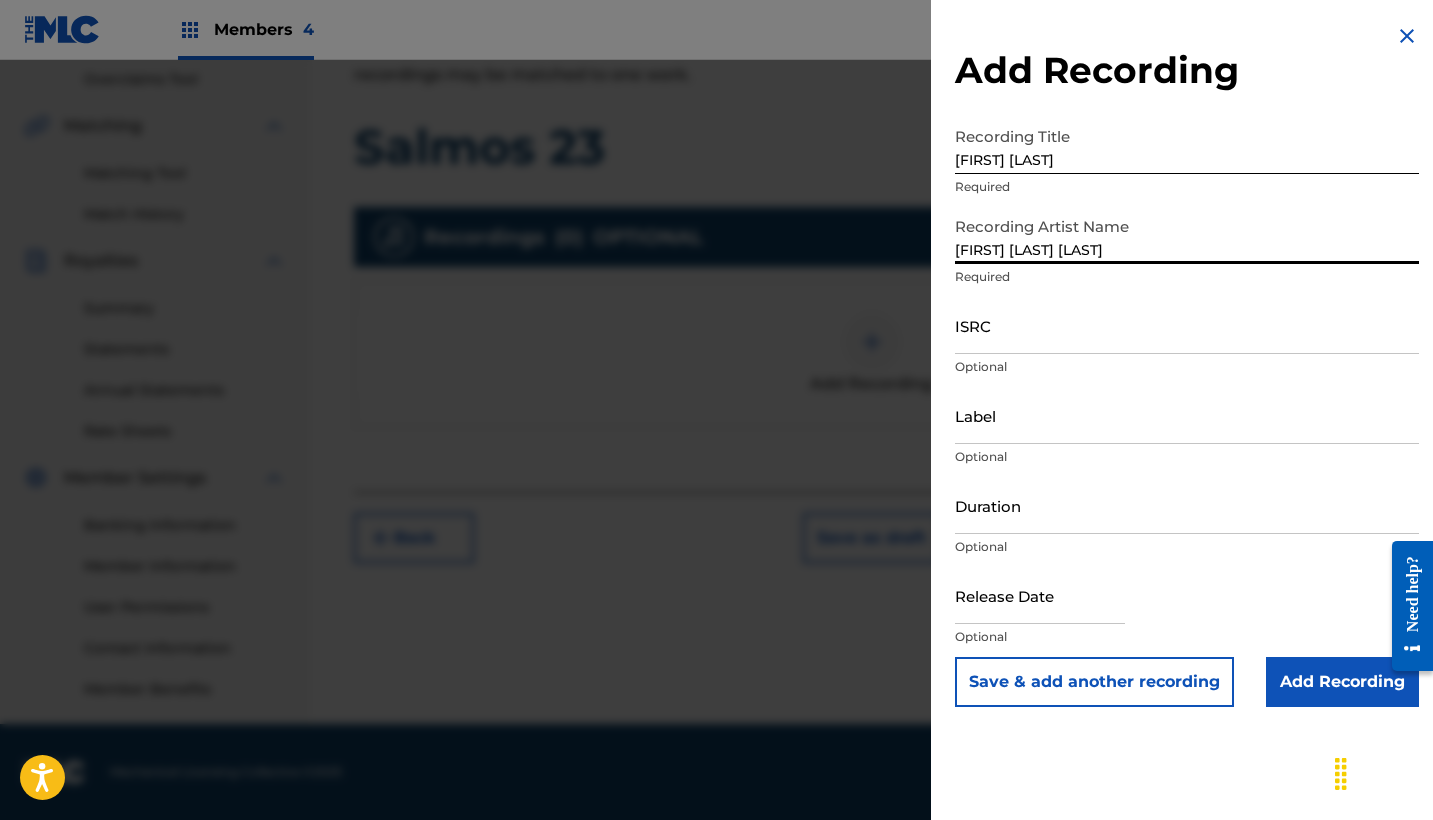 drag, startPoint x: 1143, startPoint y: 249, endPoint x: 752, endPoint y: 247, distance: 391.00513 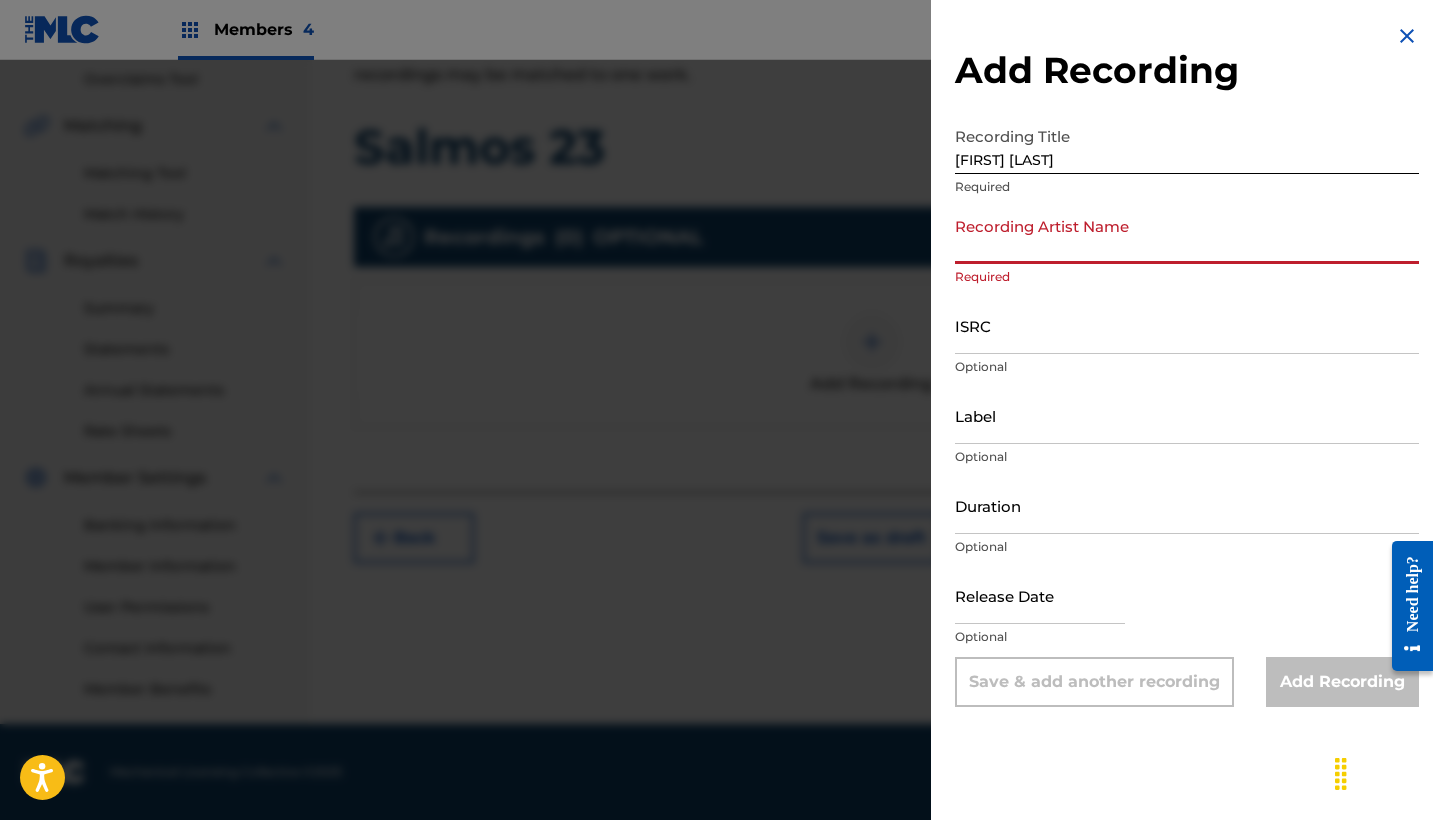 paste on "[FIRST] [LAST]" 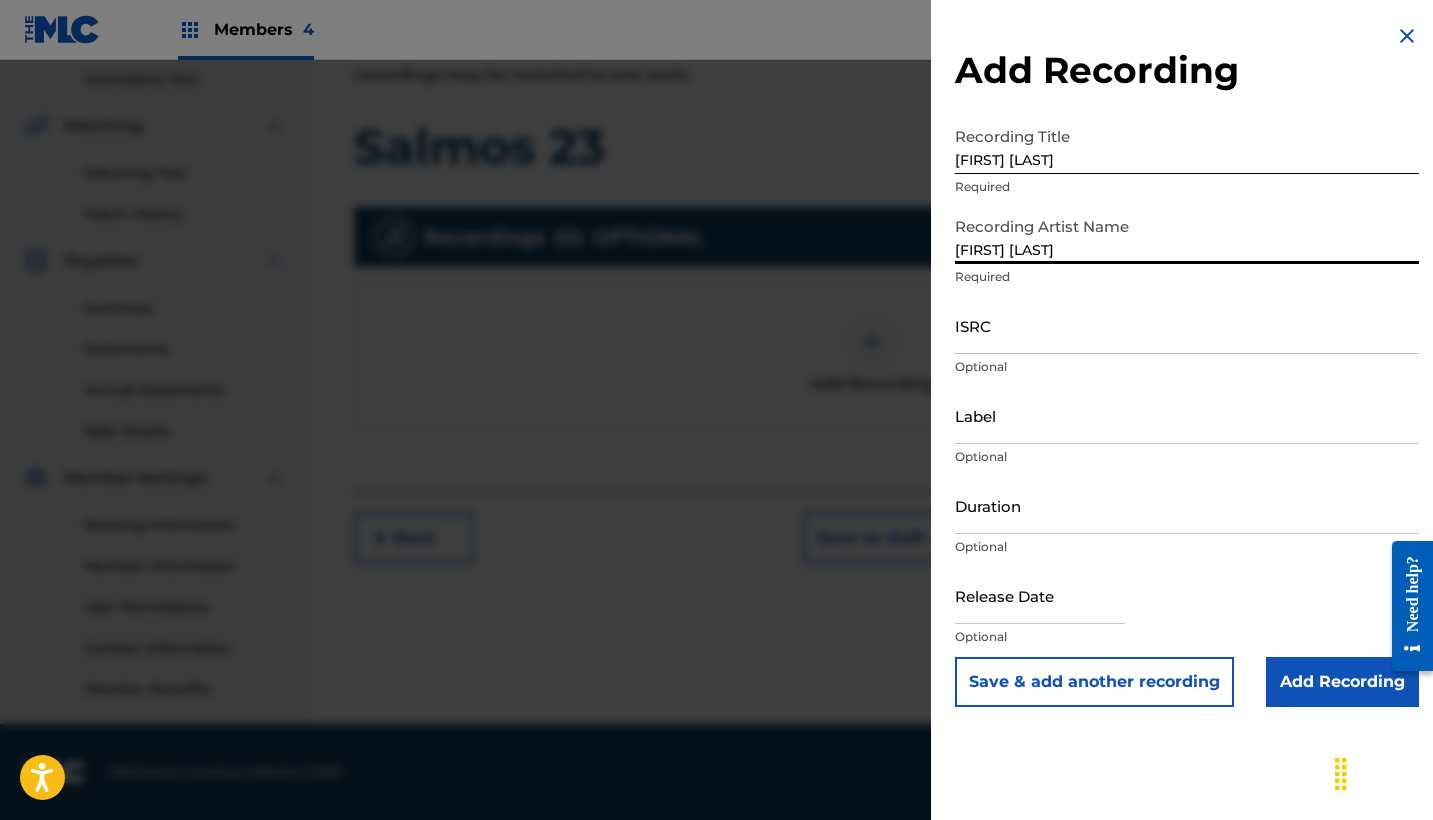 type on "[FIRST] [LAST]" 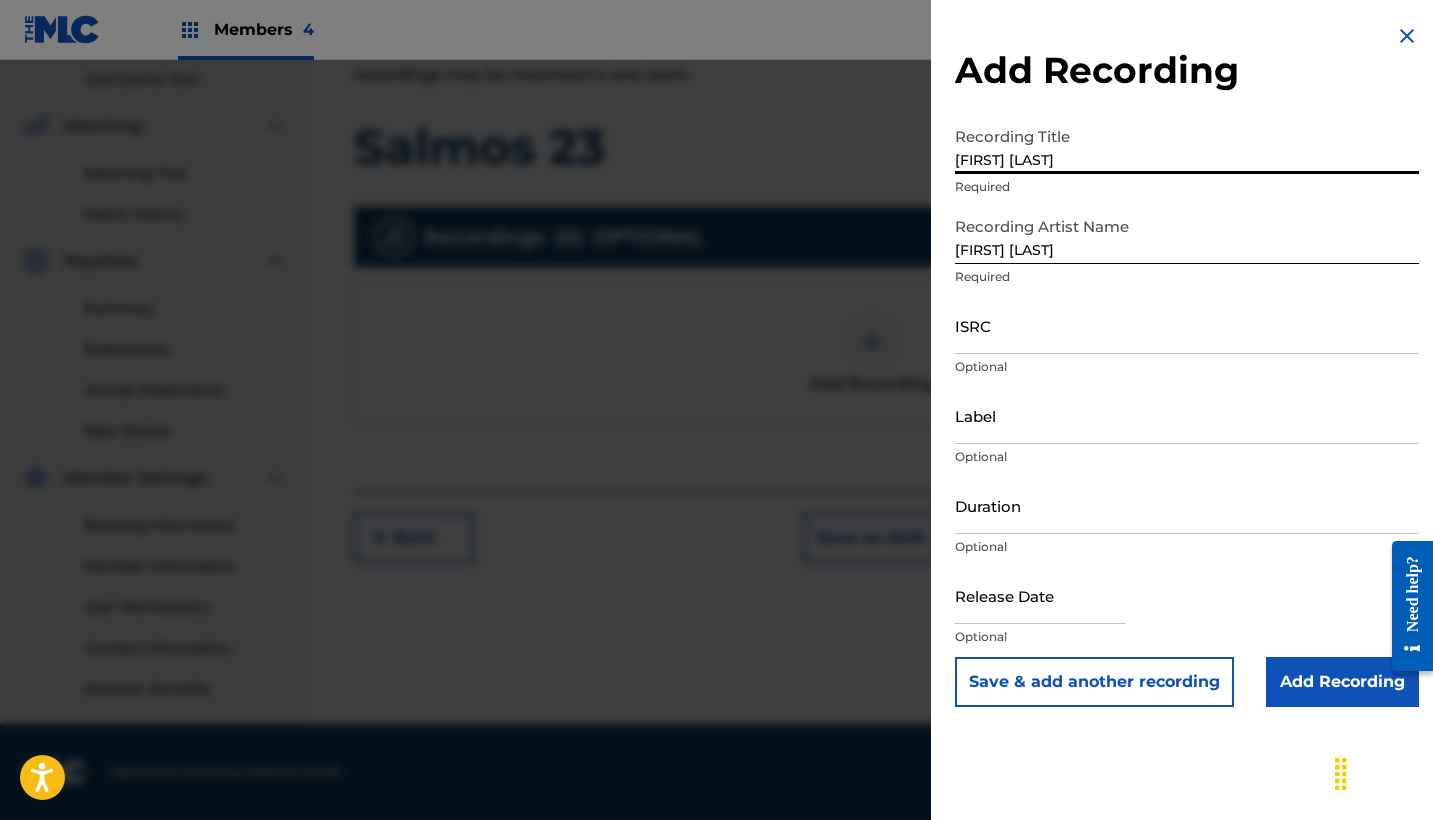 paste on "Salmo 23 (RVR1960)" 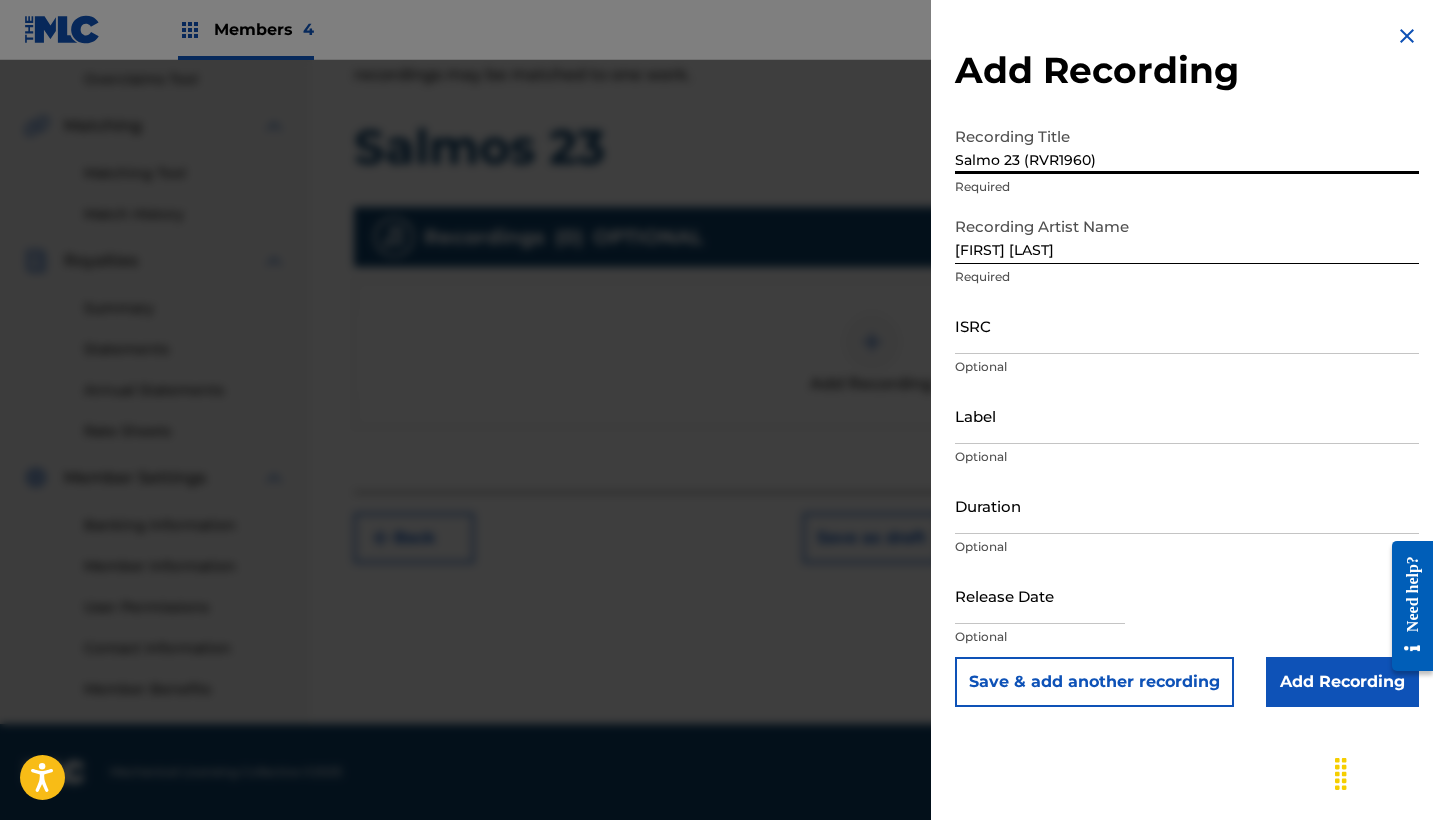 drag, startPoint x: 1088, startPoint y: 153, endPoint x: 880, endPoint y: 147, distance: 208.08652 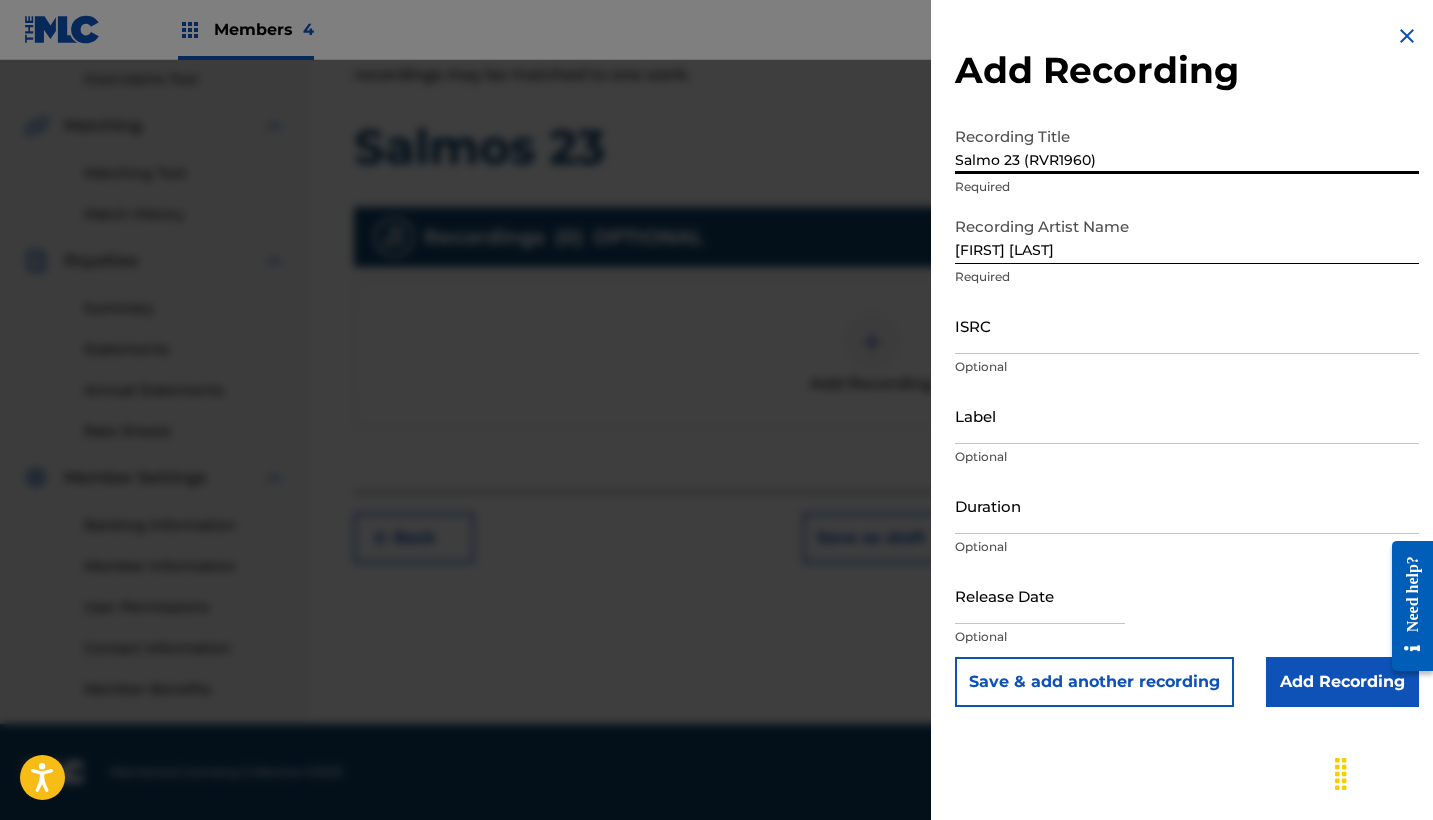 type on "Salmo 23 (RVR1960)" 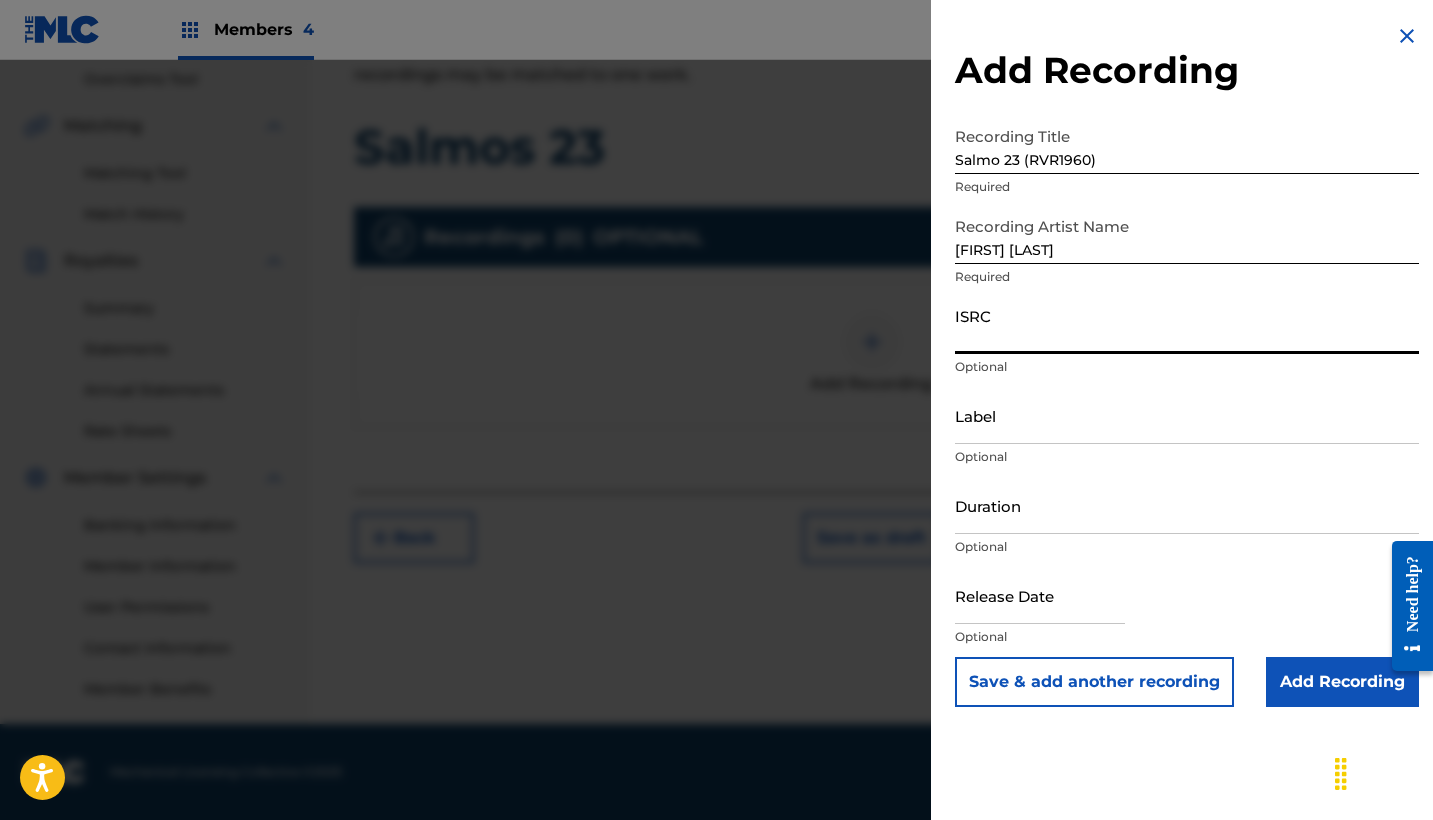 click on "ISRC" at bounding box center (1187, 325) 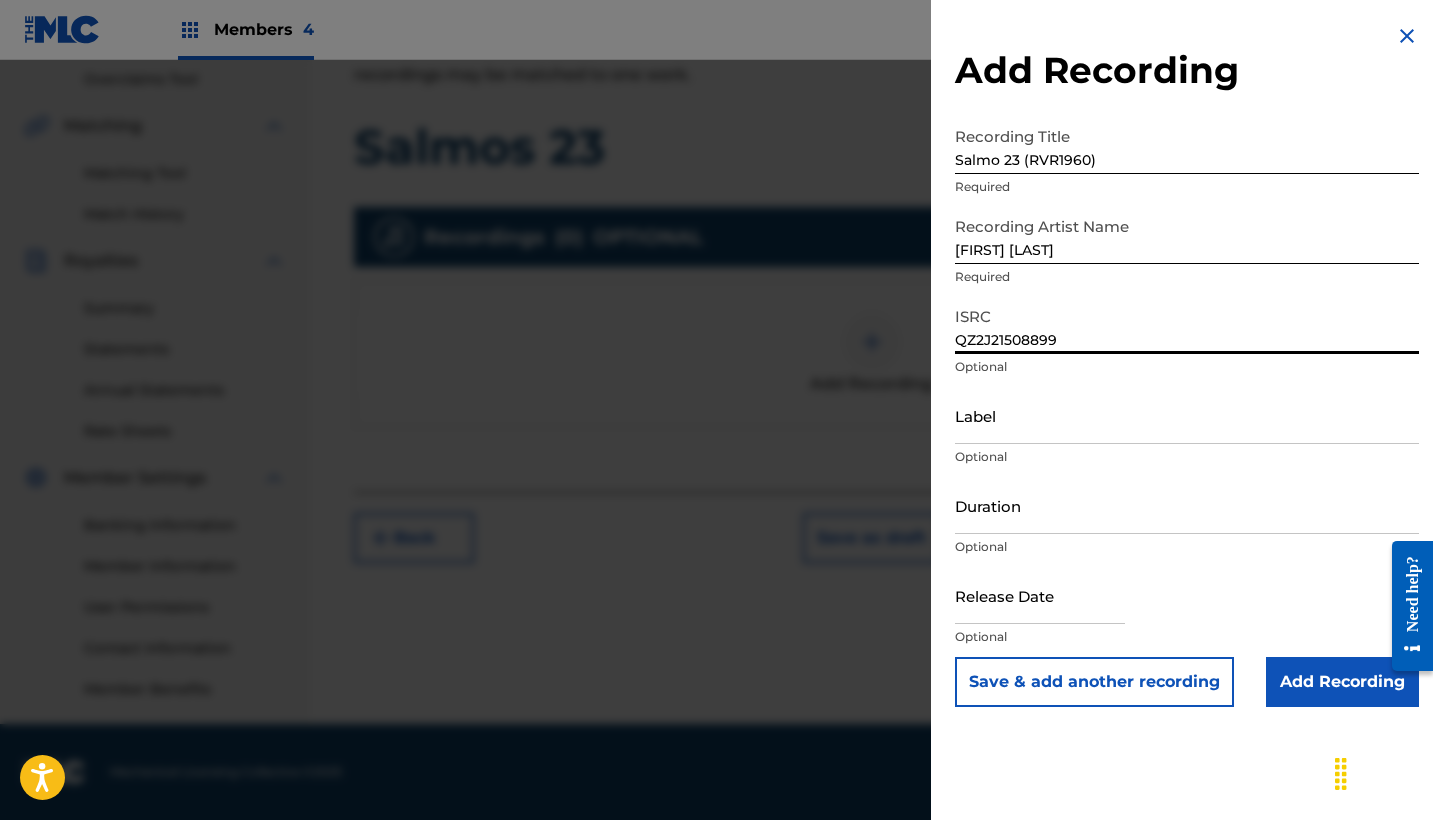 type on "QZ2J21508899" 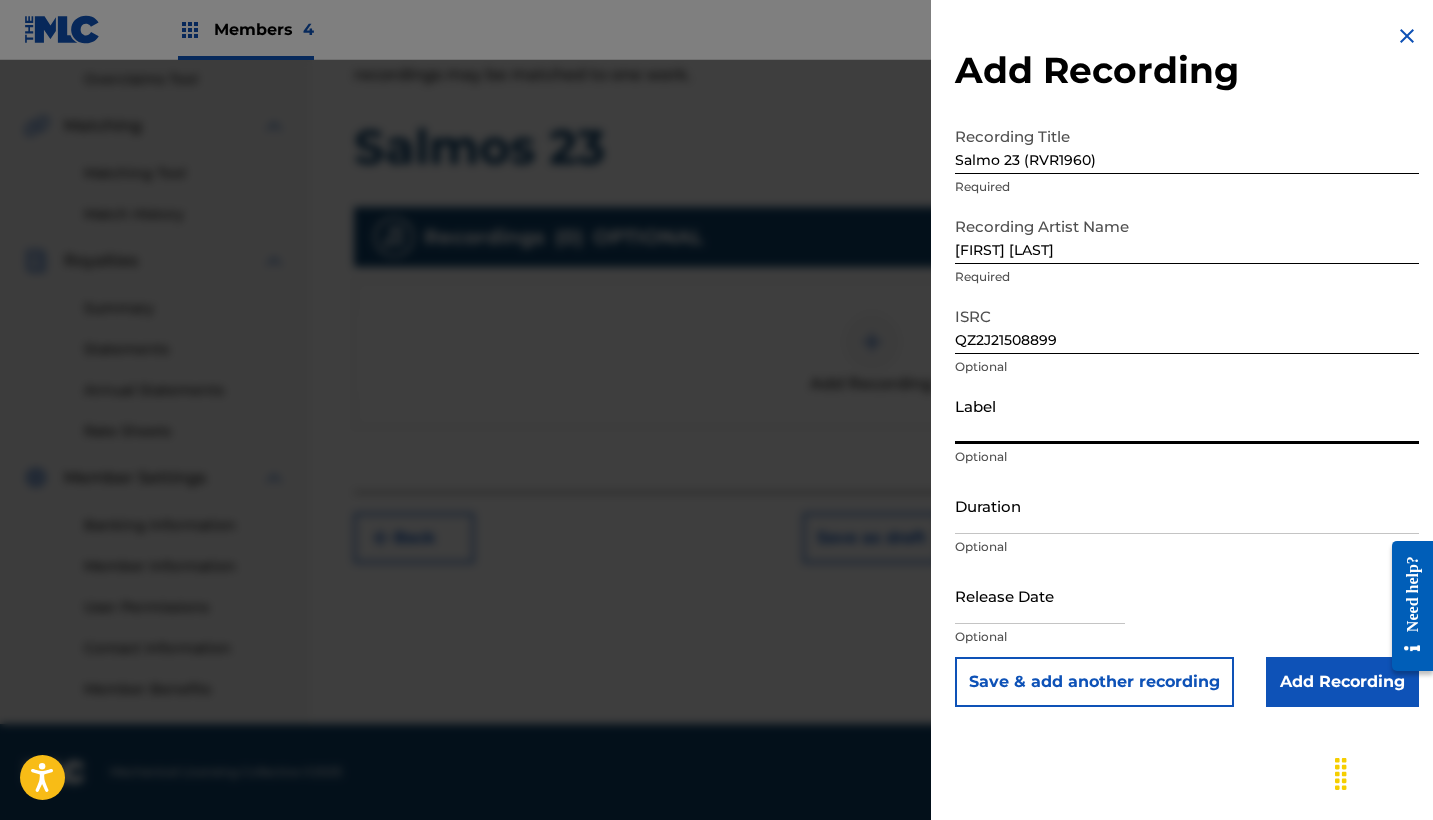 click on "Label" at bounding box center (1187, 415) 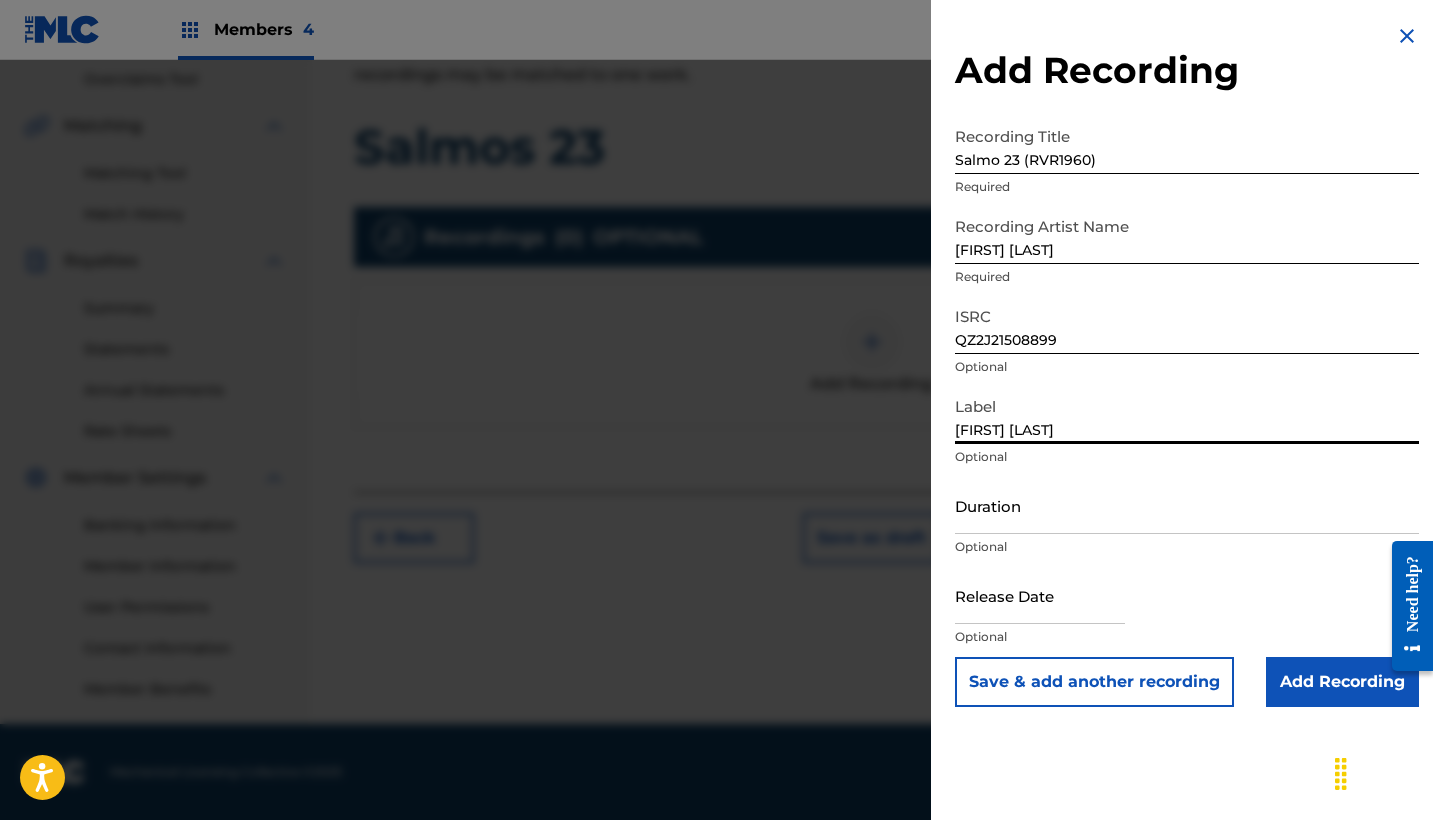 type on "[FIRST] [LAST]" 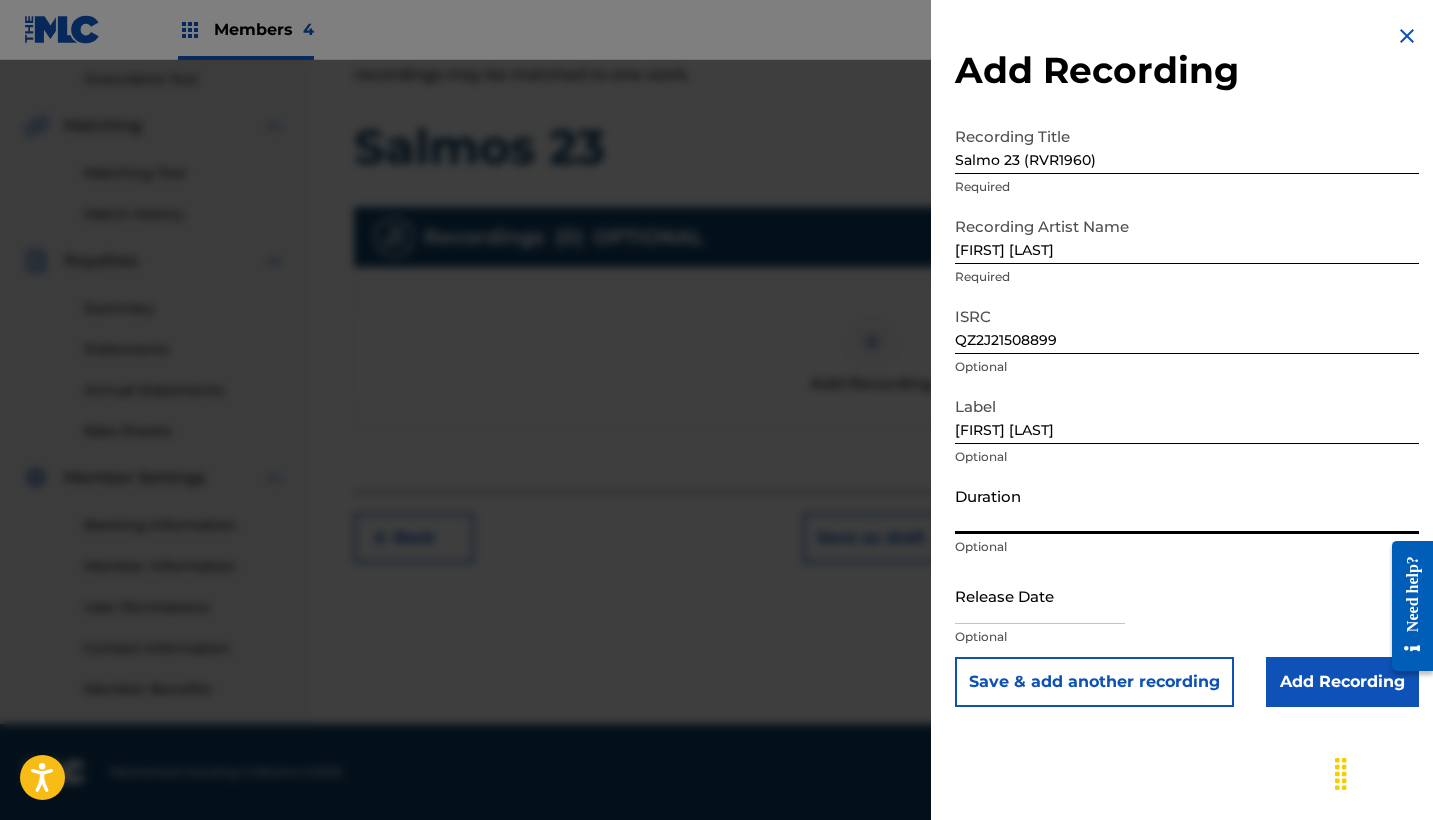 click on "Duration" at bounding box center [1187, 505] 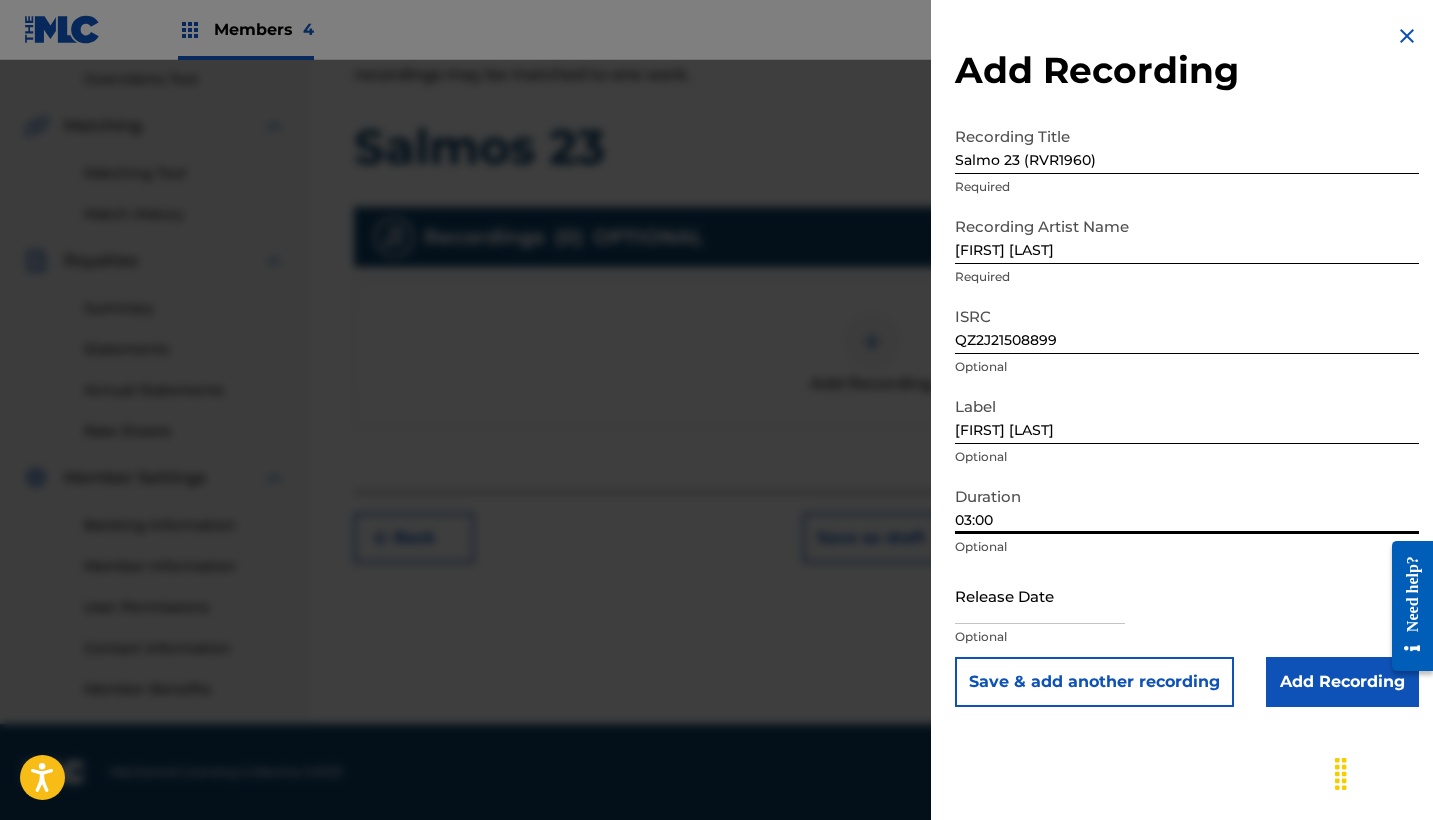 type on "03:00" 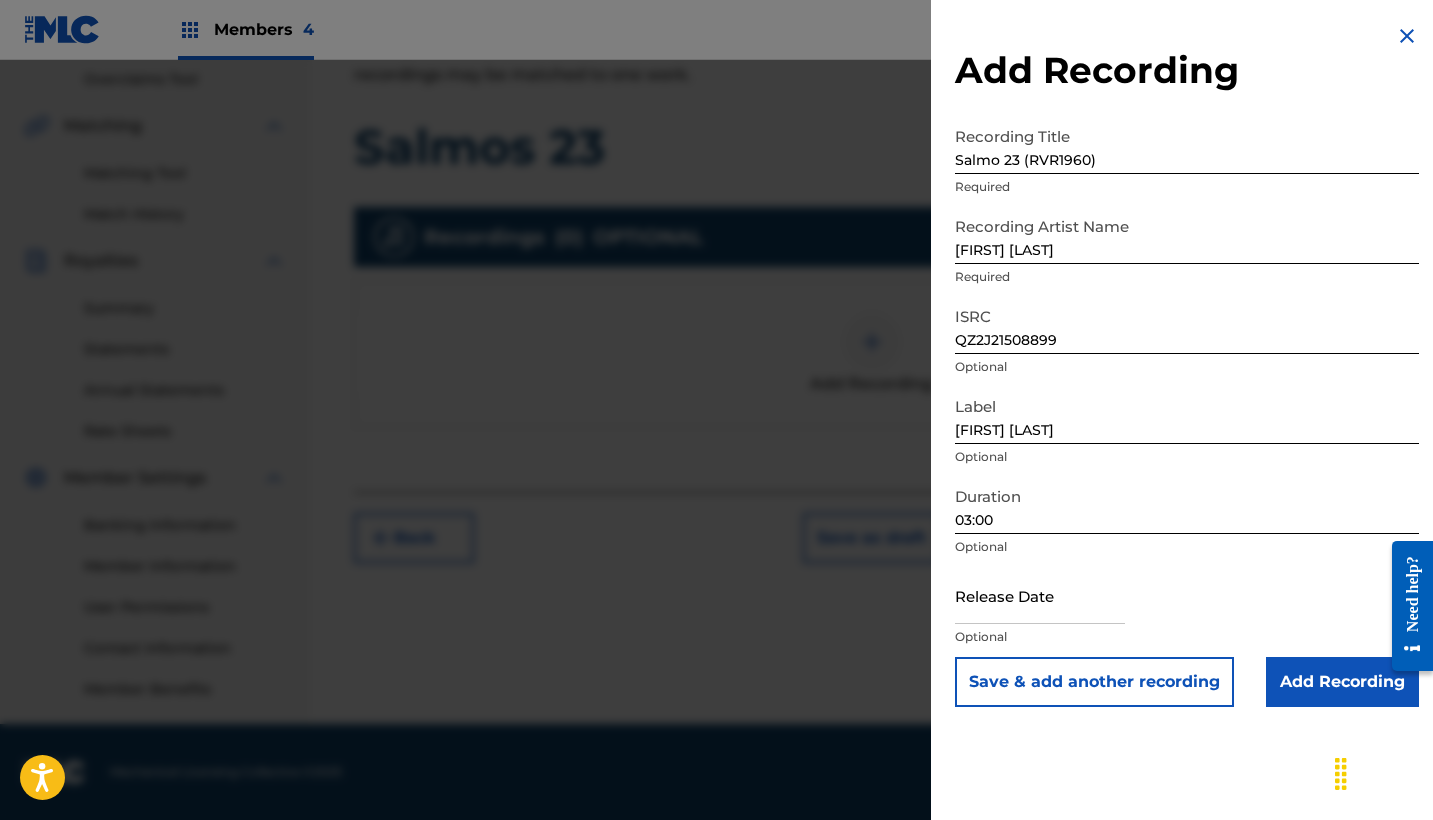 click at bounding box center (1040, 595) 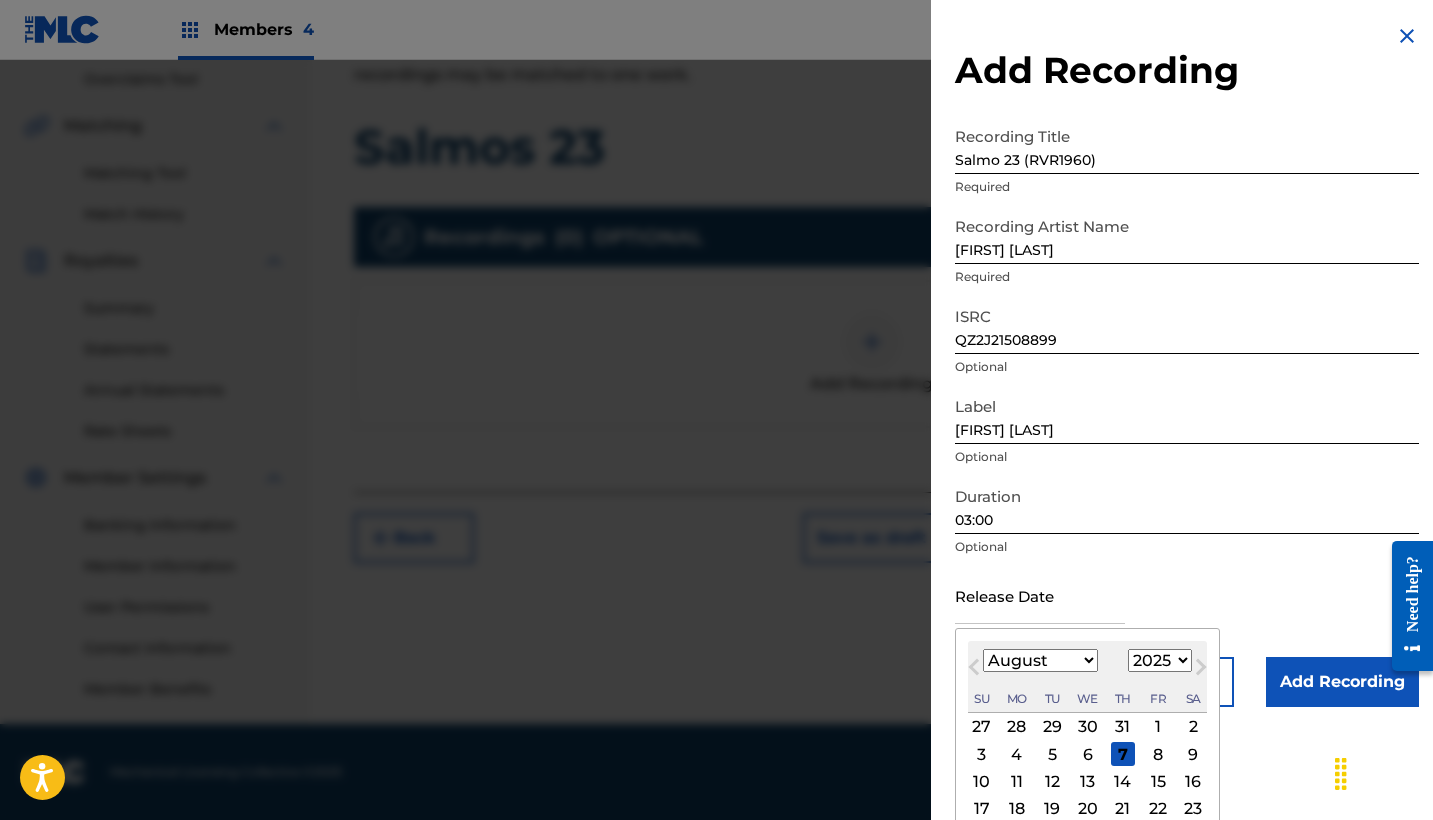 click on "Previous Month" at bounding box center (974, 671) 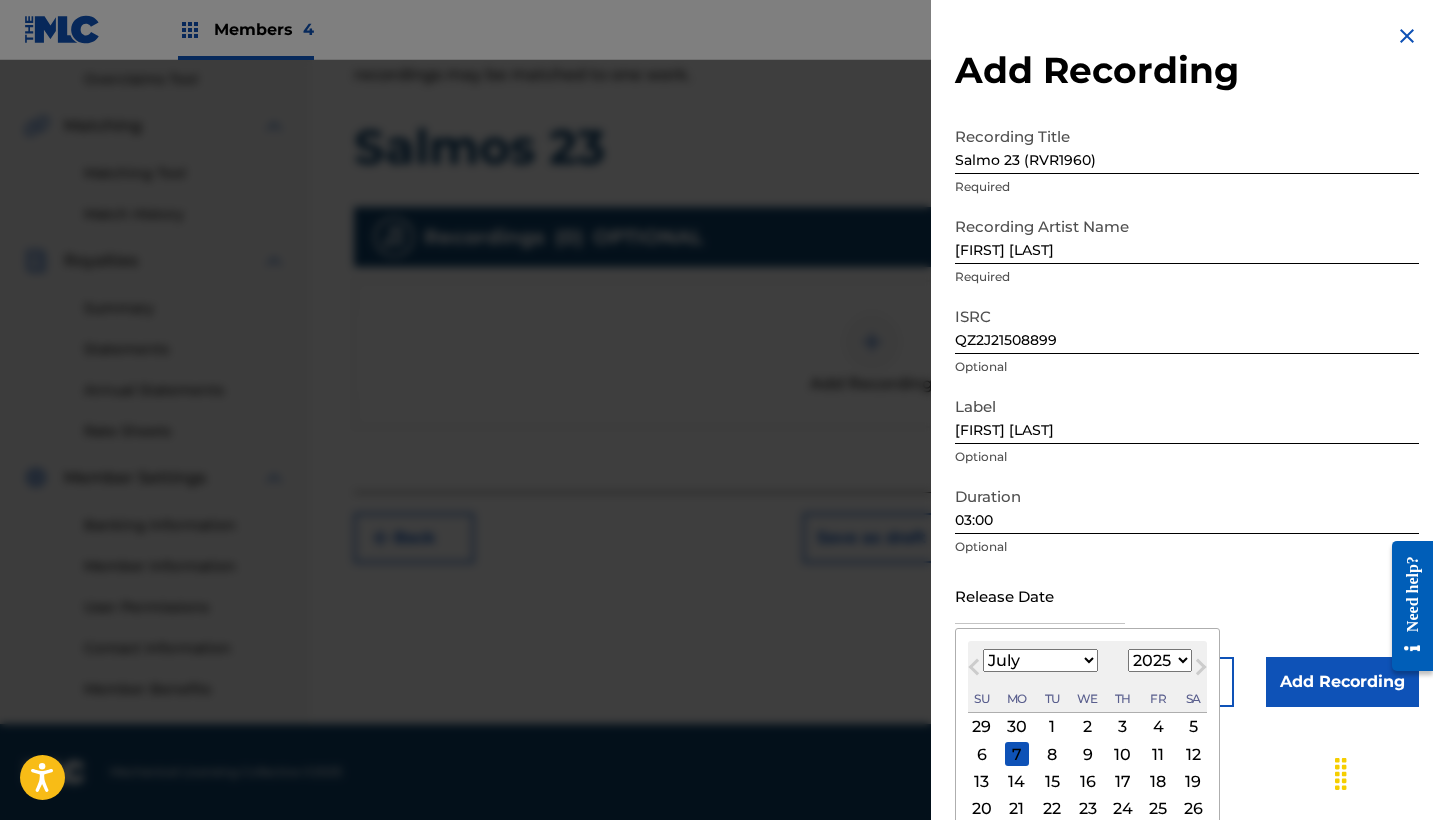 click on "Previous Month" at bounding box center (974, 671) 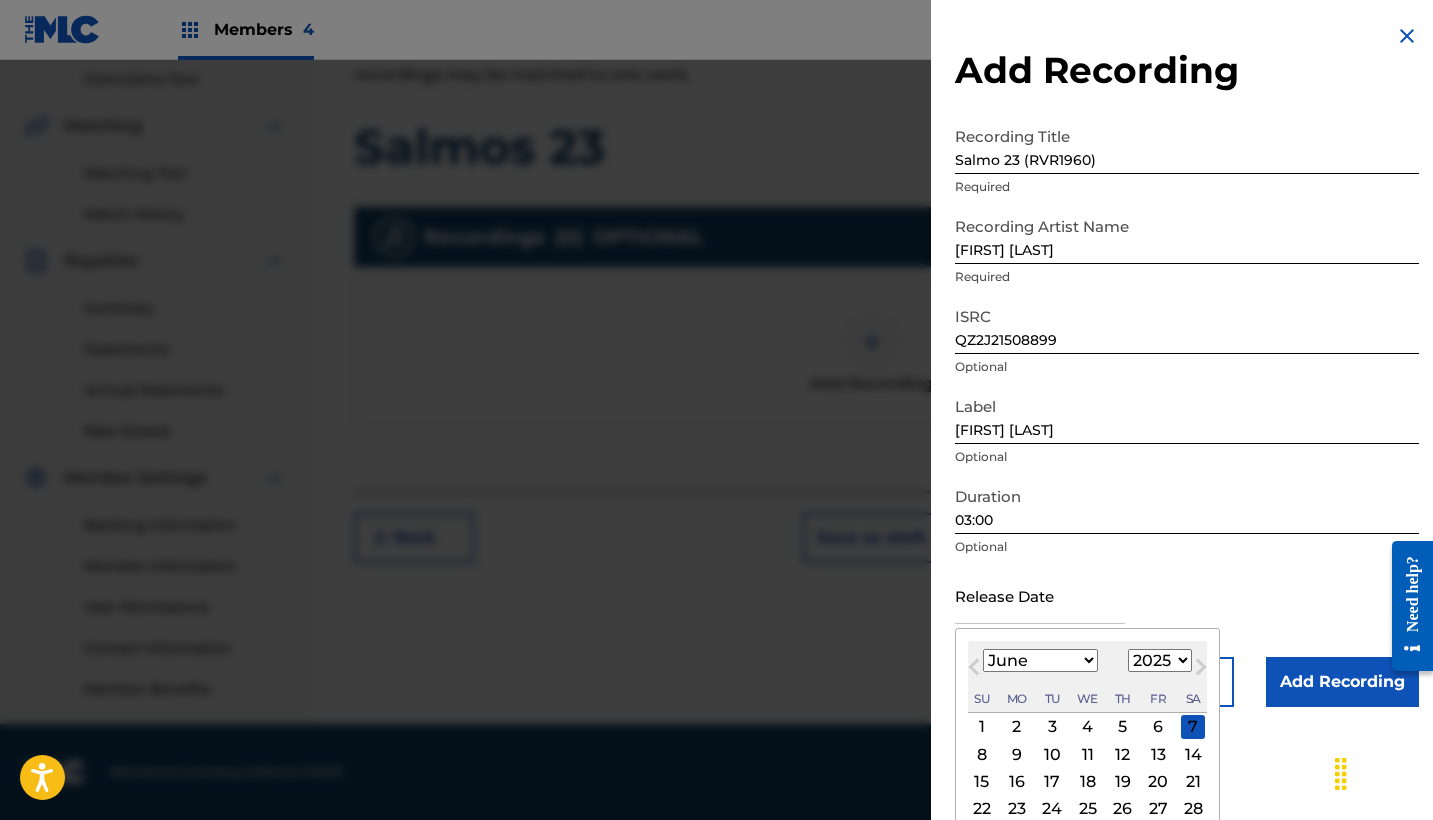 click on "6" at bounding box center [1158, 727] 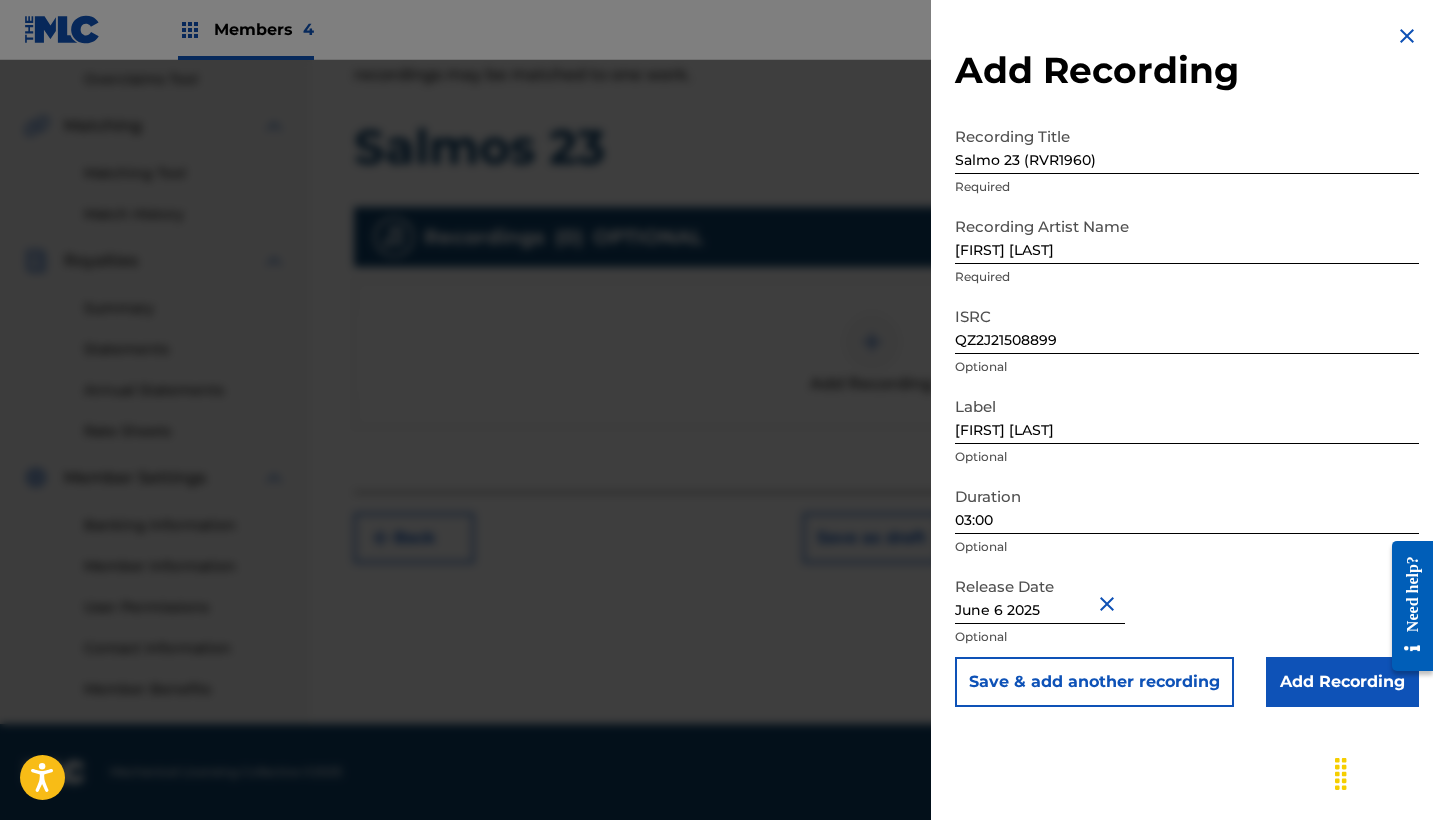 click on "Add Recording" at bounding box center (1342, 682) 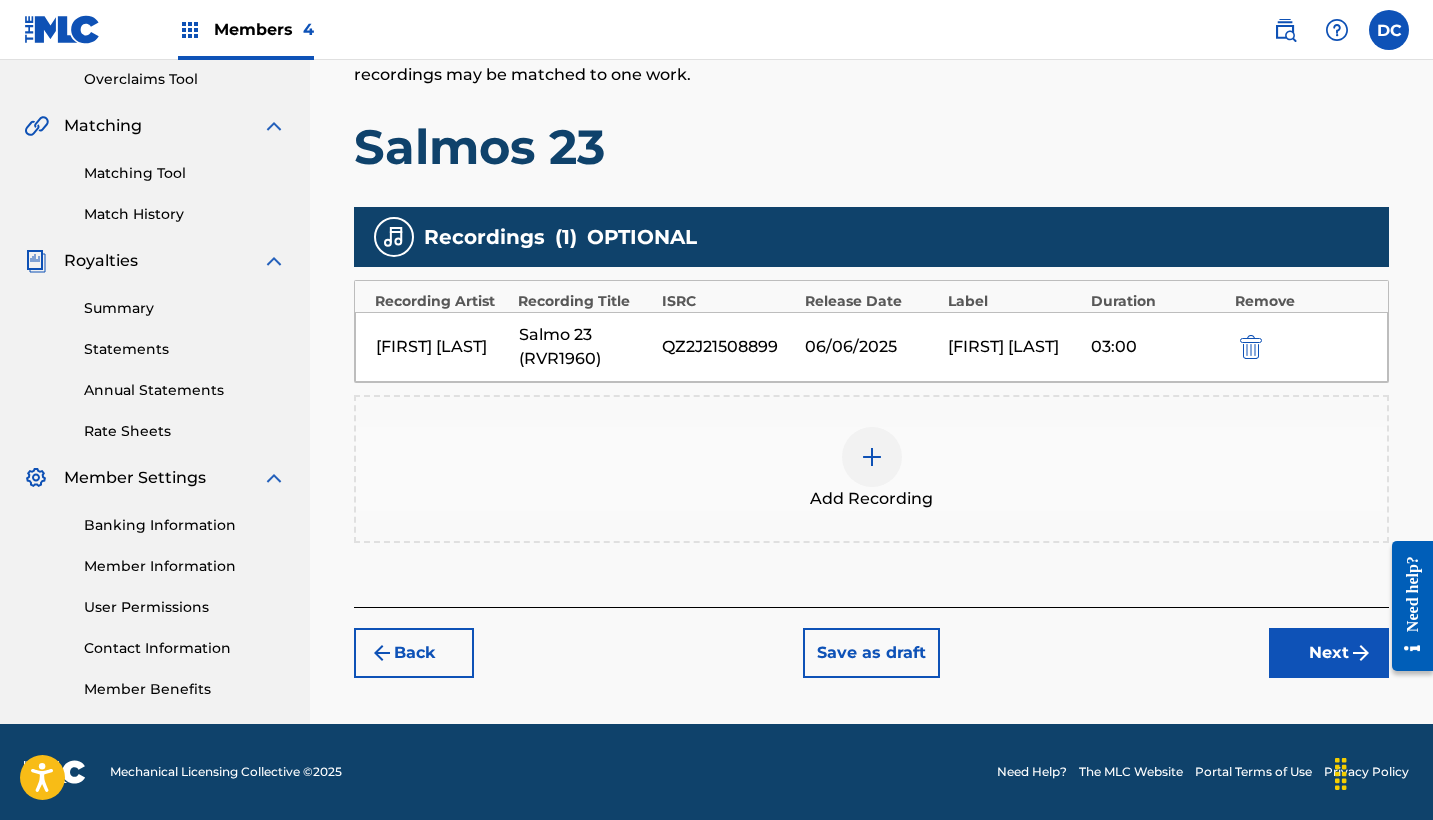 click on "Next" at bounding box center [1329, 653] 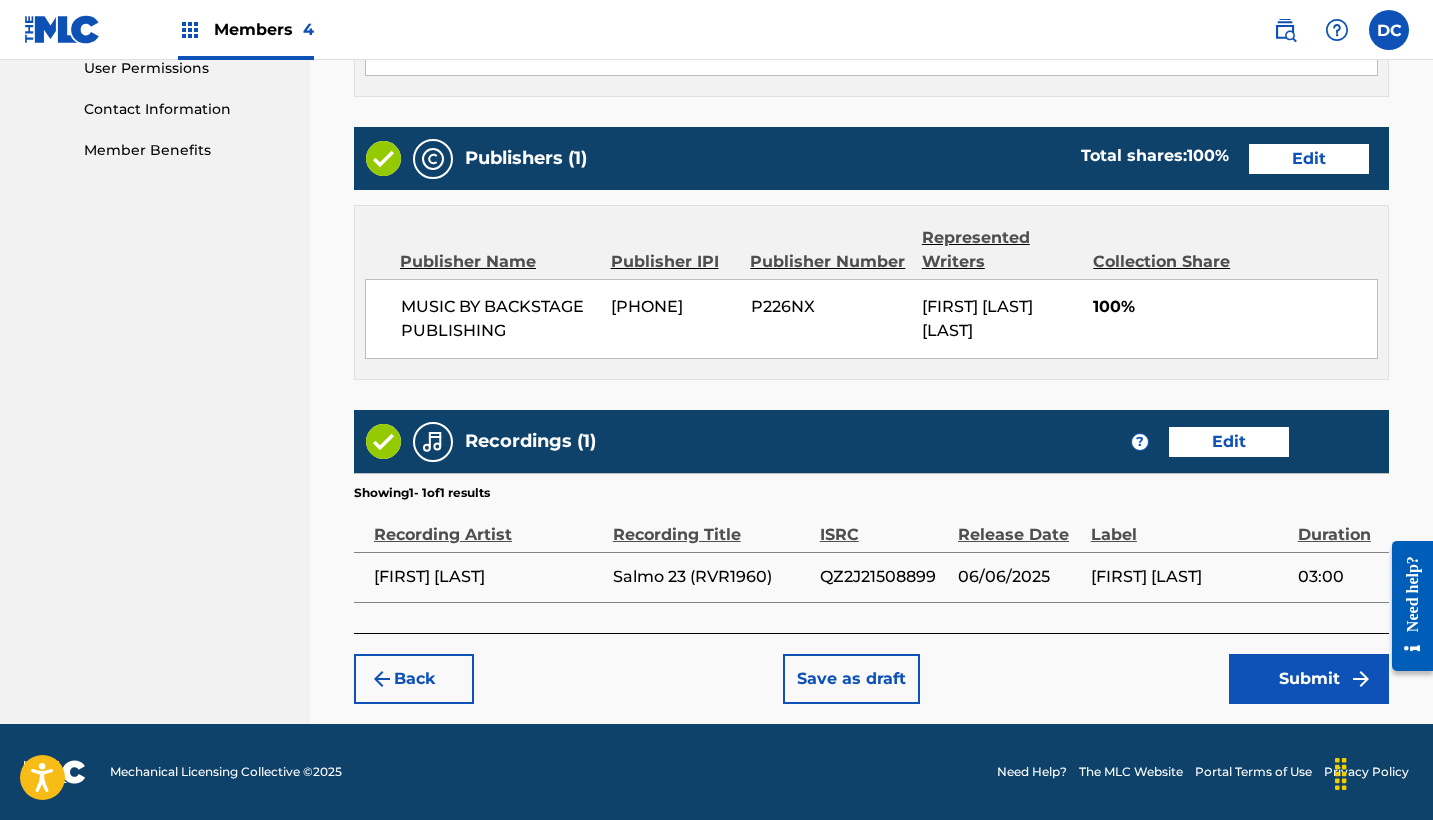 scroll, scrollTop: 958, scrollLeft: 0, axis: vertical 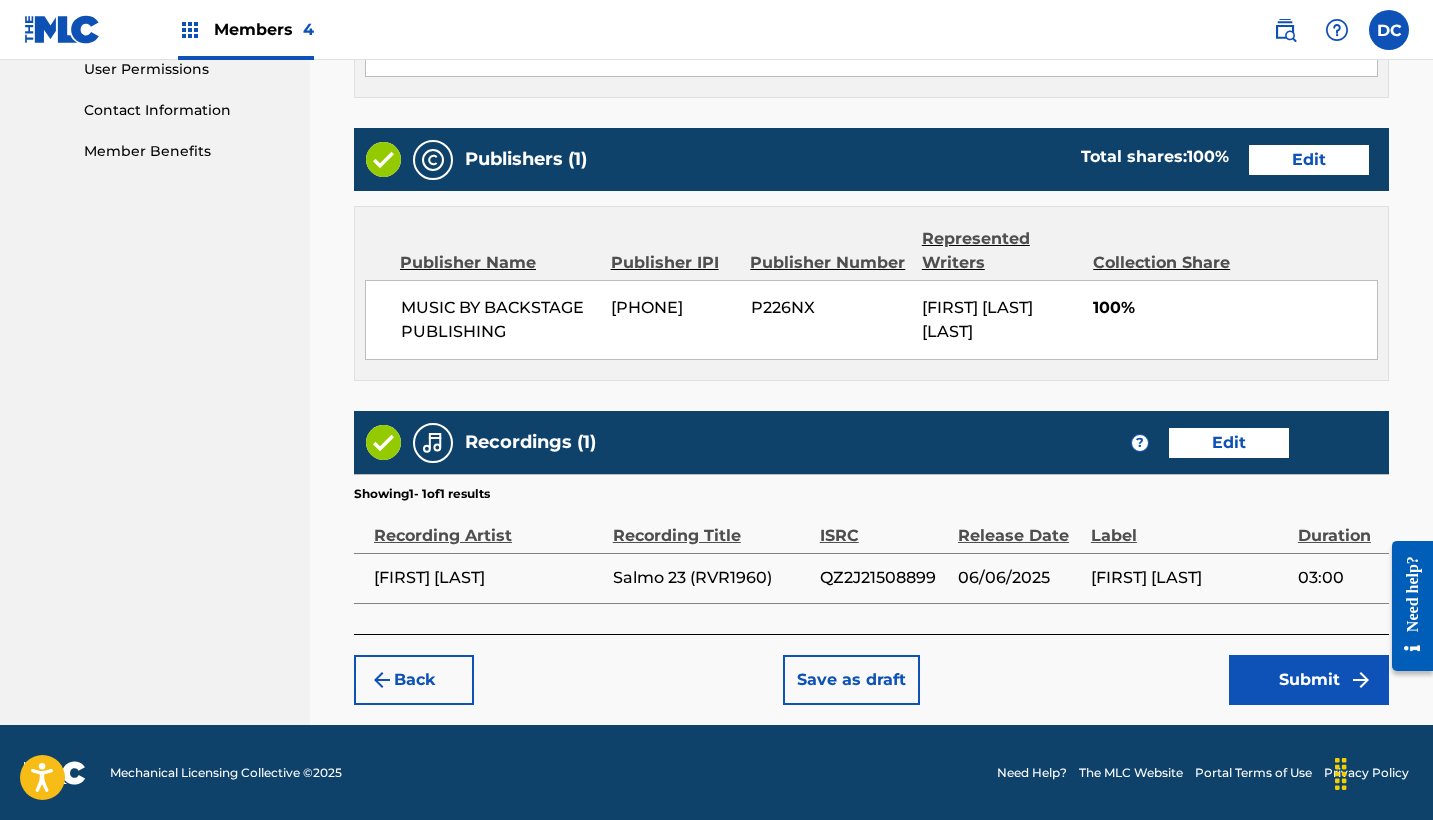 click on "Submit" at bounding box center (1309, 680) 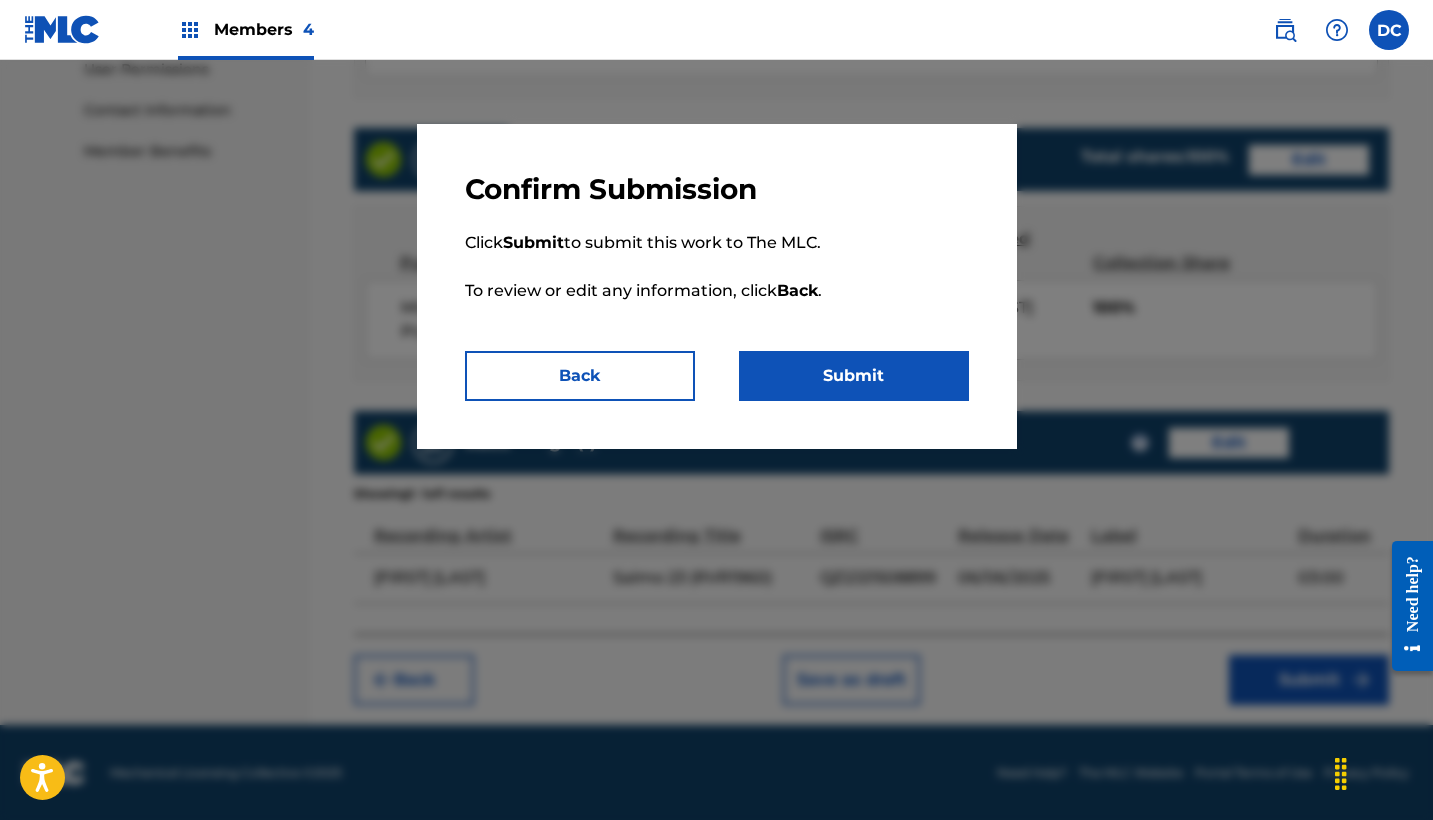 click on "Submit" at bounding box center (854, 376) 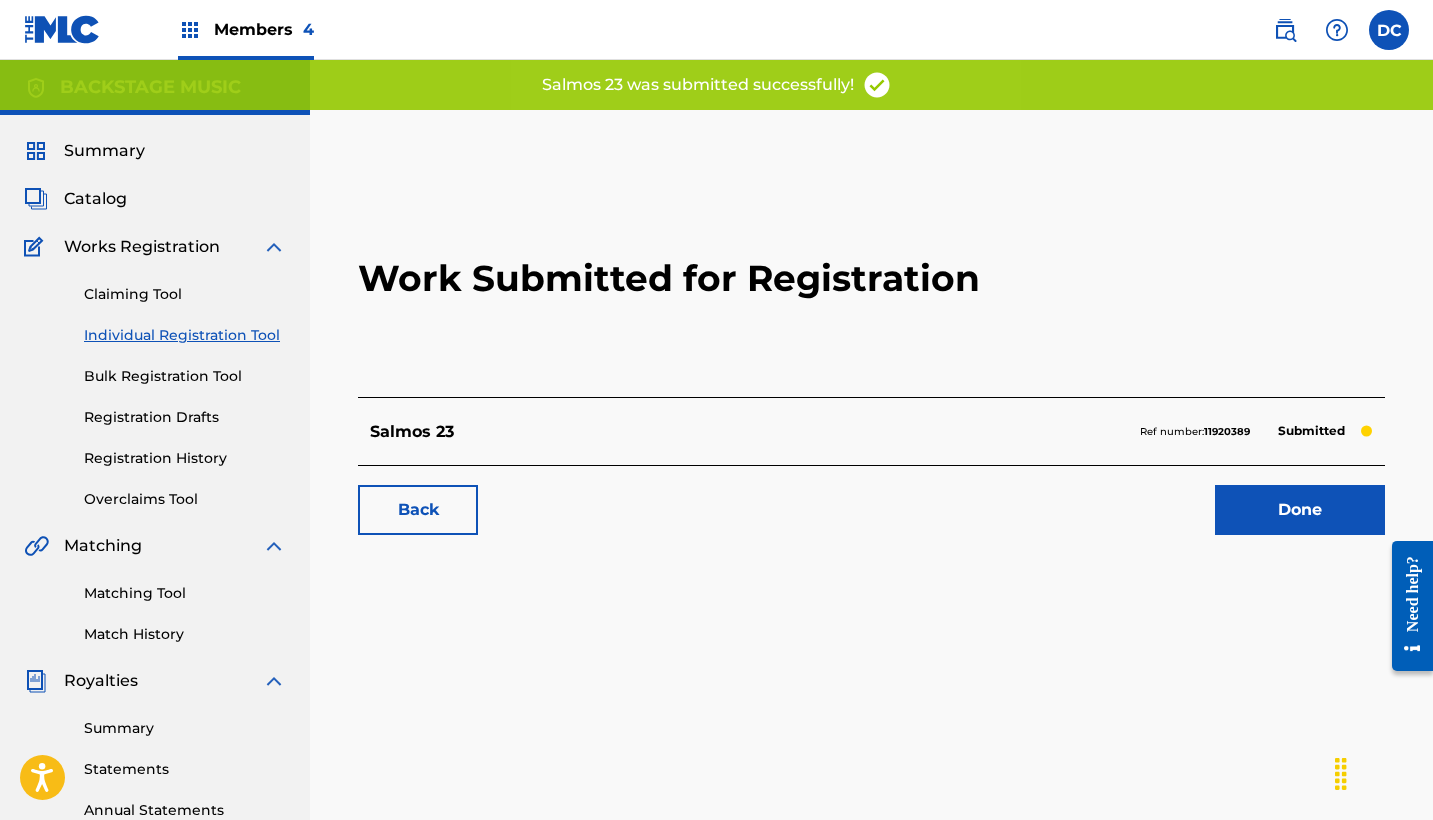 scroll, scrollTop: 0, scrollLeft: 0, axis: both 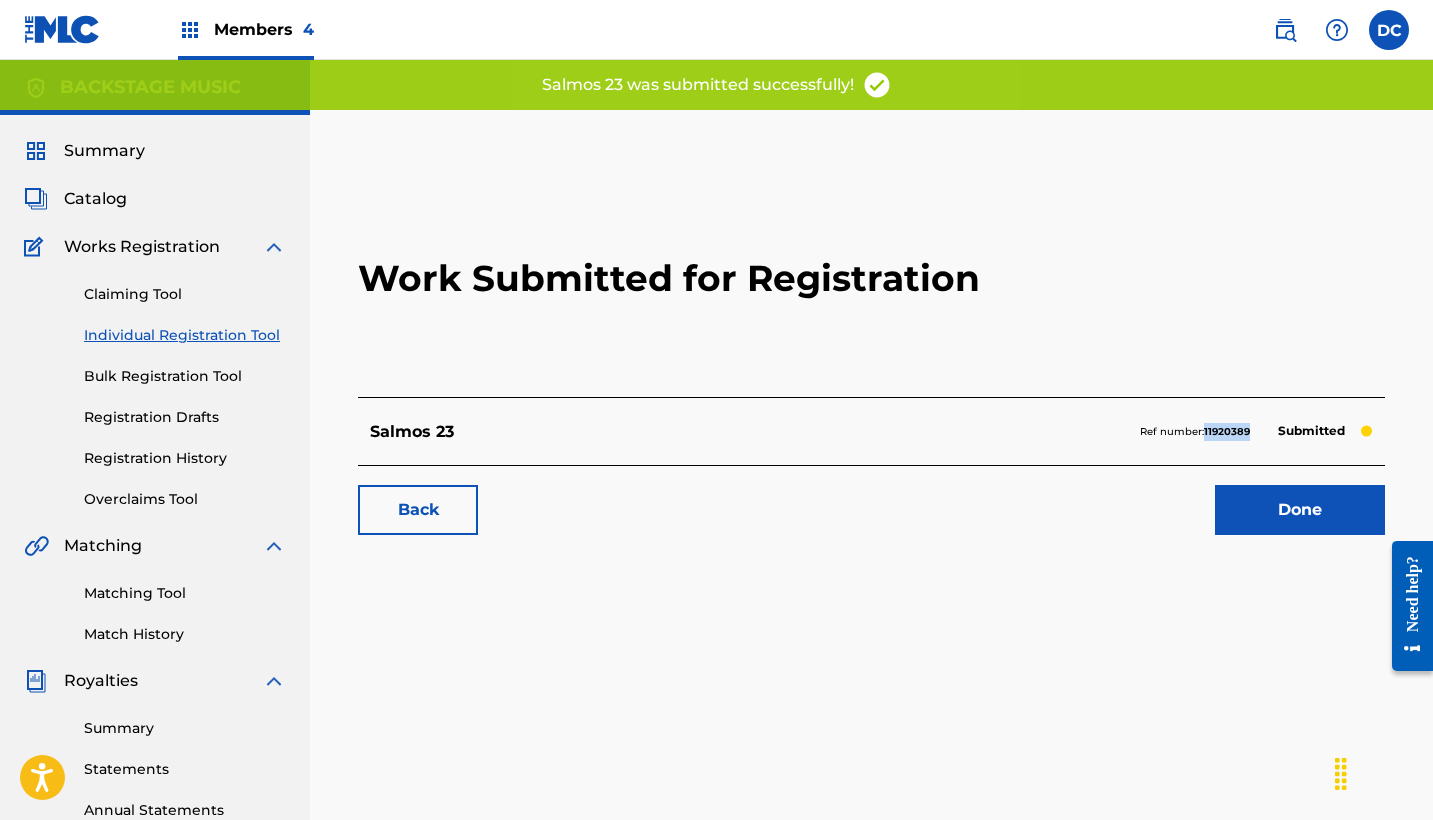 click on "Ref number:  11920389" at bounding box center [1195, 432] 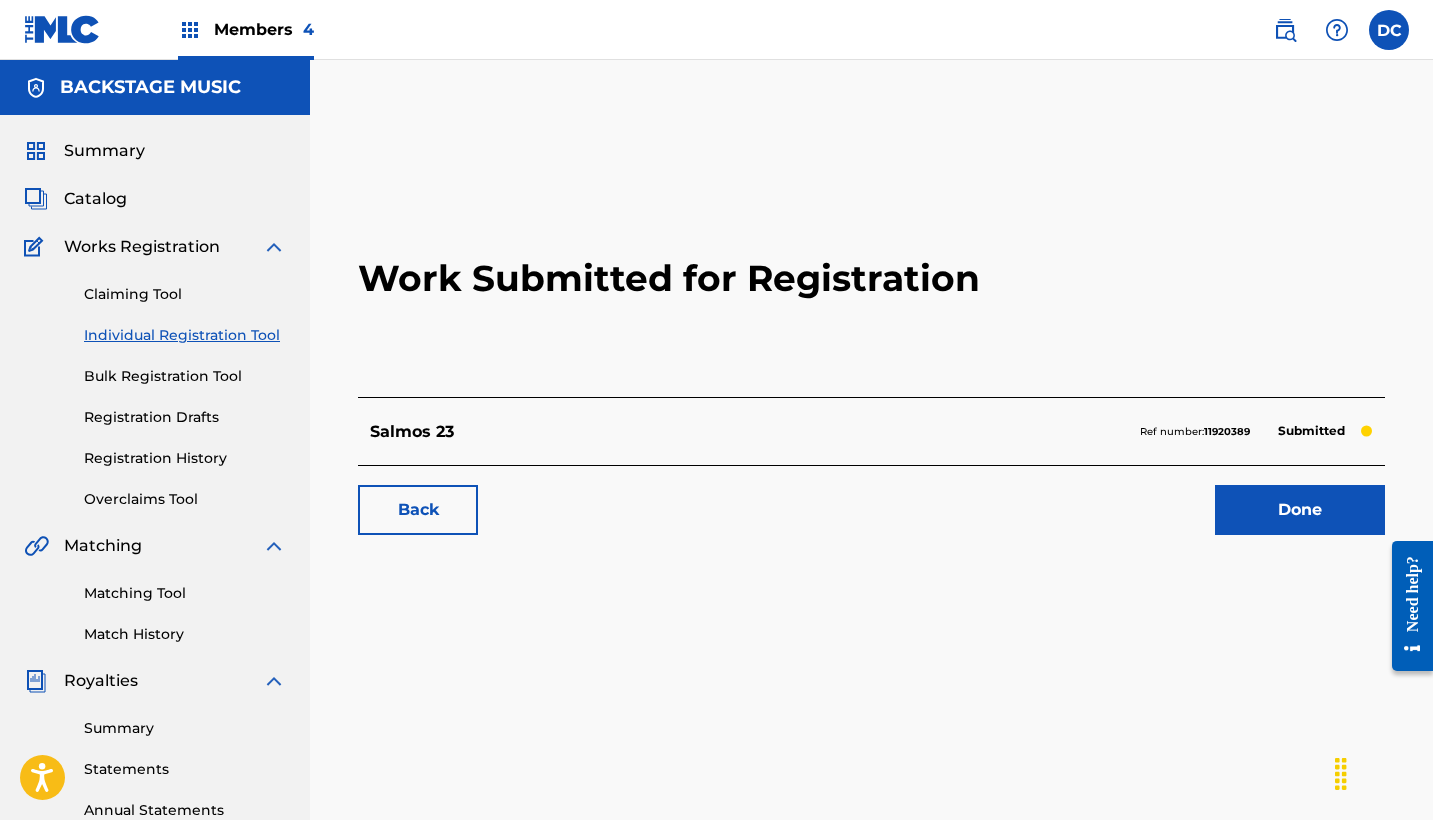click on "Members    4" at bounding box center [264, 29] 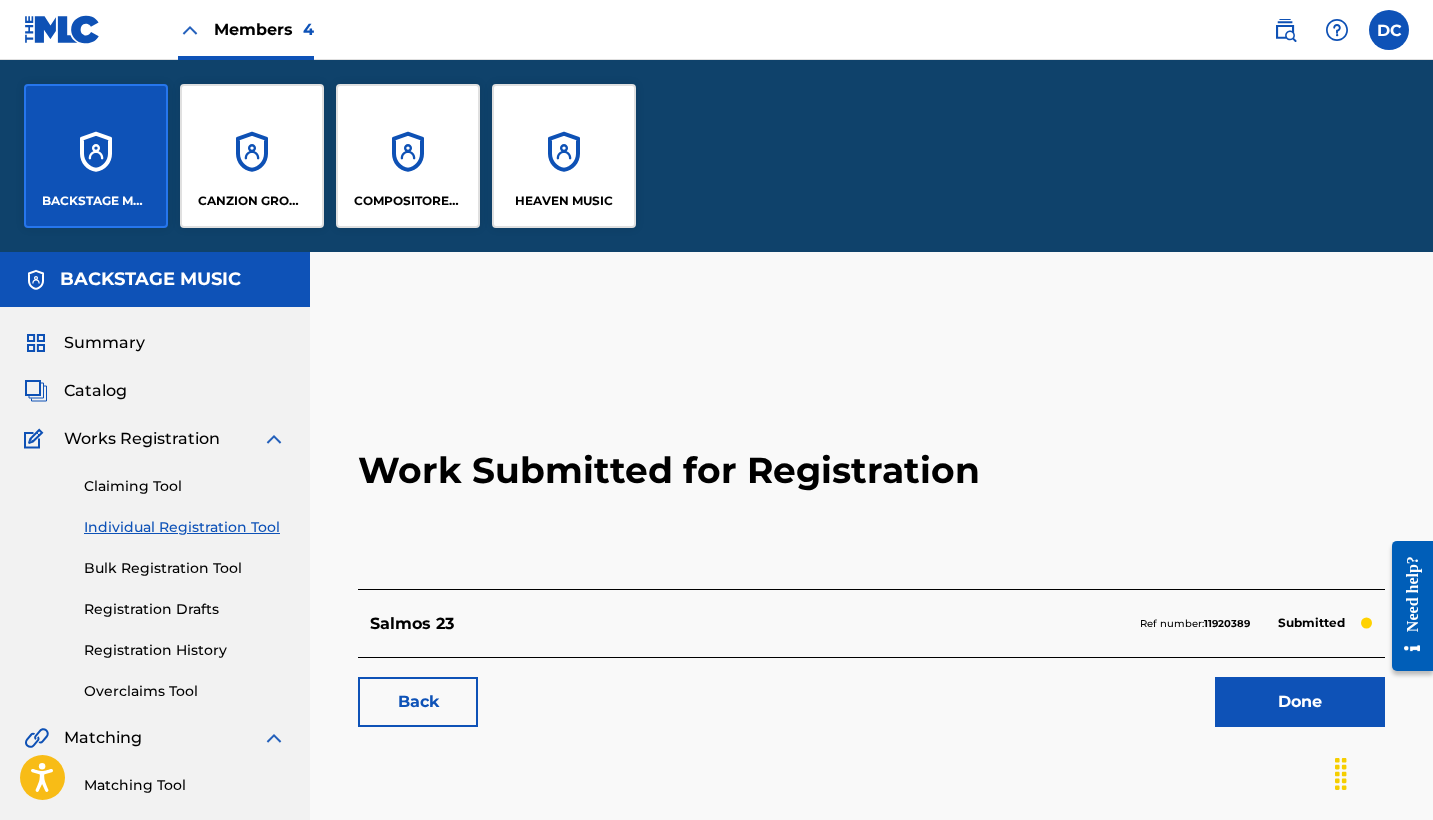 click on "COMPOSITORES PUBLISHING" at bounding box center (408, 156) 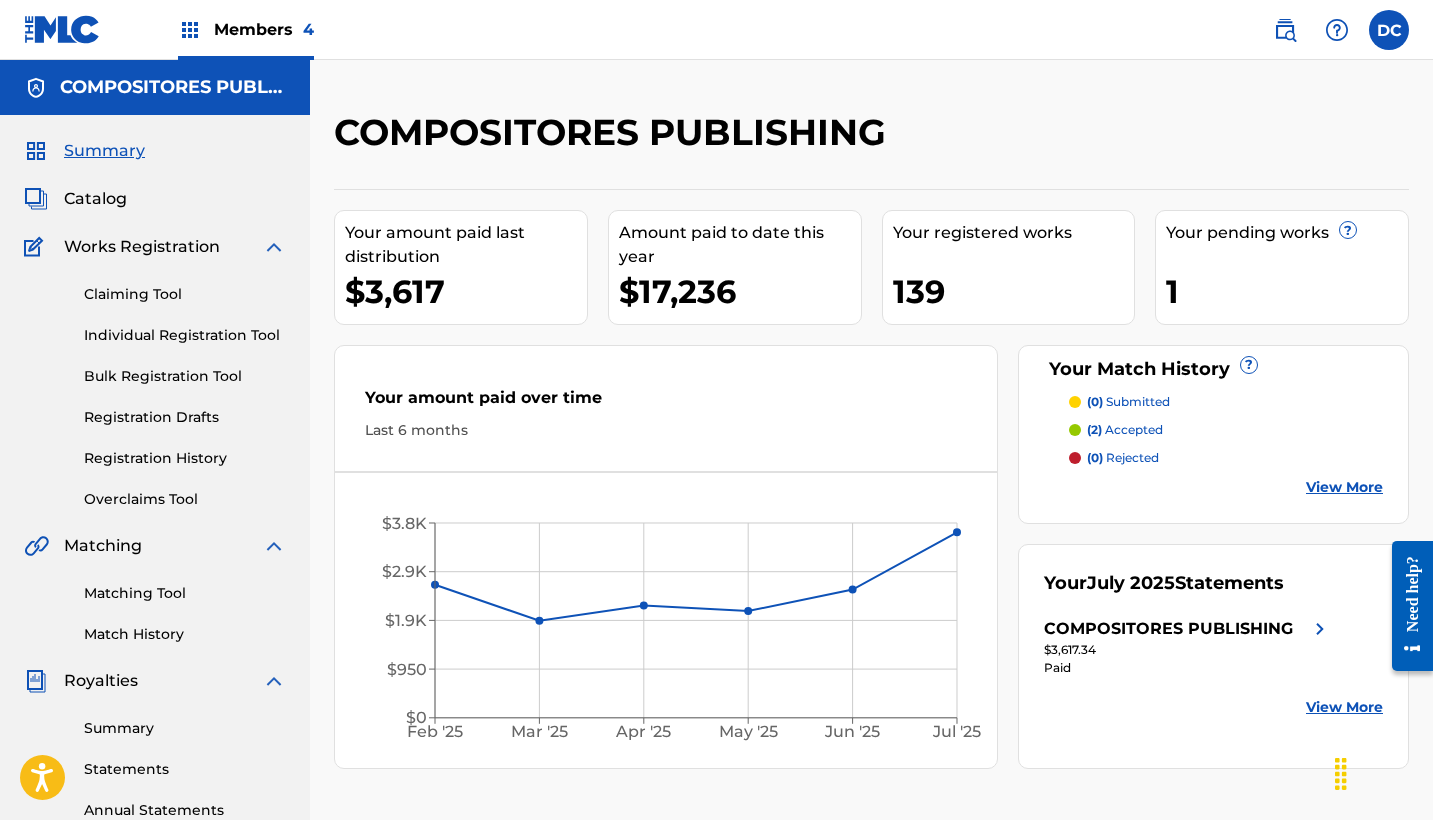 click on "Individual Registration Tool" at bounding box center (185, 335) 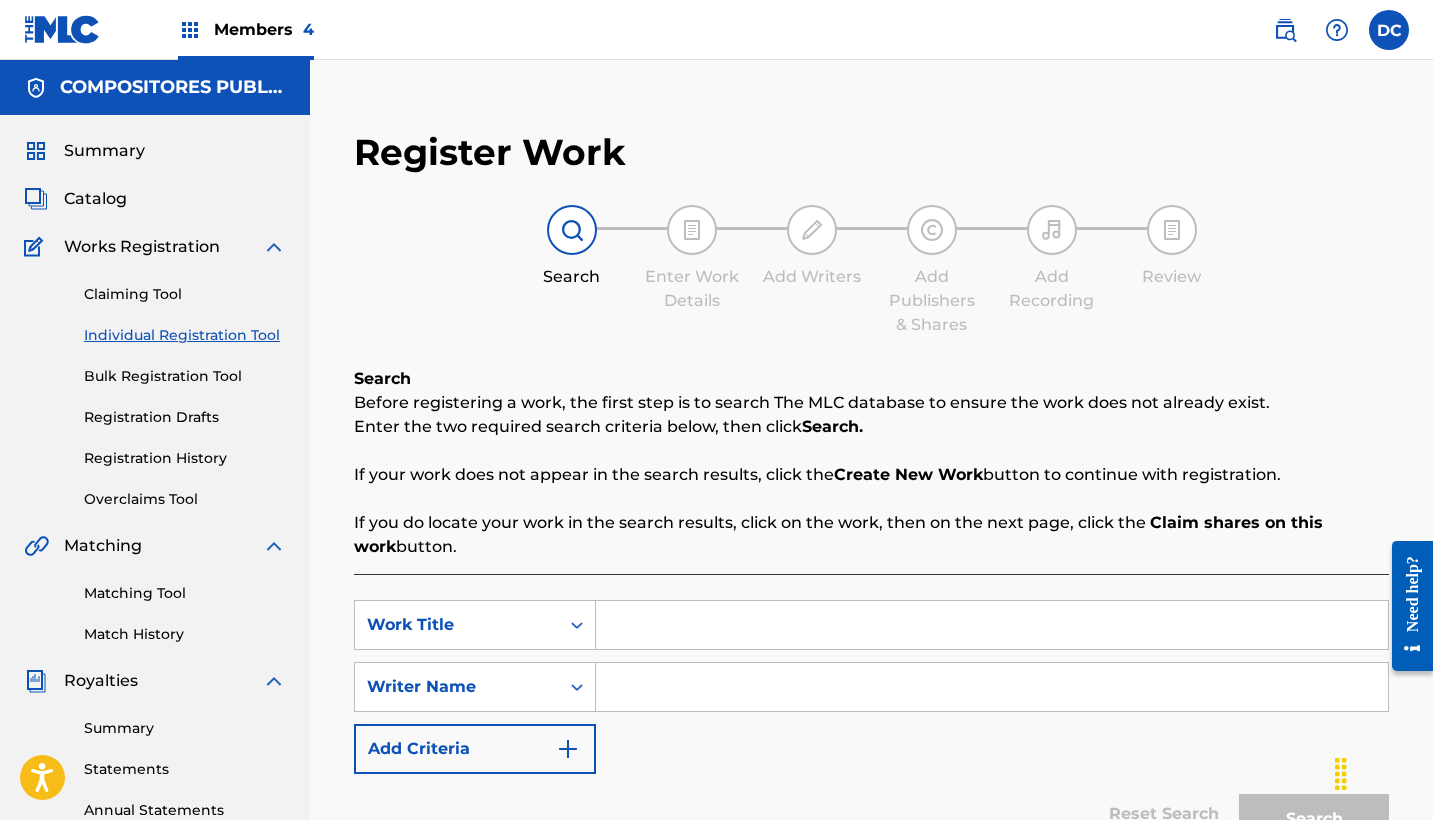 click at bounding box center [992, 625] 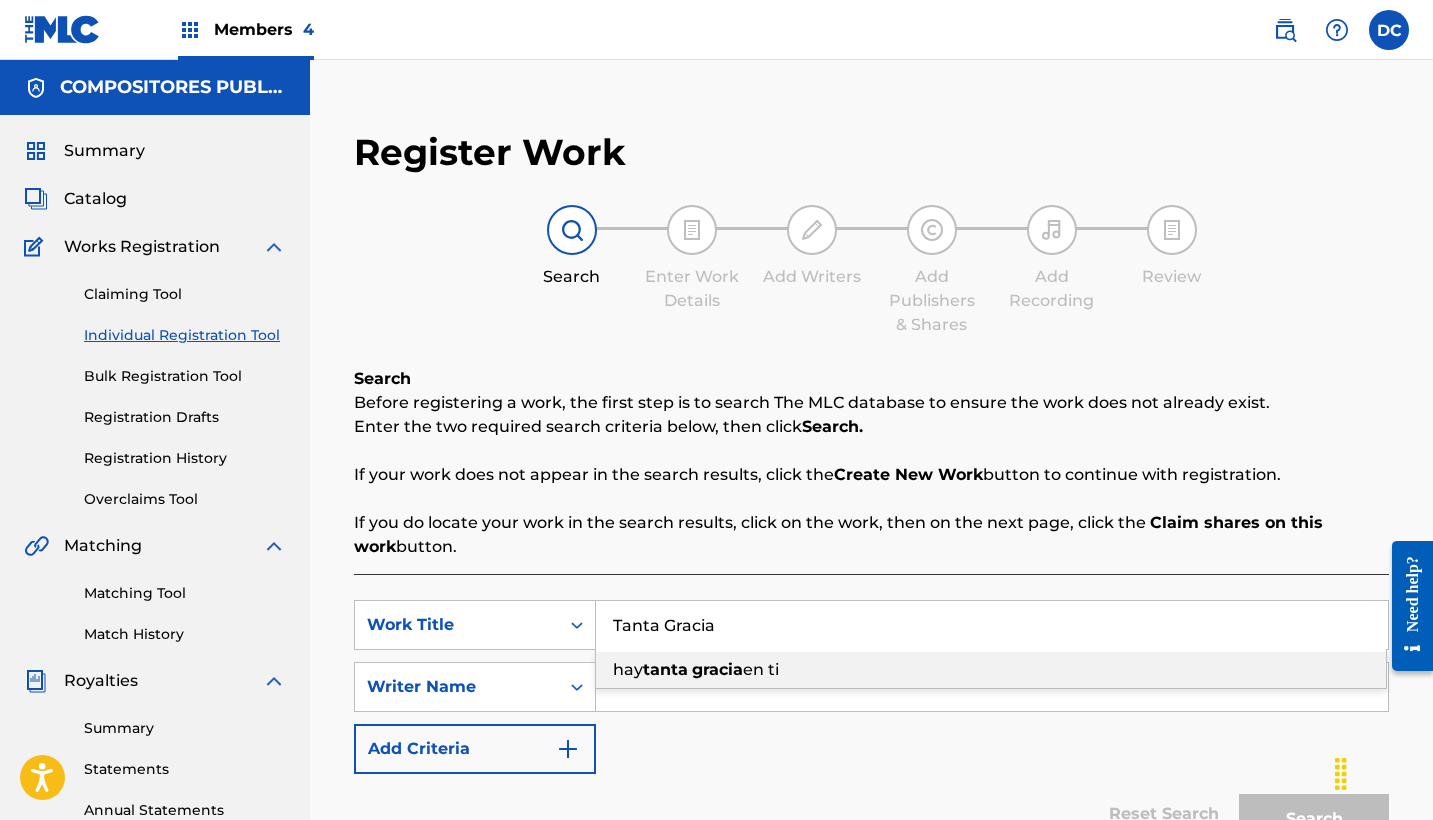 type on "Tanta Gracia" 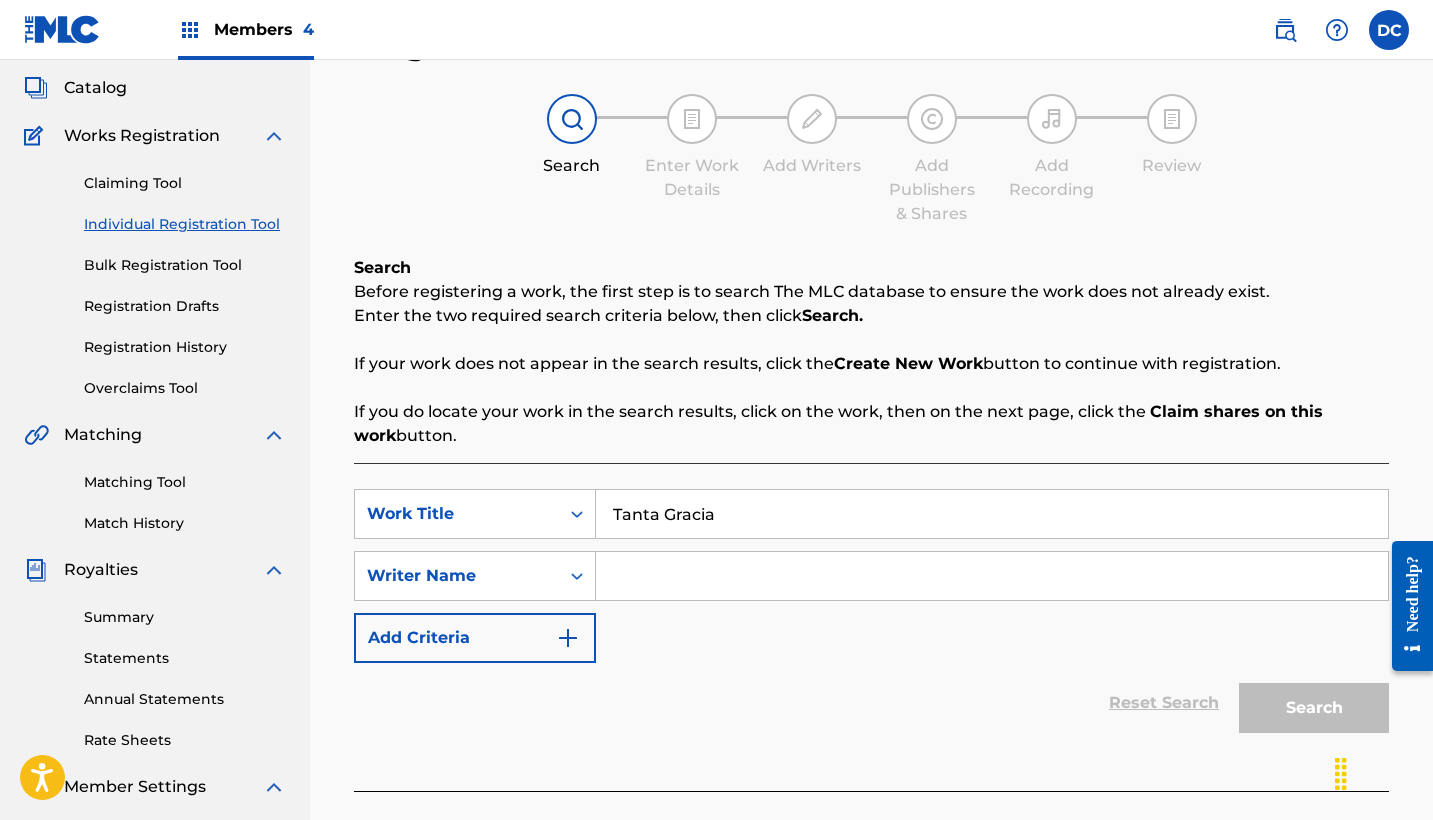 scroll, scrollTop: 137, scrollLeft: 0, axis: vertical 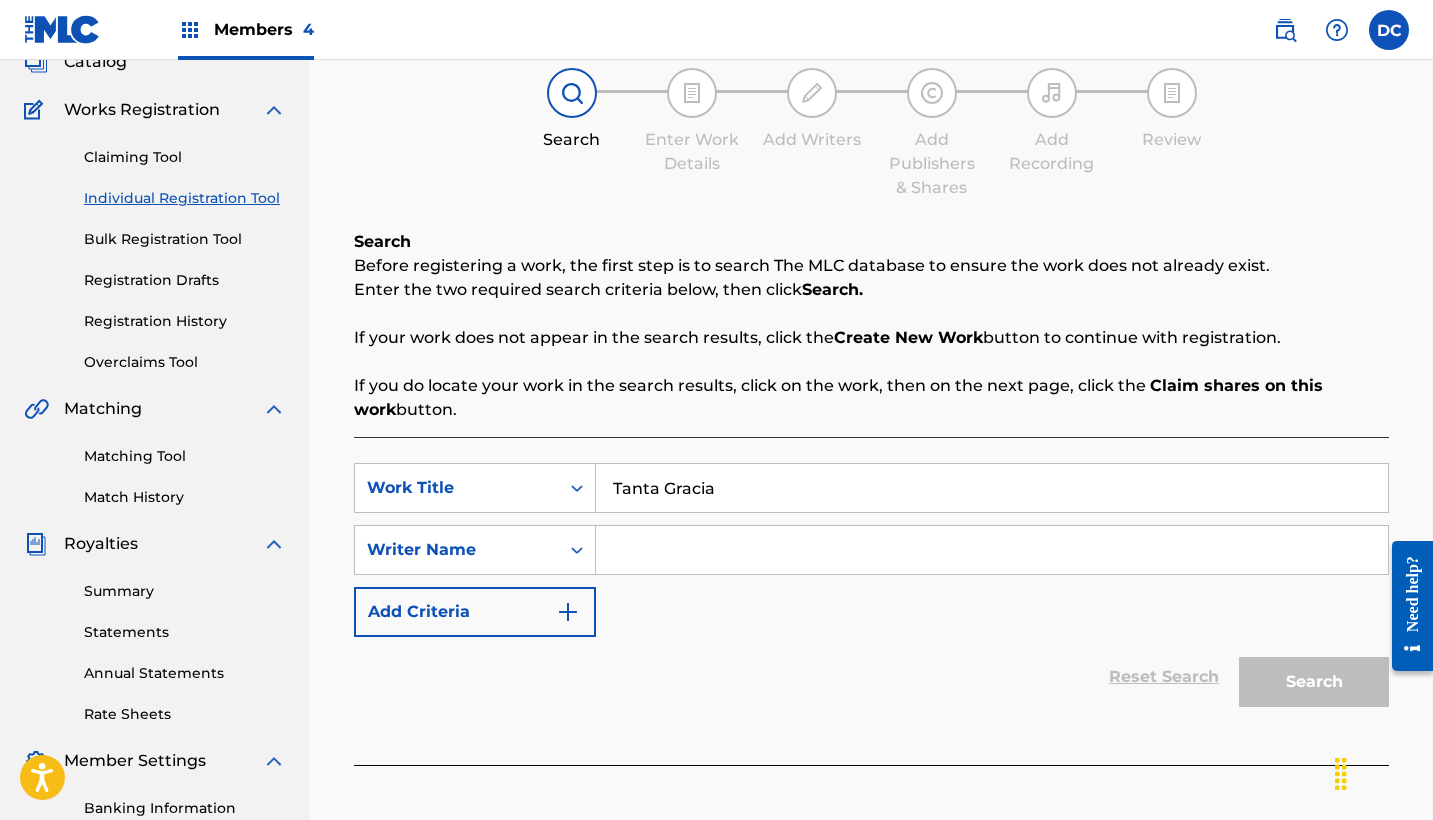 click at bounding box center [992, 550] 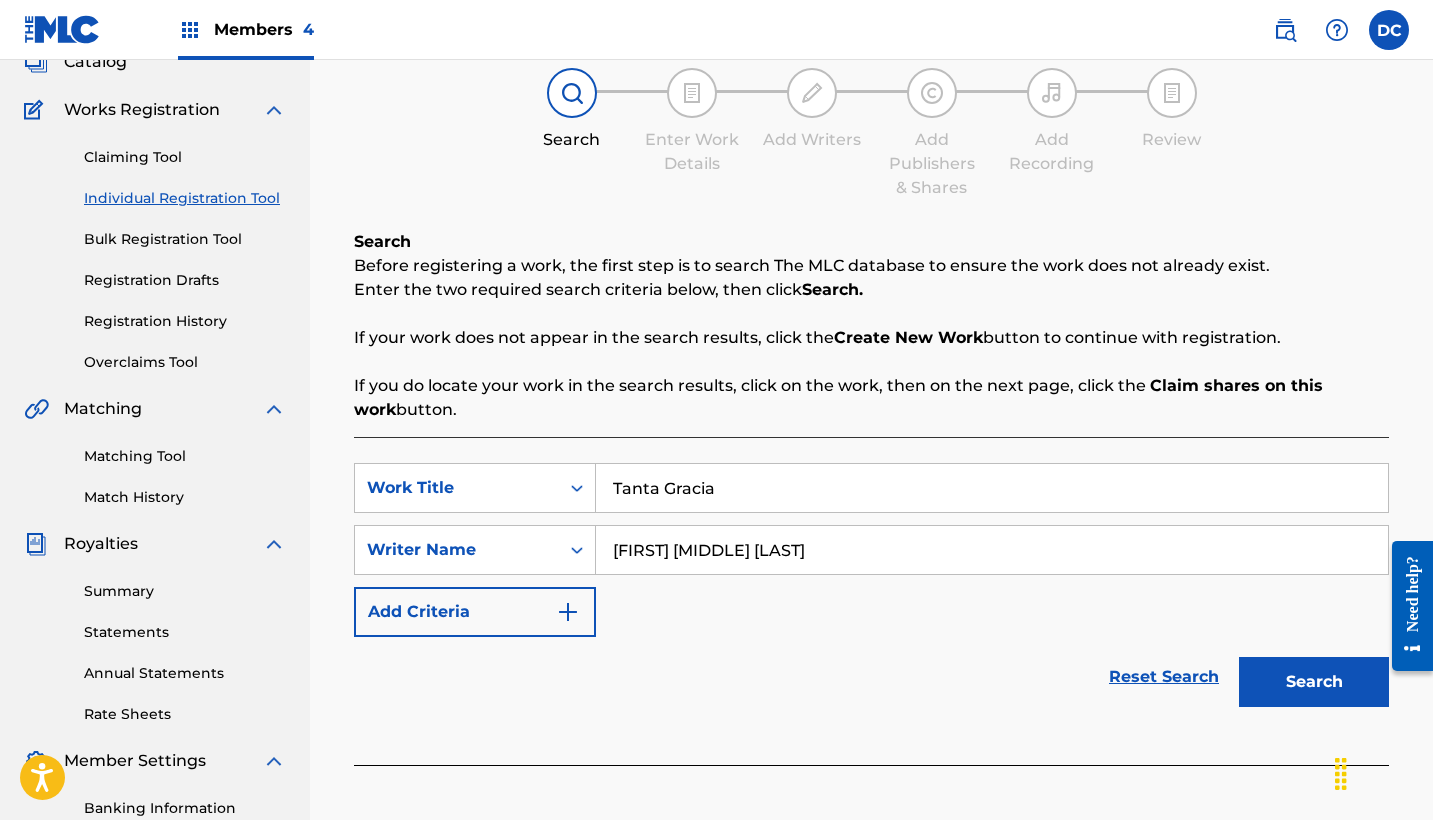 type on "[FIRST] [MIDDLE] [LAST]" 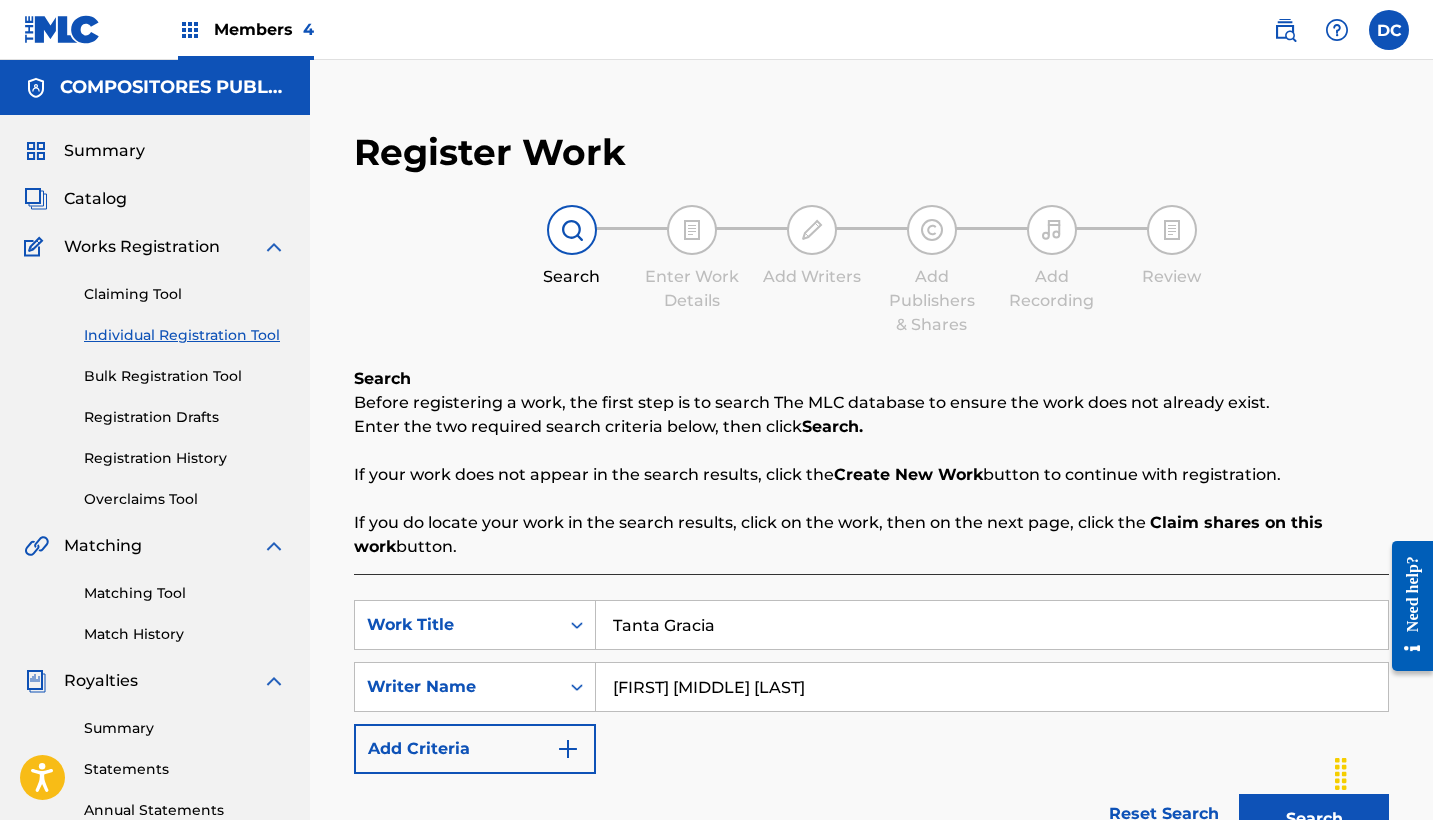 scroll, scrollTop: 0, scrollLeft: 0, axis: both 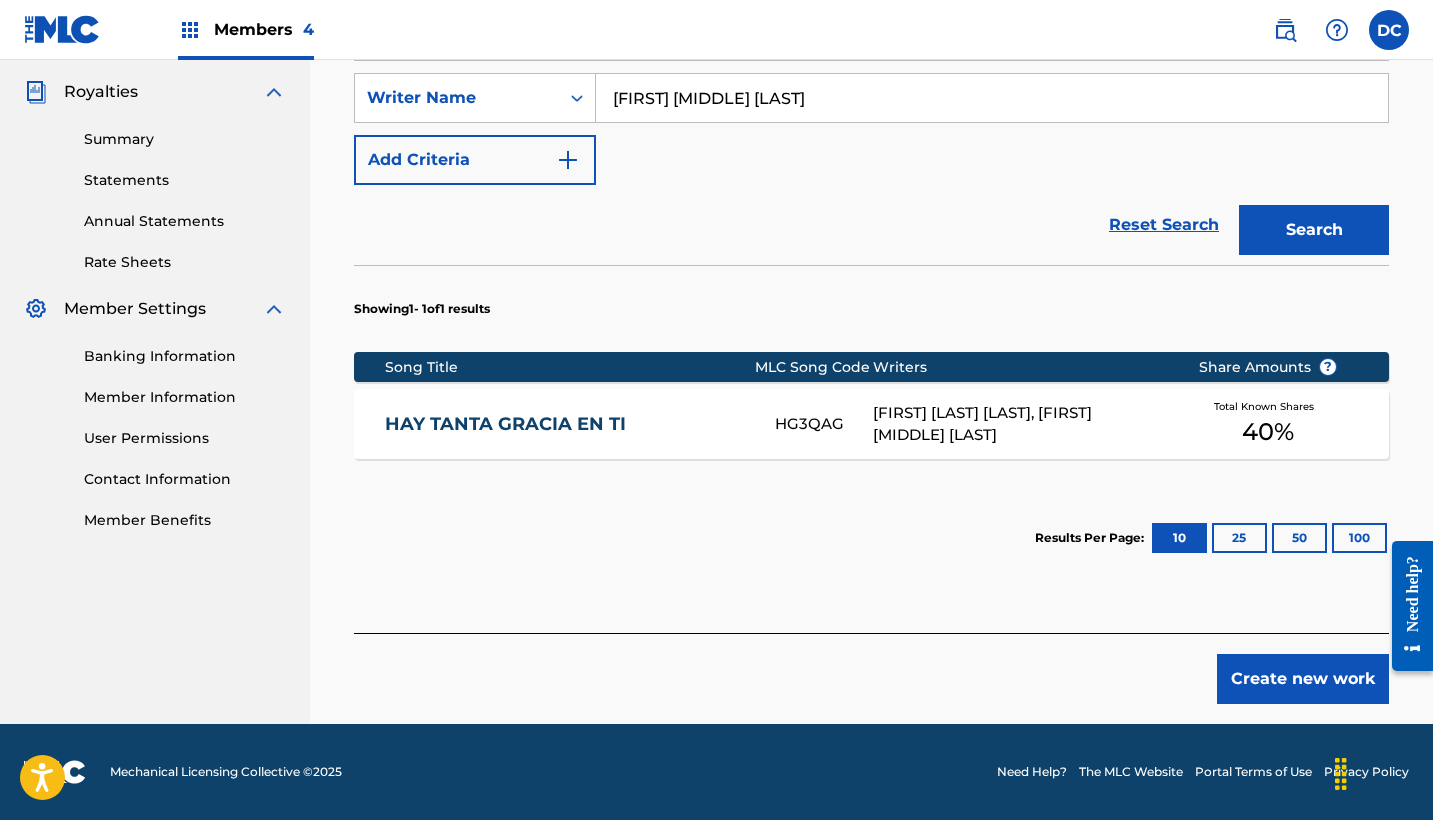 click on "Create new work" at bounding box center [1303, 679] 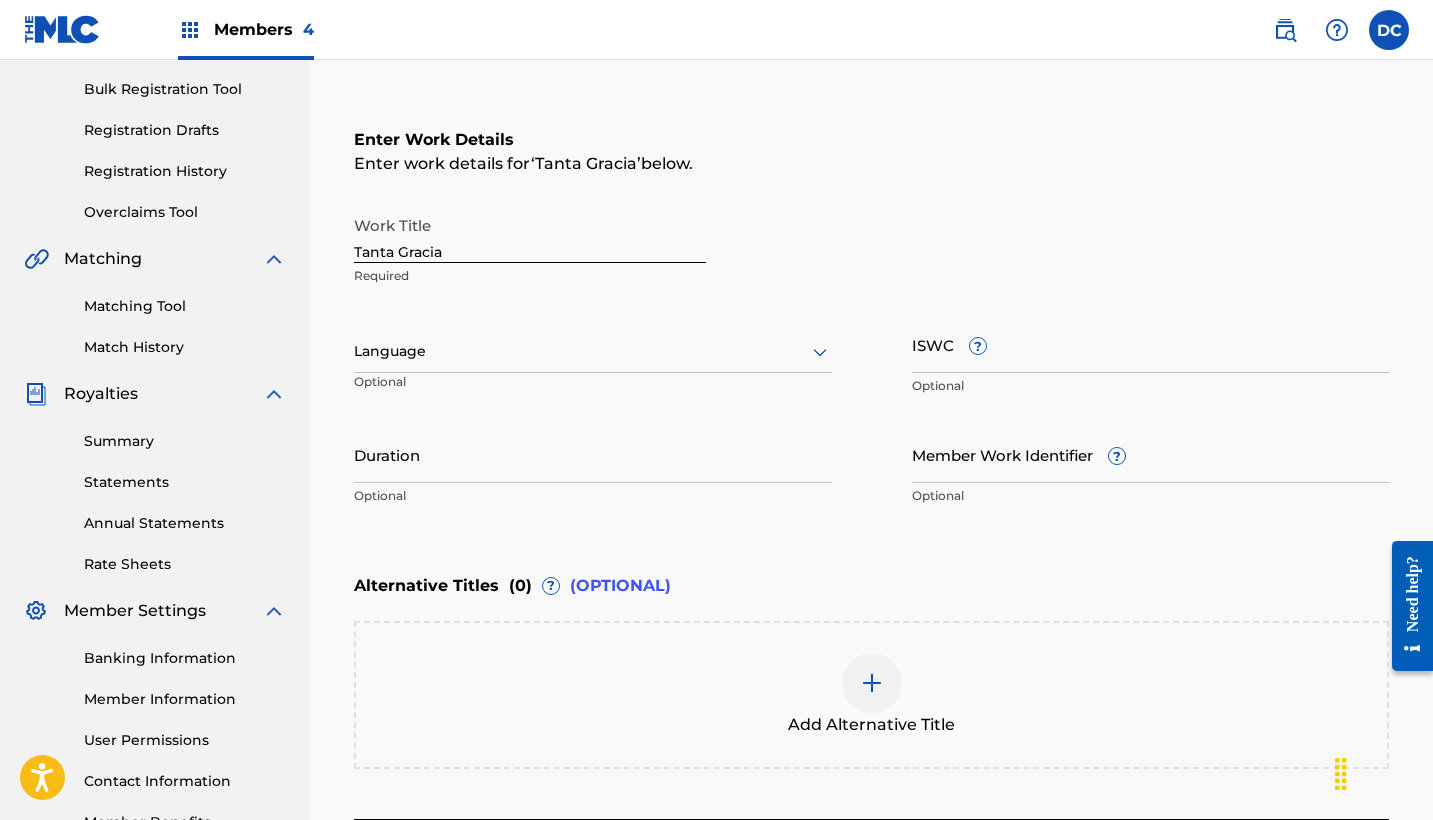 scroll, scrollTop: 257, scrollLeft: 0, axis: vertical 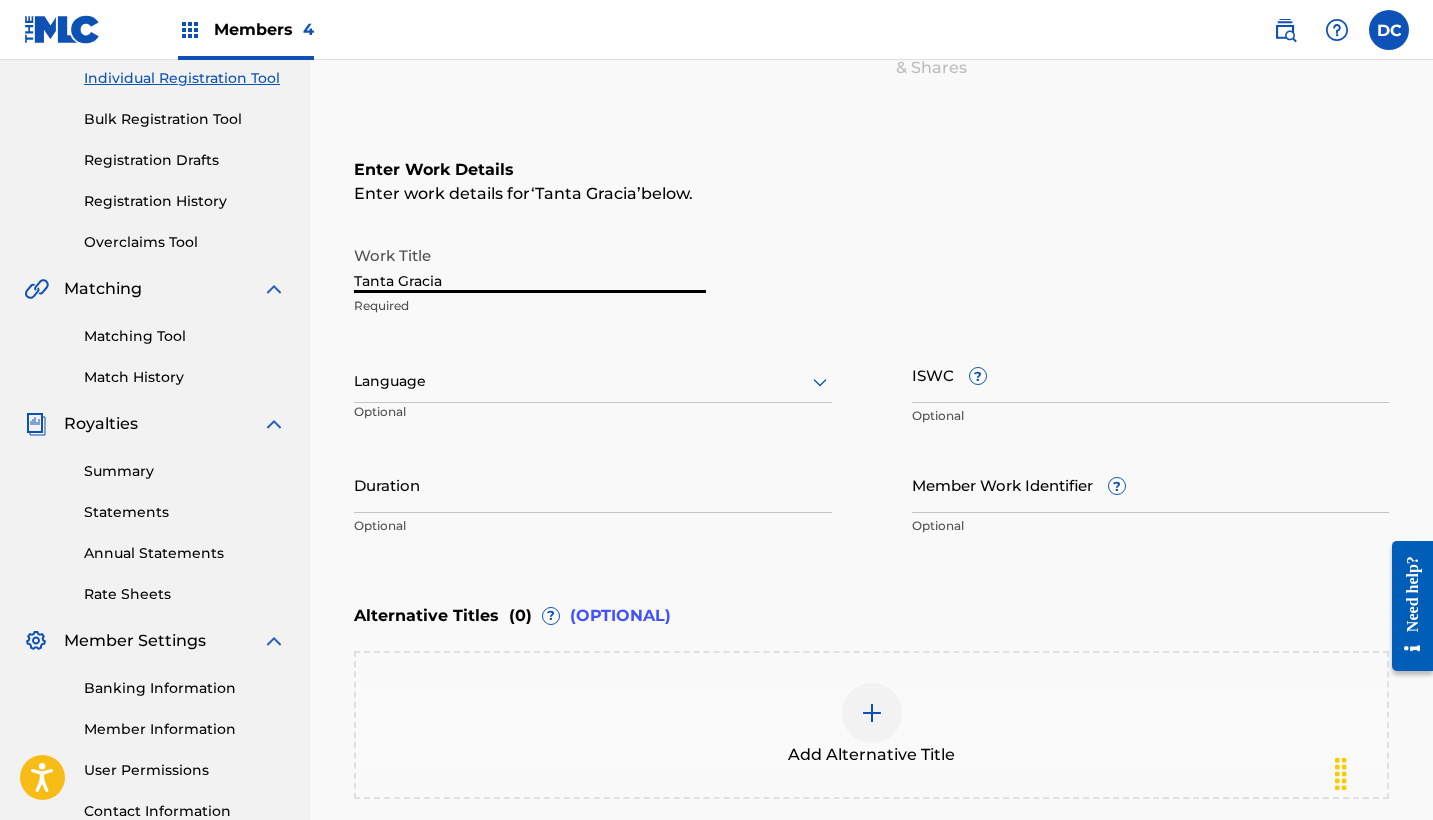drag, startPoint x: 464, startPoint y: 281, endPoint x: 276, endPoint y: 280, distance: 188.00266 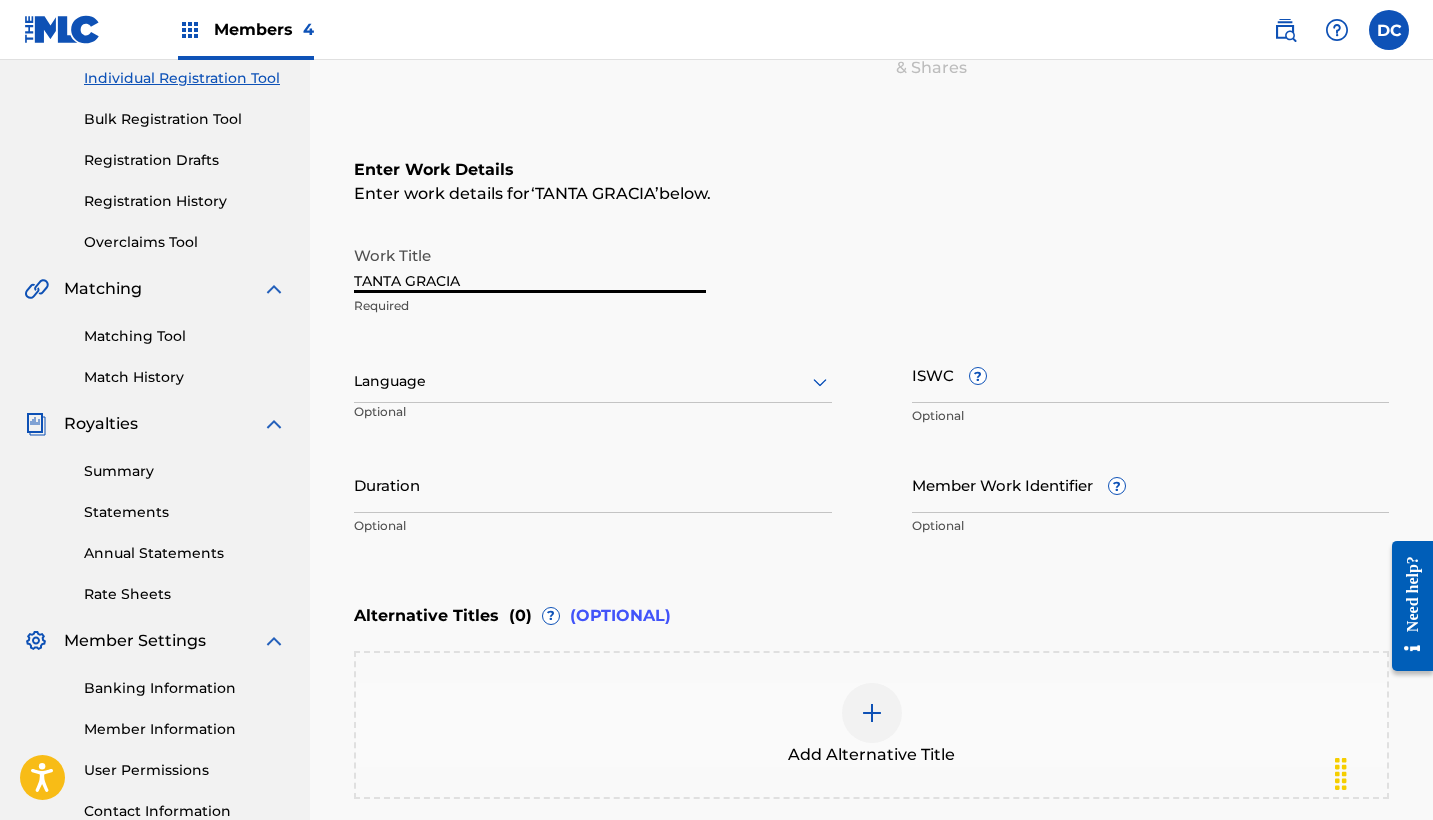 type on "TANTA GRACIA" 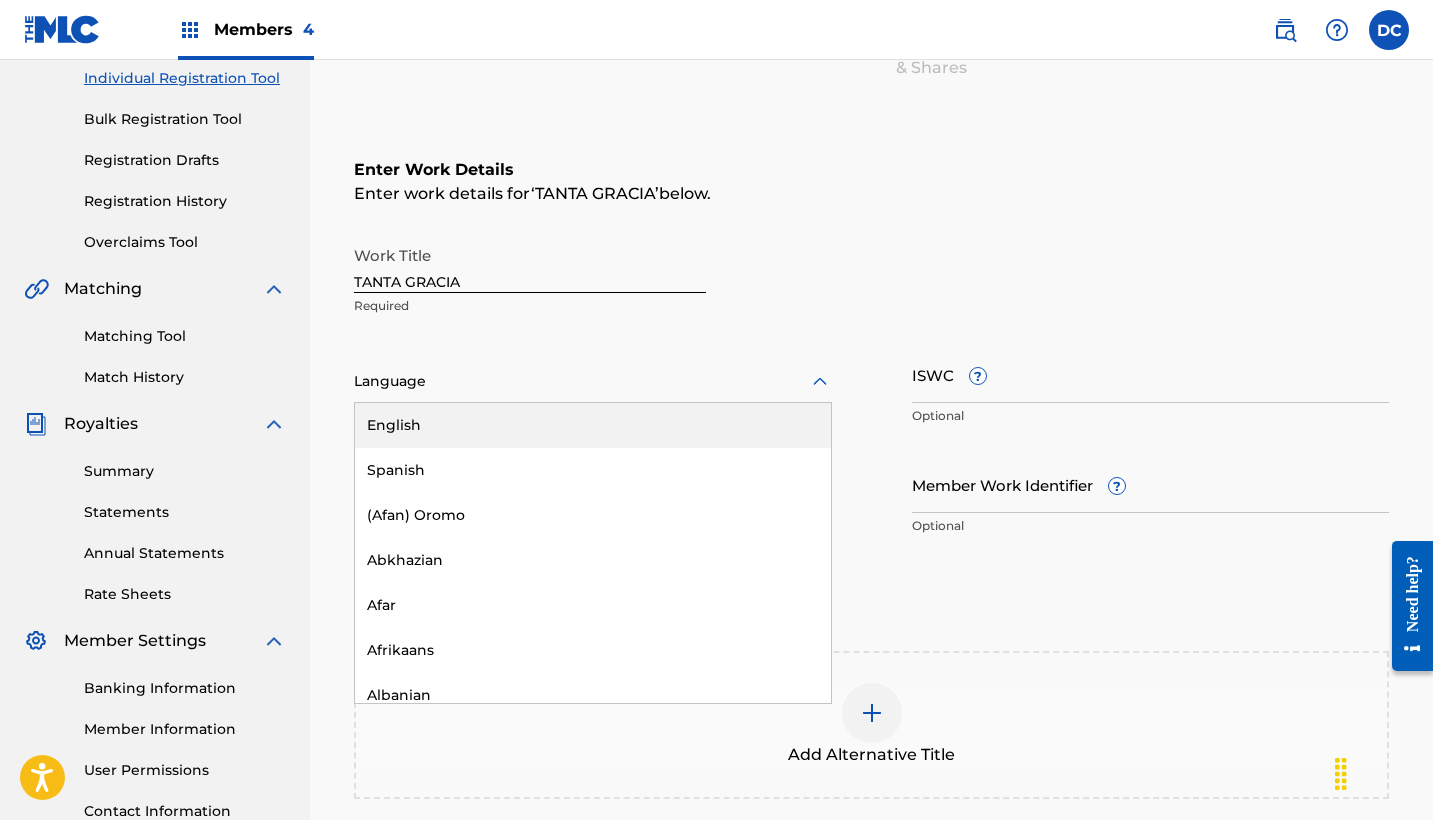 click at bounding box center [593, 381] 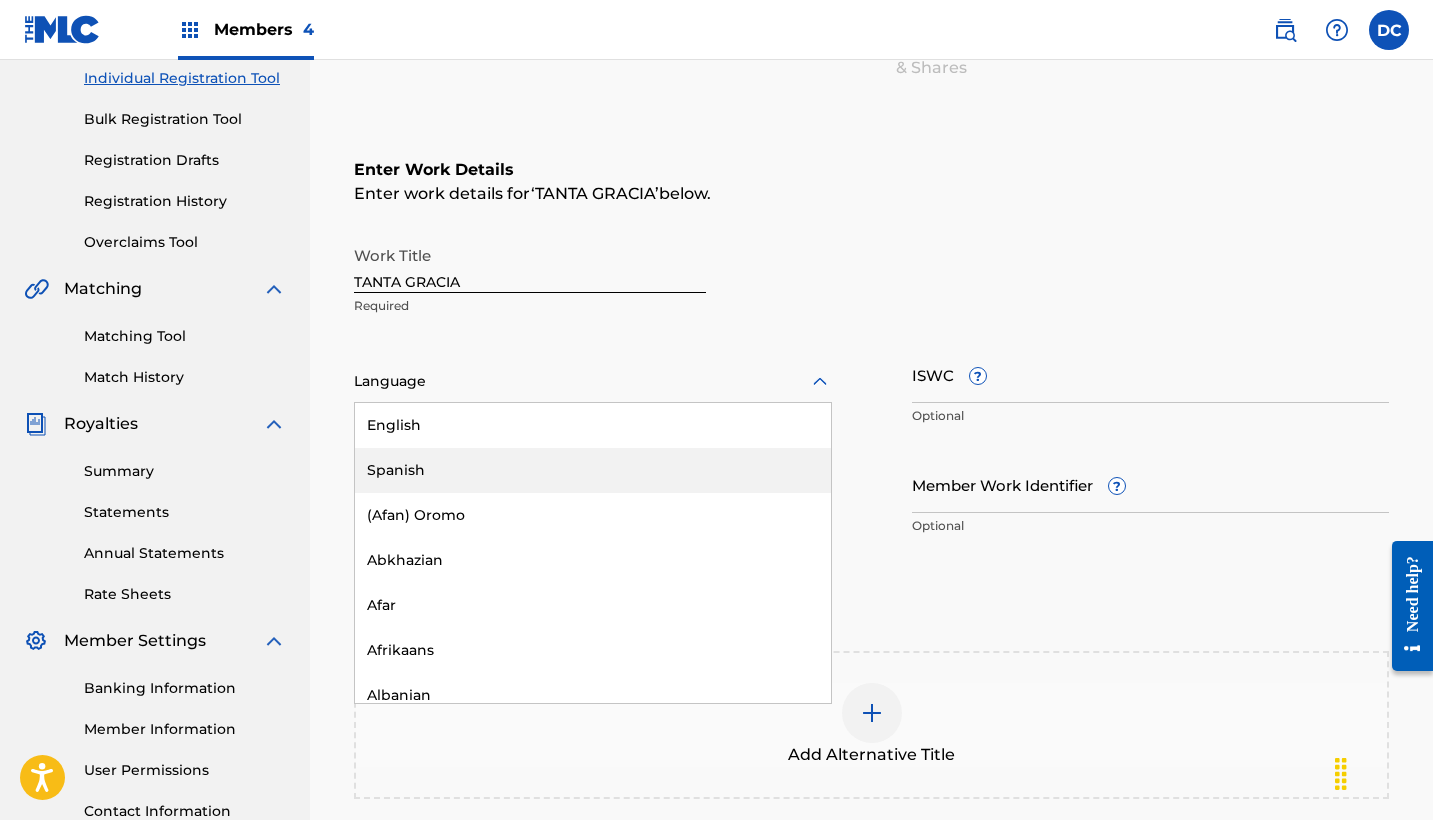 click on "Spanish" at bounding box center [593, 470] 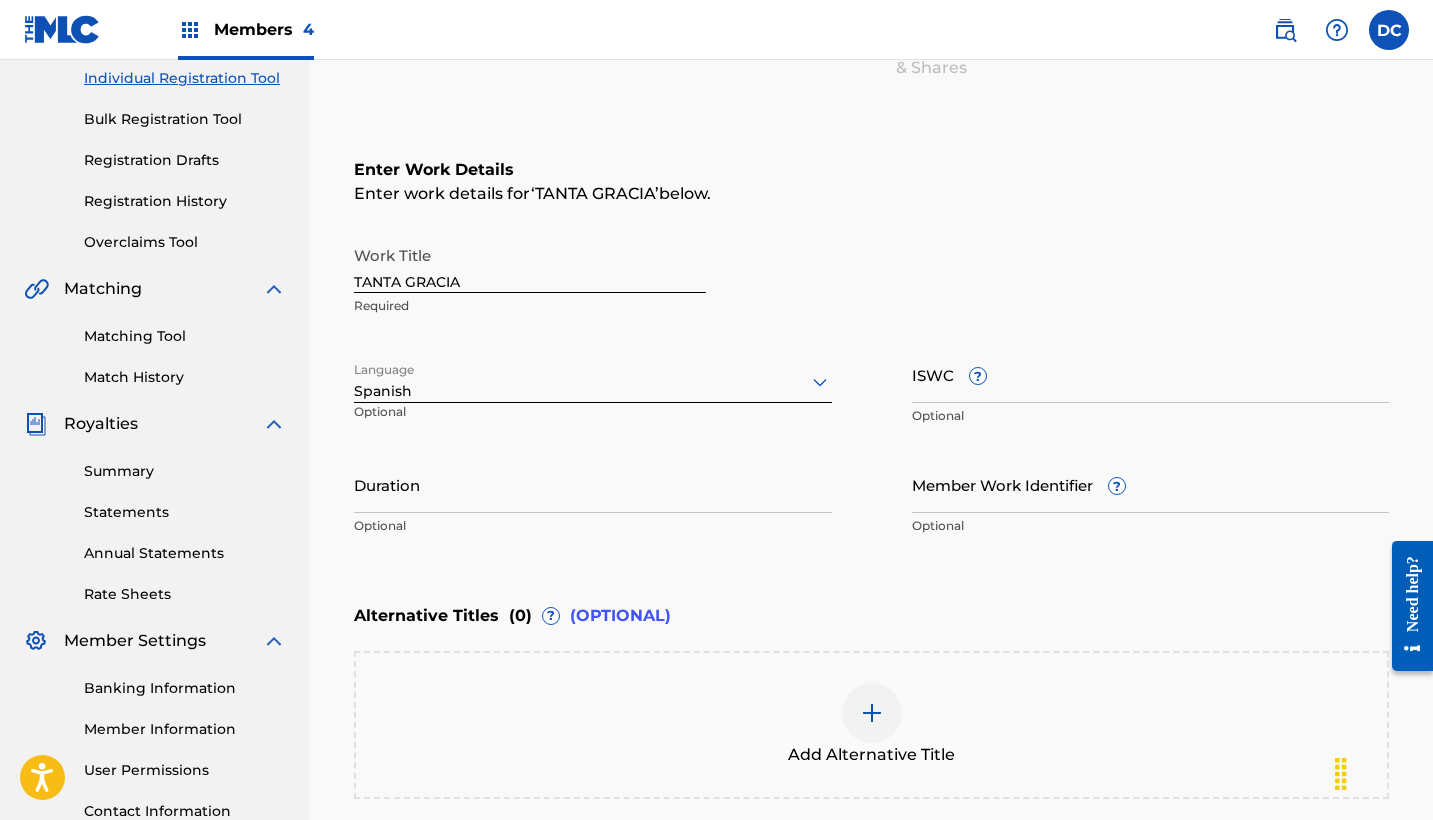 click on "Duration" at bounding box center (593, 484) 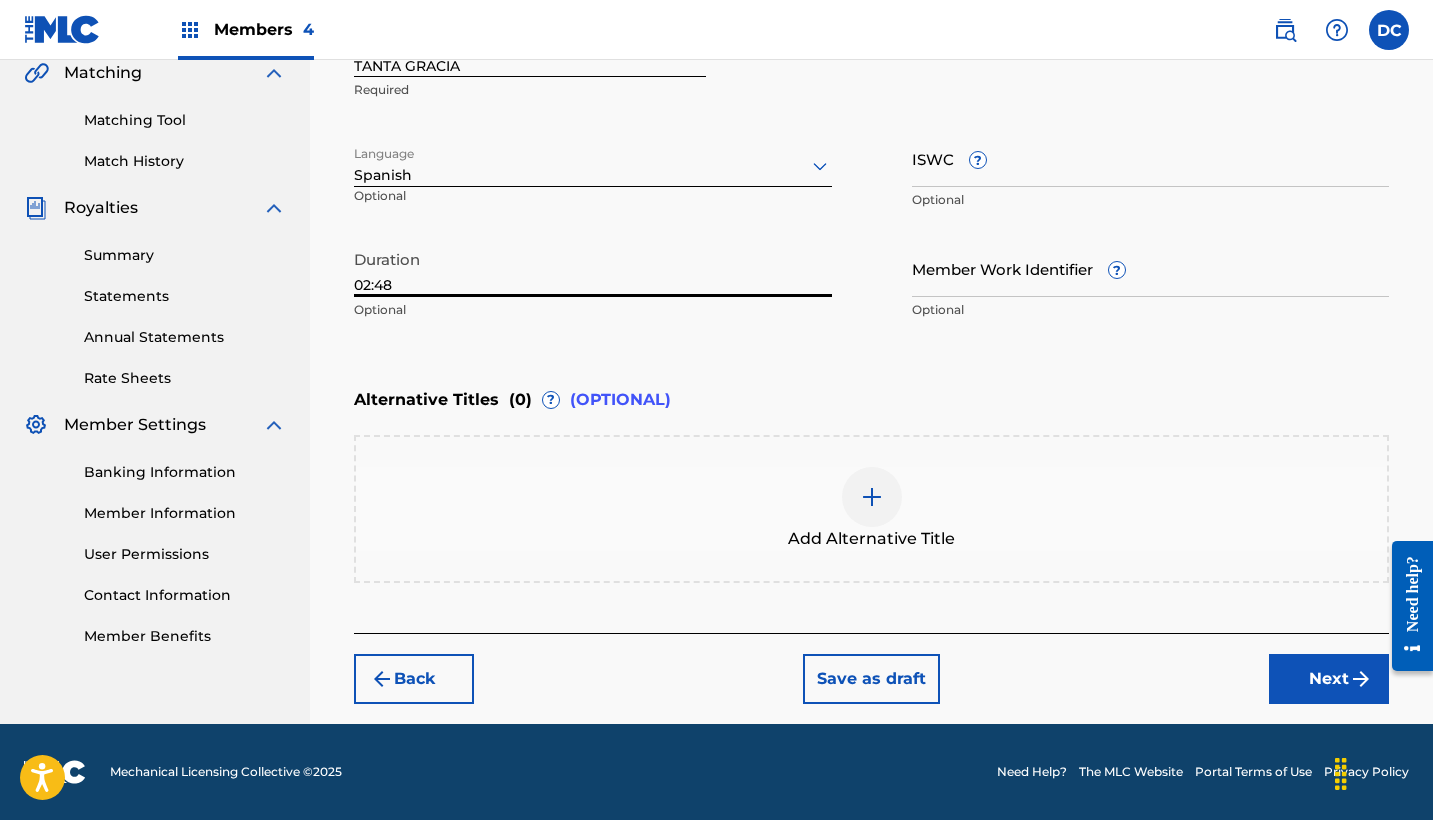scroll, scrollTop: 473, scrollLeft: 0, axis: vertical 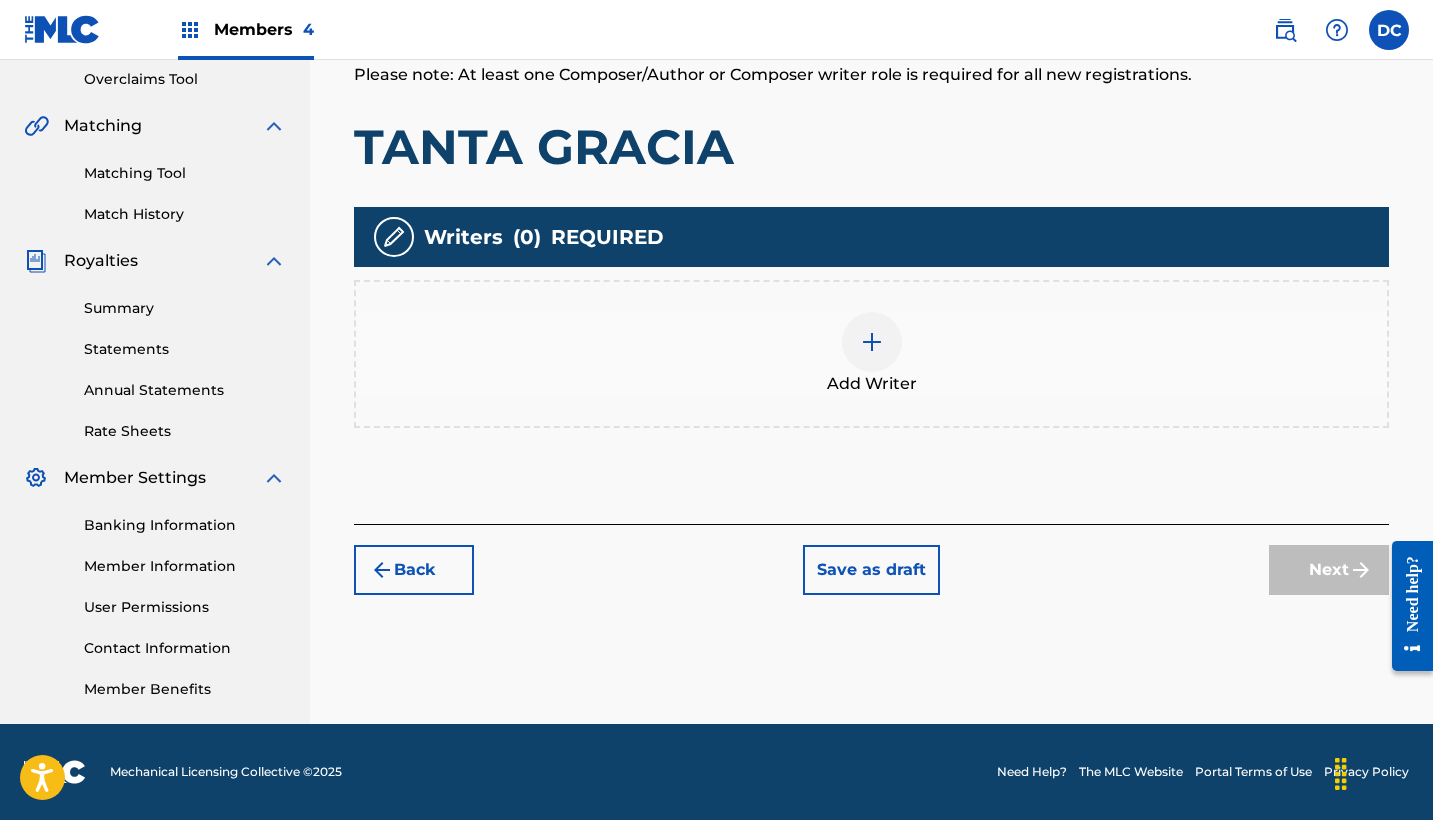 click on "Add Writer" at bounding box center [871, 354] 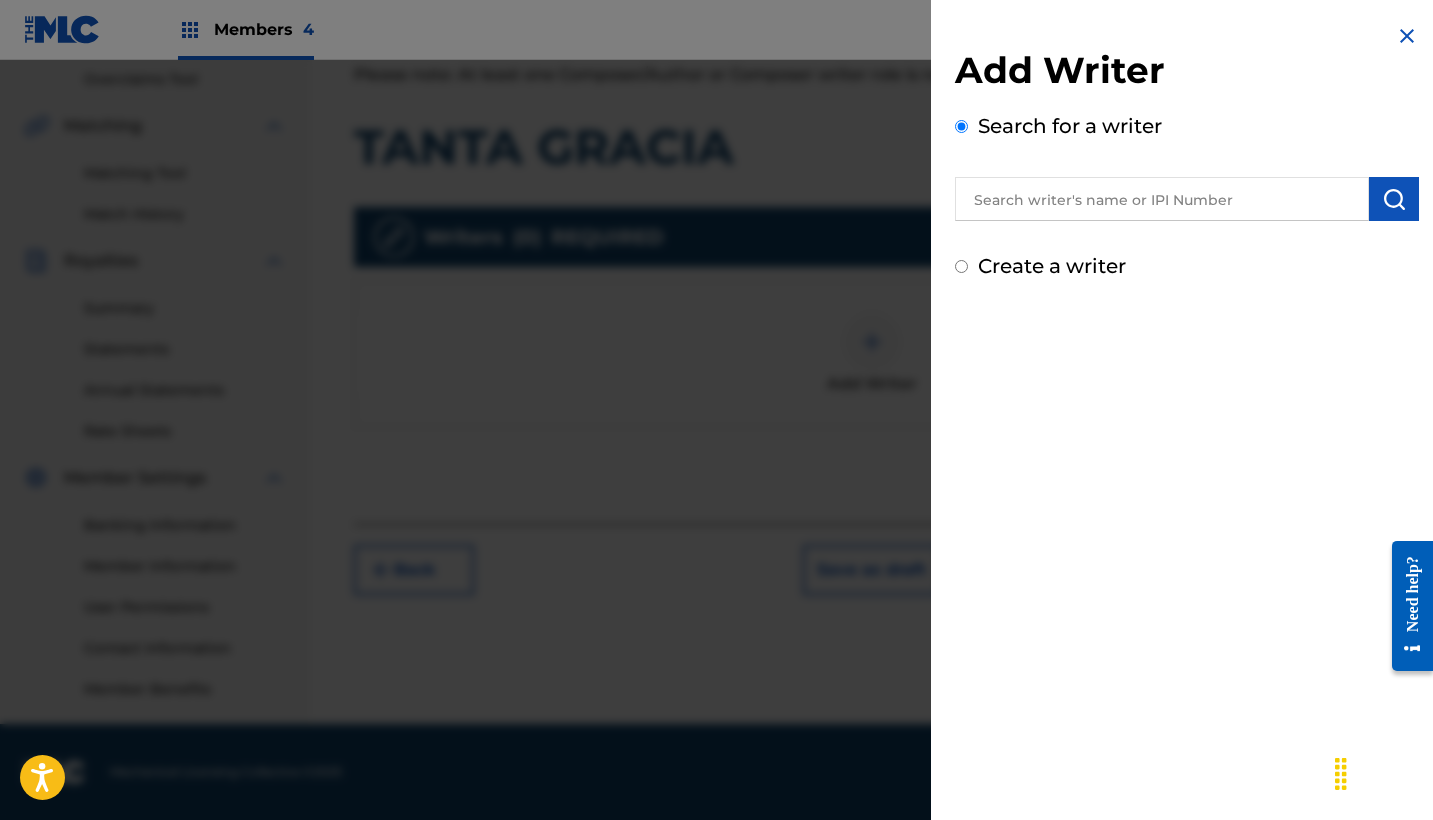 click at bounding box center (1162, 199) 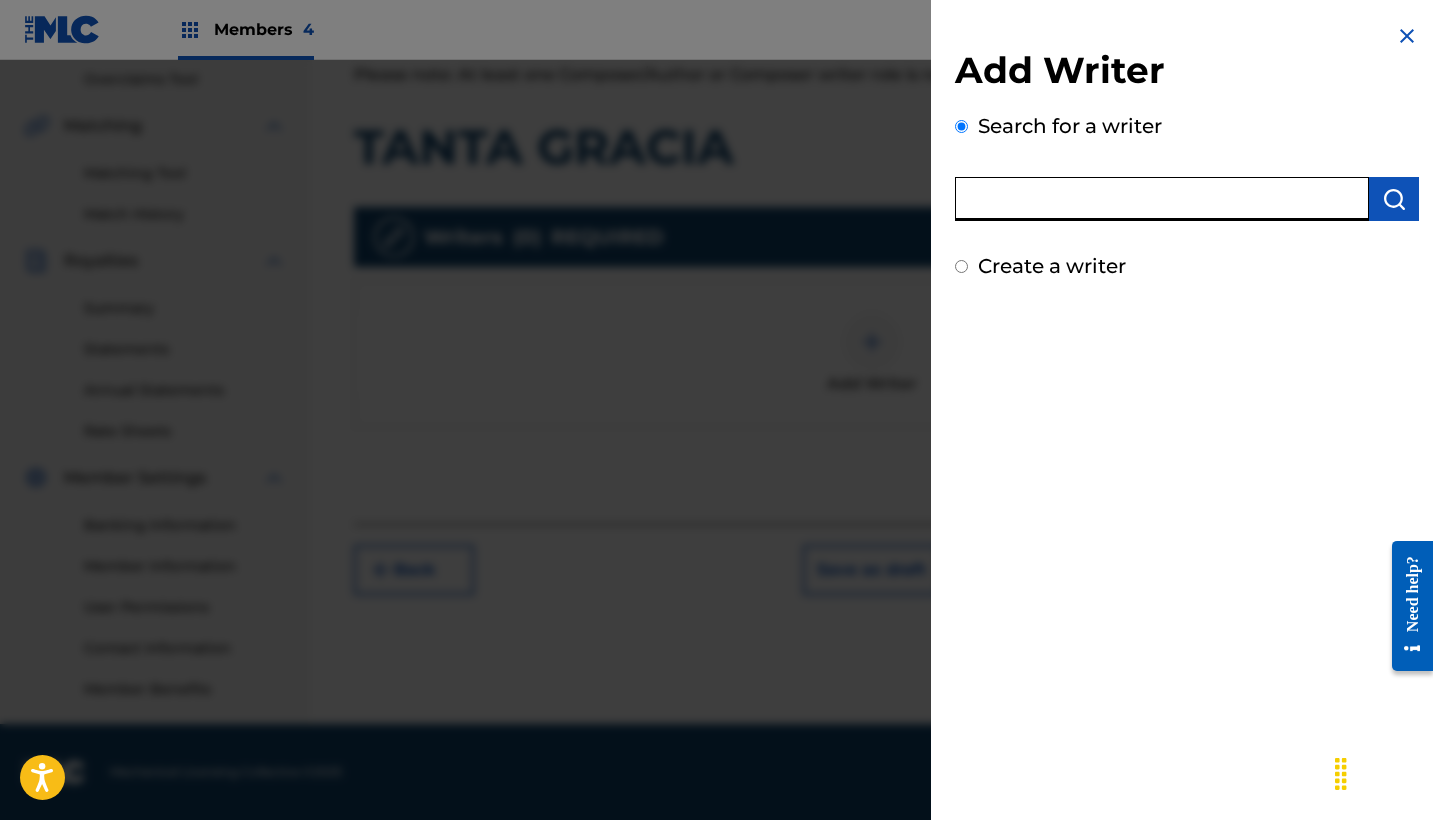 paste on "[PHONE]" 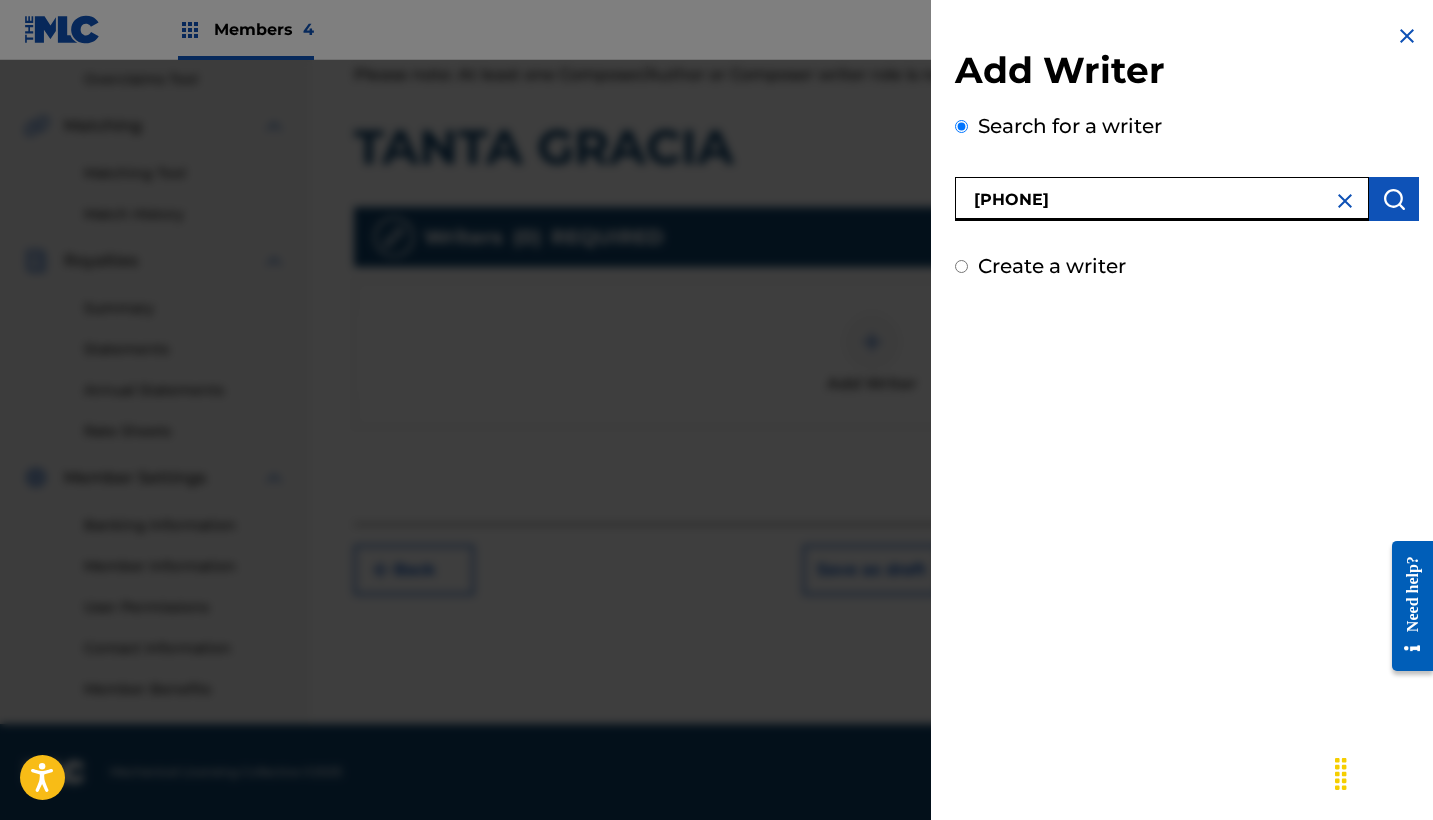 click on "[PHONE]" at bounding box center [1162, 199] 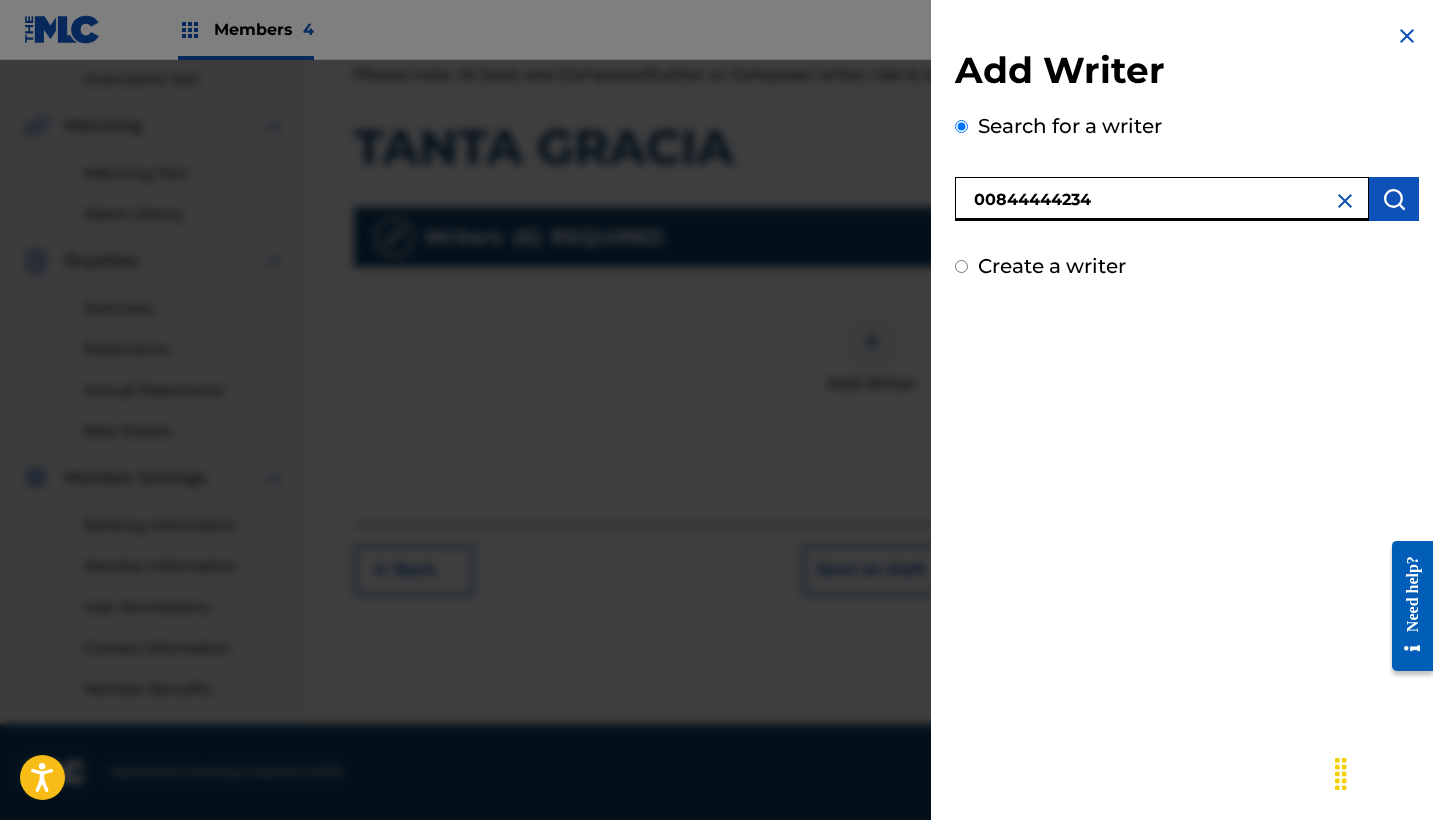 type on "00844444234" 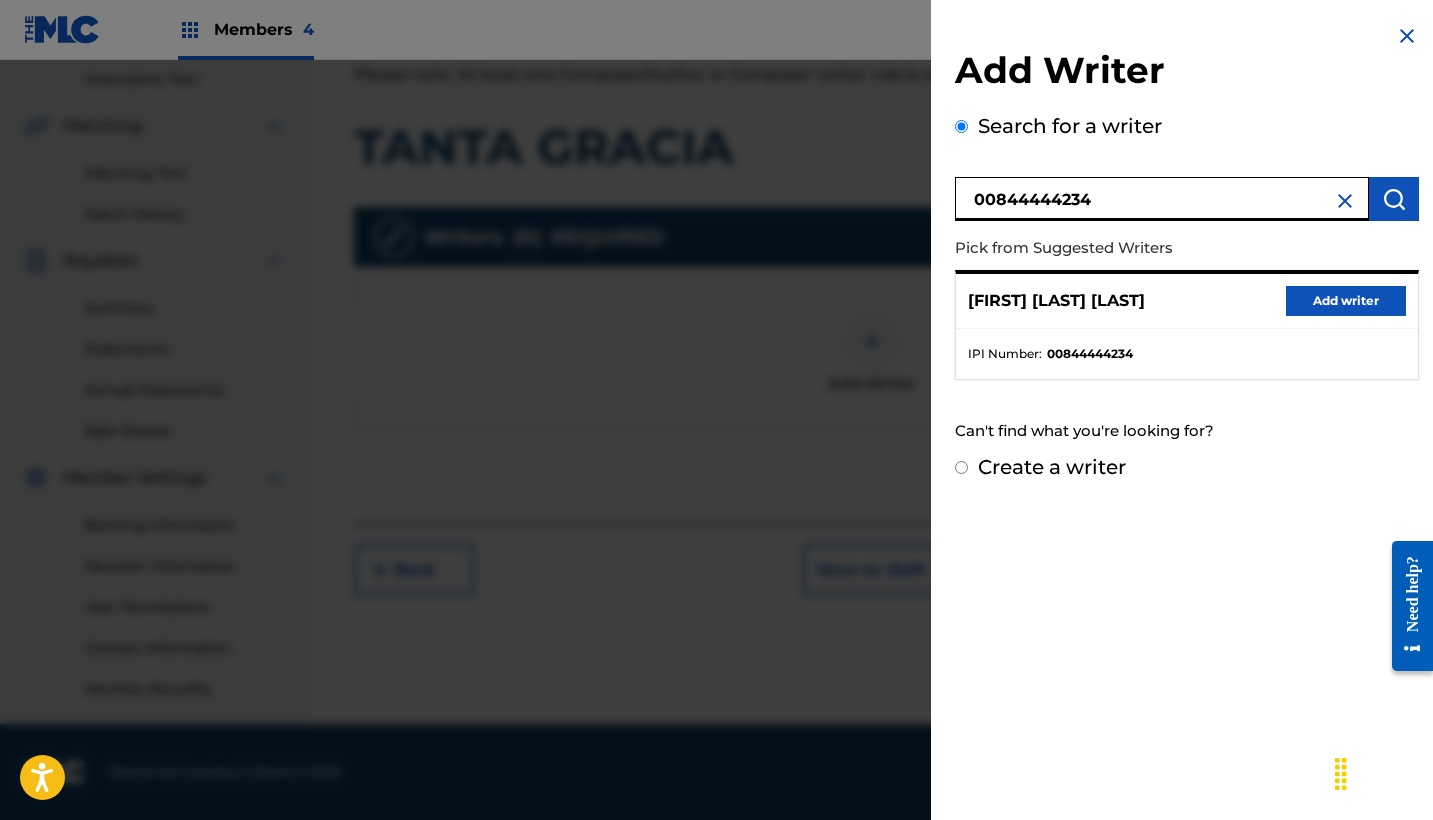 click on "Add writer" at bounding box center [1346, 301] 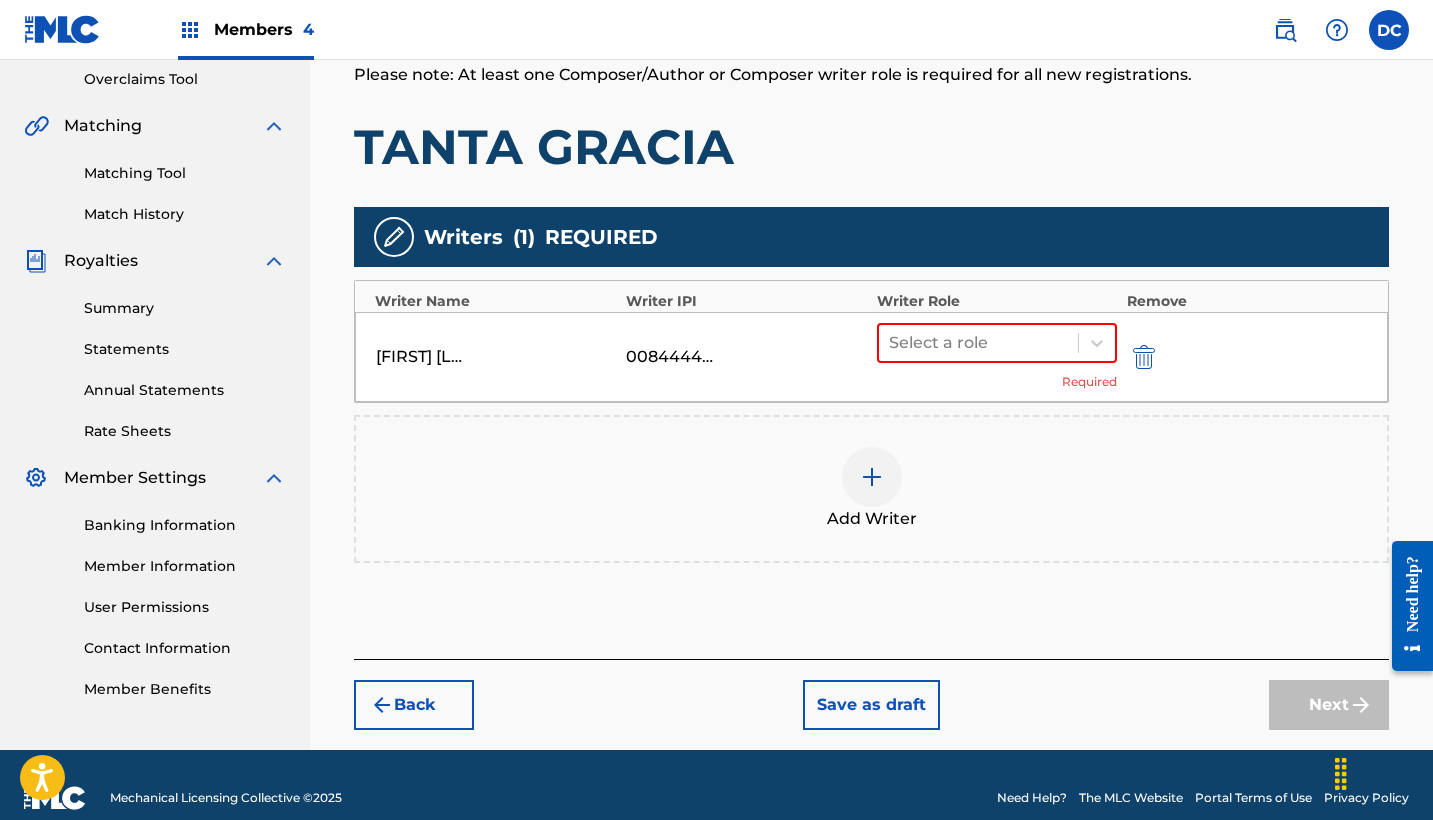 click on "Add Writer" at bounding box center [871, 489] 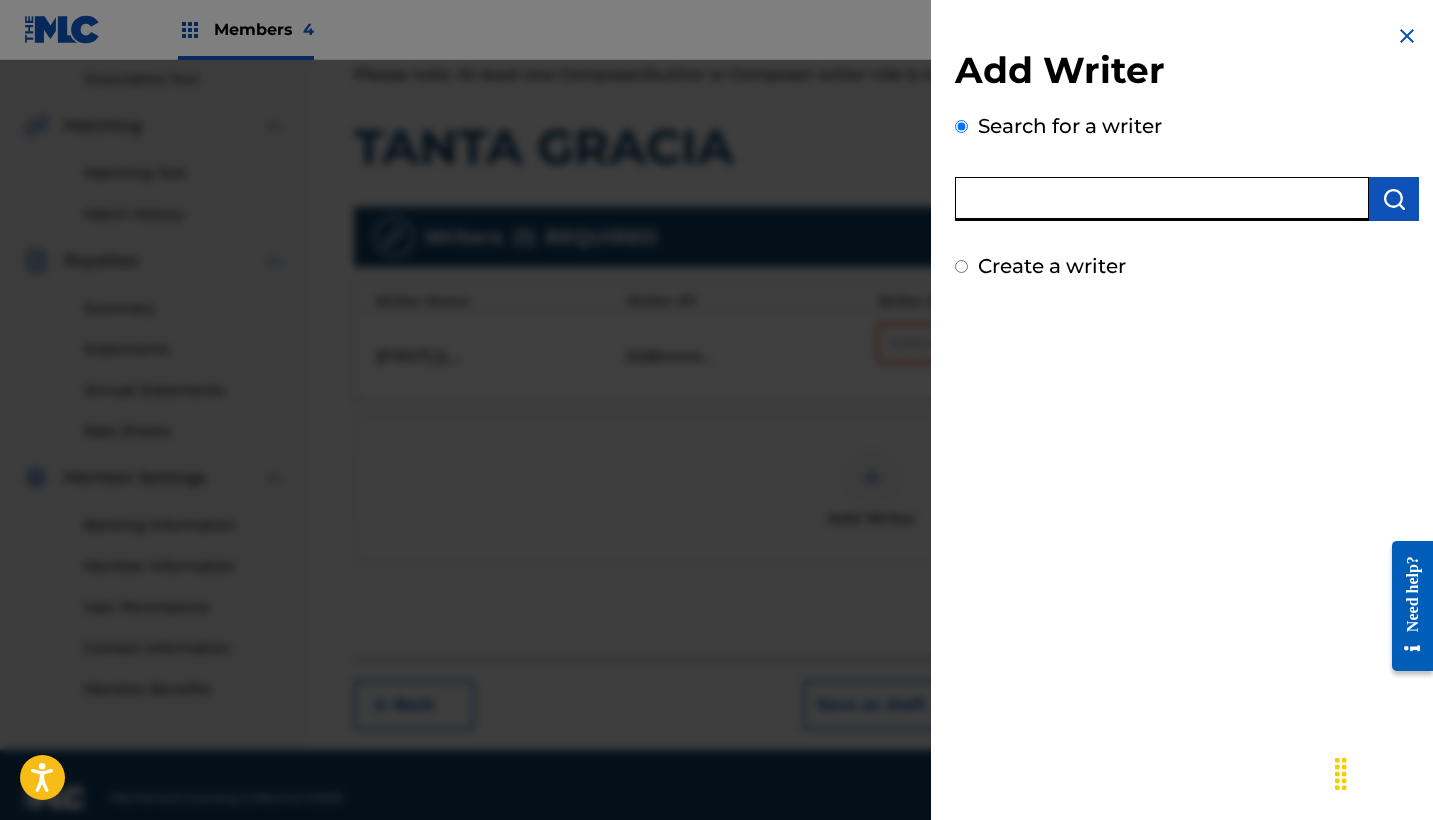 click at bounding box center [1162, 199] 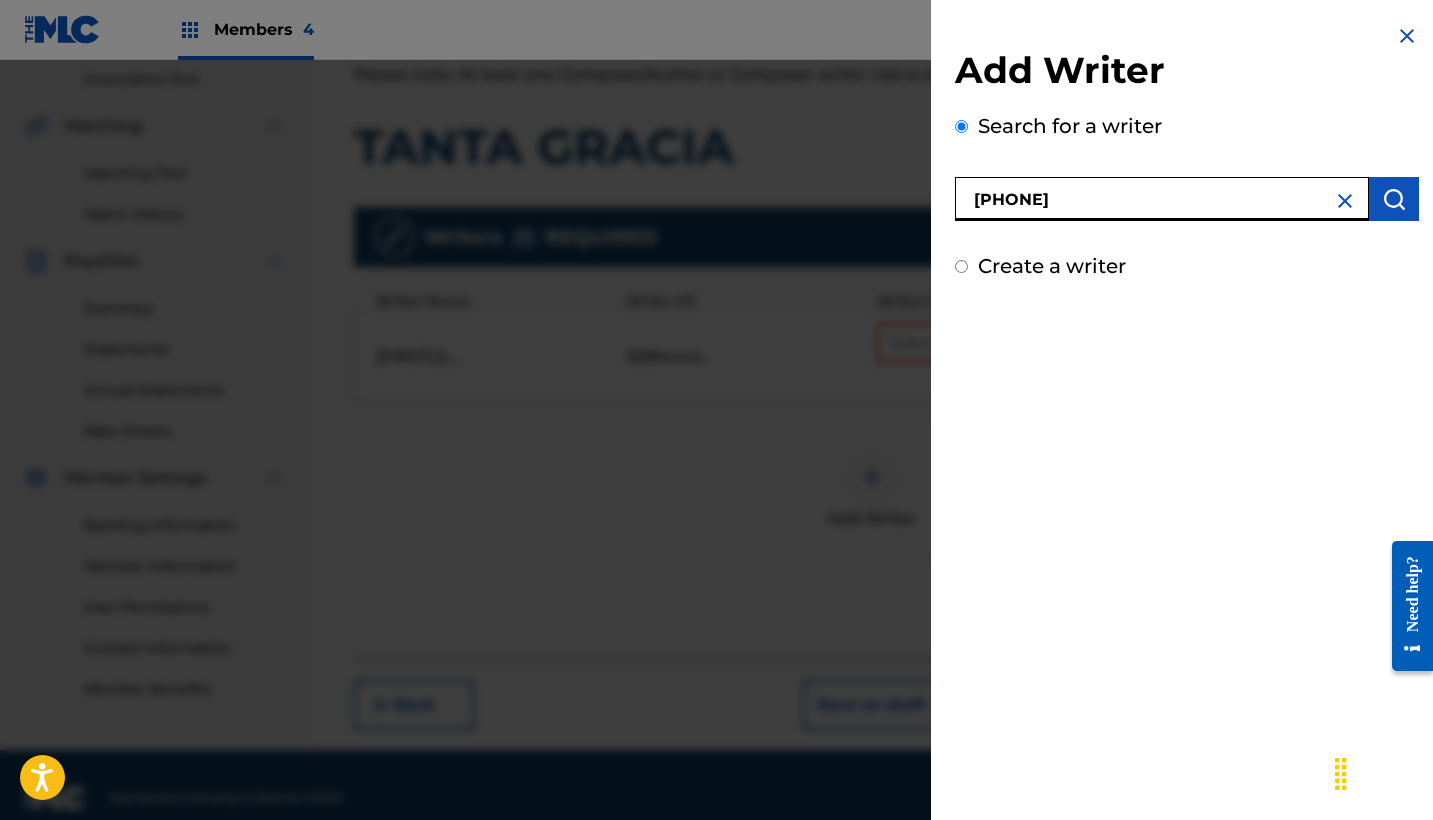 click on "[PHONE]" at bounding box center (1162, 199) 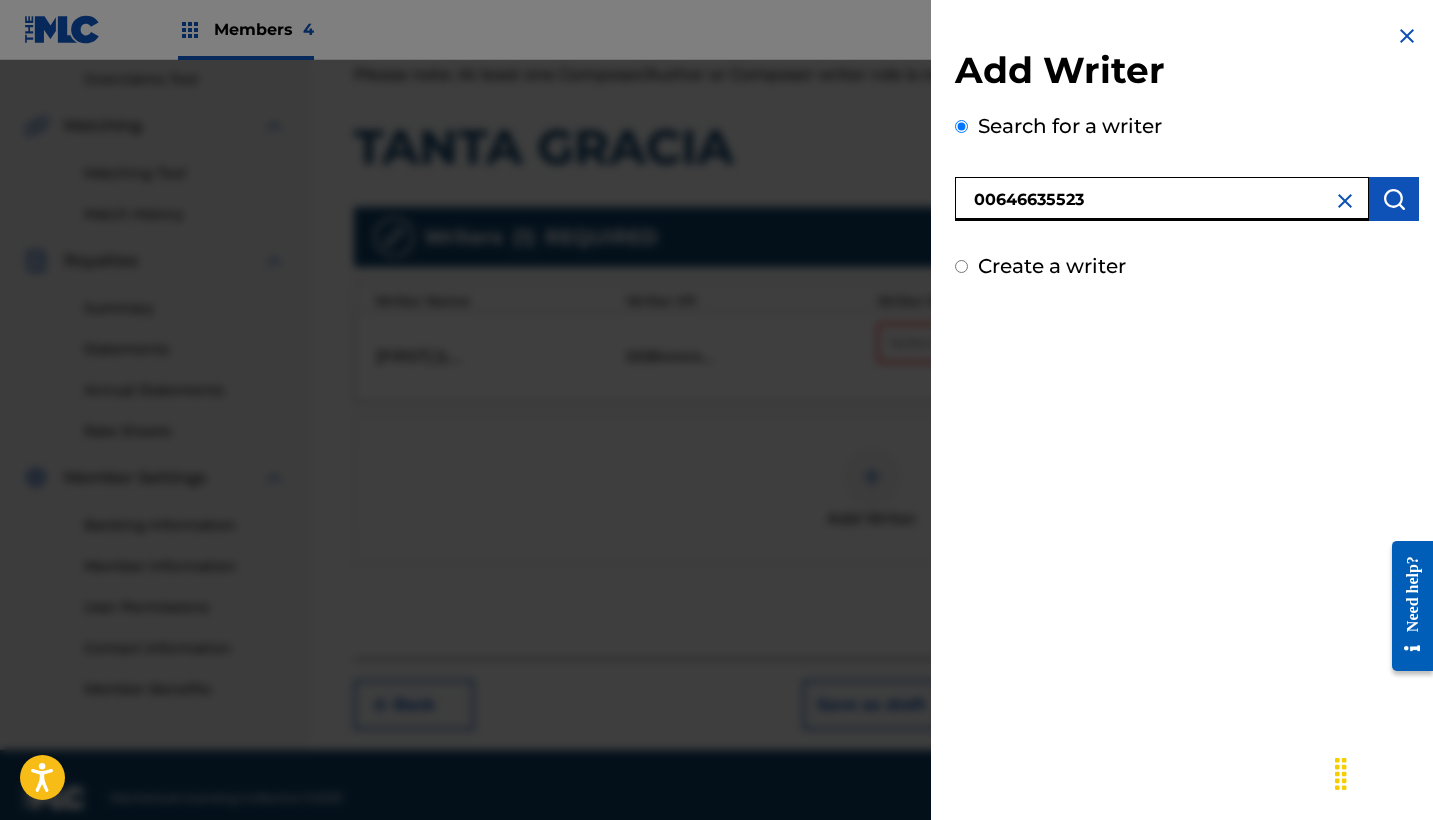 type on "00646635523" 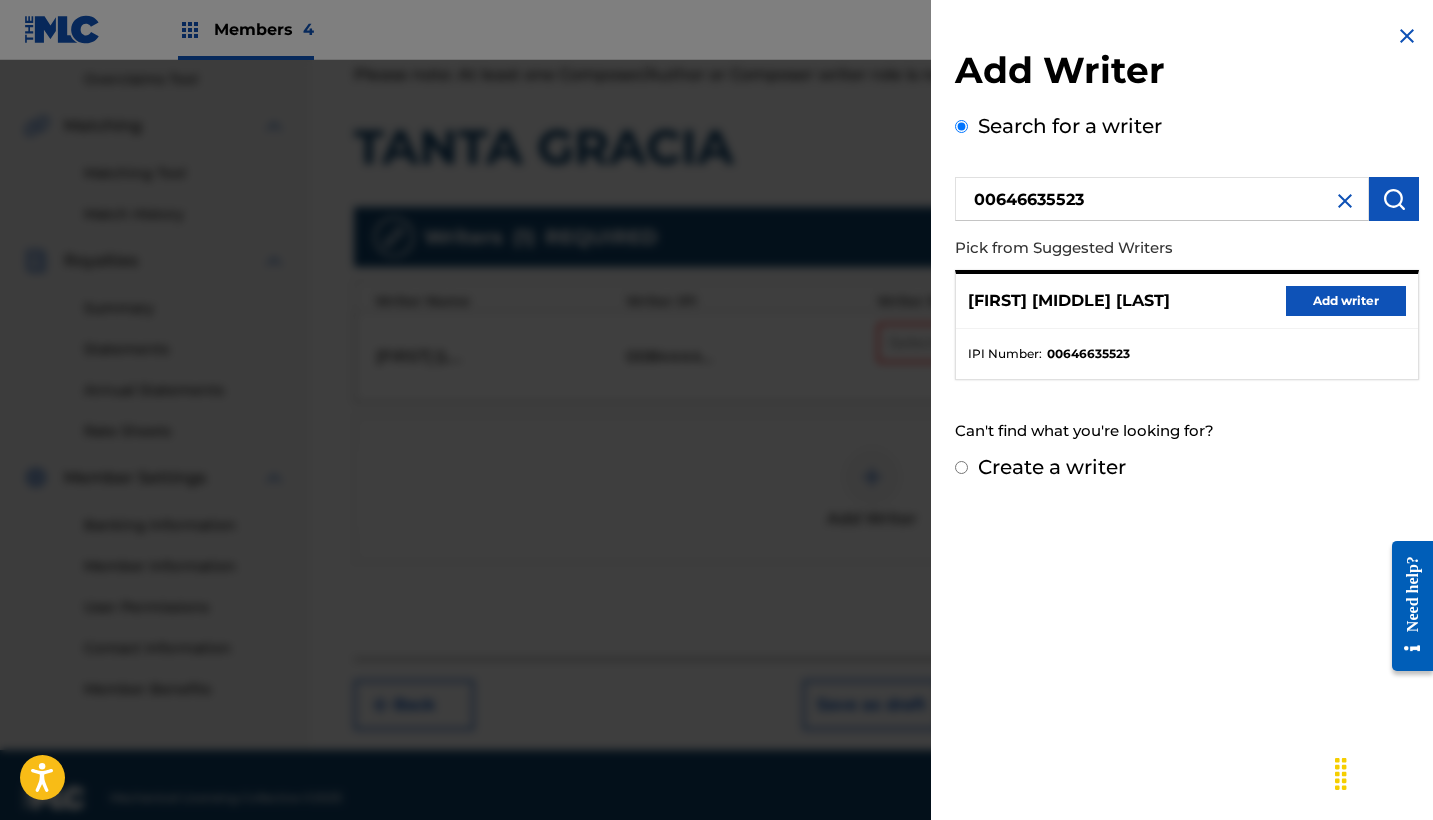 click on "Add writer" at bounding box center (1346, 301) 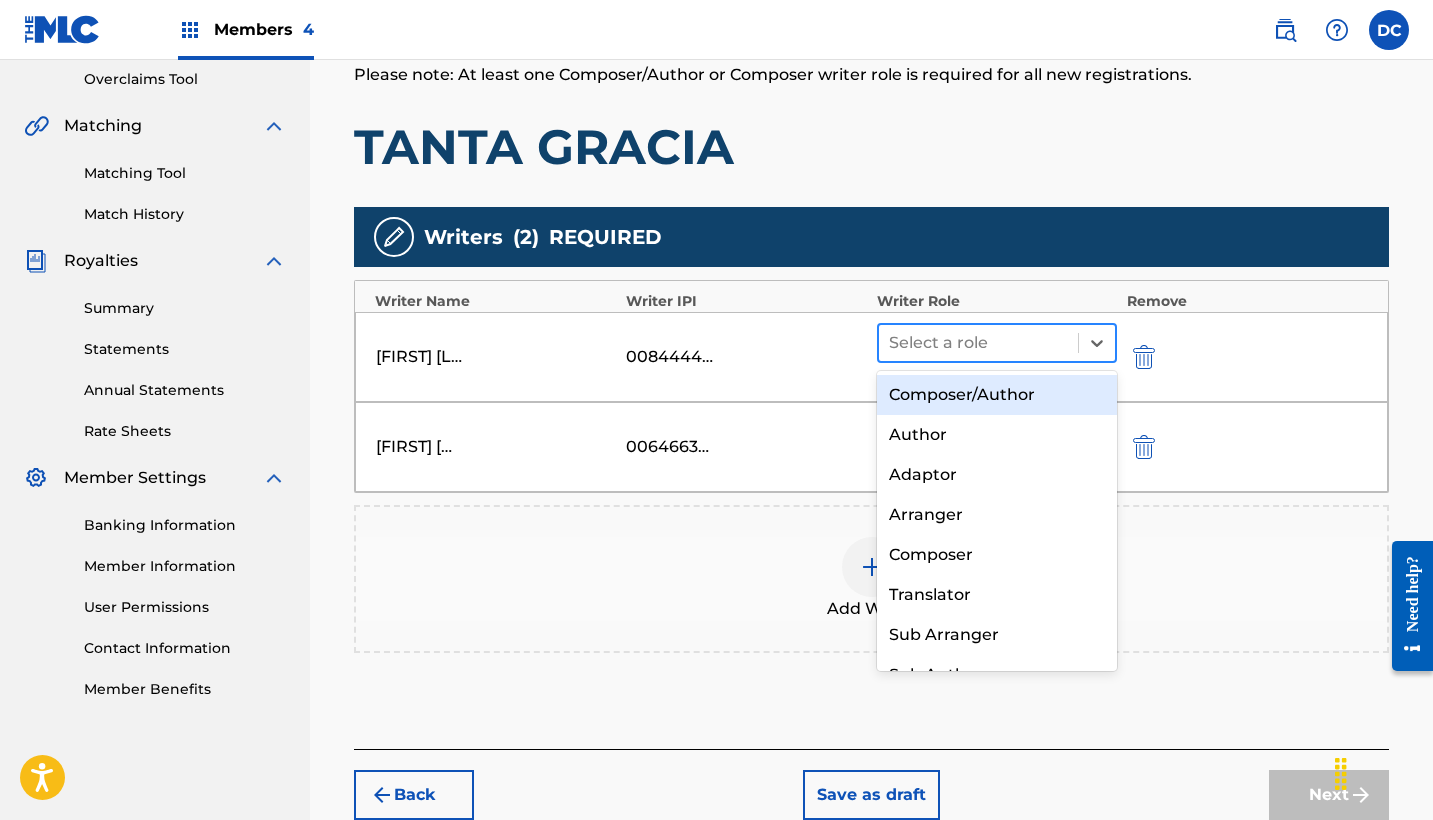 click at bounding box center (978, 343) 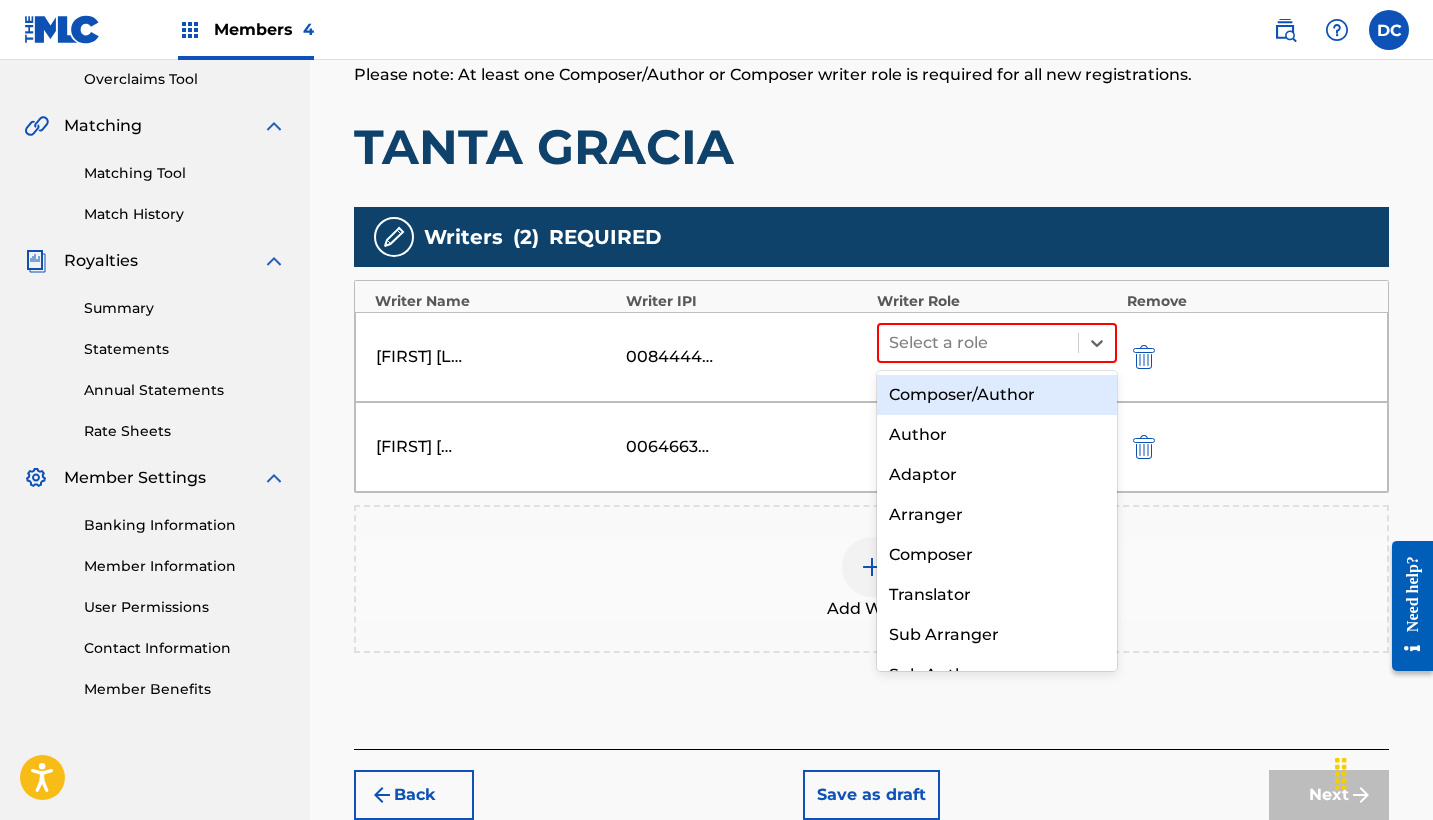 click on "Composer/Author" at bounding box center (997, 395) 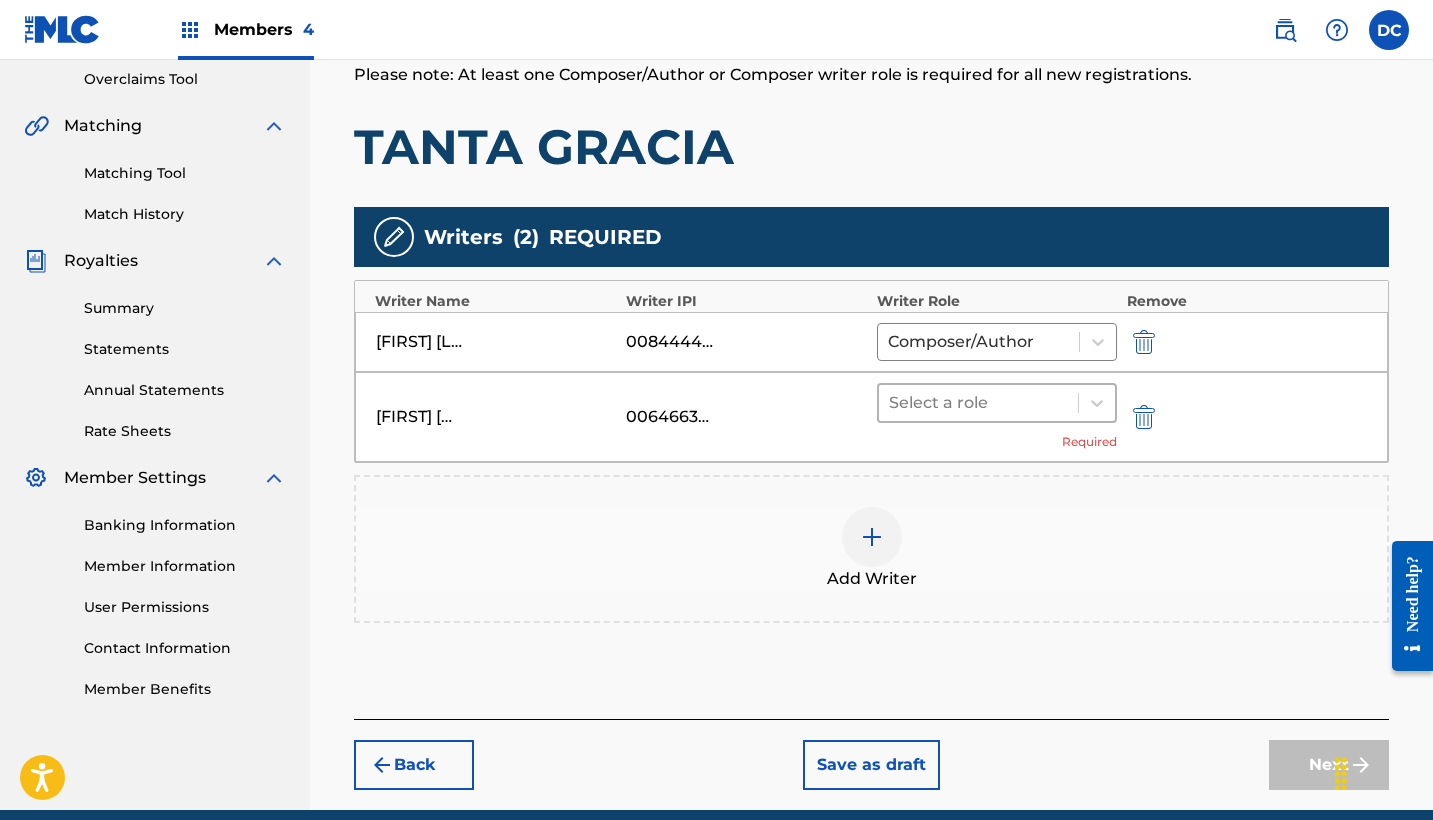 click at bounding box center [978, 403] 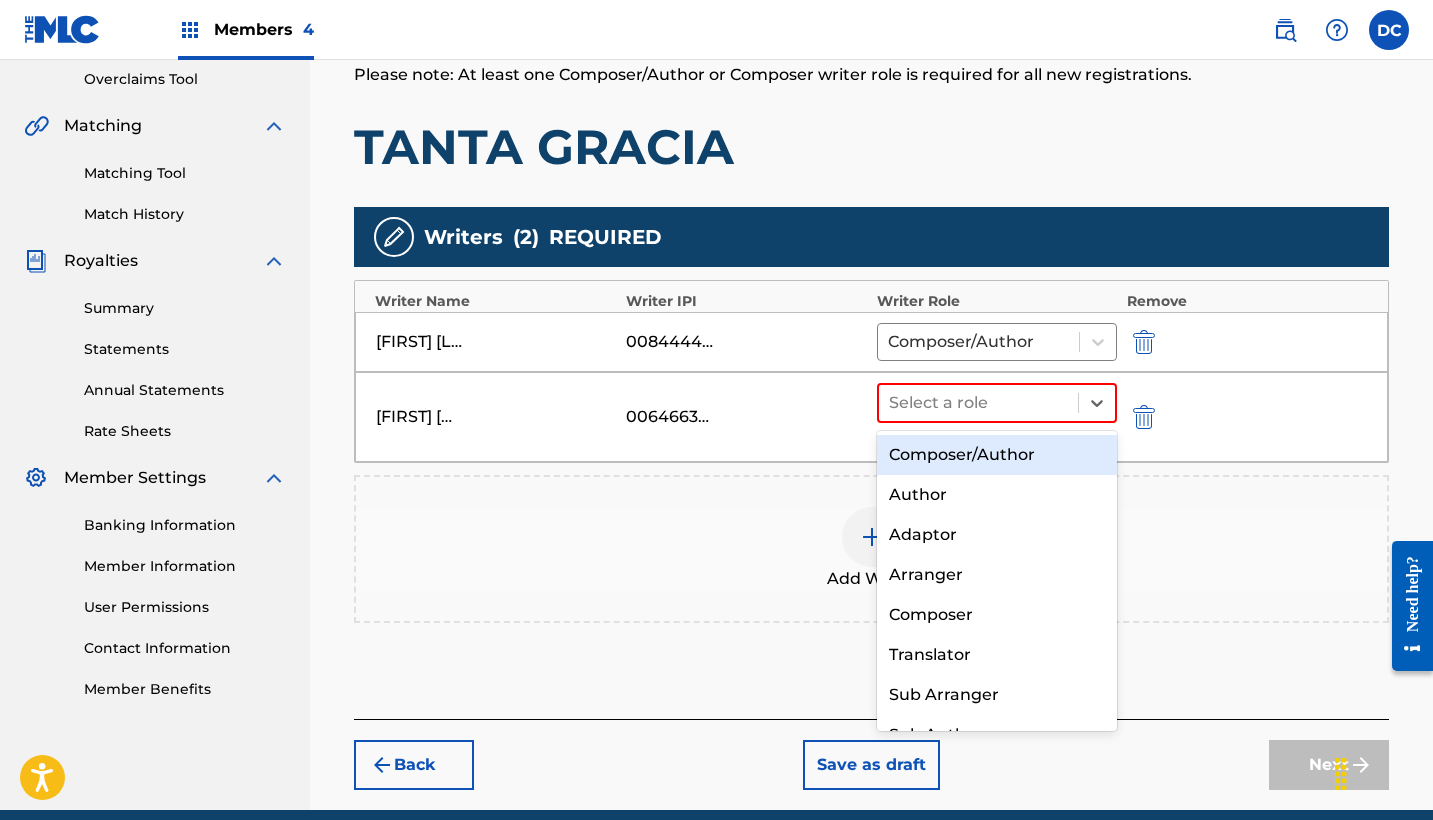 click on "Composer/Author" at bounding box center [997, 455] 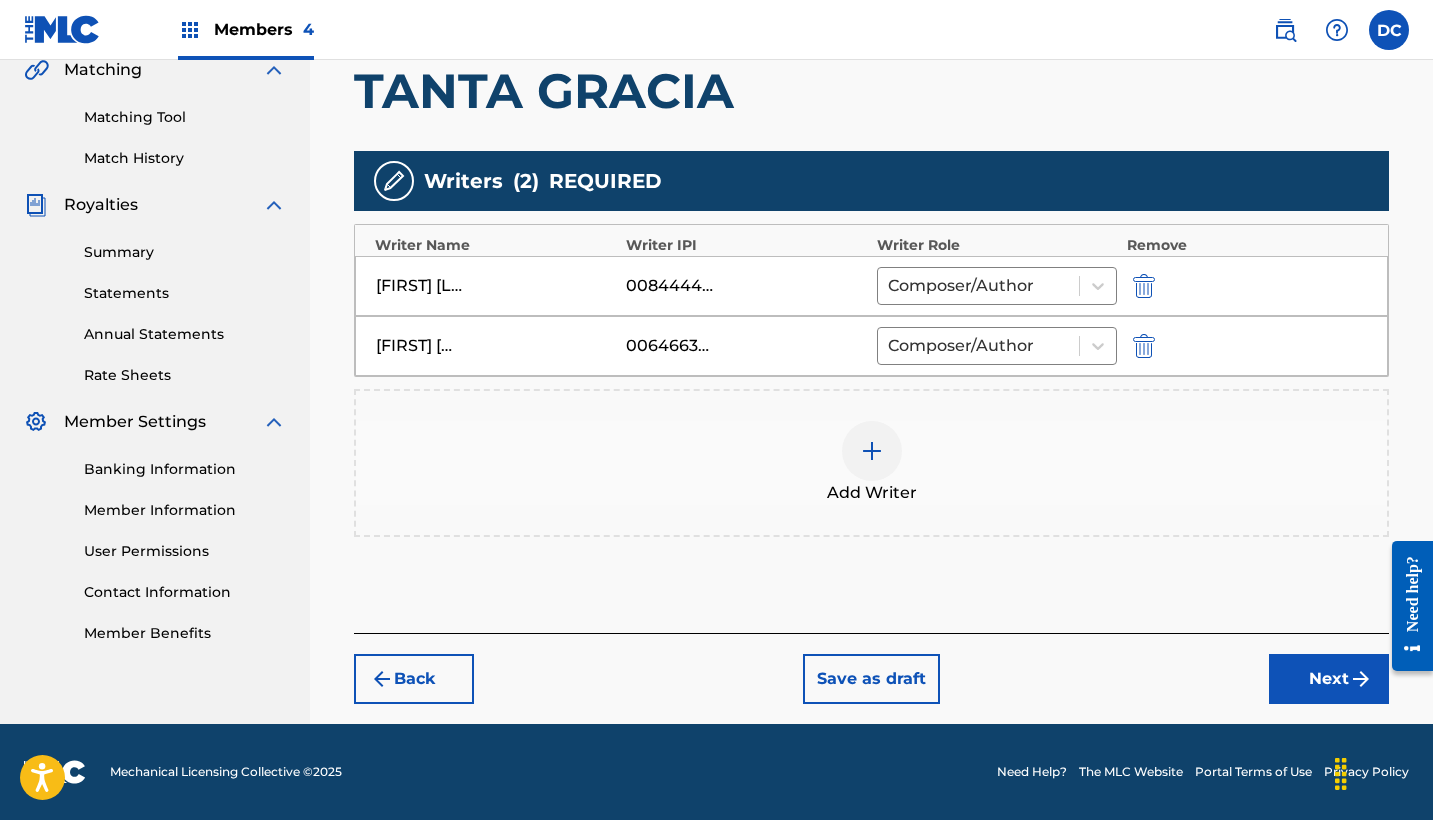 click on "Next" at bounding box center [1329, 679] 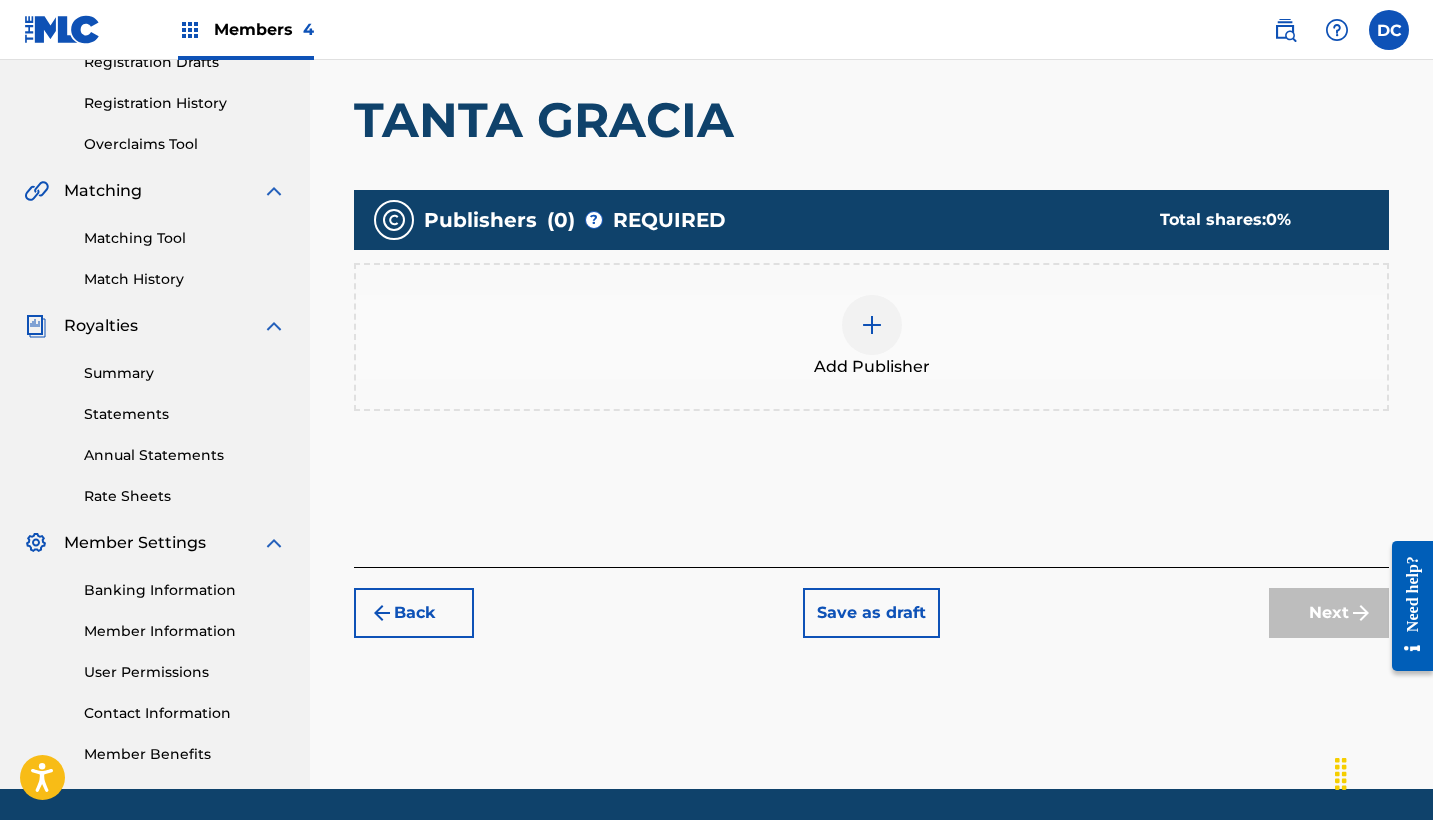 scroll, scrollTop: 315, scrollLeft: 0, axis: vertical 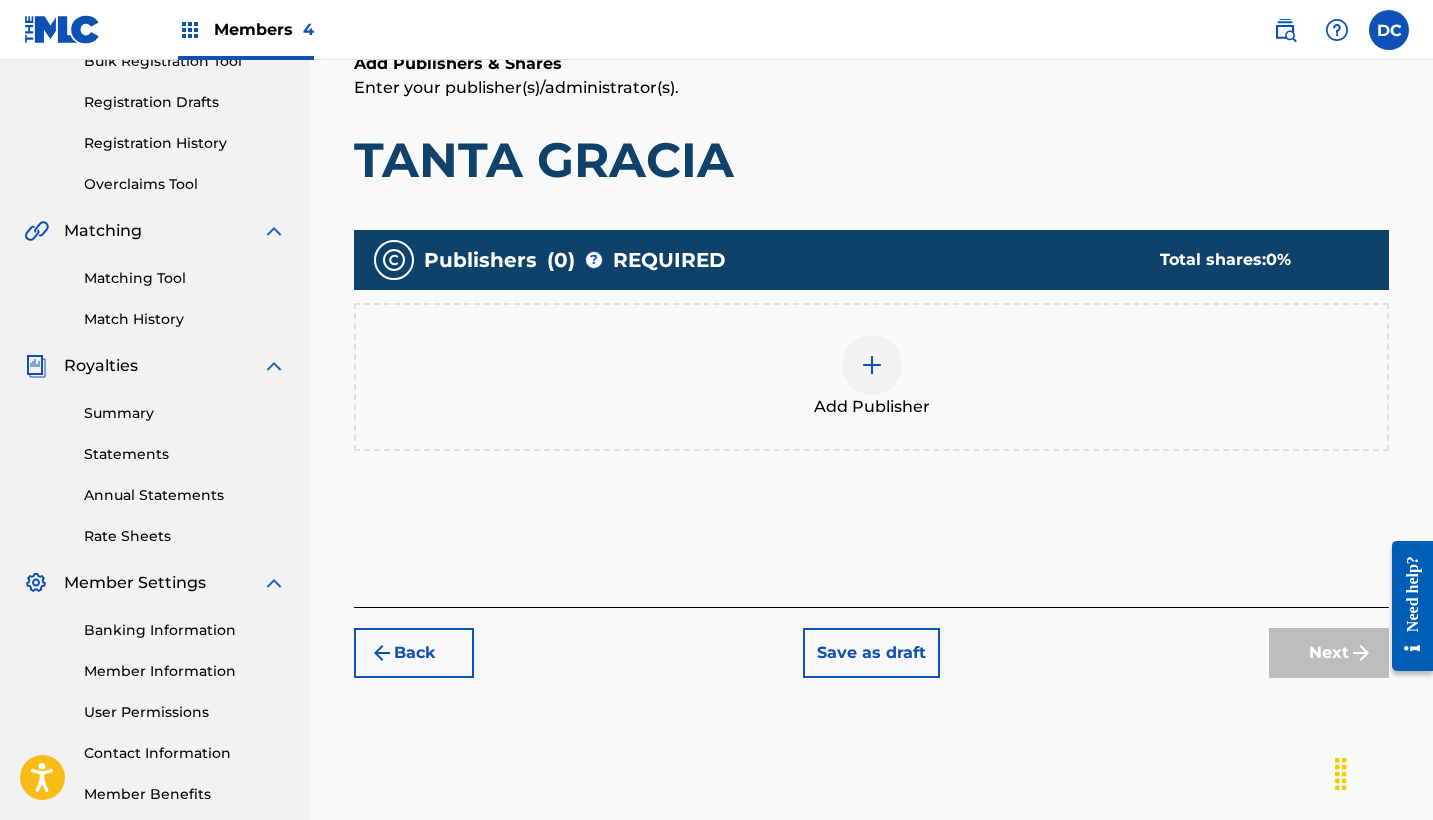 click on "Add Publisher" at bounding box center [871, 377] 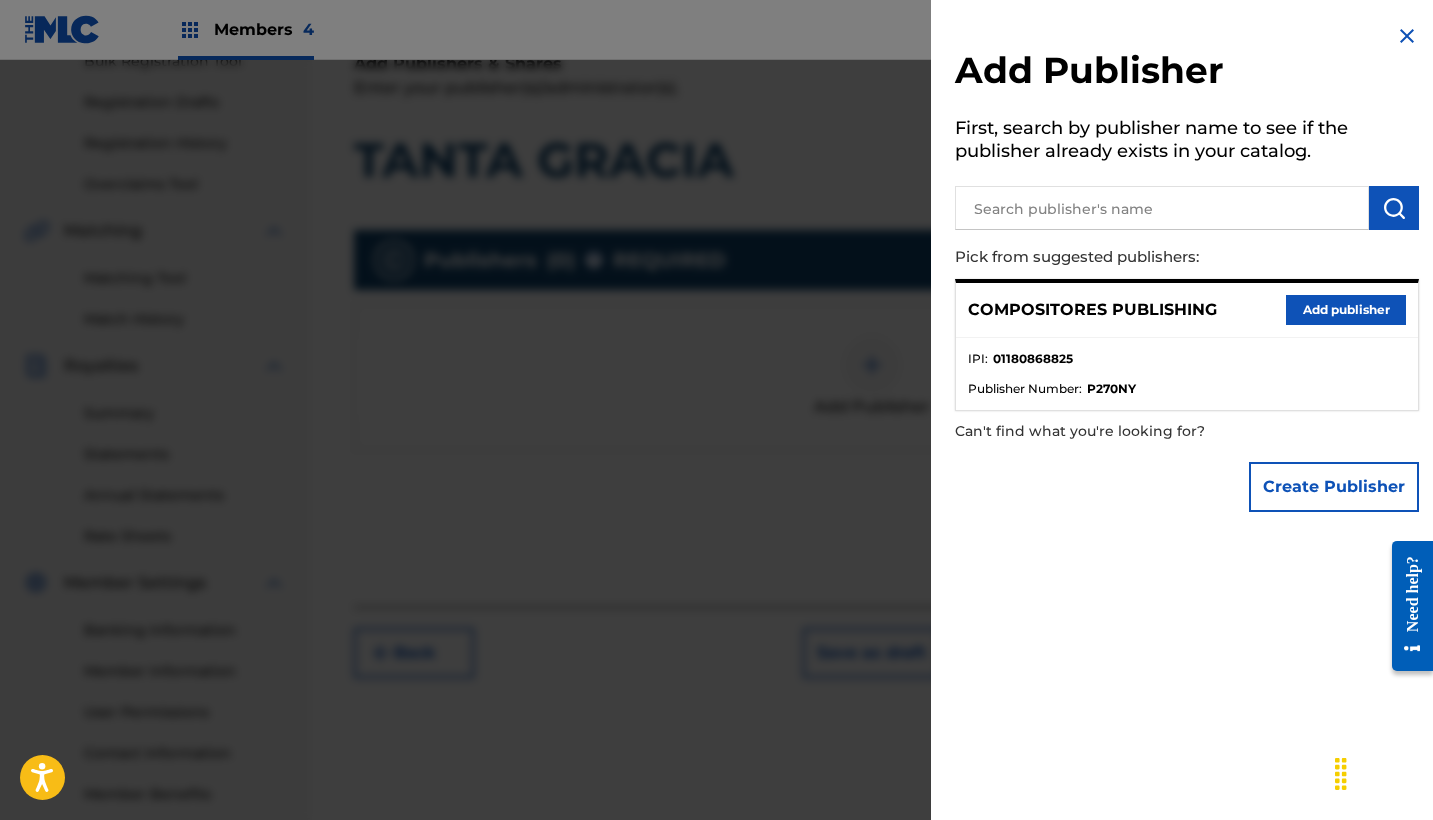 click on "Add publisher" at bounding box center (1346, 310) 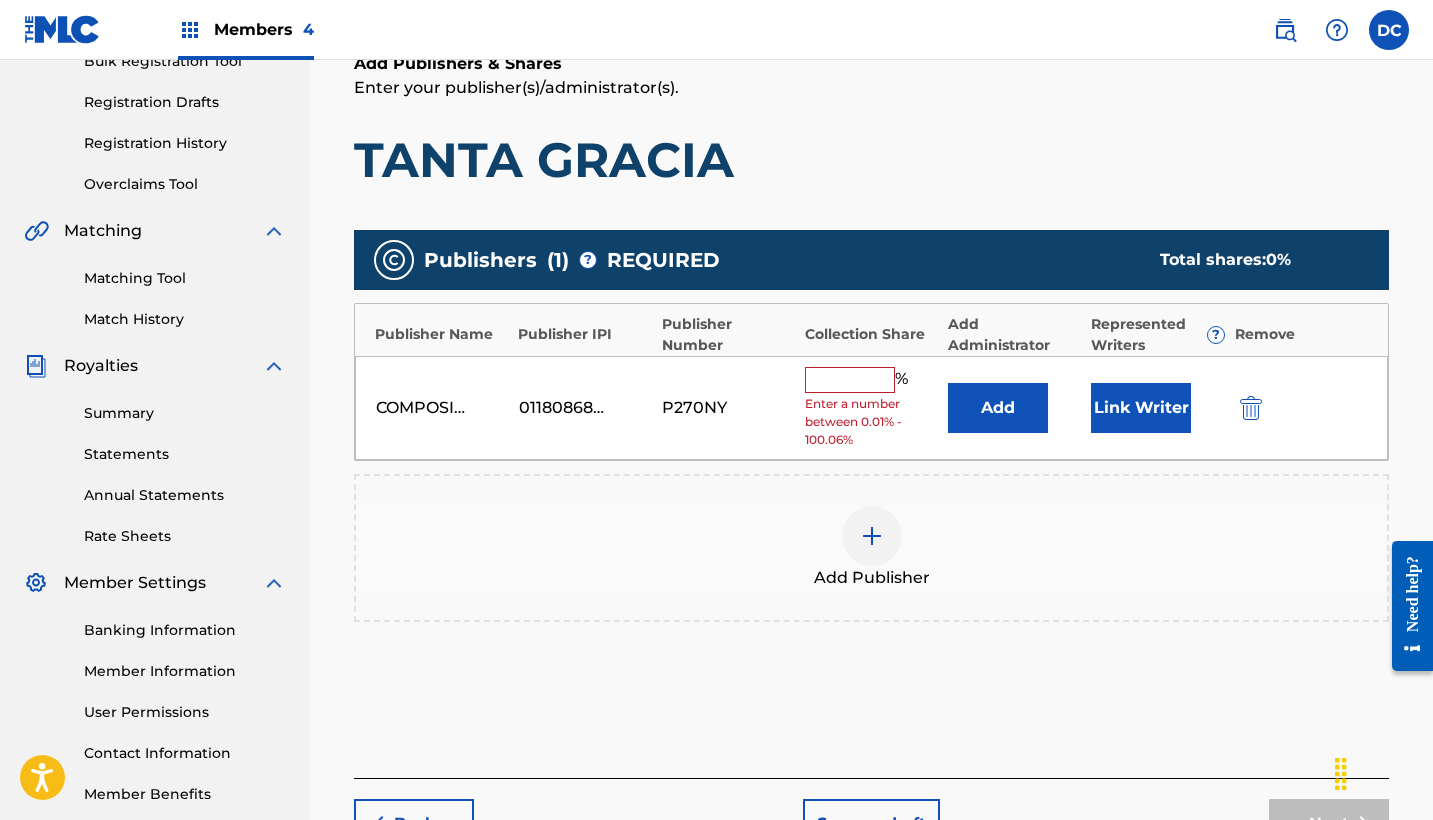 click at bounding box center (850, 380) 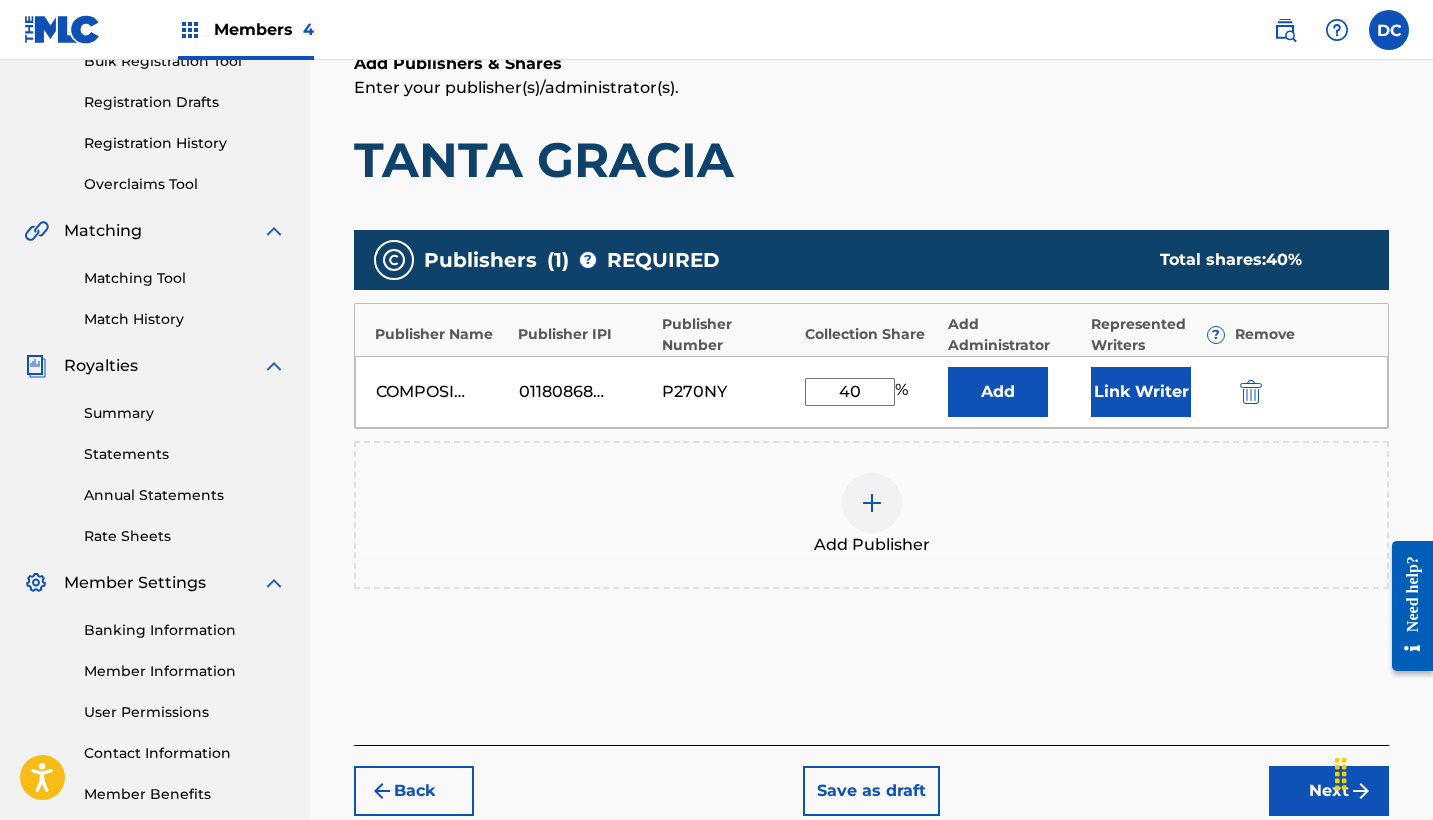 type on "40" 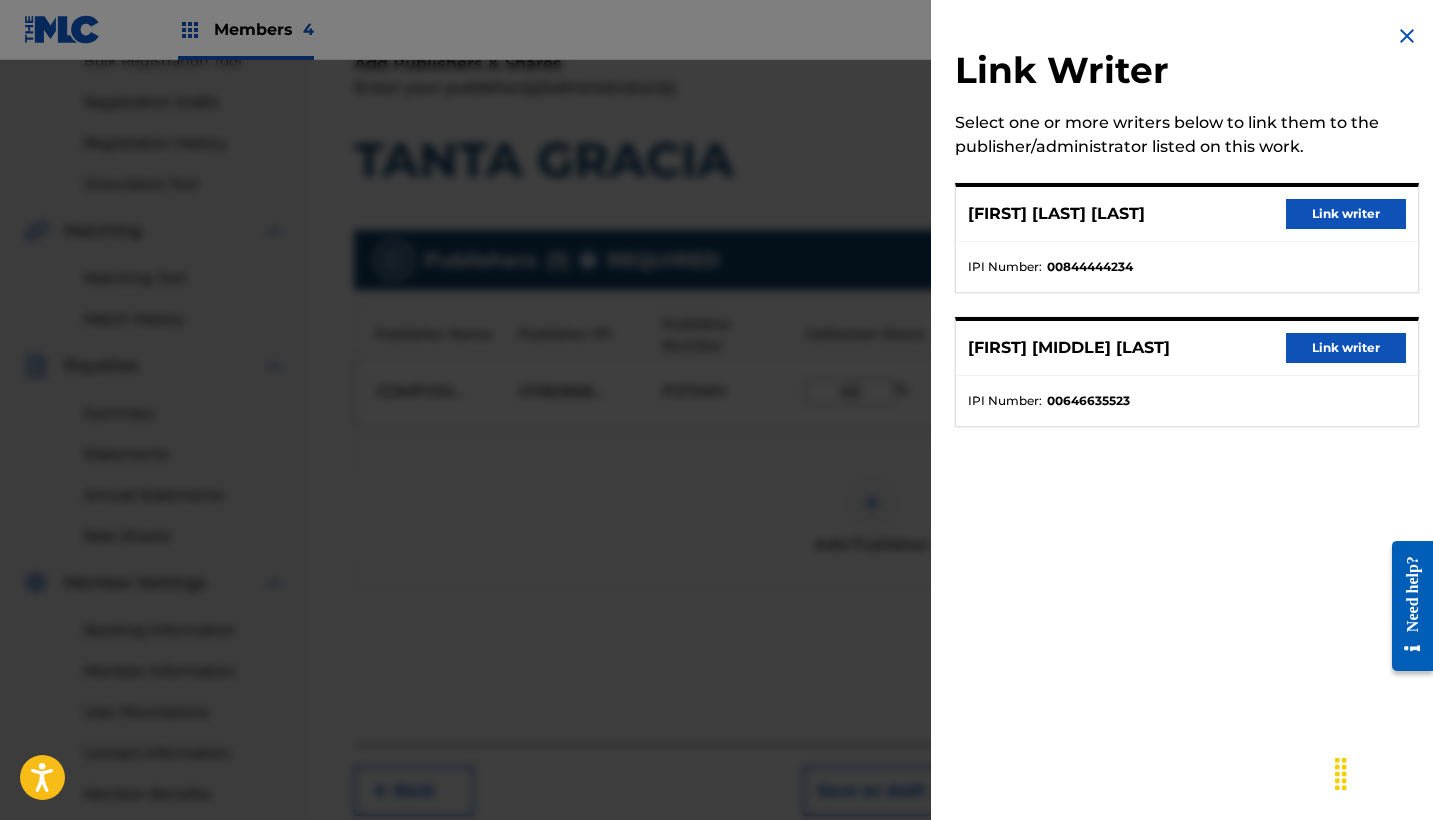 click on "Link writer" at bounding box center (1346, 348) 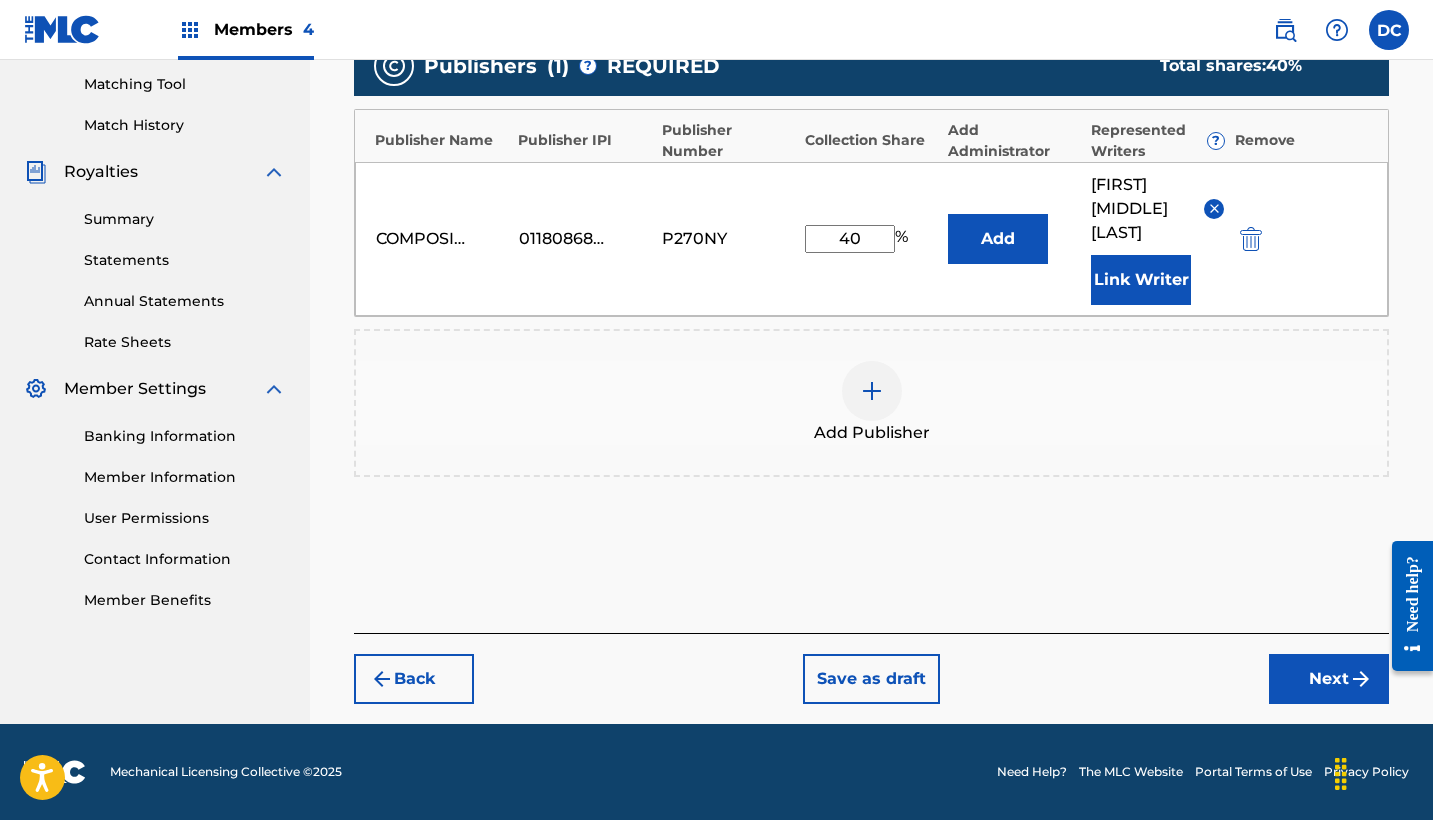 click on "Next" at bounding box center (1329, 679) 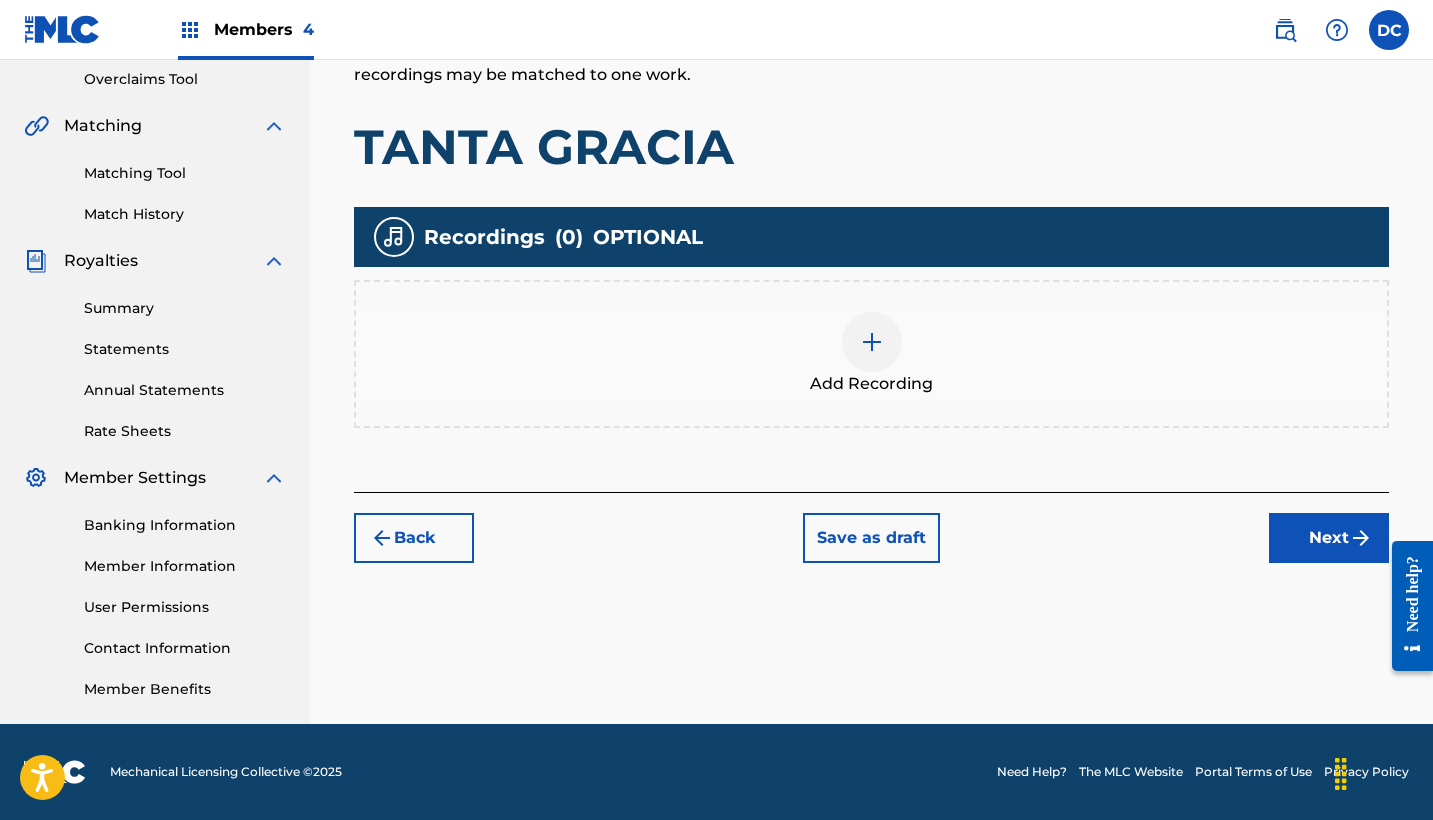 scroll, scrollTop: 420, scrollLeft: 0, axis: vertical 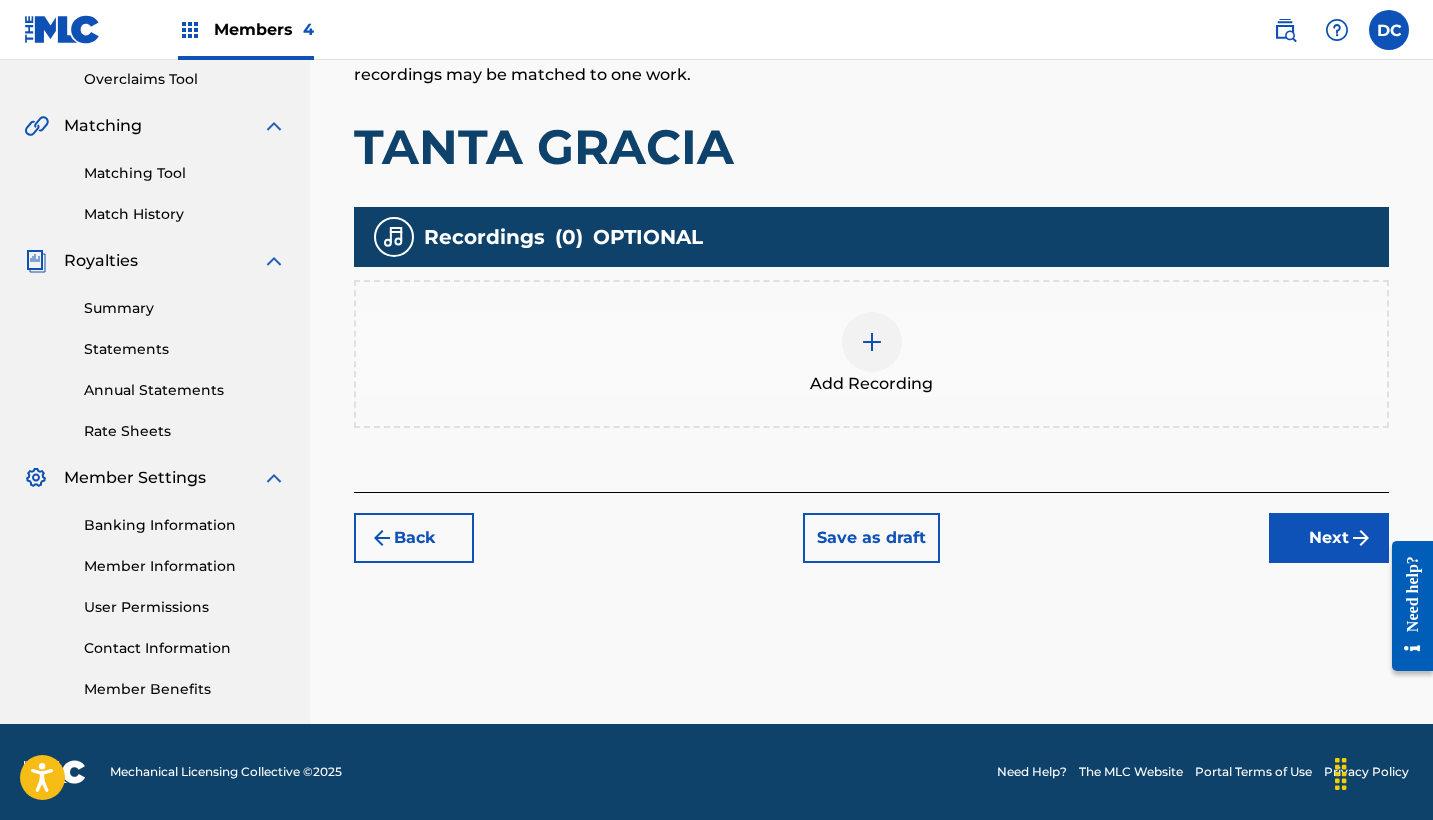 click on "Add Recording" at bounding box center (871, 354) 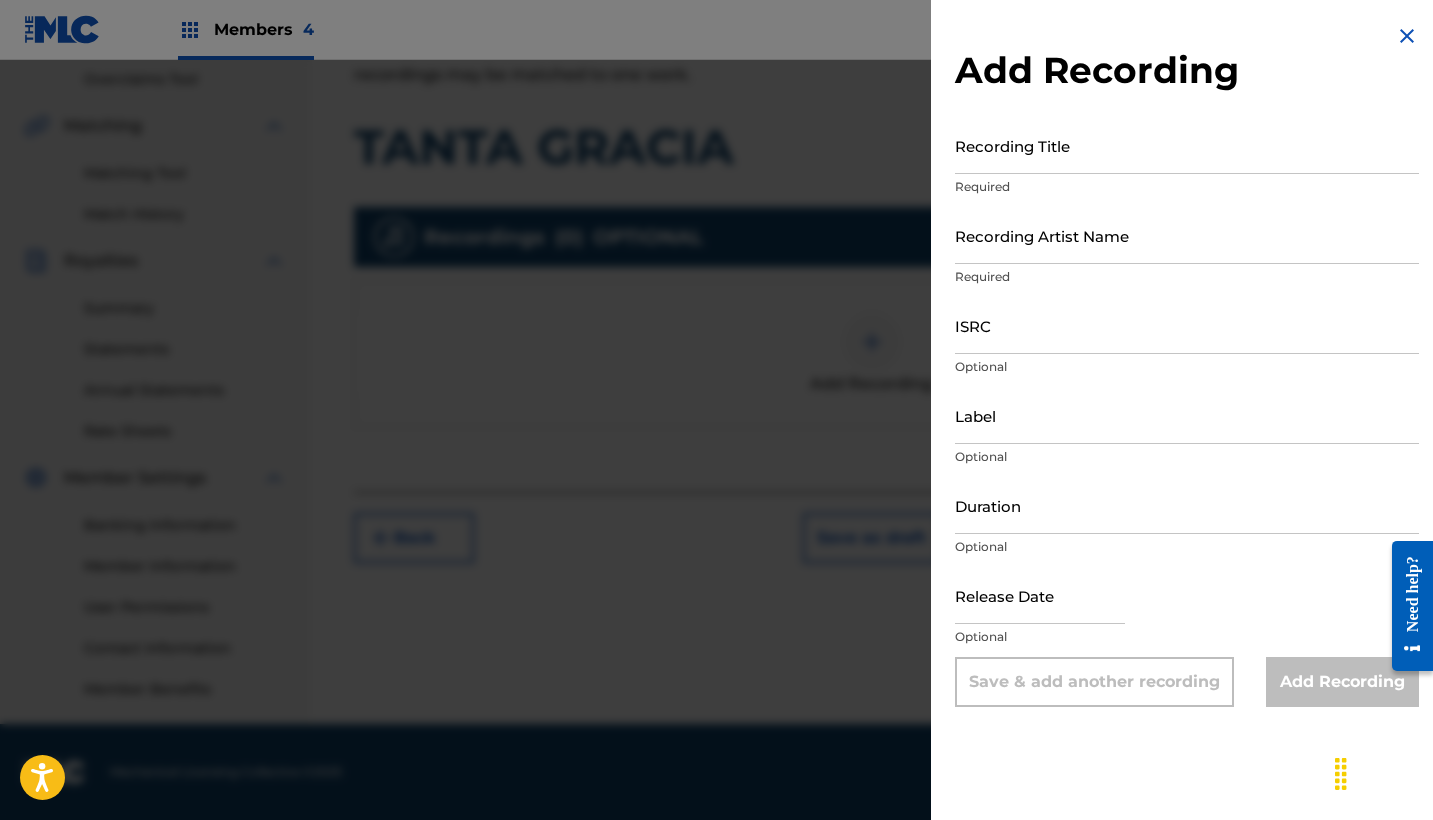 click on "Recording Title" at bounding box center (1187, 145) 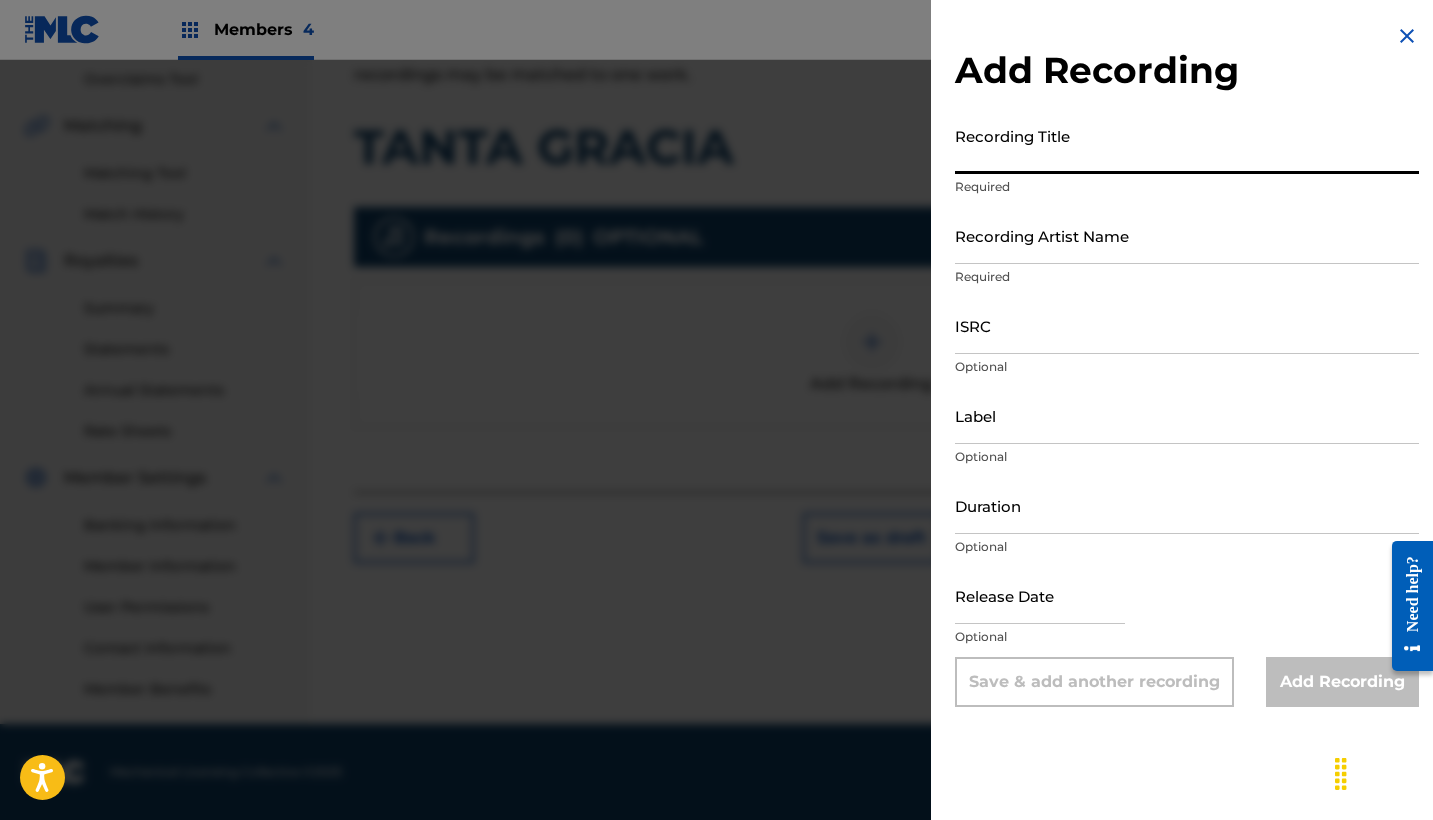 paste on "Tanta Gracia" 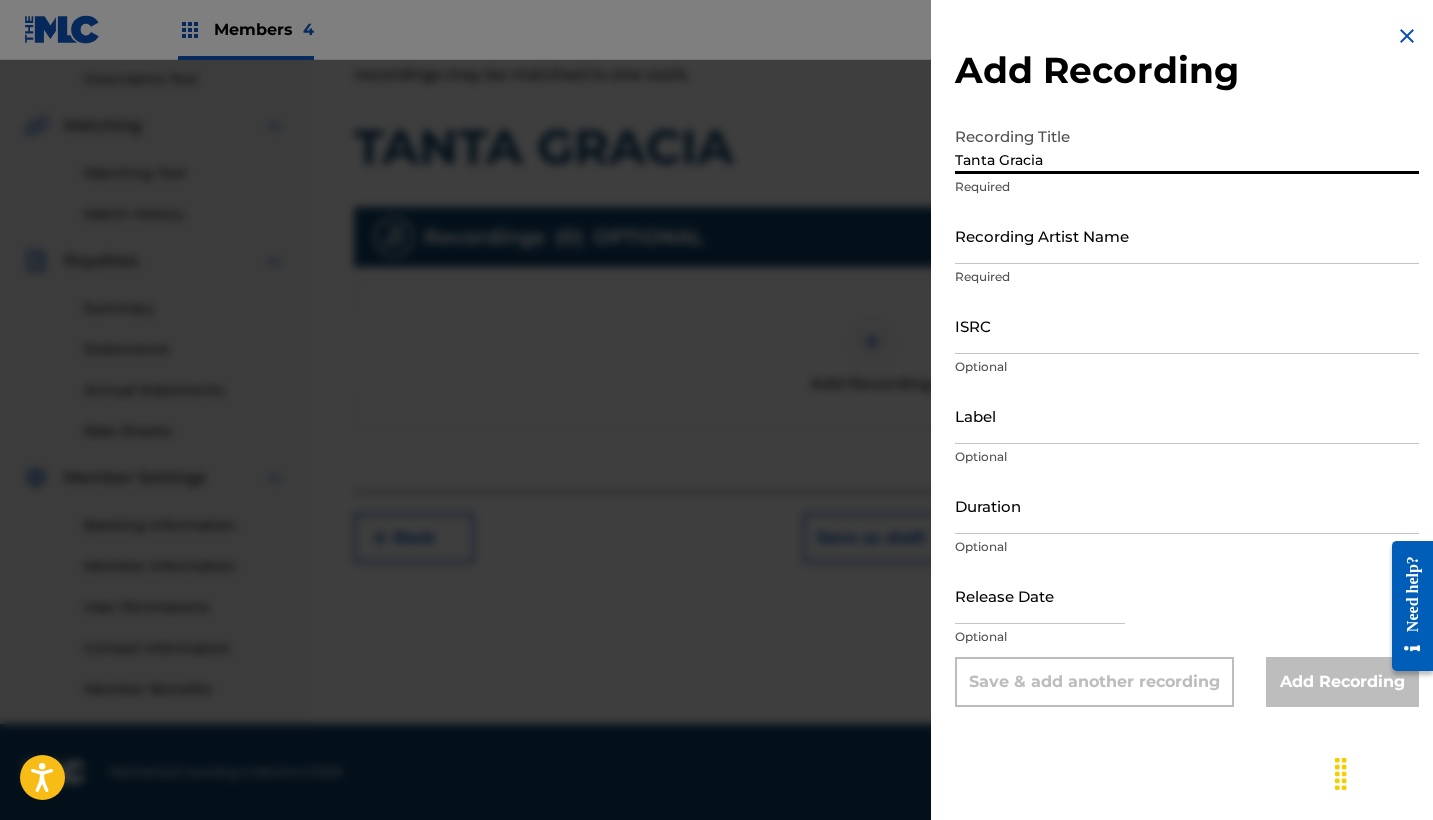 type on "Tanta Gracia" 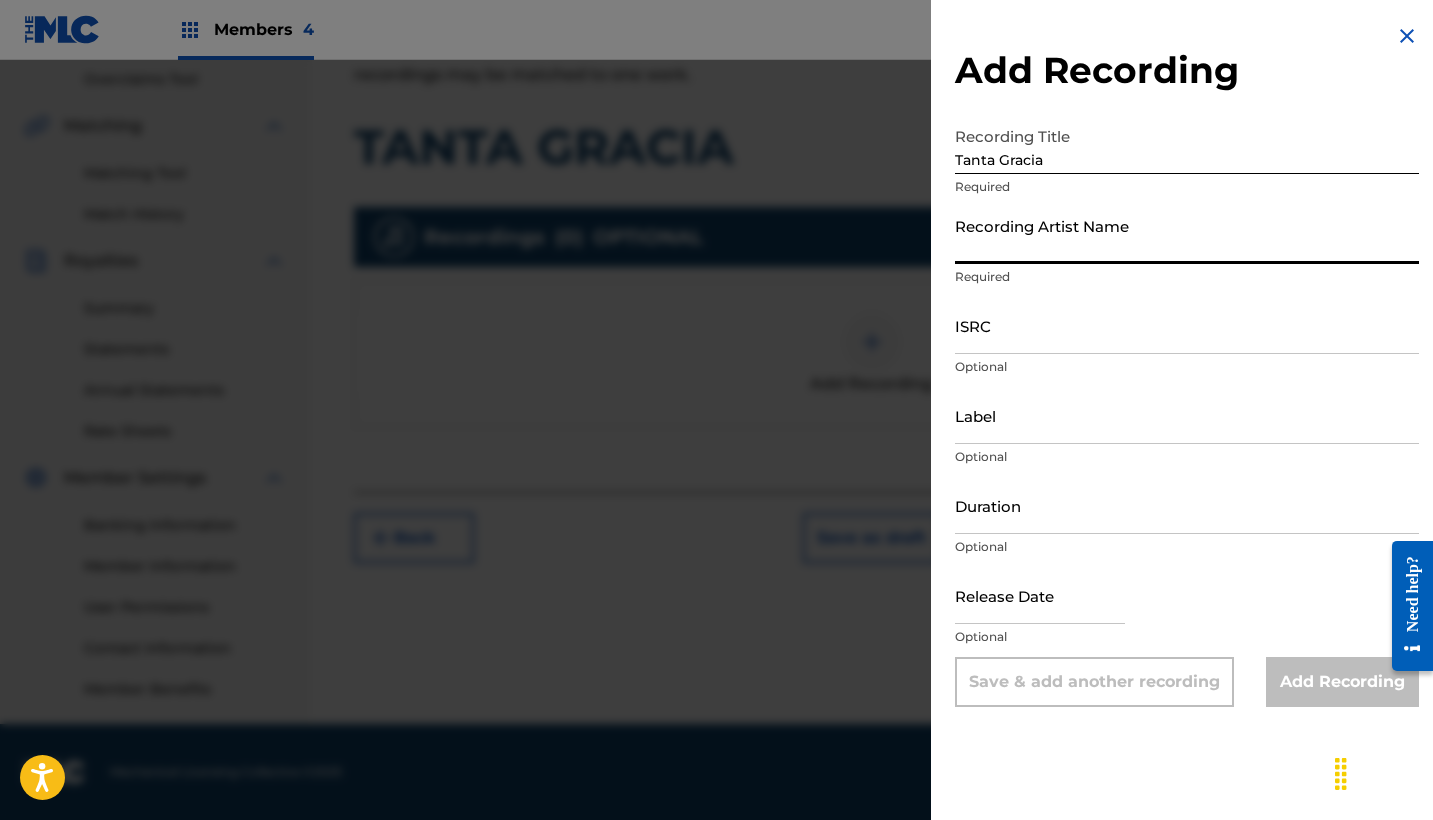 click on "Recording Artist Name" at bounding box center (1187, 235) 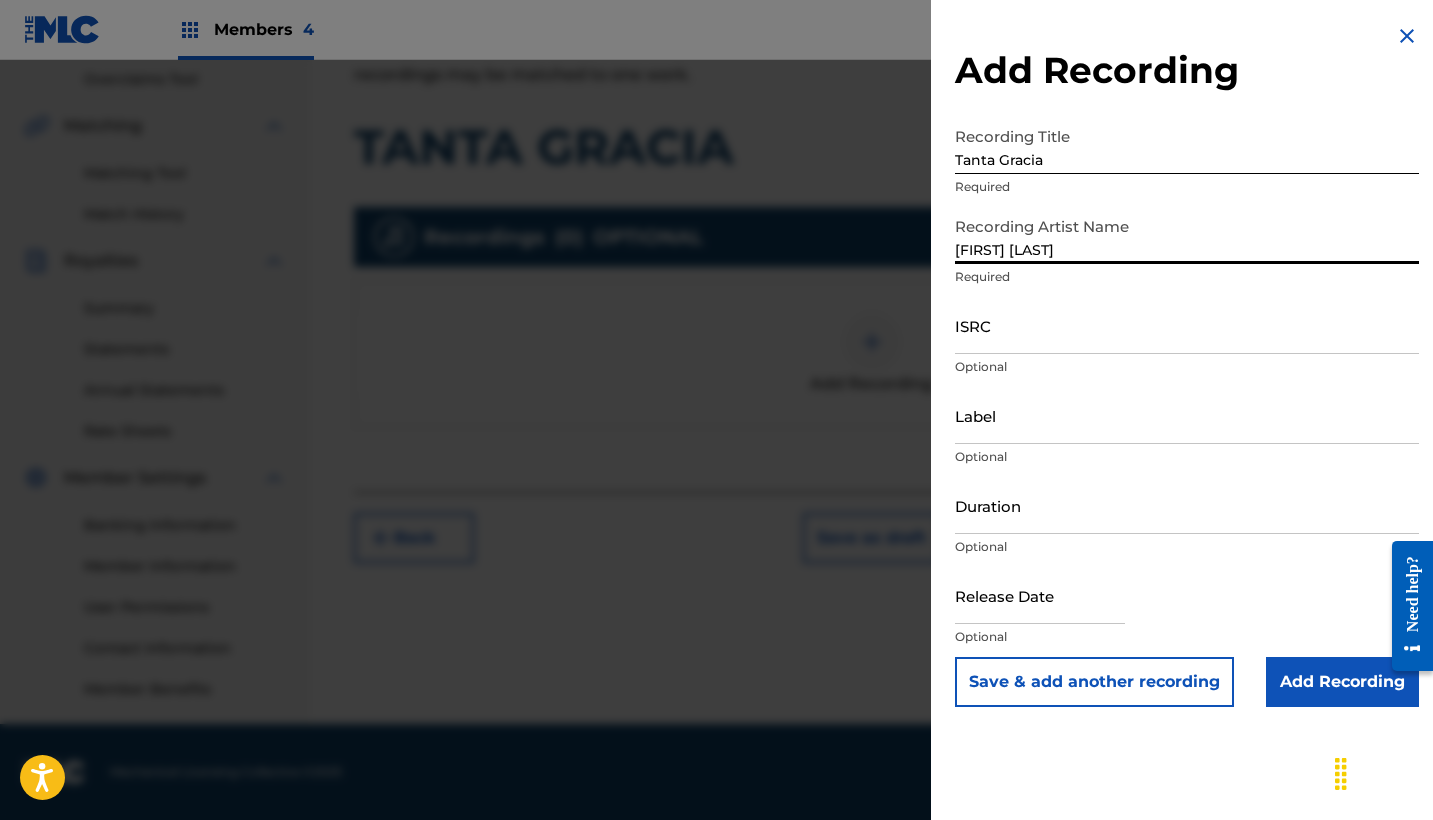 type on "[FIRST] [LAST]" 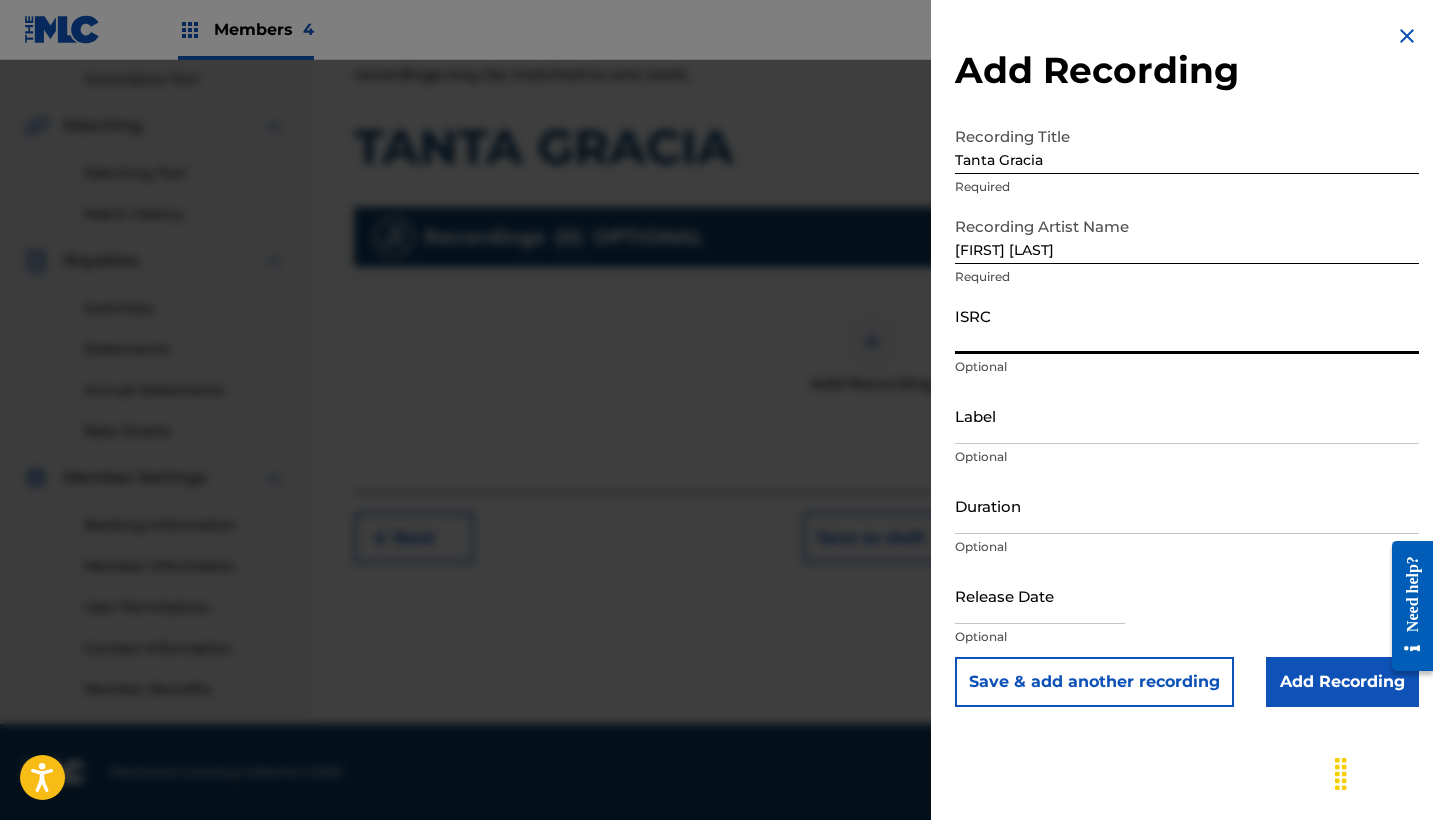 paste on "QZ2J21509053" 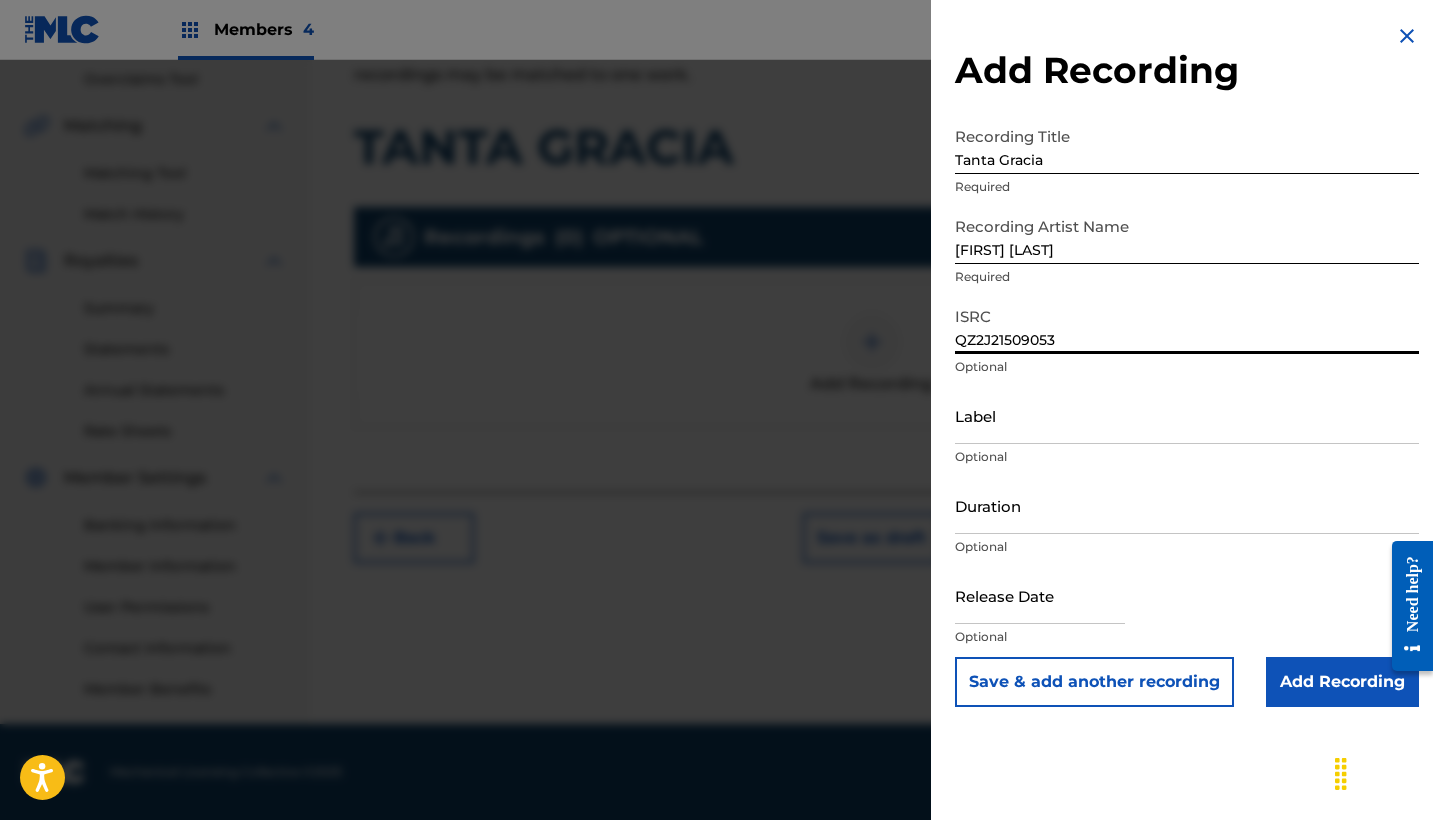 type on "QZ2J21509053" 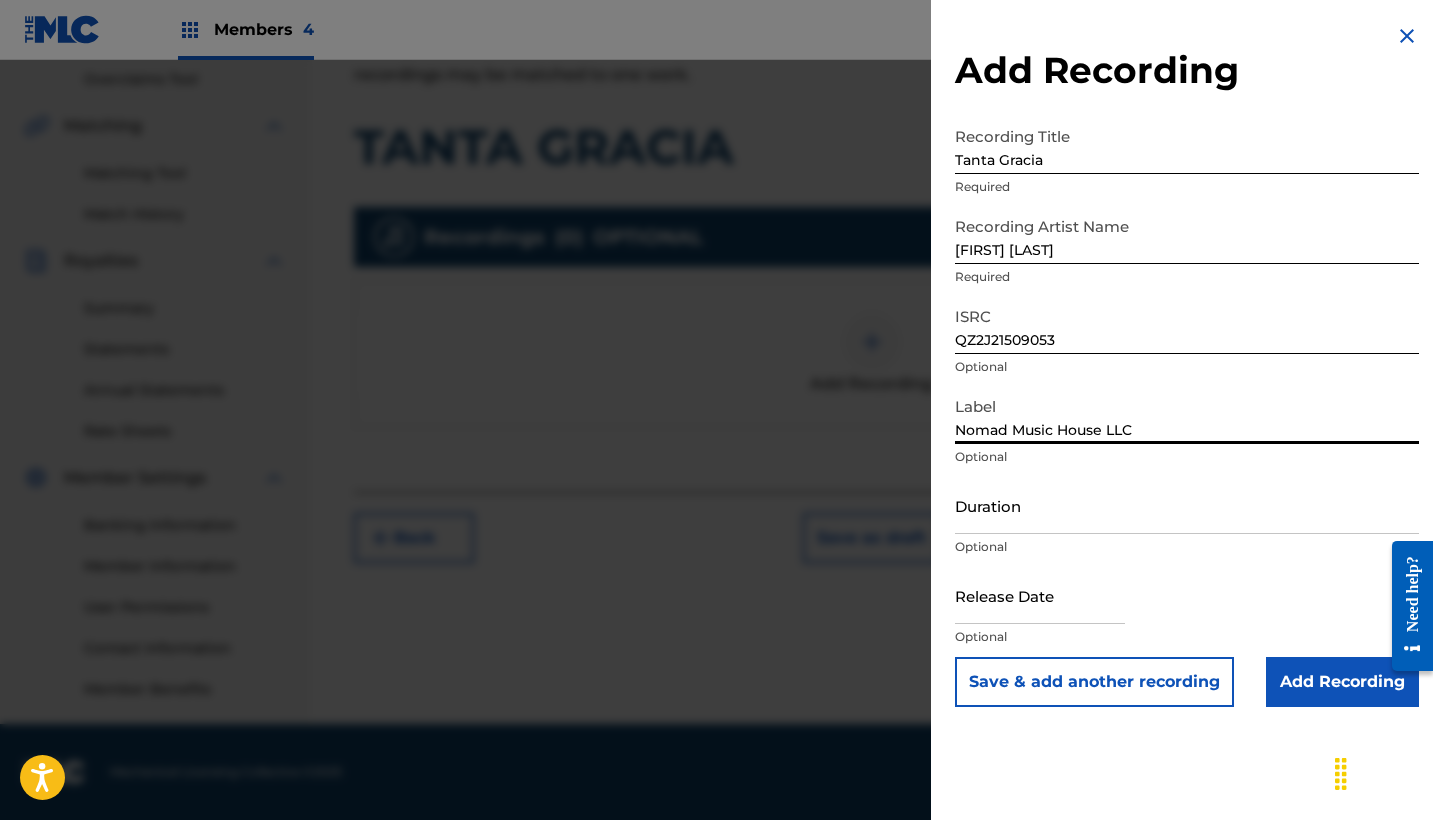 type on "Nomad Music House LLC" 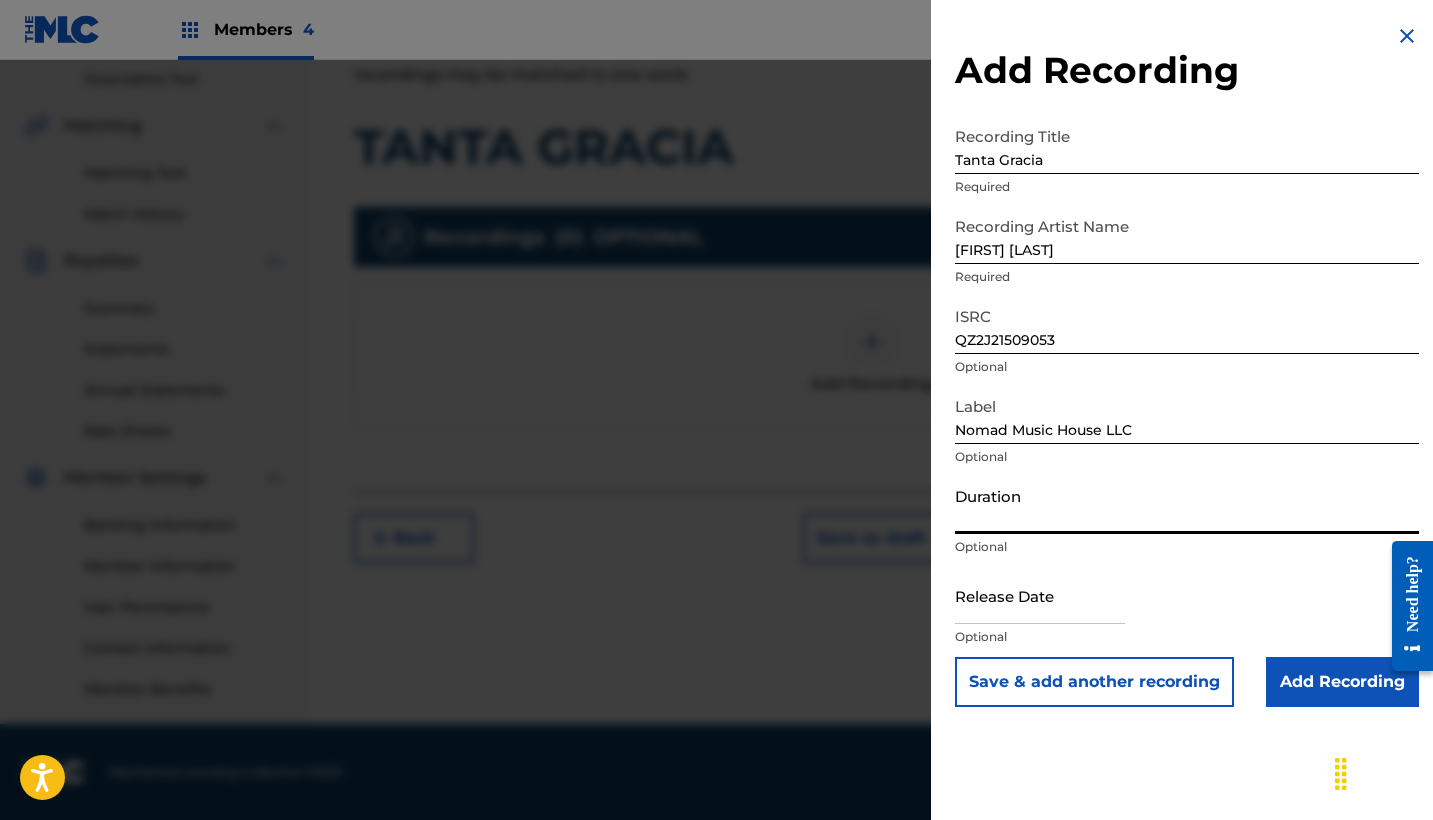 click on "Duration" at bounding box center (1187, 505) 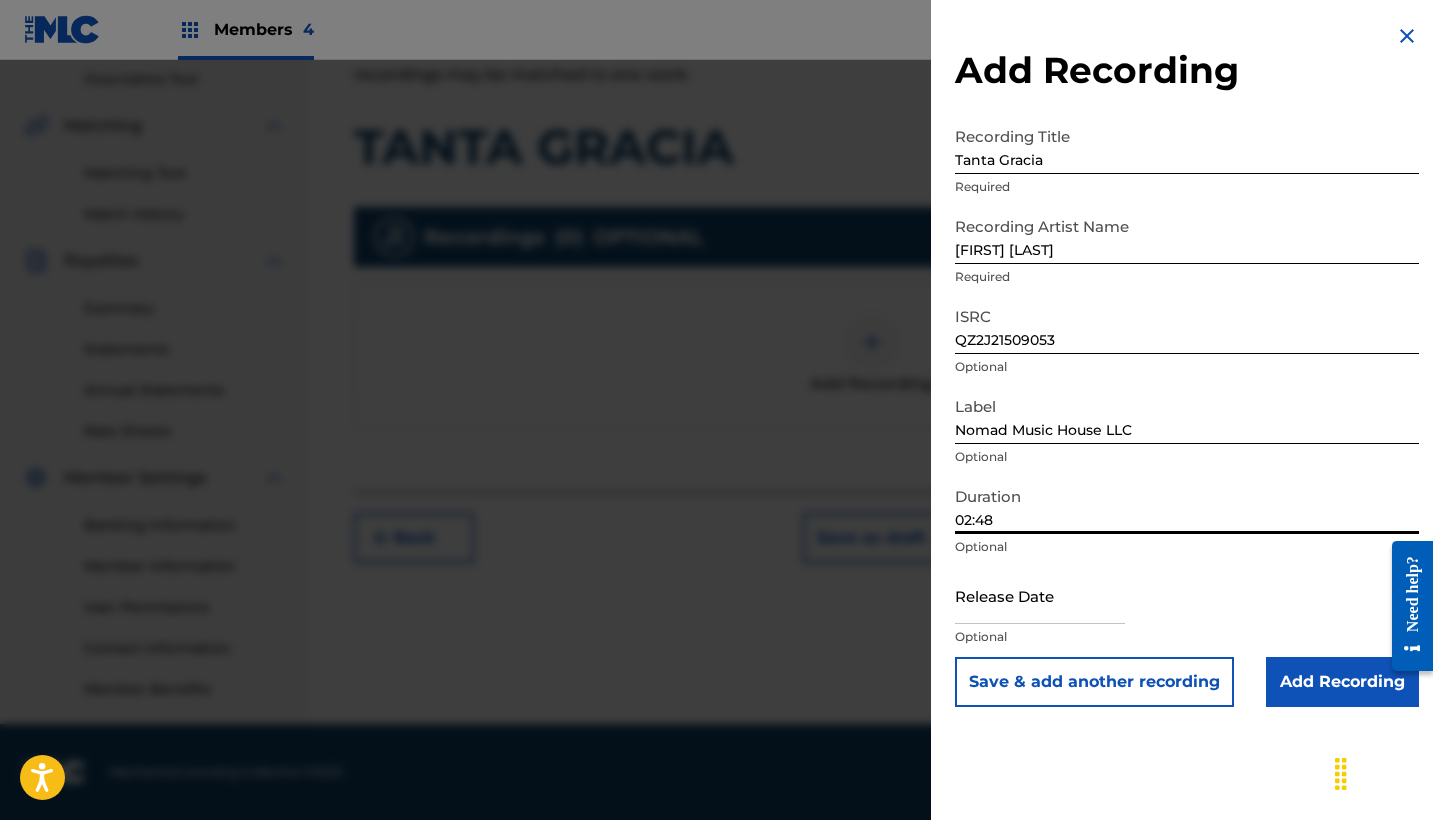 type on "02:48" 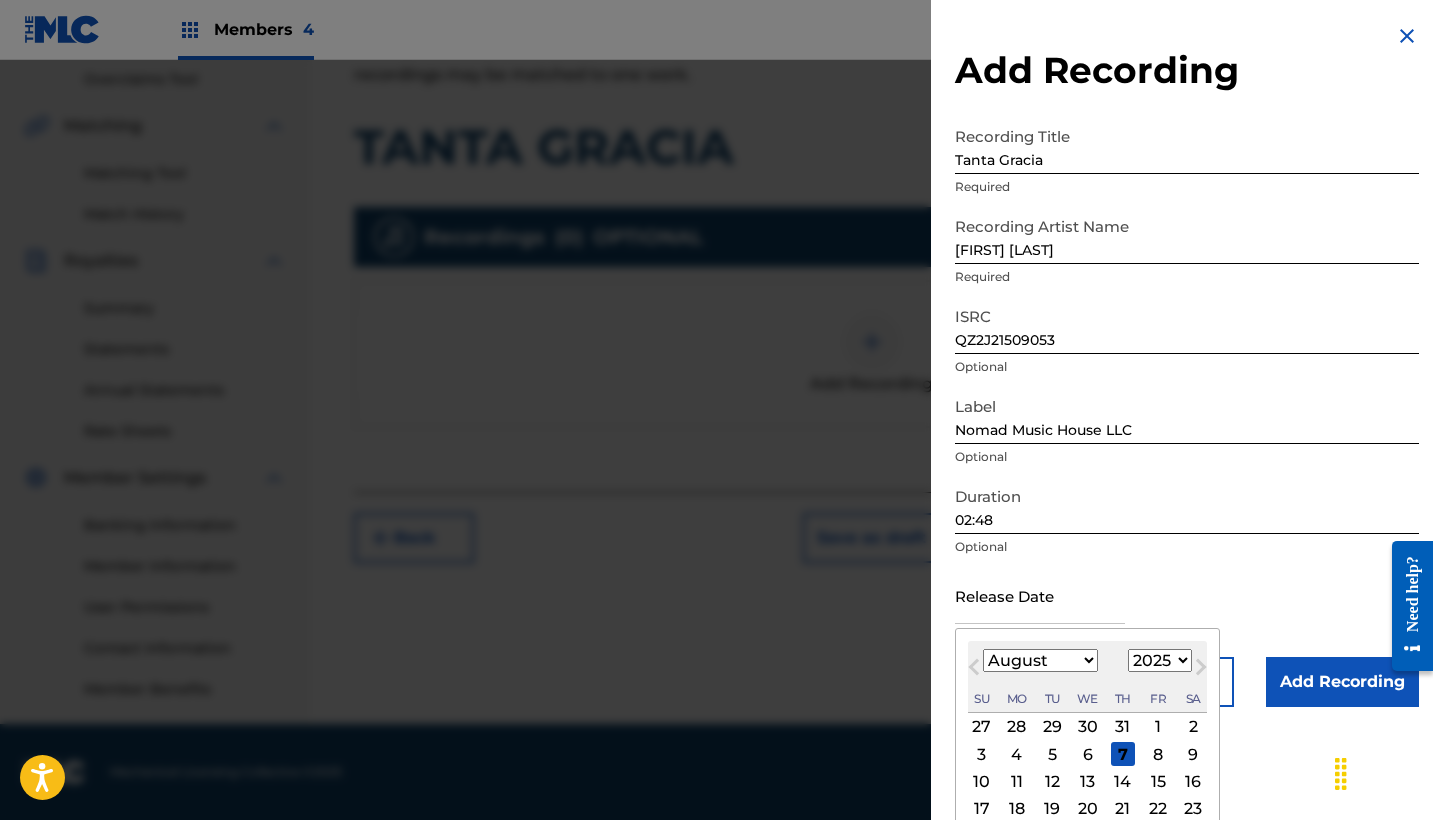 click on "Previous Month" at bounding box center [974, 671] 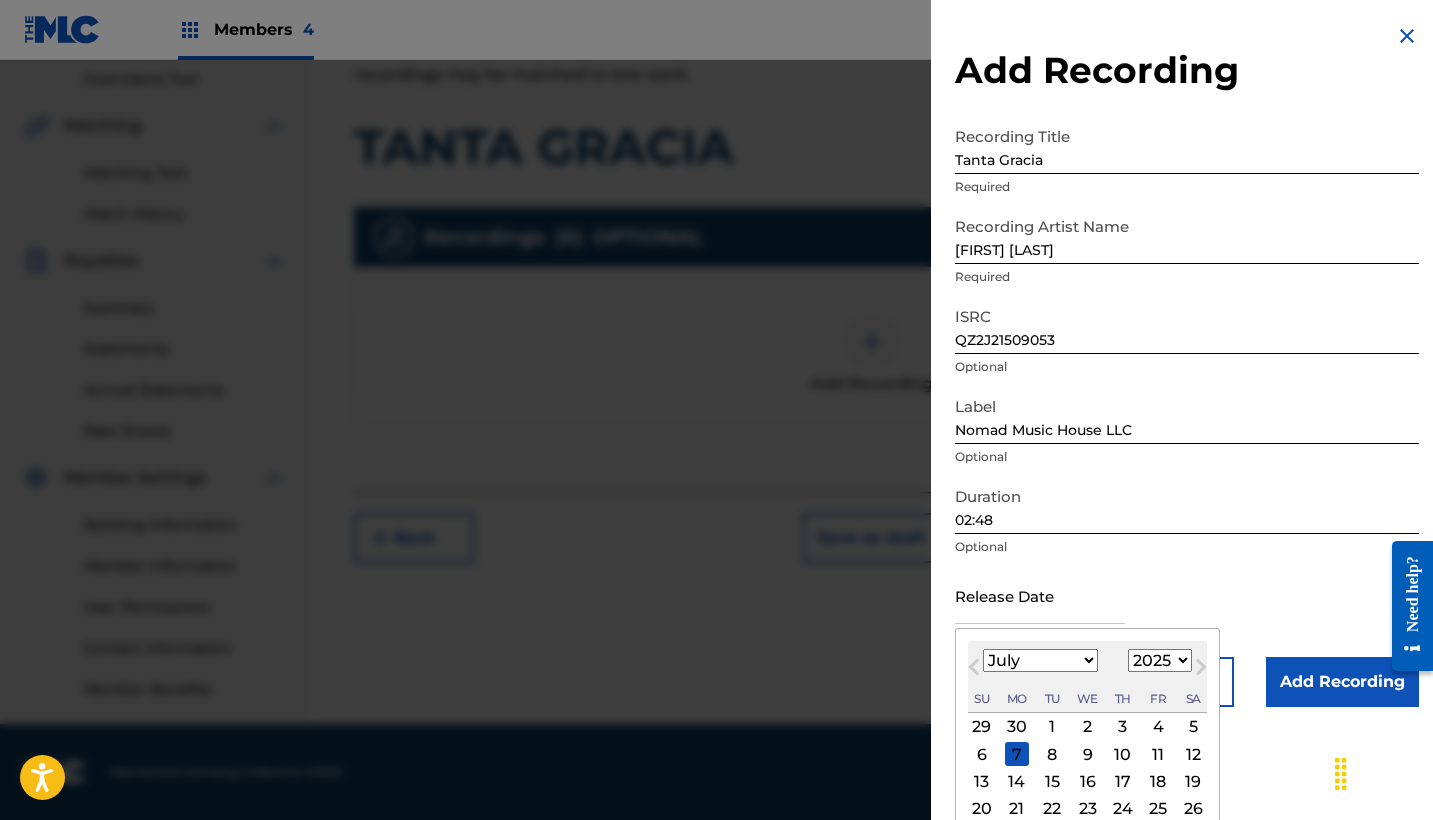 click on "18" at bounding box center [1158, 782] 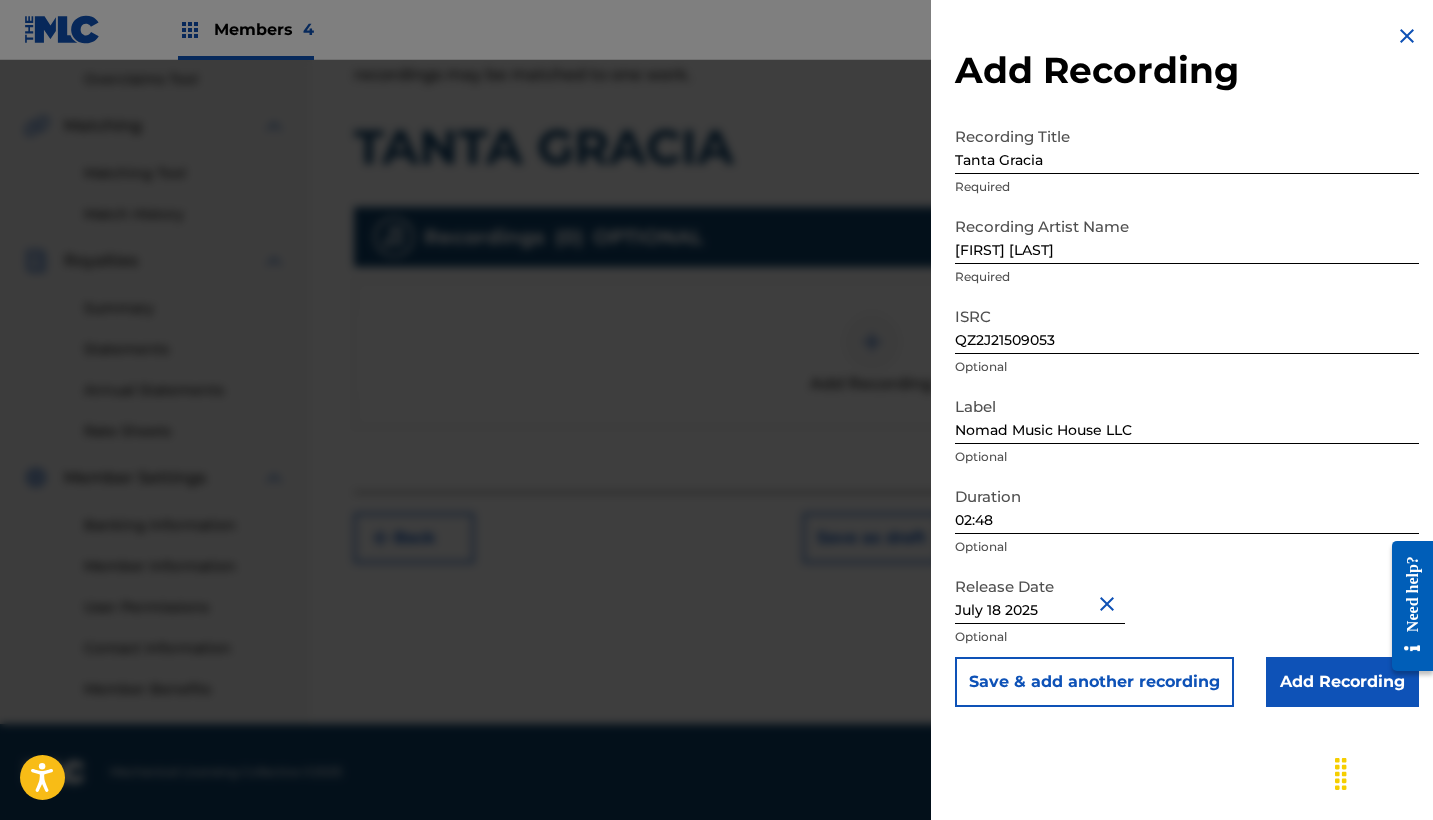 click on "Add Recording" at bounding box center [1342, 682] 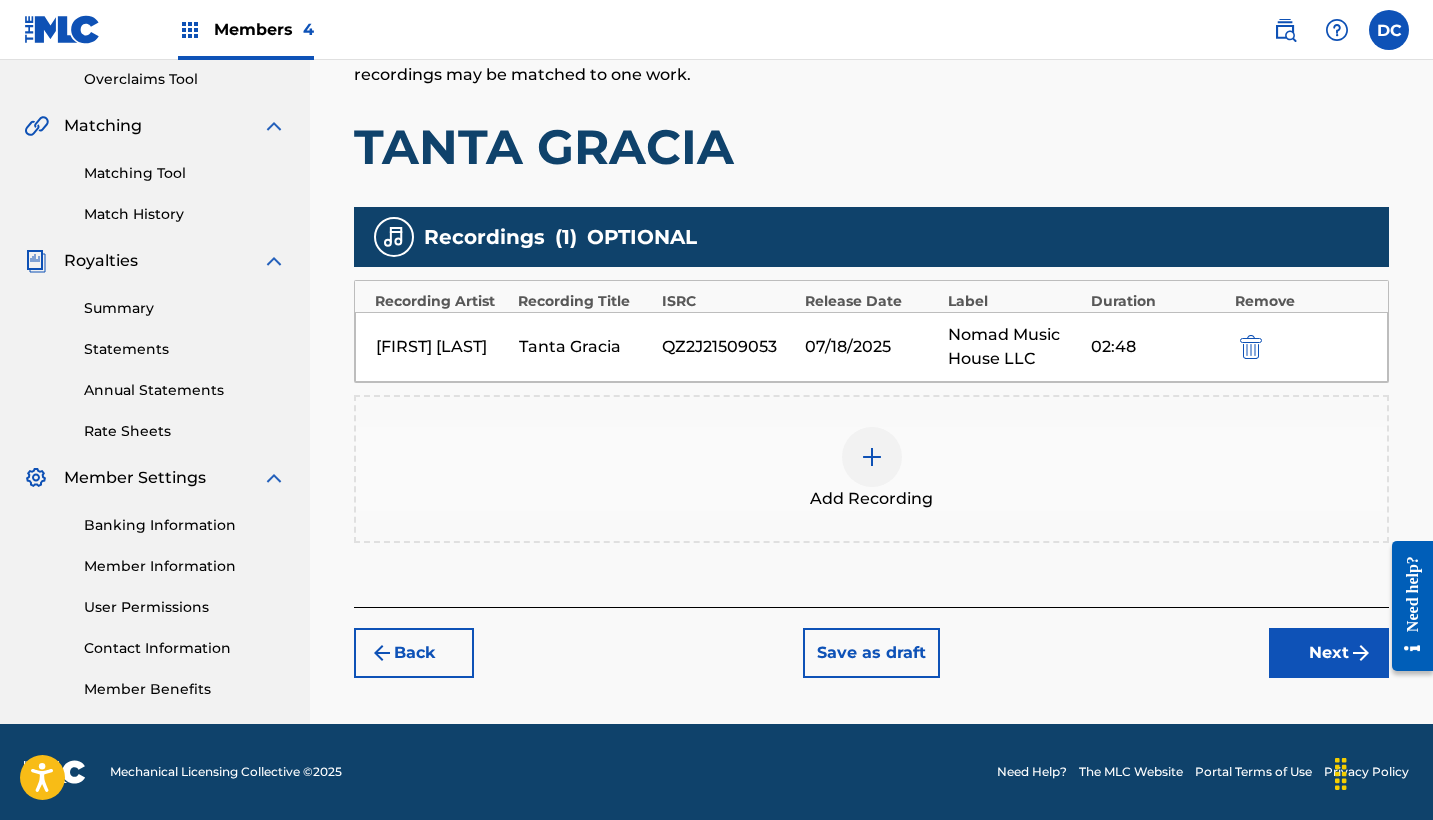 click on "Next" at bounding box center [1329, 653] 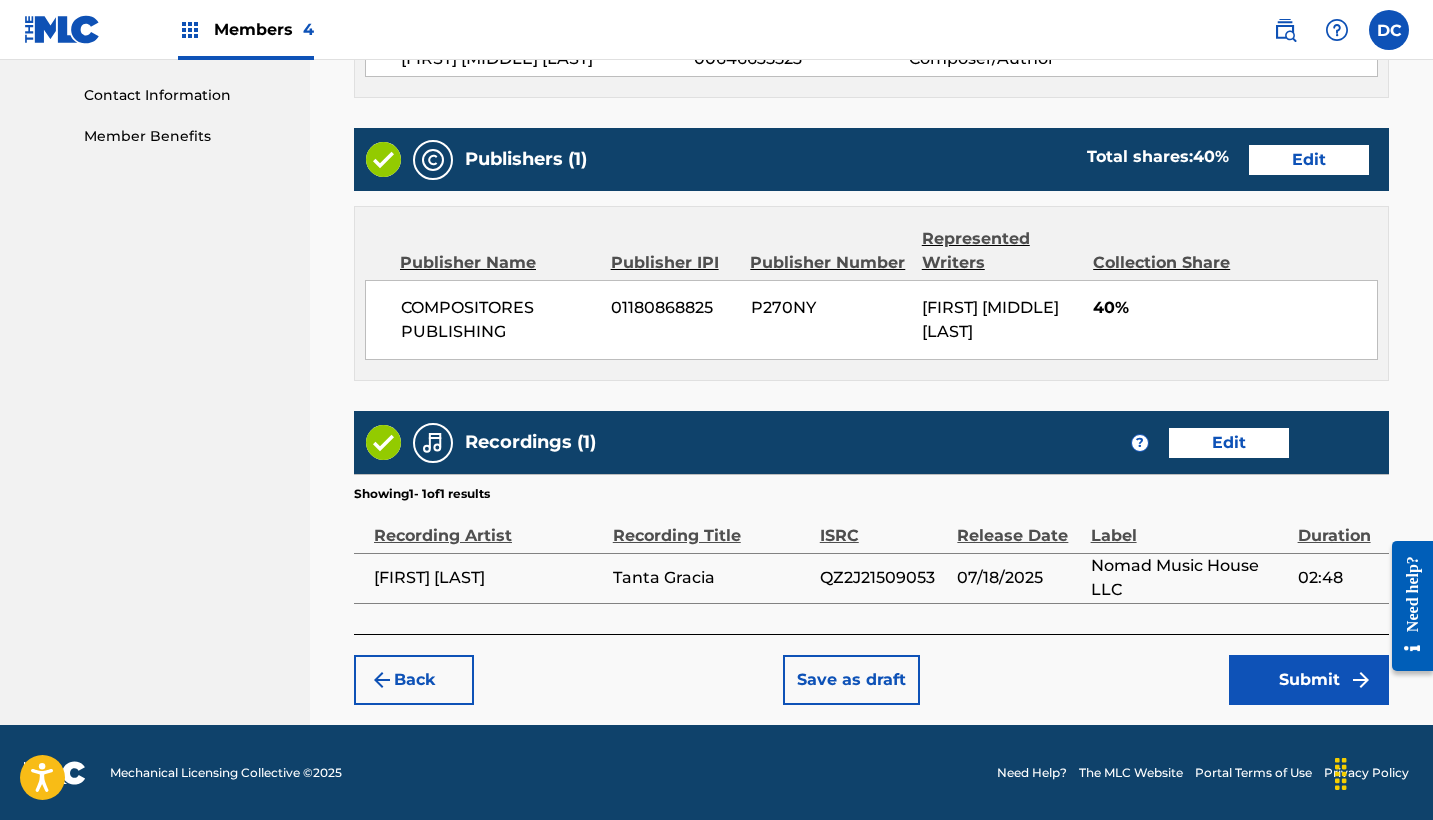 scroll, scrollTop: 972, scrollLeft: 0, axis: vertical 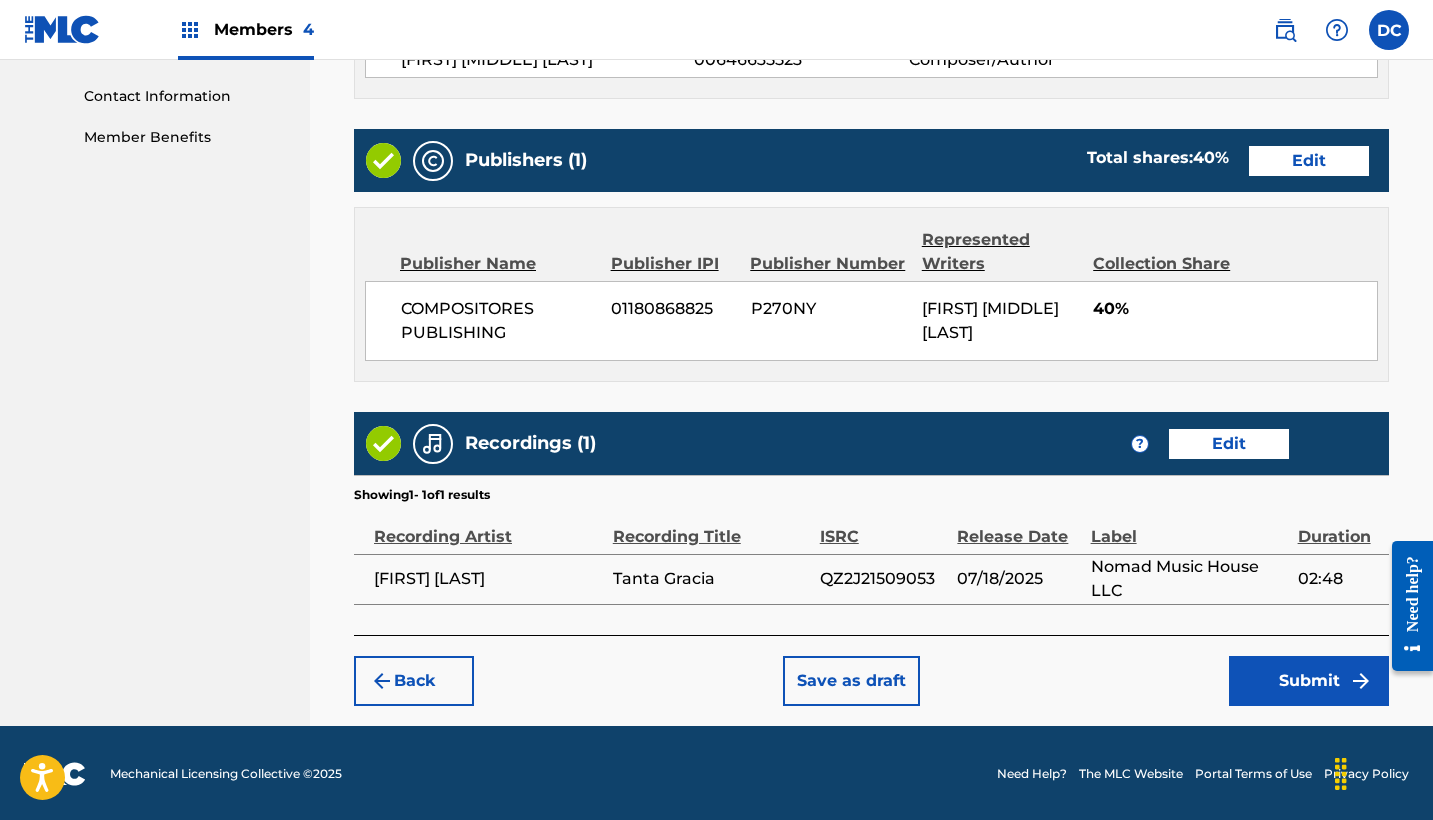 click on "Submit" at bounding box center (1309, 681) 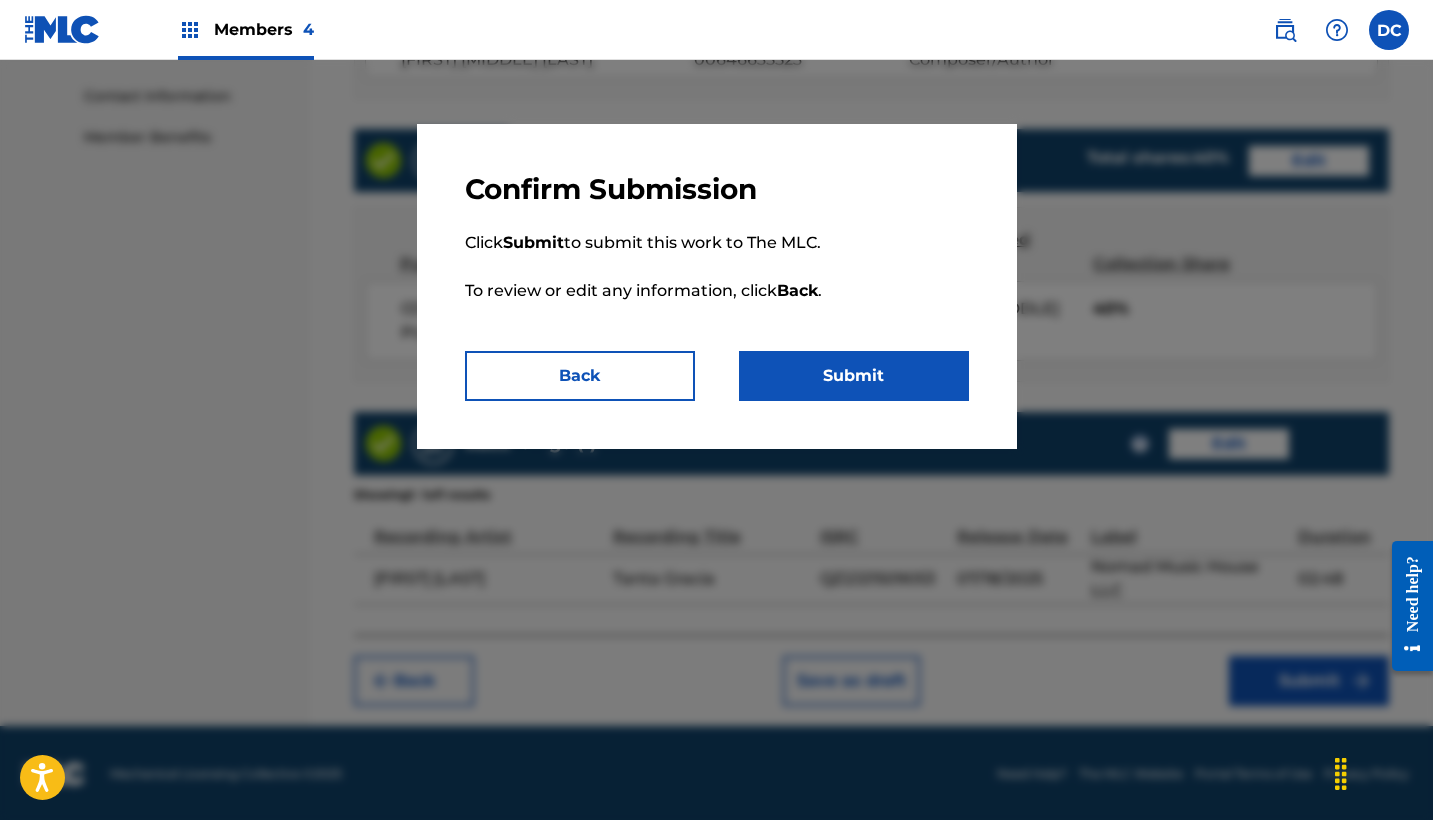 click on "Submit" at bounding box center (854, 376) 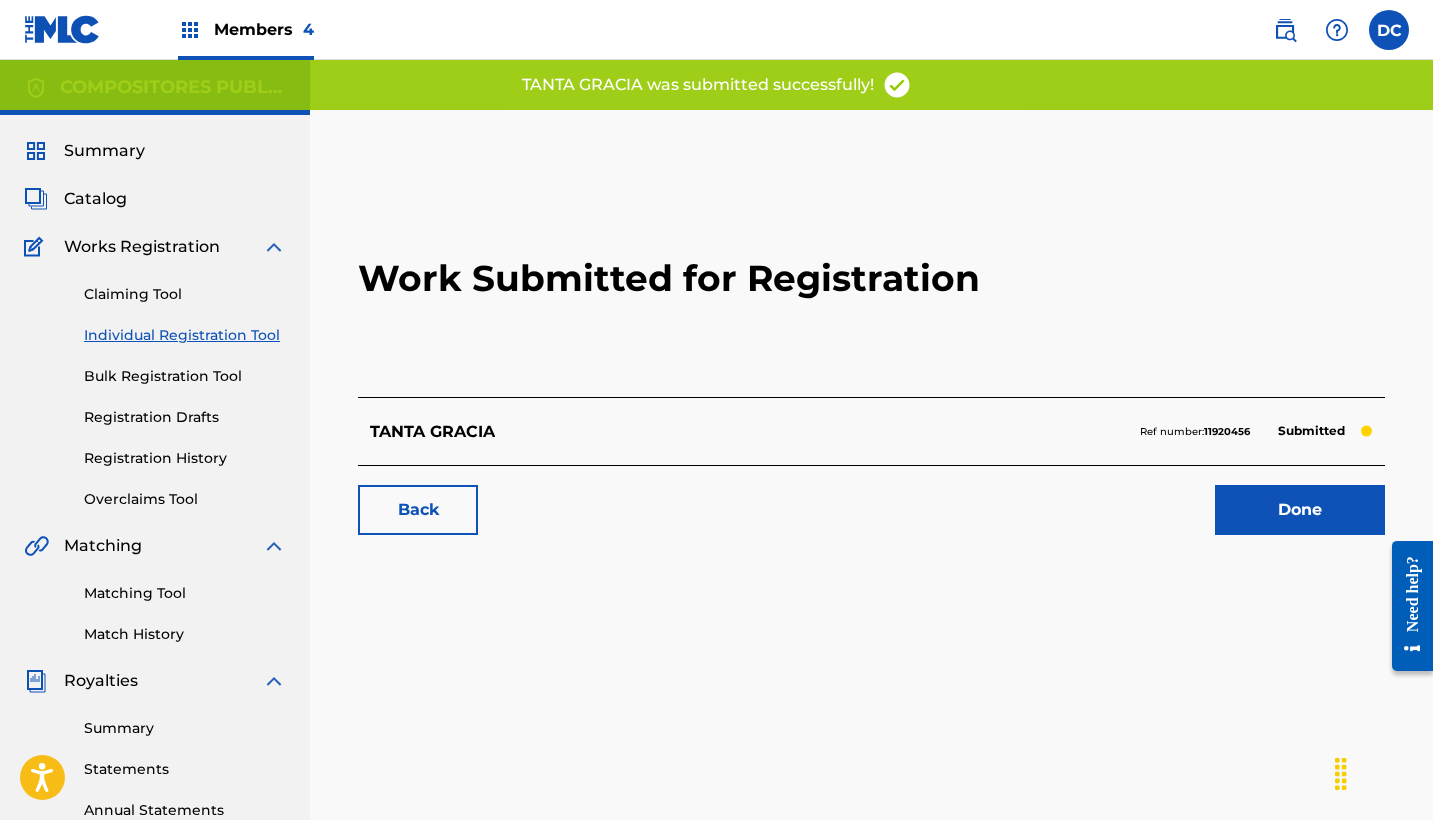 click on "11920456" at bounding box center [1227, 431] 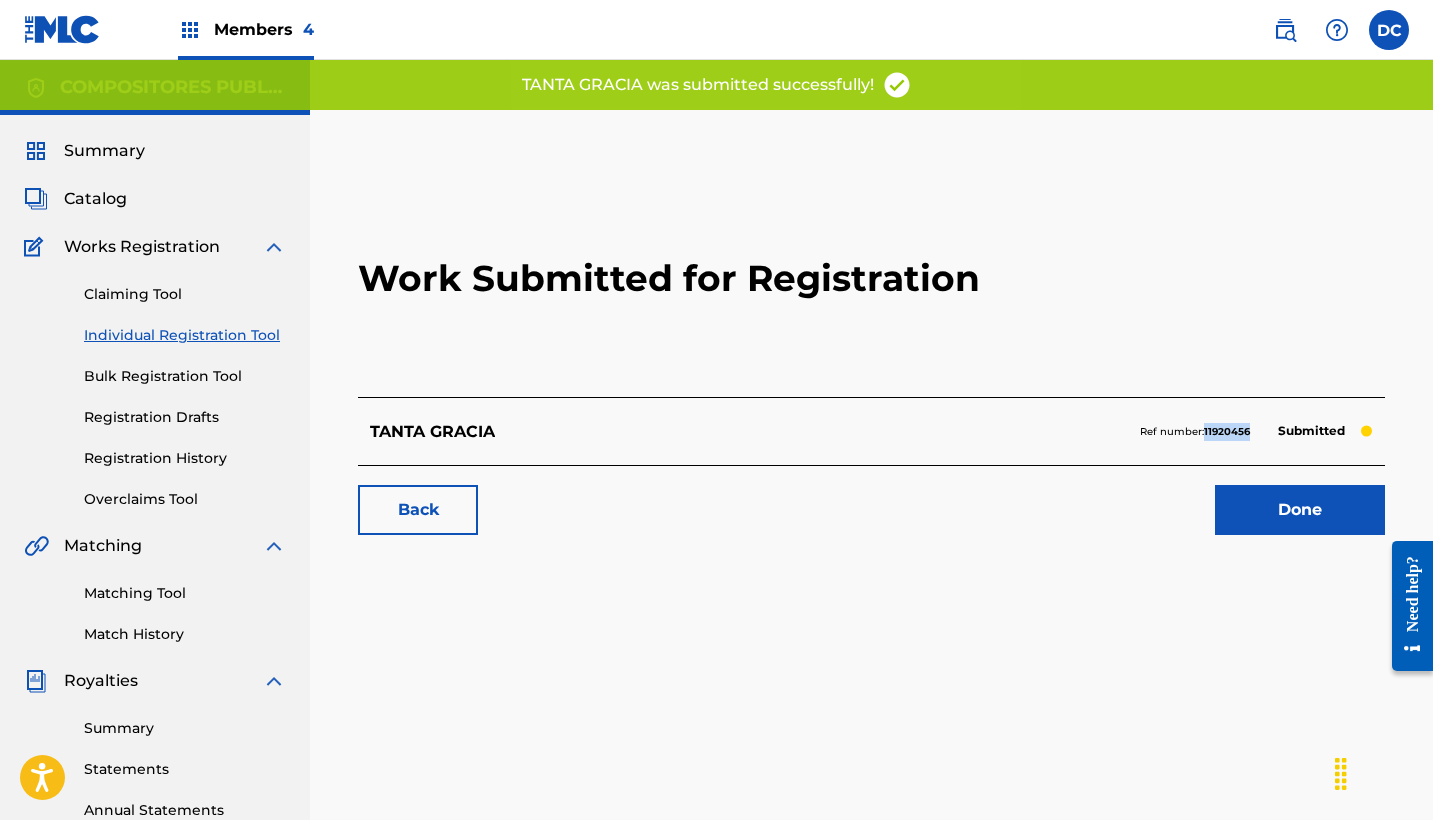 click on "11920456" at bounding box center [1227, 431] 